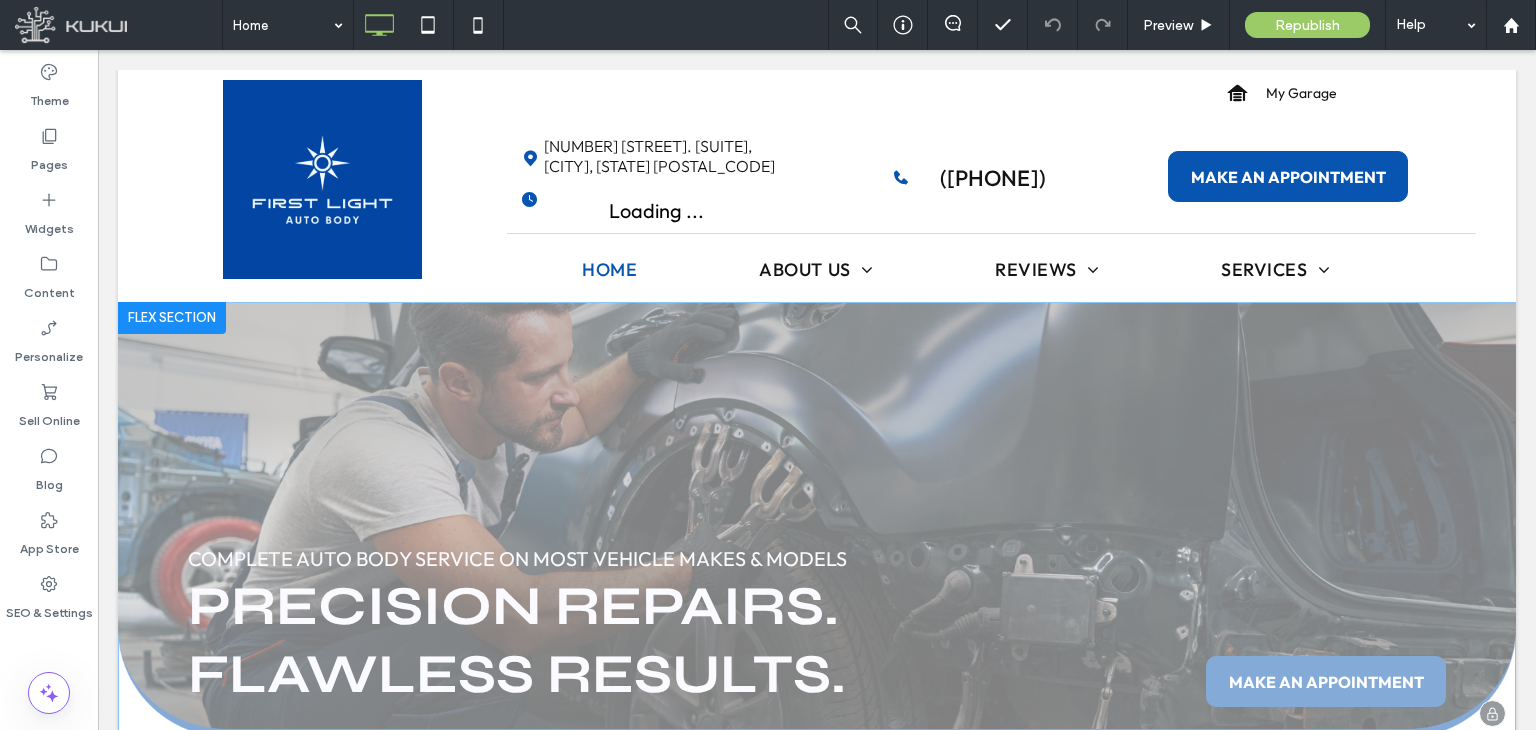 scroll, scrollTop: 0, scrollLeft: 0, axis: both 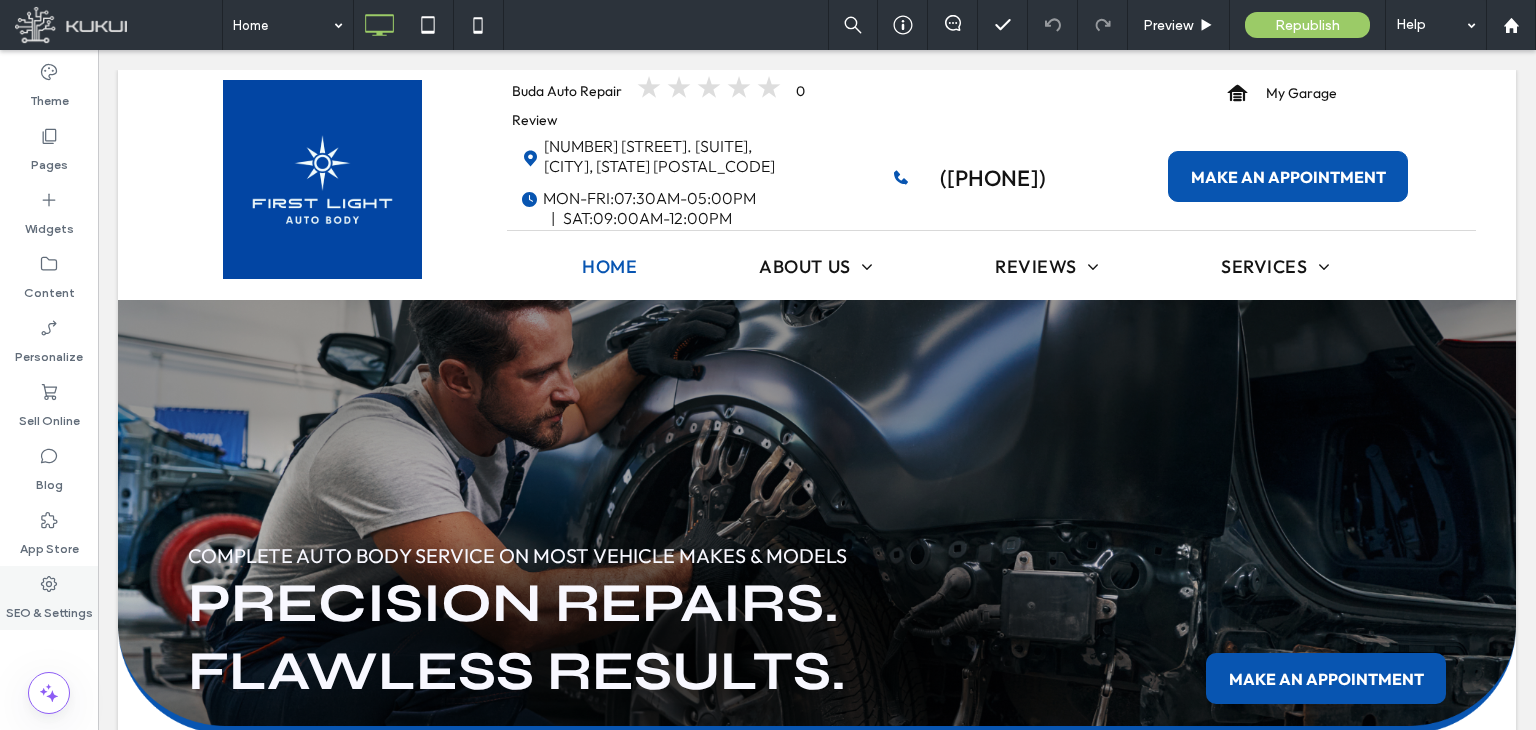 click on "SEO & Settings" at bounding box center [49, 608] 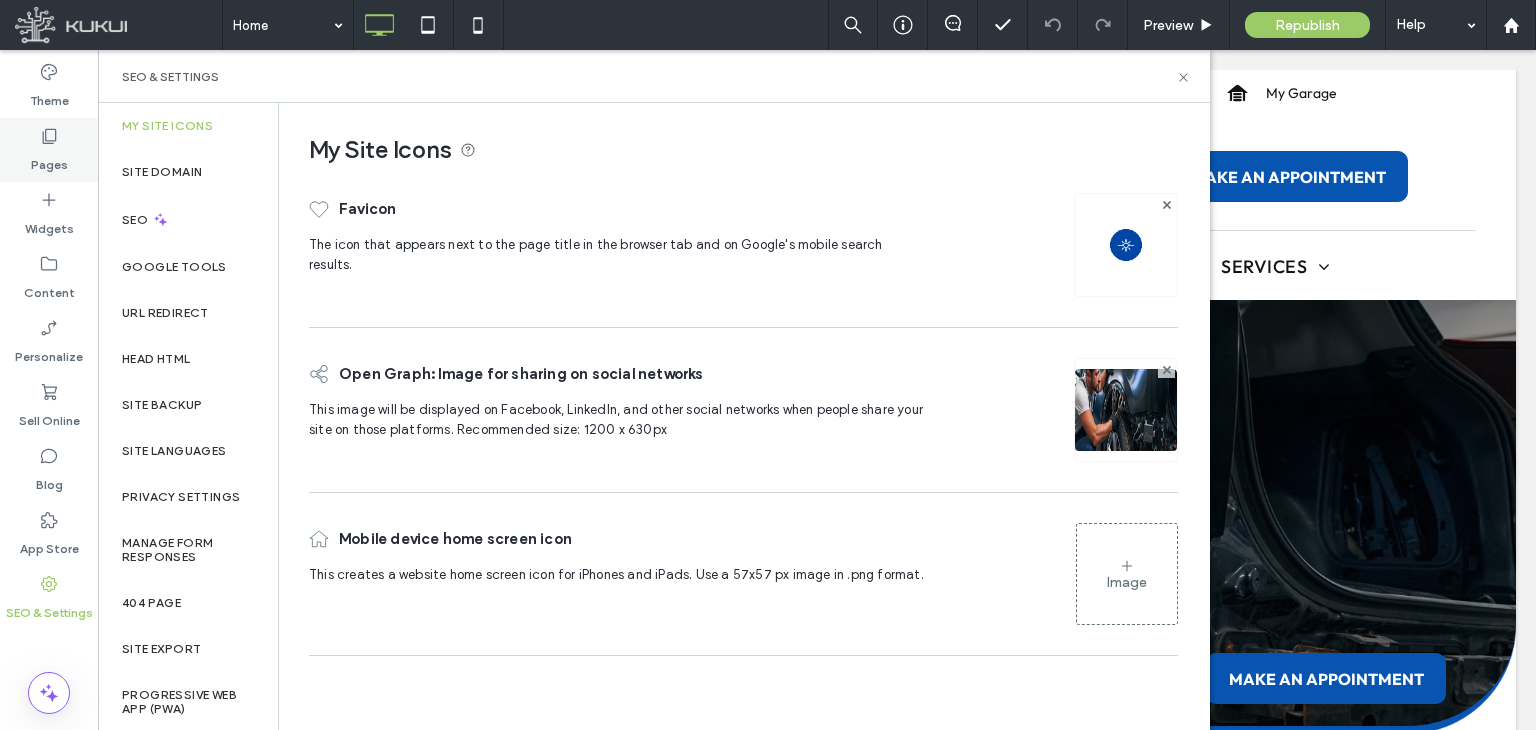 click on "Pages" at bounding box center (49, 160) 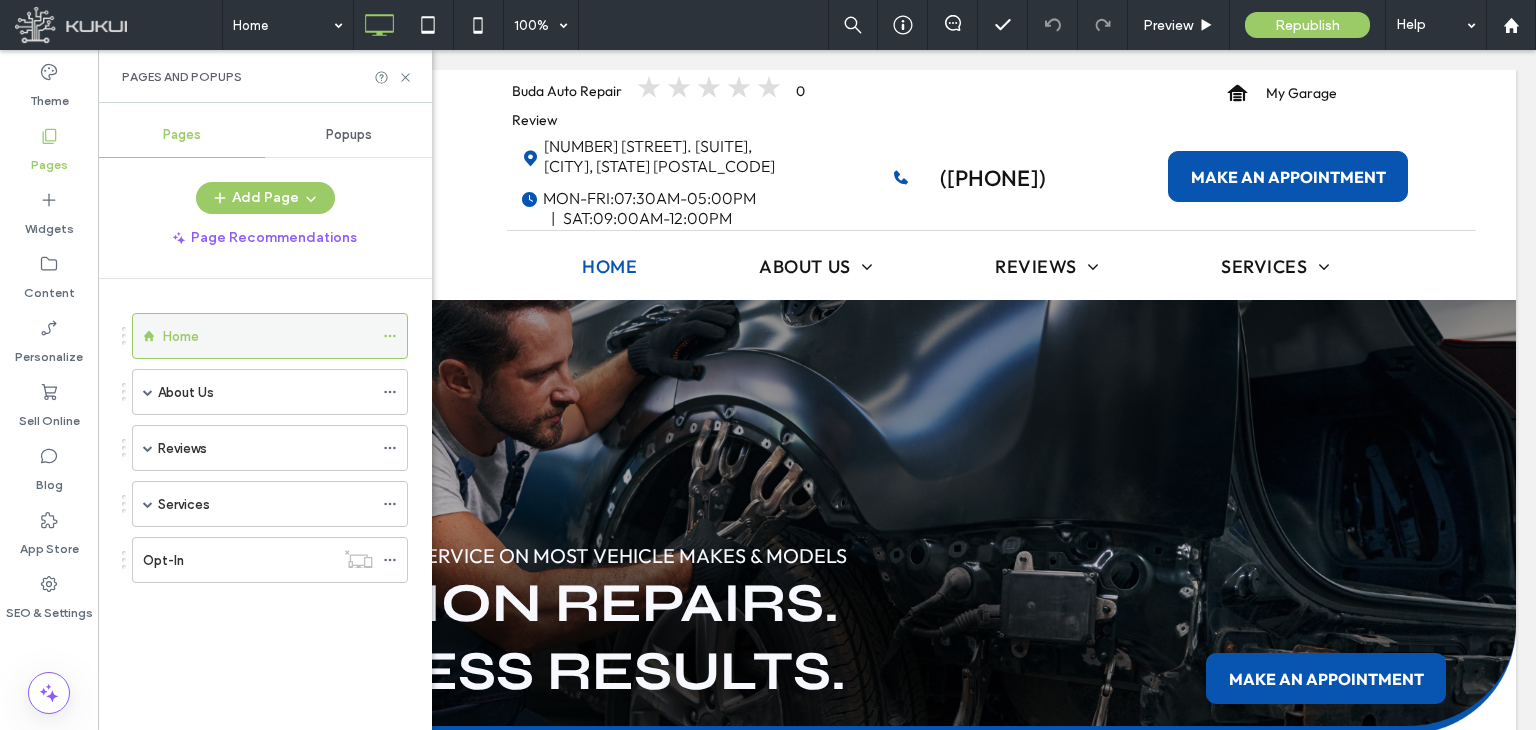 click at bounding box center (395, 336) 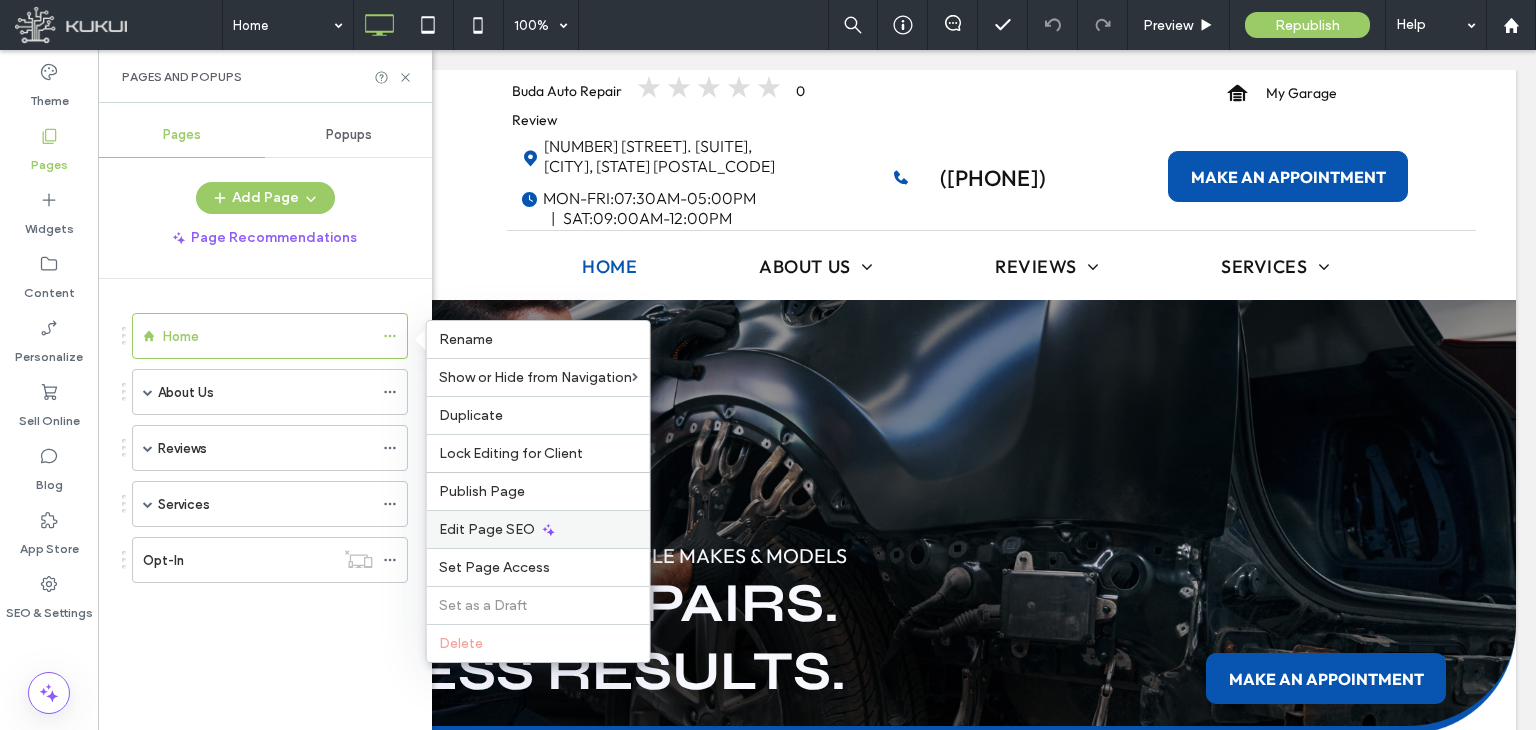 click on "Edit Page SEO" at bounding box center (487, 529) 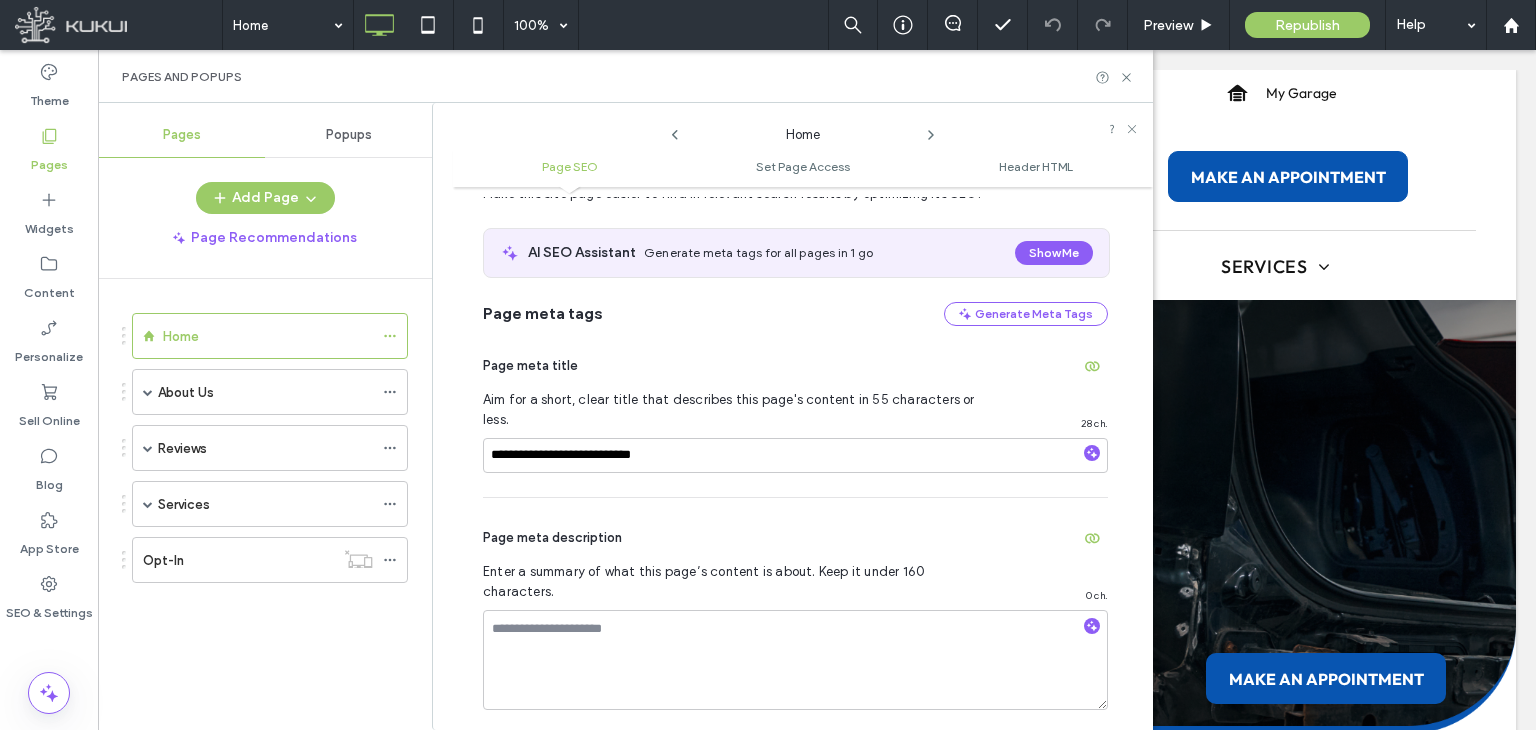 scroll, scrollTop: 200, scrollLeft: 0, axis: vertical 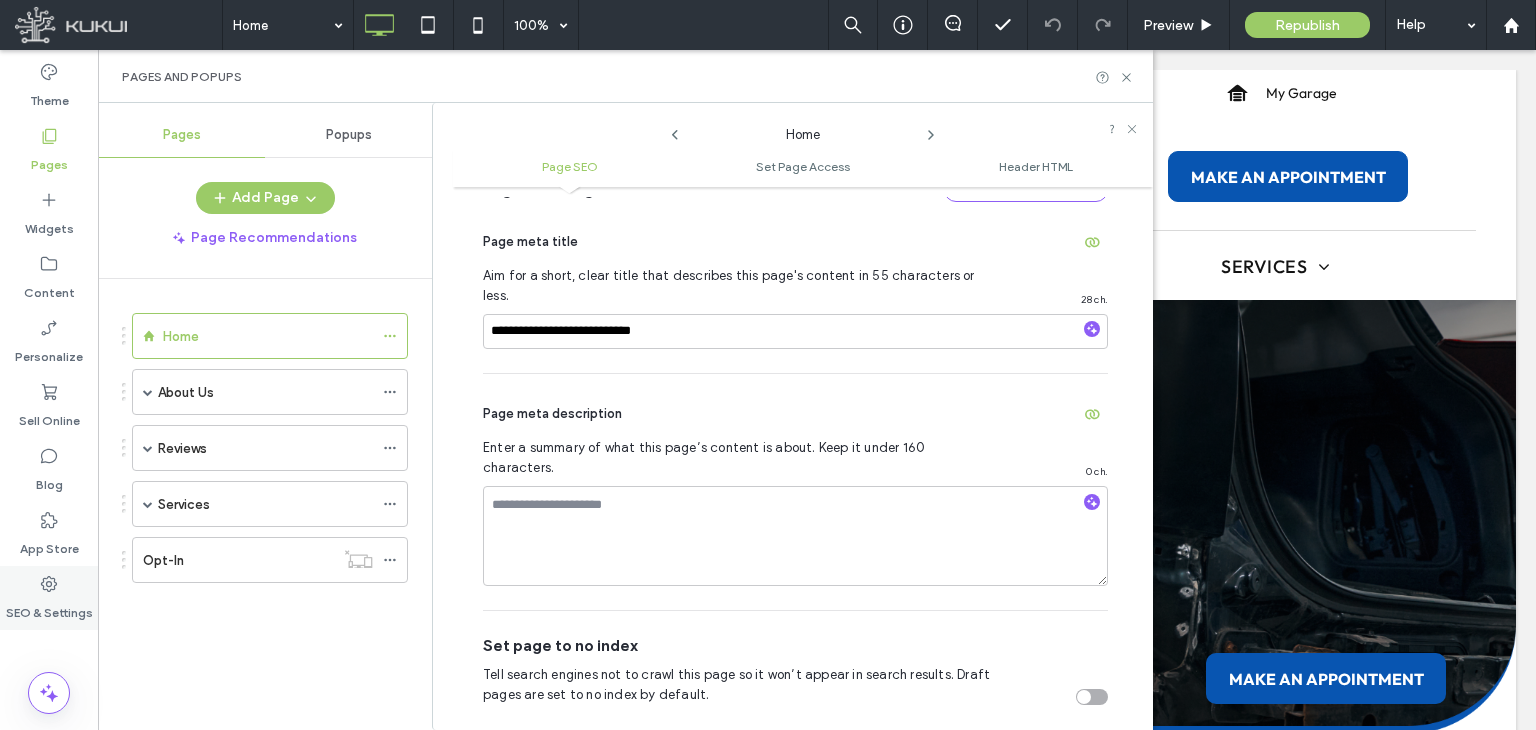 click 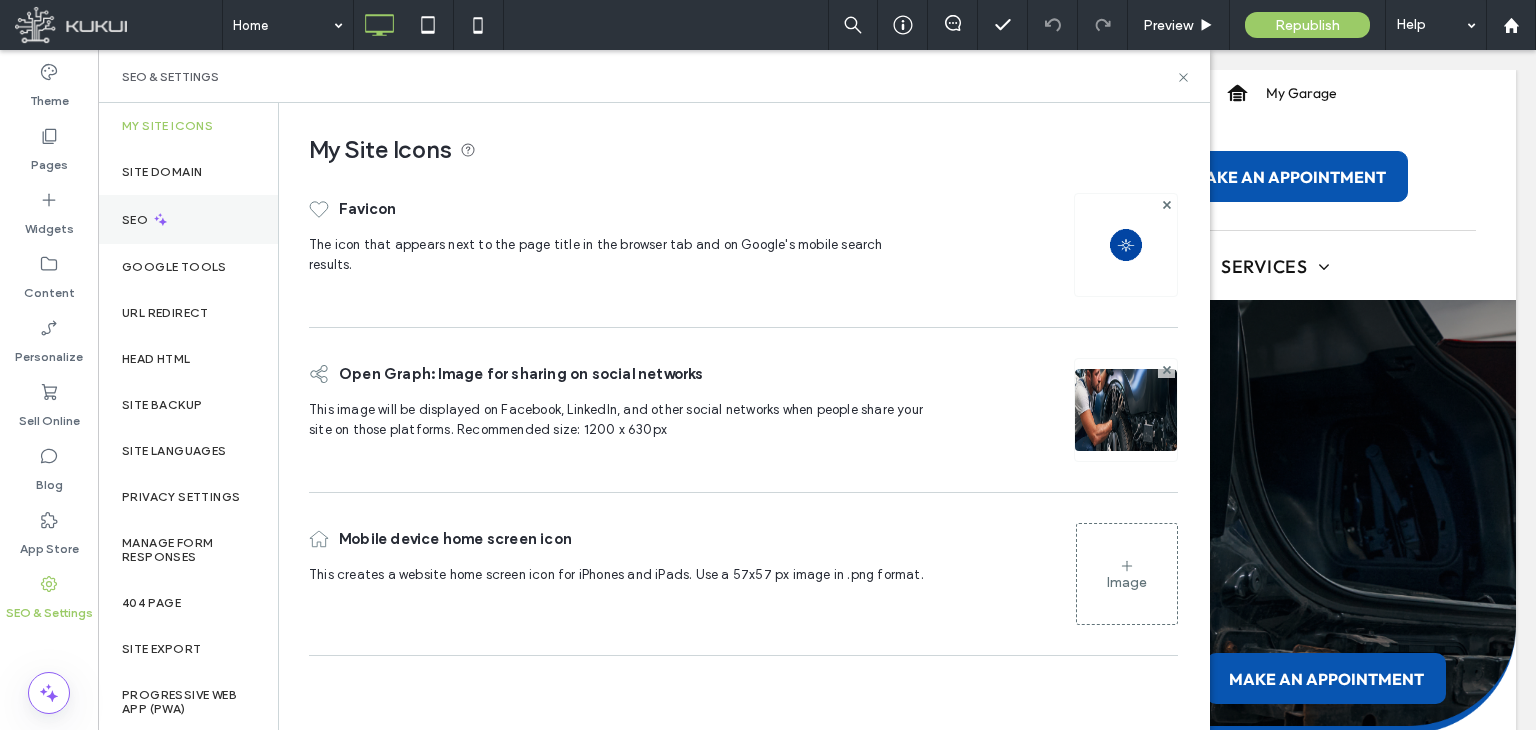 click on "SEO" at bounding box center (137, 220) 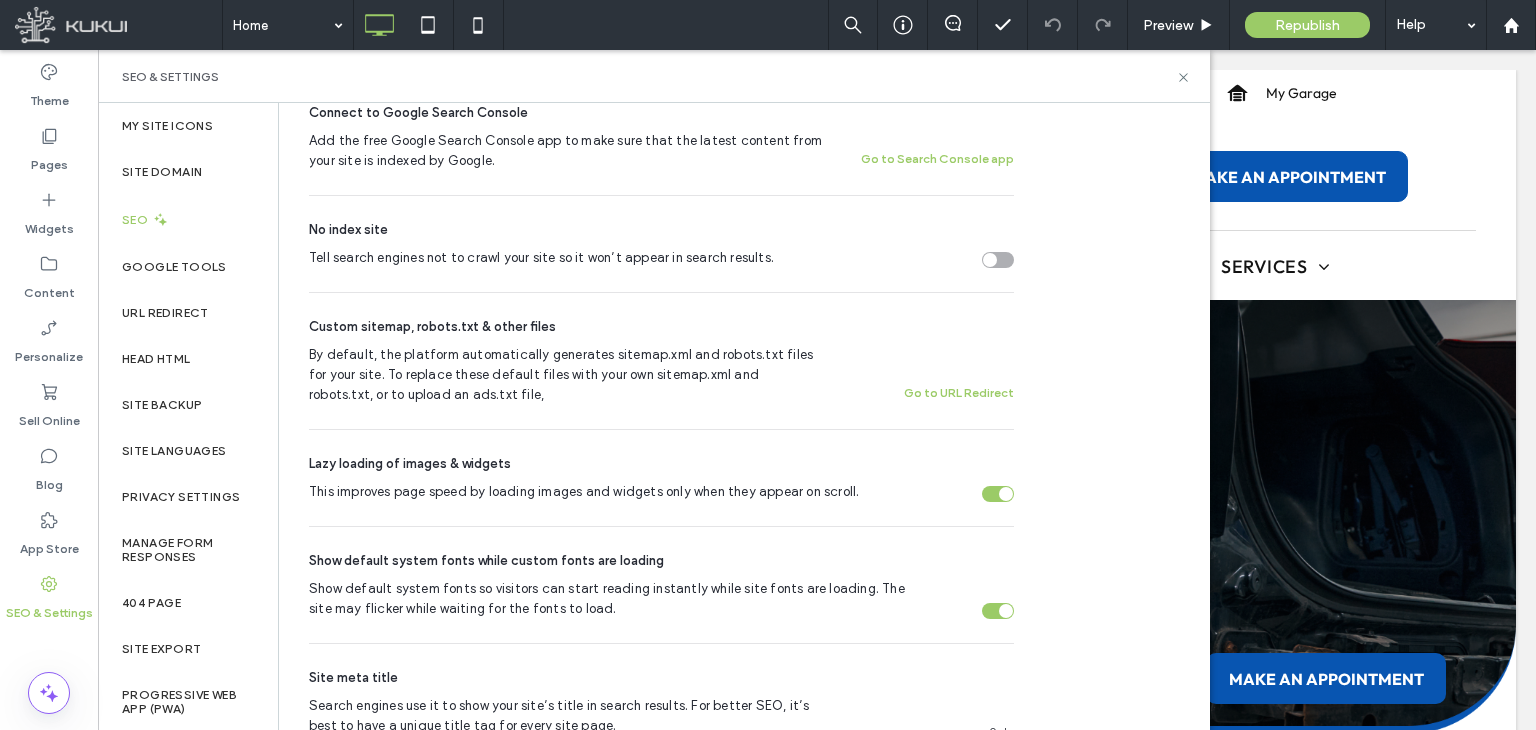 scroll, scrollTop: 547, scrollLeft: 0, axis: vertical 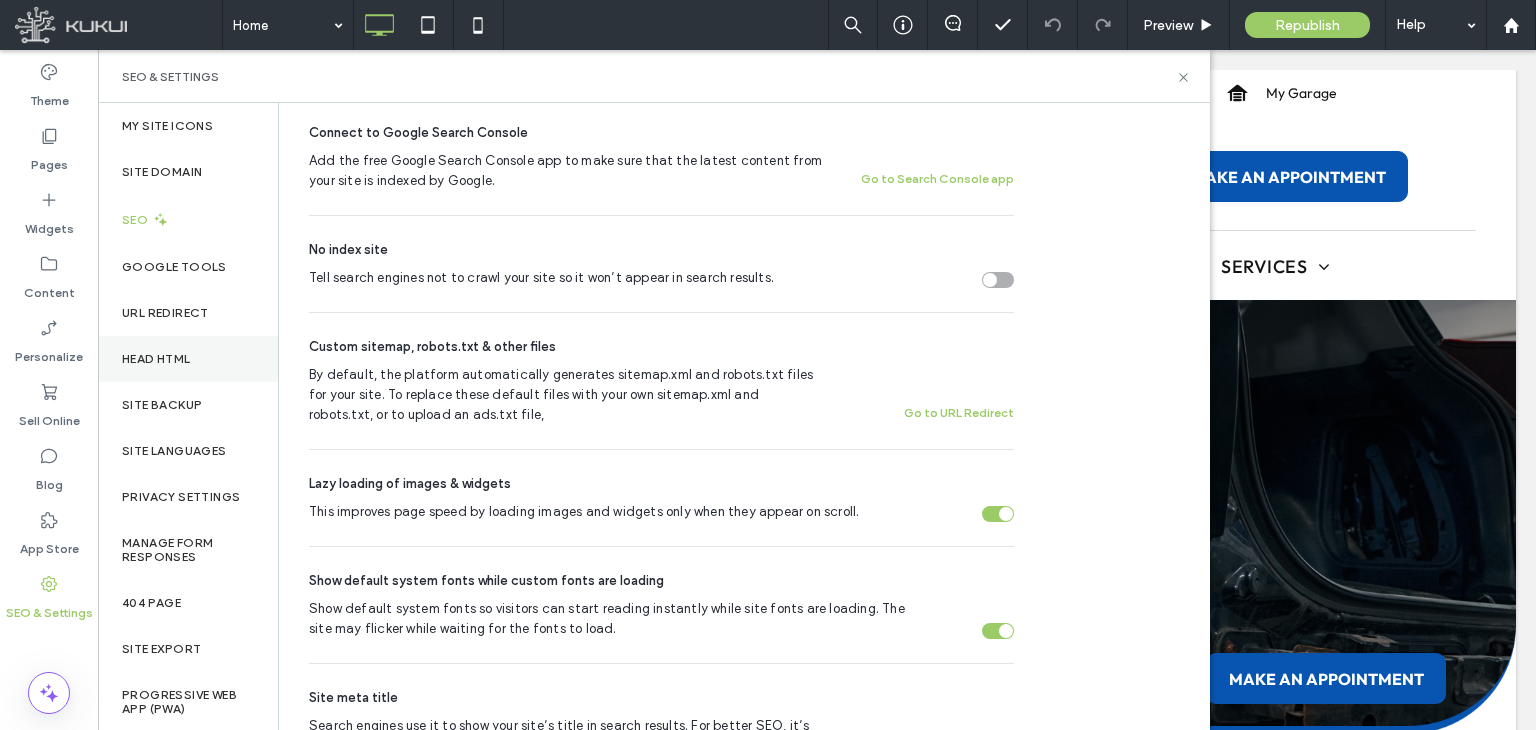 click on "Head HTML" at bounding box center (188, 359) 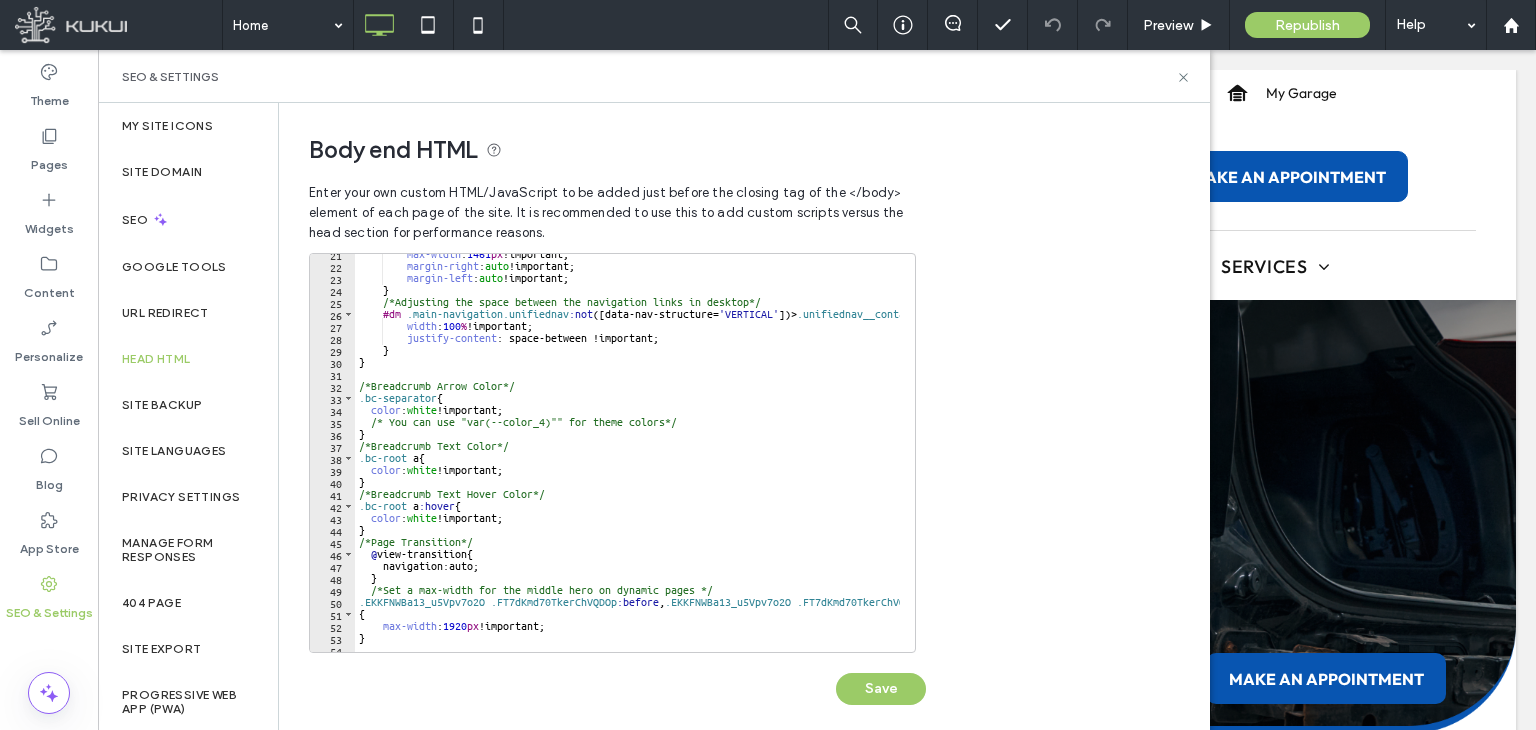 scroll, scrollTop: 276, scrollLeft: 0, axis: vertical 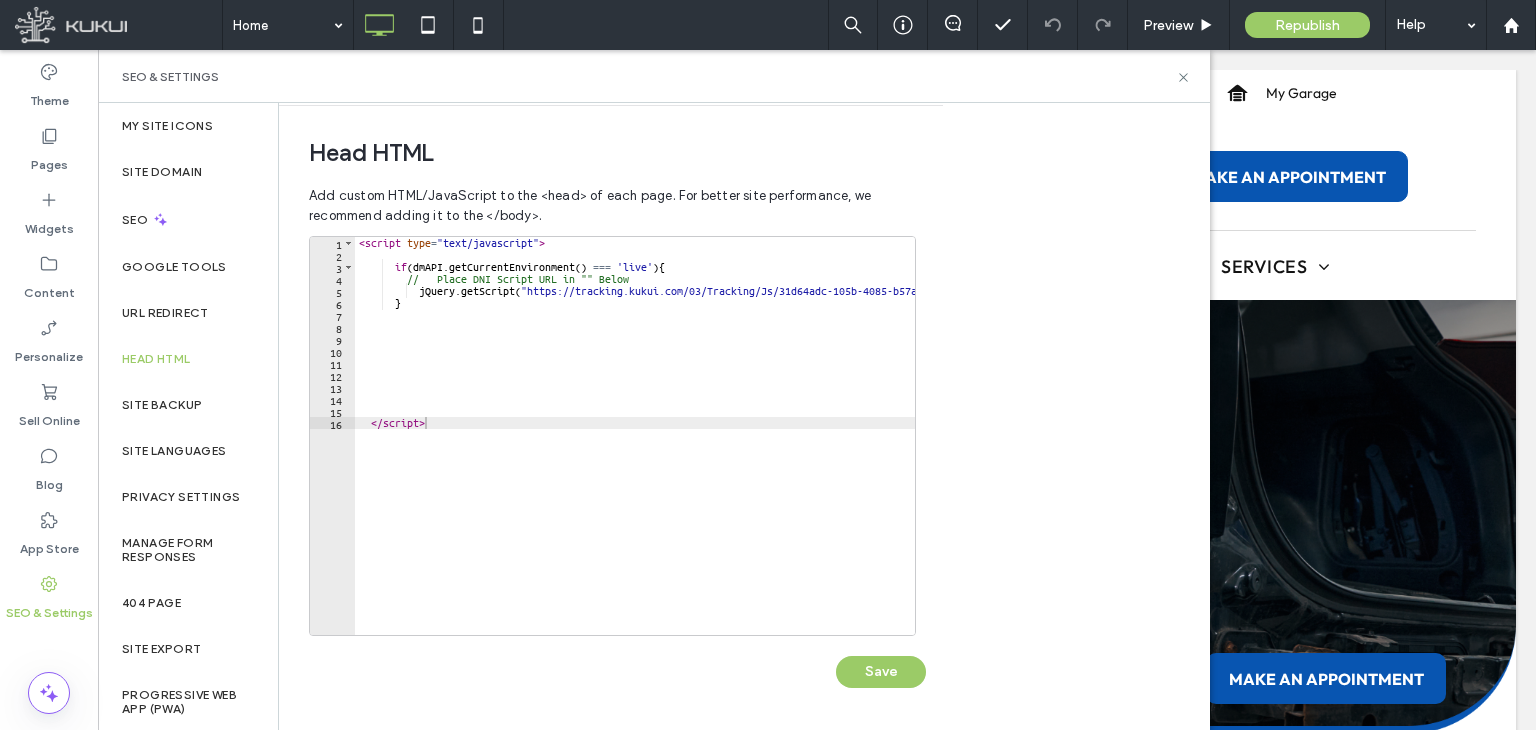 type on "*********" 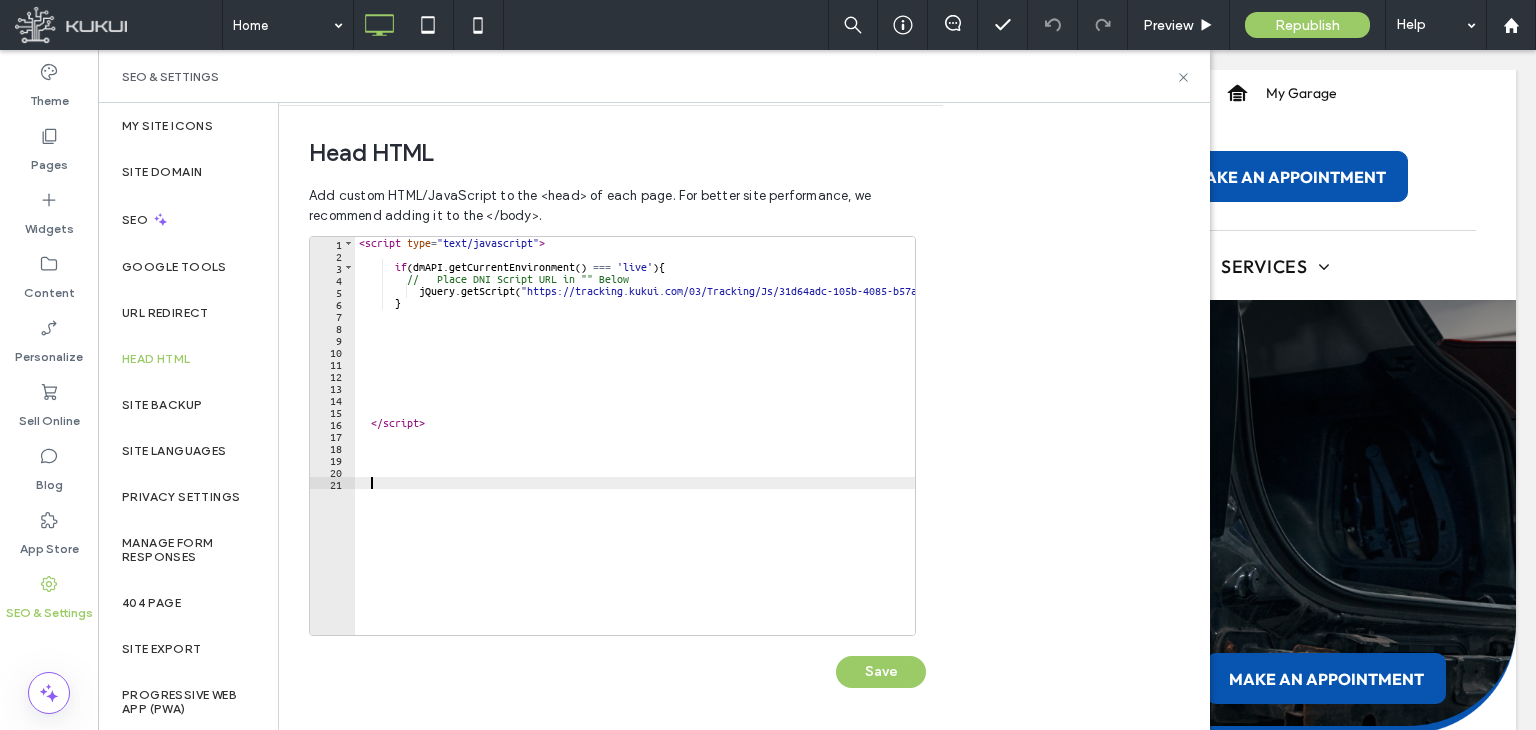 paste on "*********" 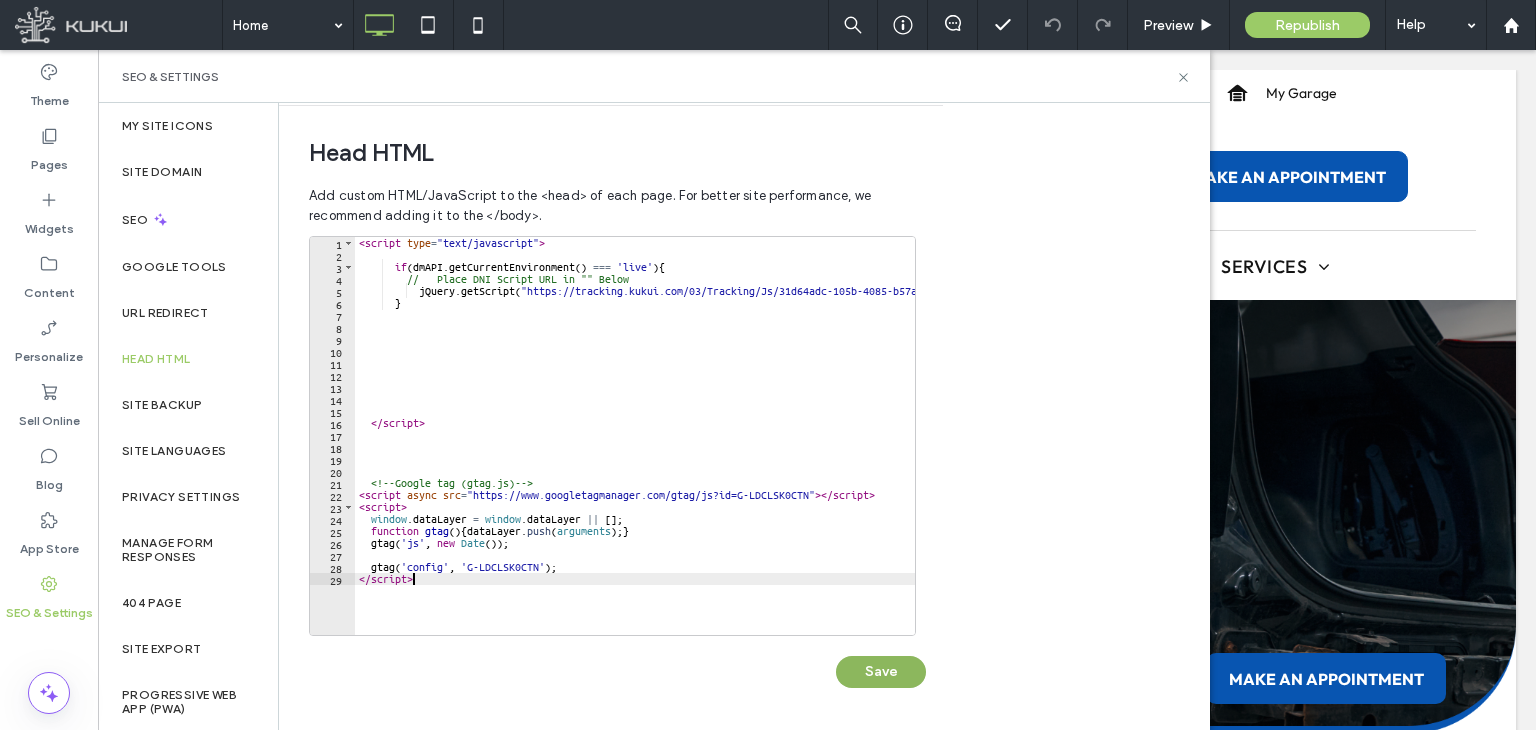 type on "*********" 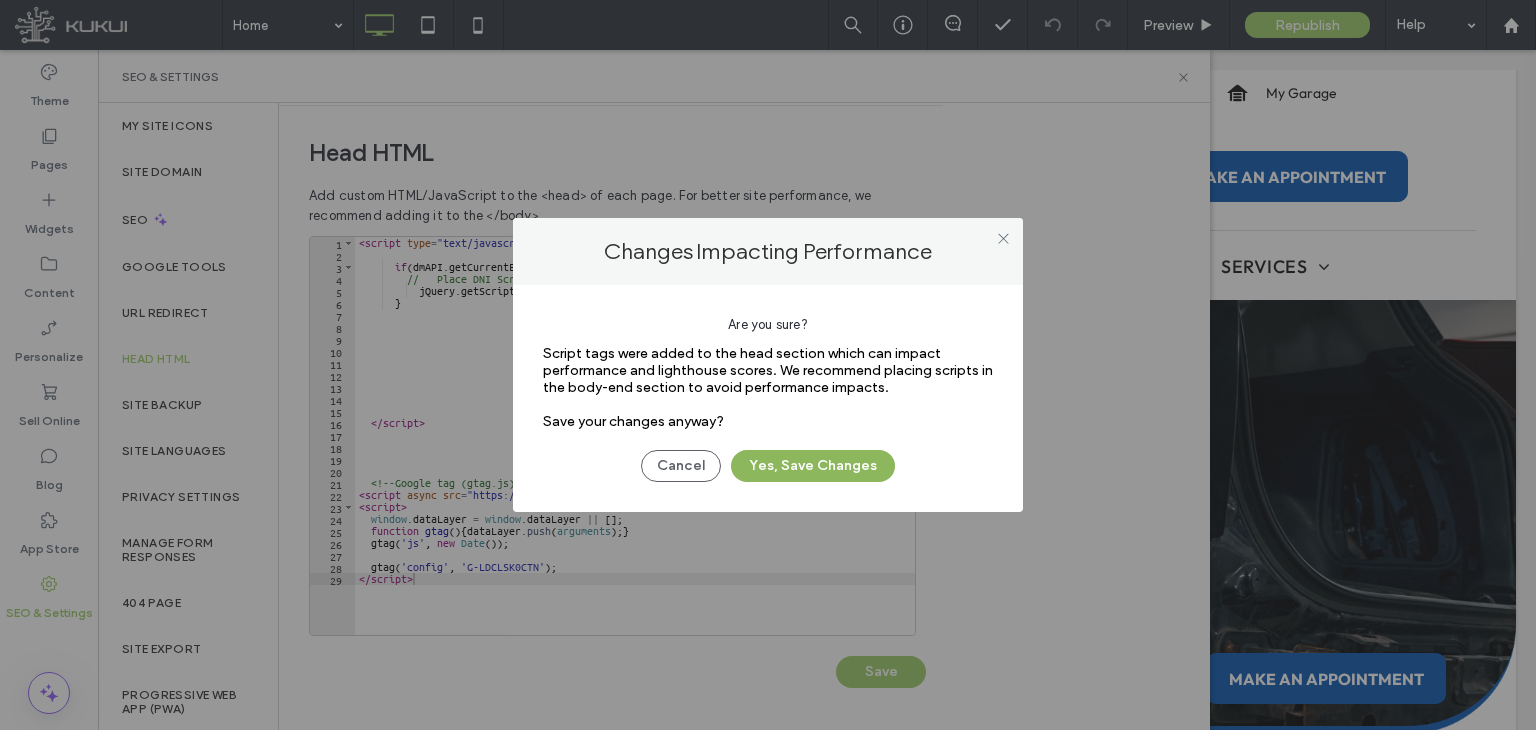 click on "Yes, Save Changes" at bounding box center (813, 466) 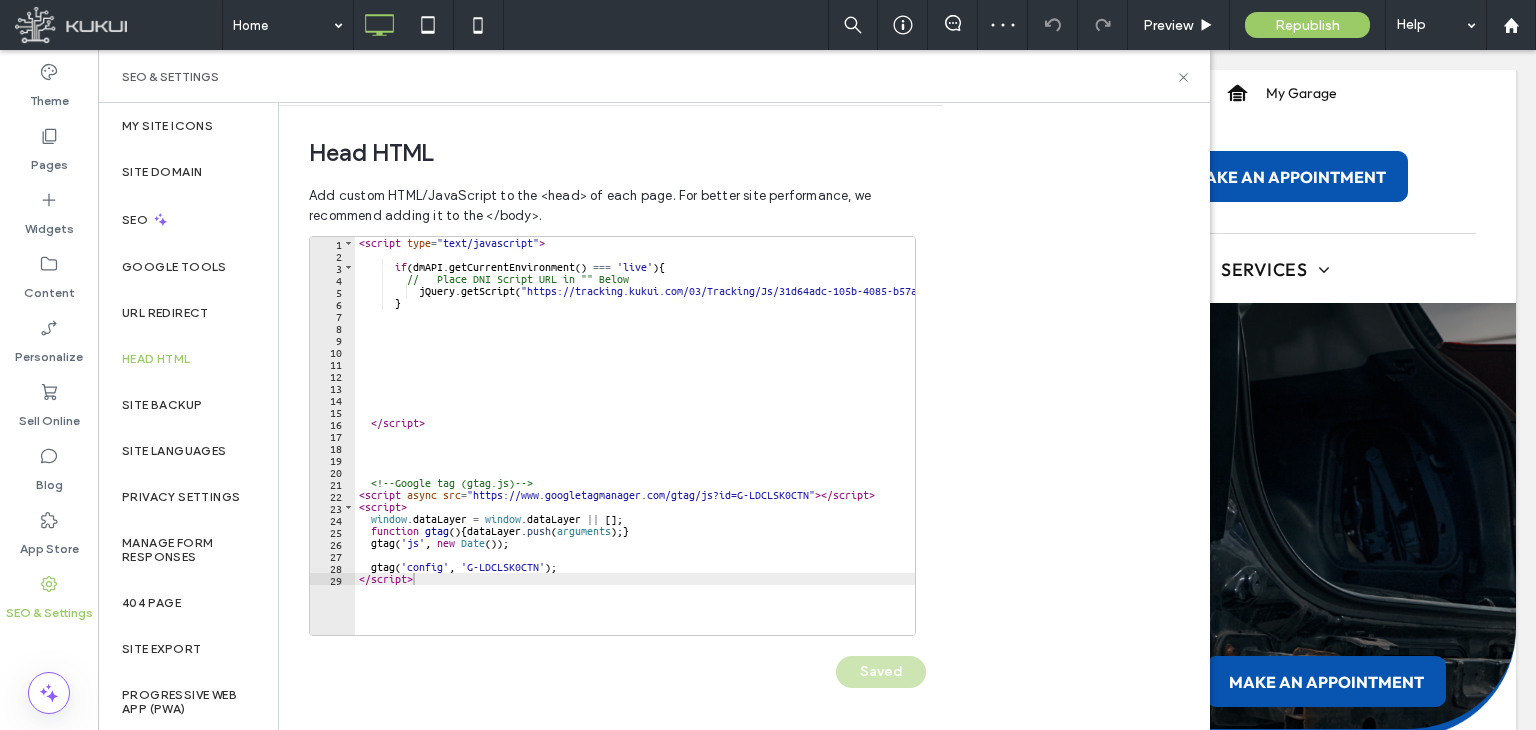 scroll, scrollTop: 0, scrollLeft: 0, axis: both 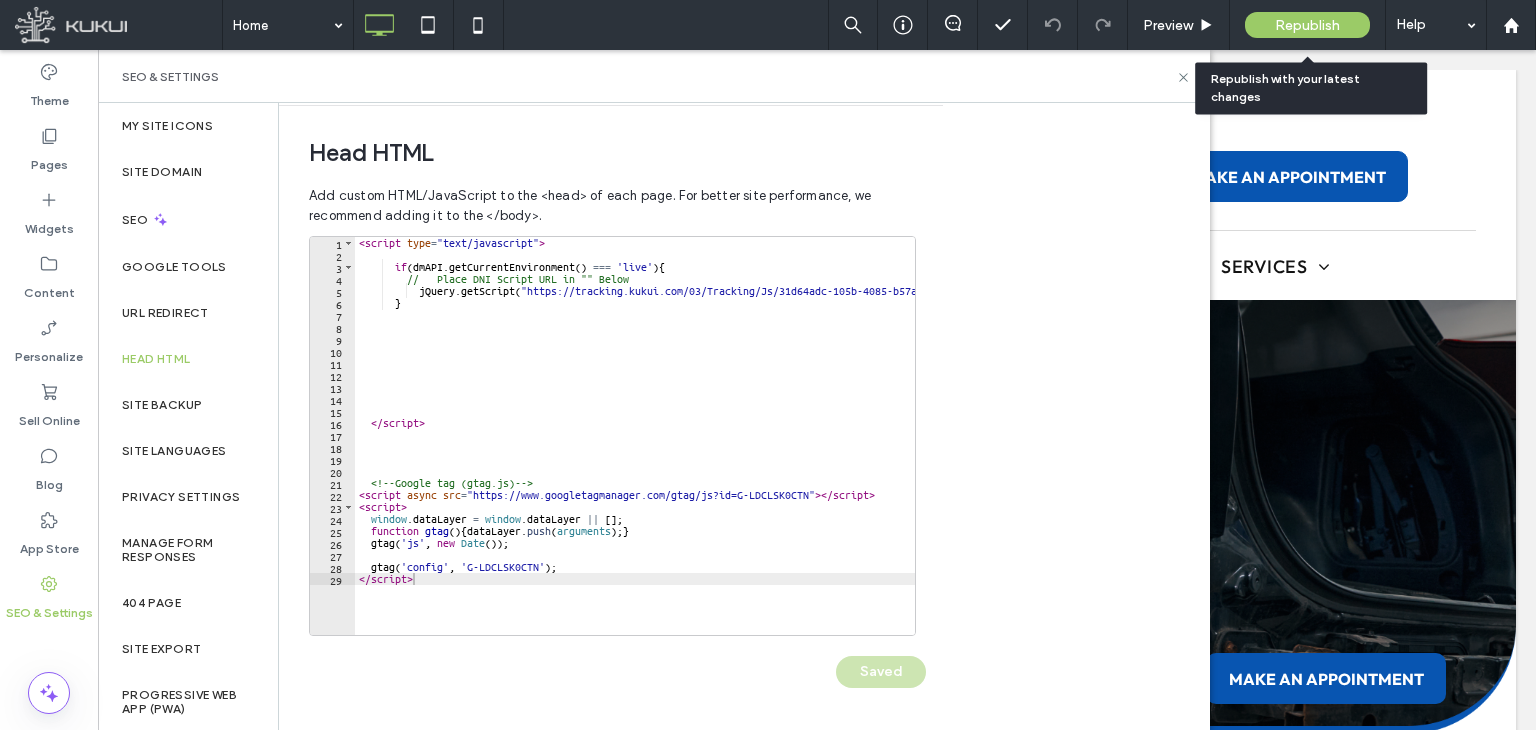 click on "Republish" at bounding box center [1307, 25] 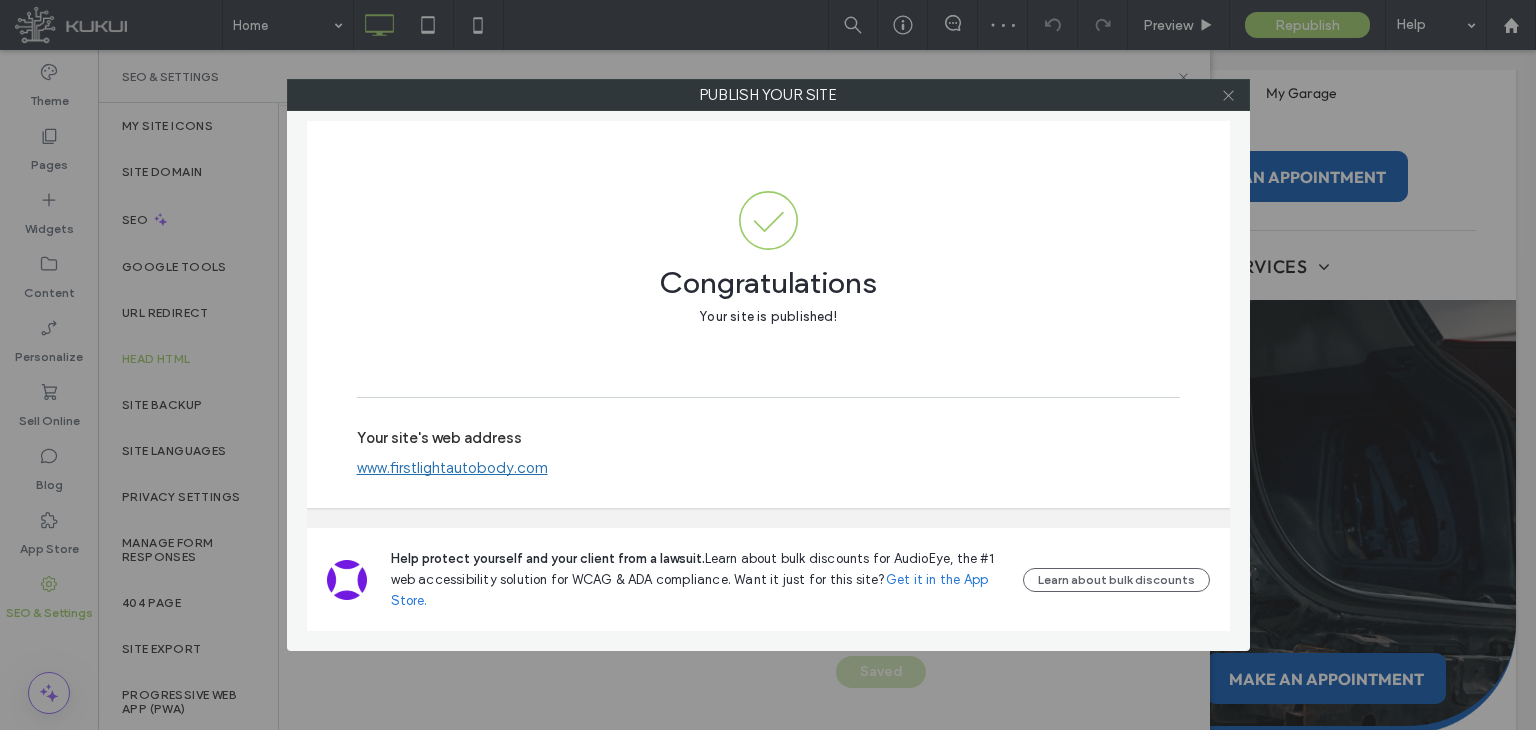 click 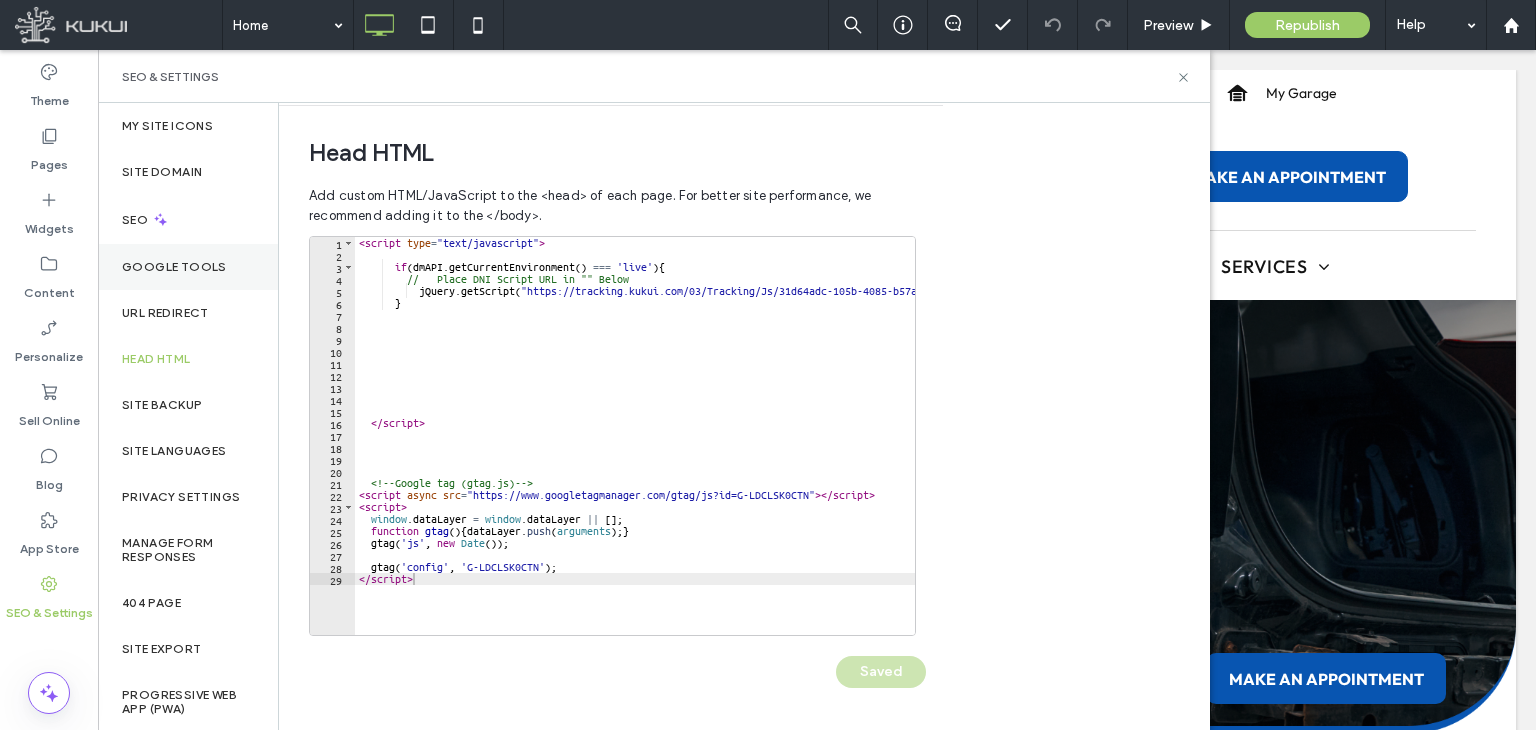 click on "Google Tools" at bounding box center [188, 267] 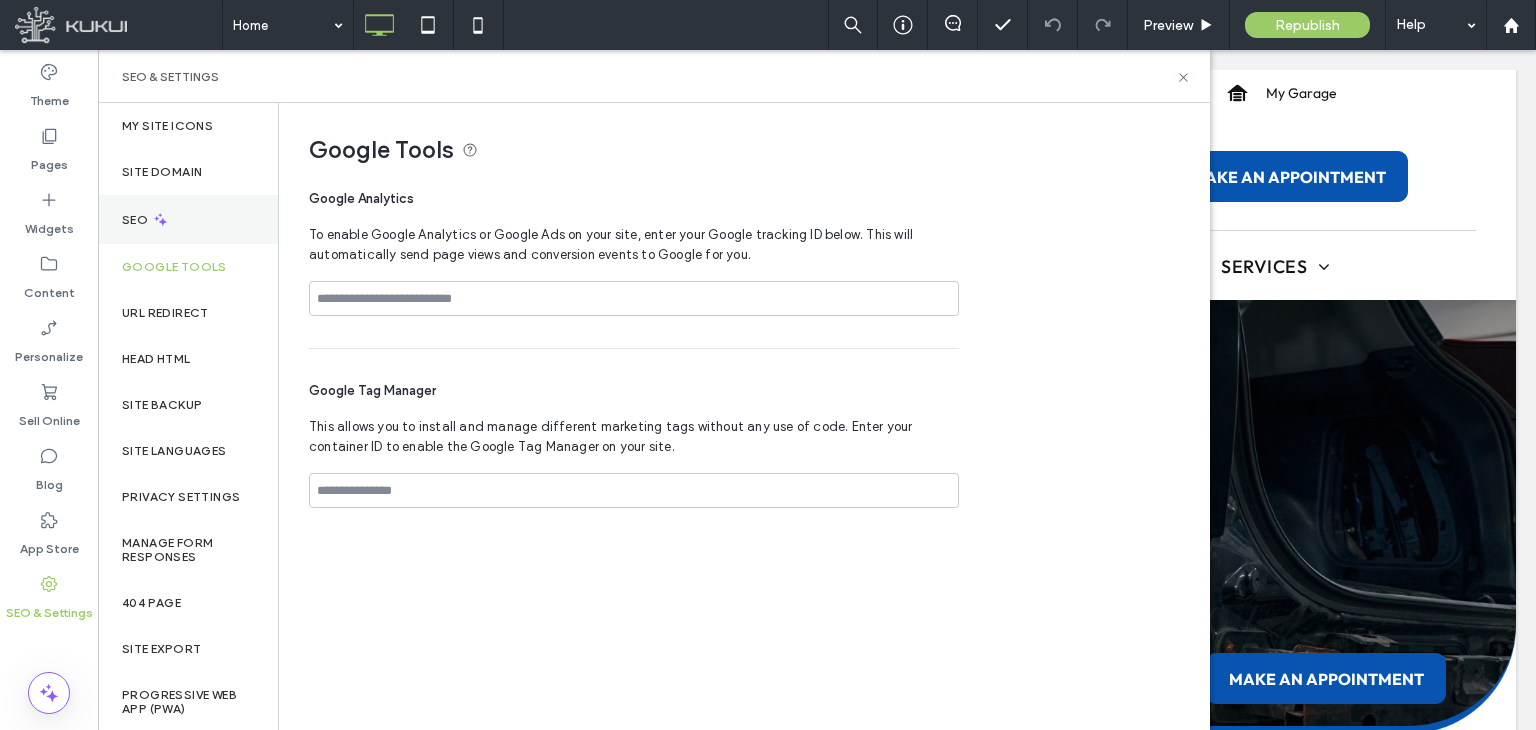 click on "SEO" at bounding box center (188, 219) 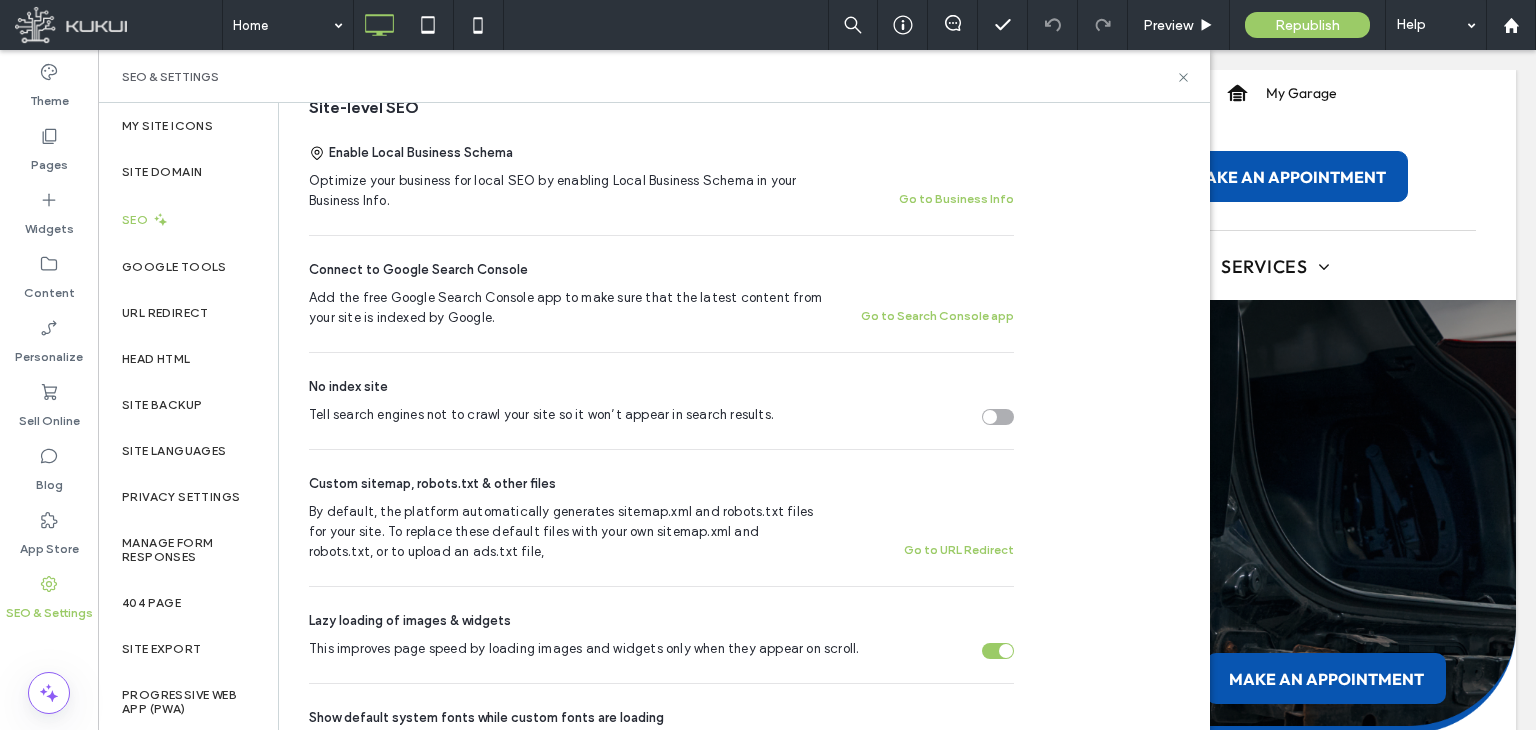 scroll, scrollTop: 0, scrollLeft: 0, axis: both 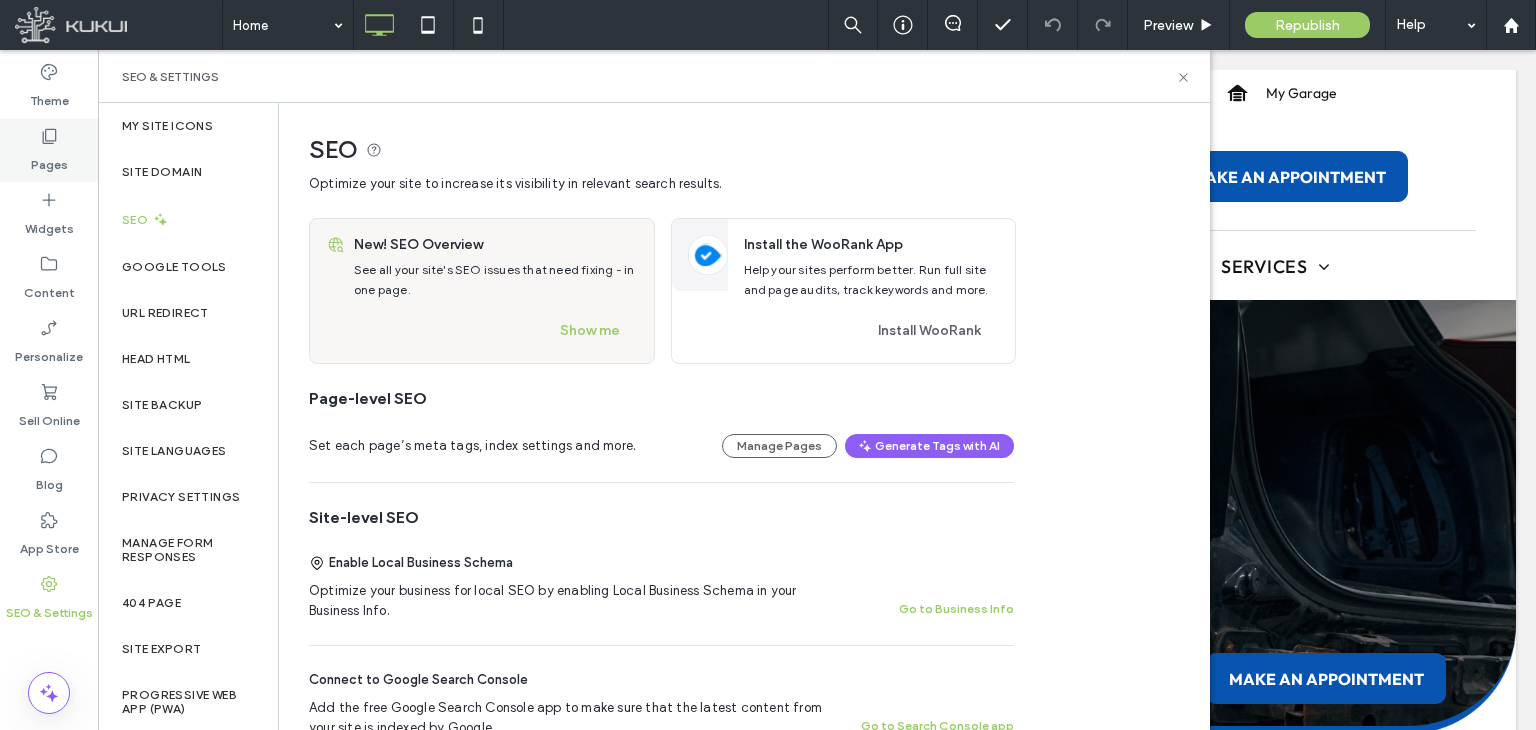 click on "Pages" at bounding box center (49, 150) 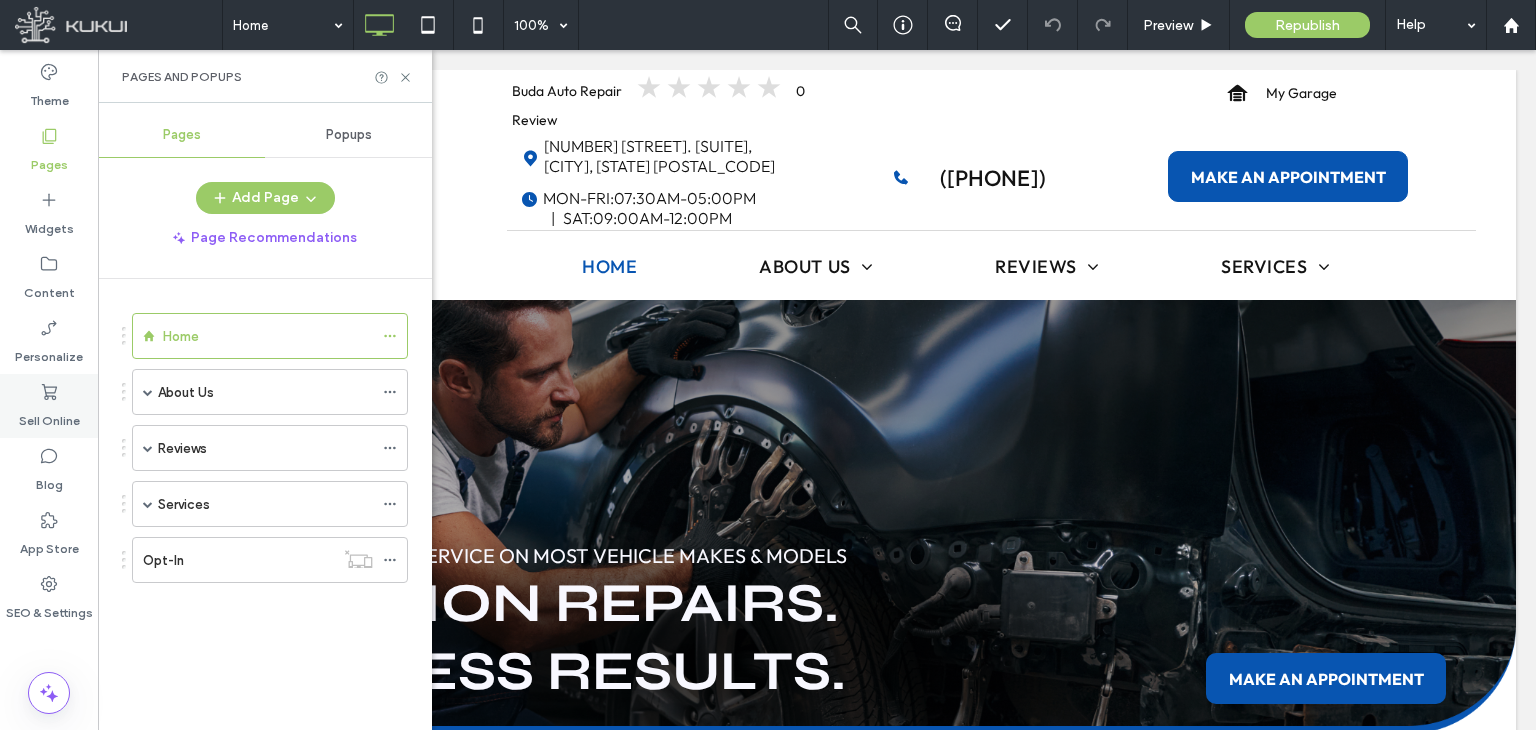 click 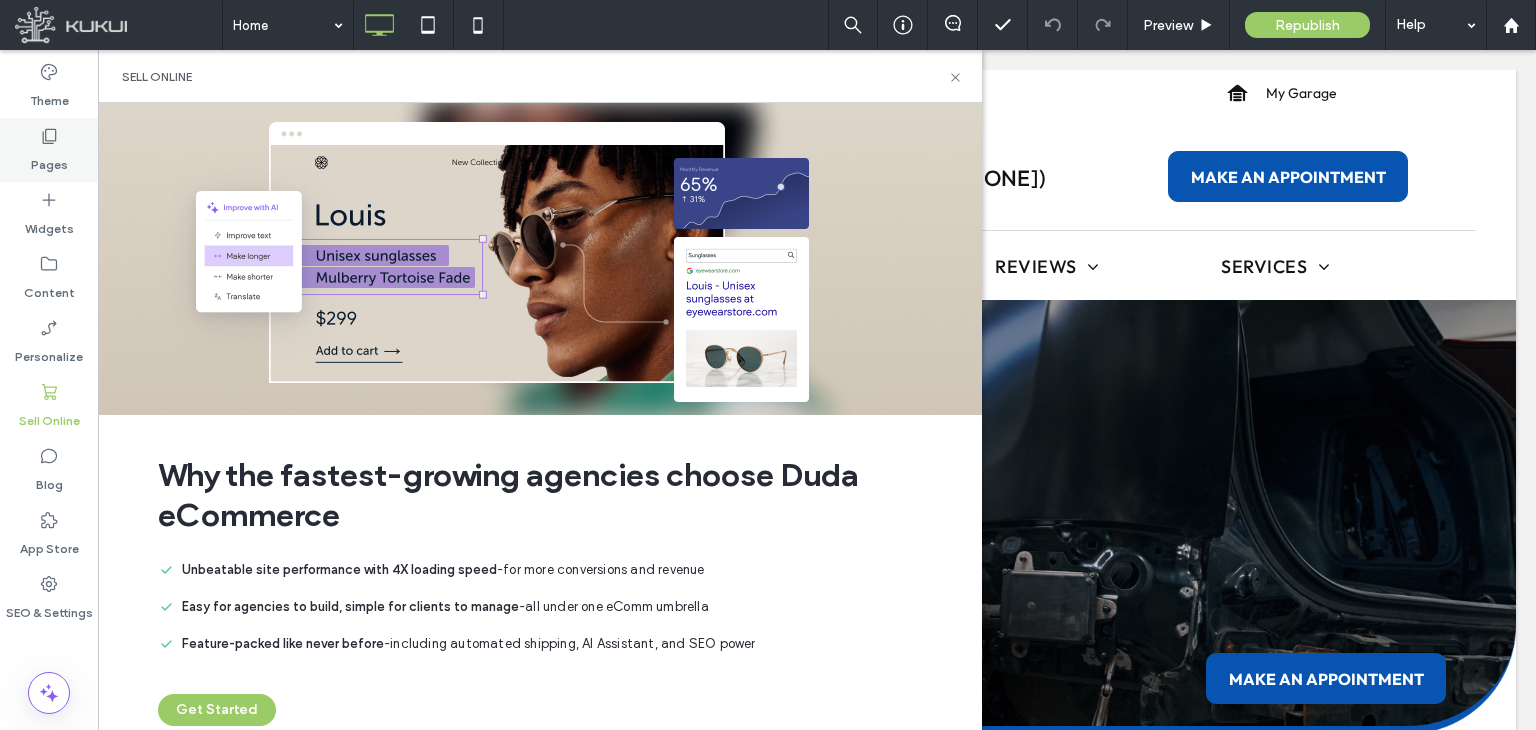 click on "Pages" at bounding box center [49, 160] 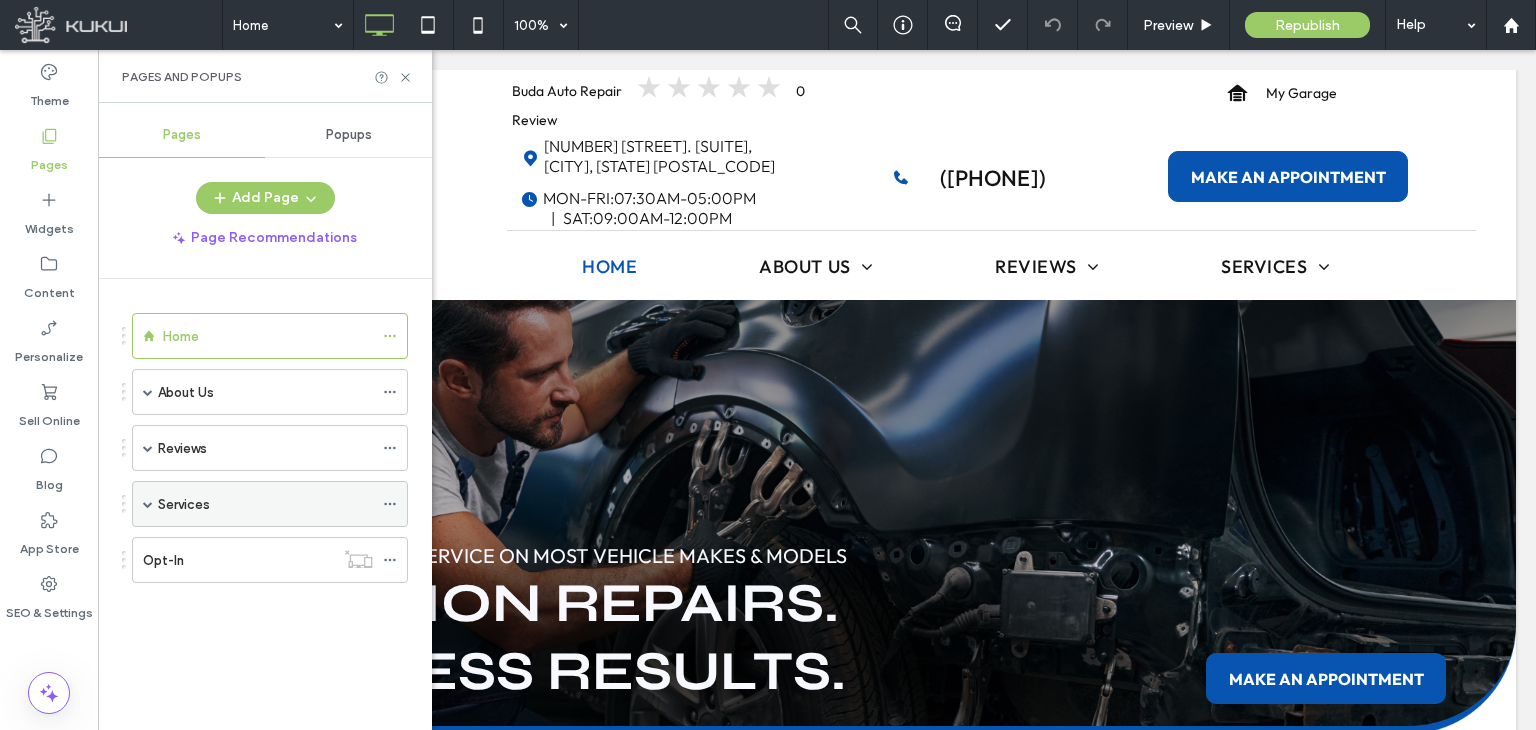 click at bounding box center (148, 504) 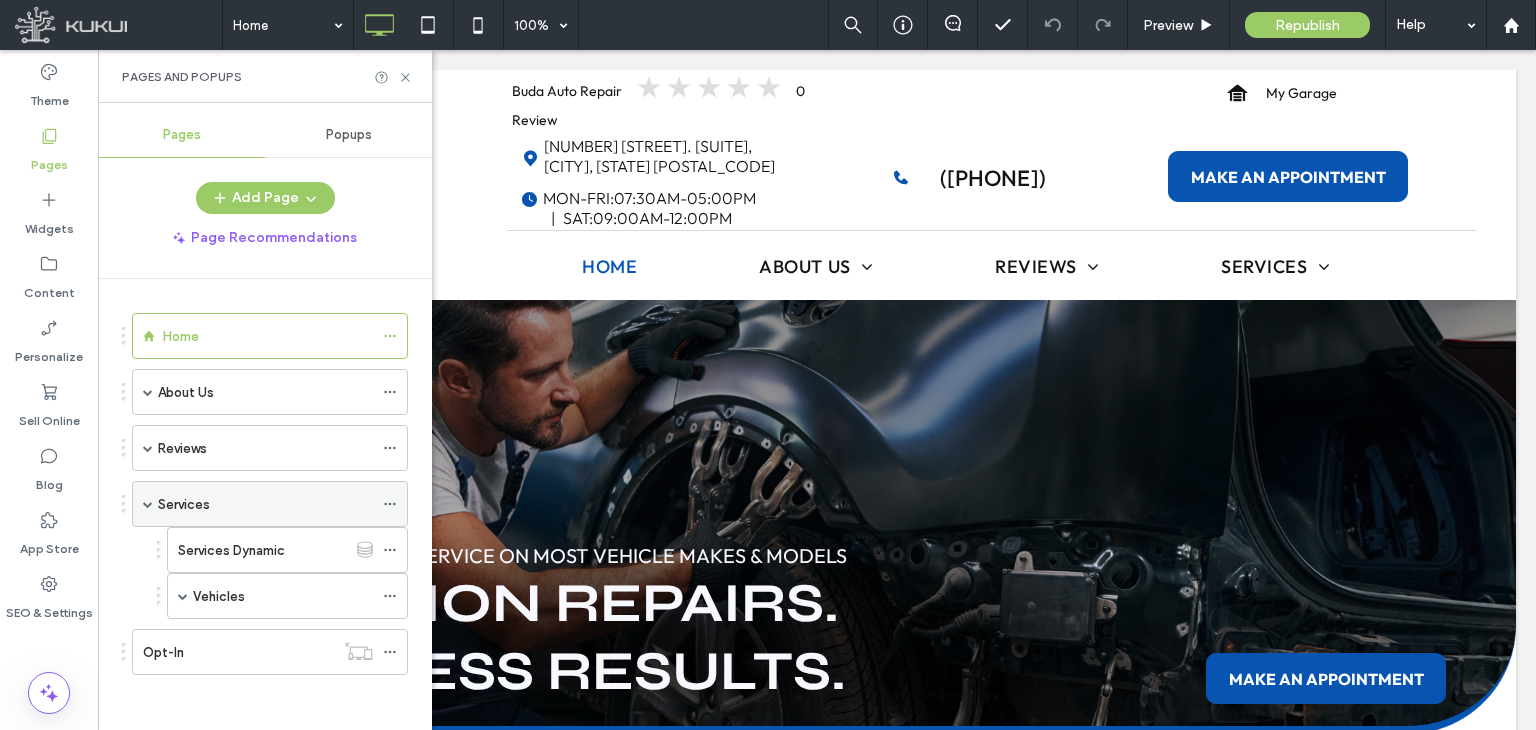 click at bounding box center [148, 504] 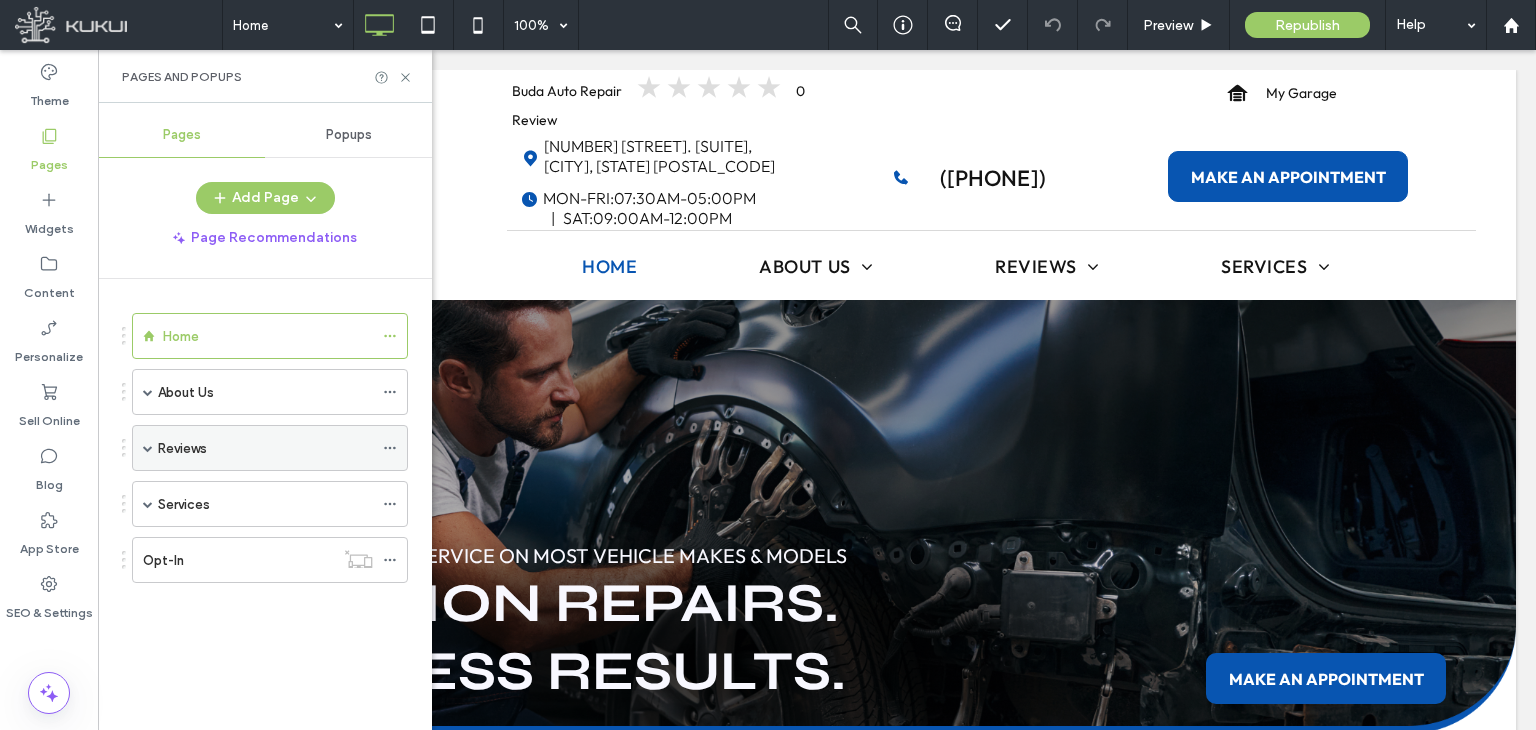click at bounding box center [148, 448] 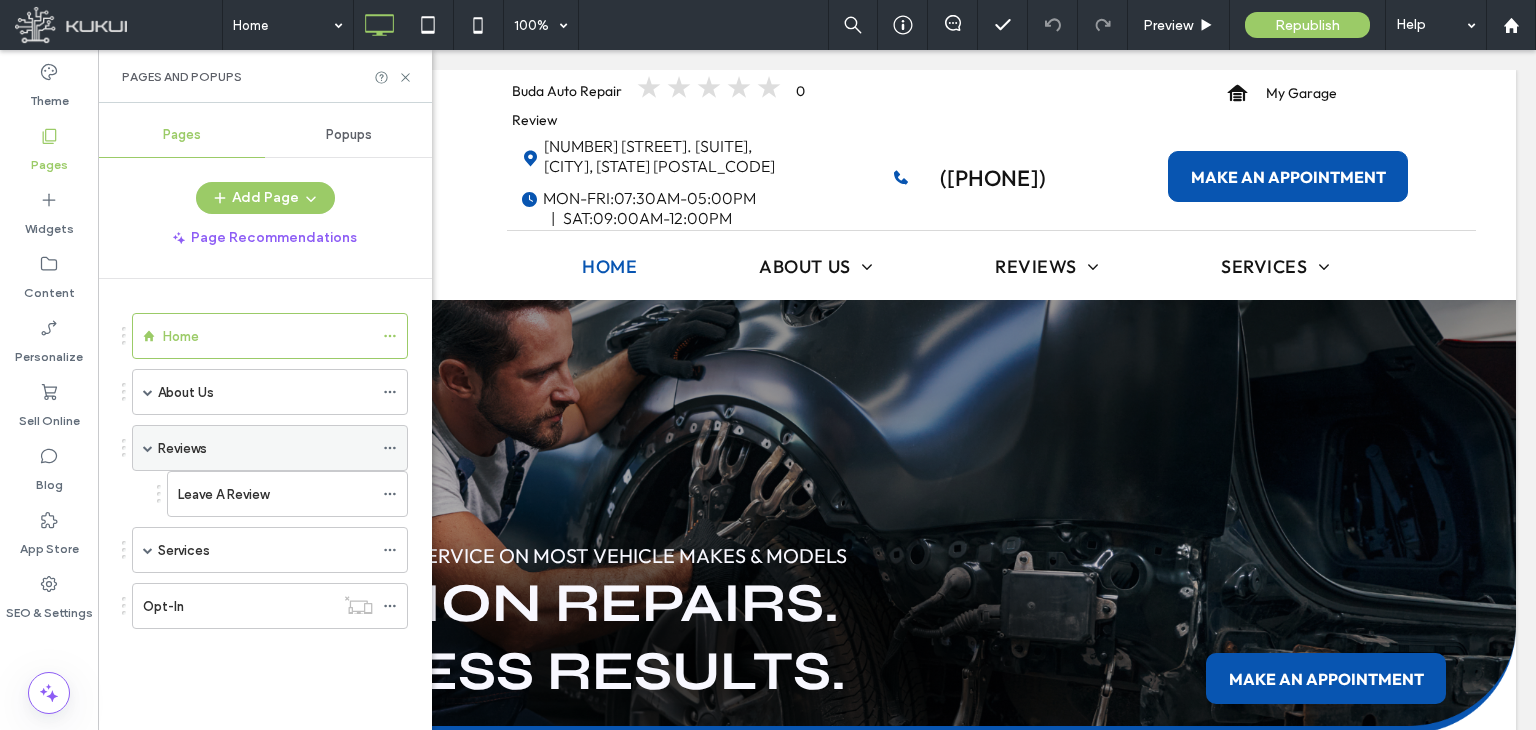 click at bounding box center [148, 448] 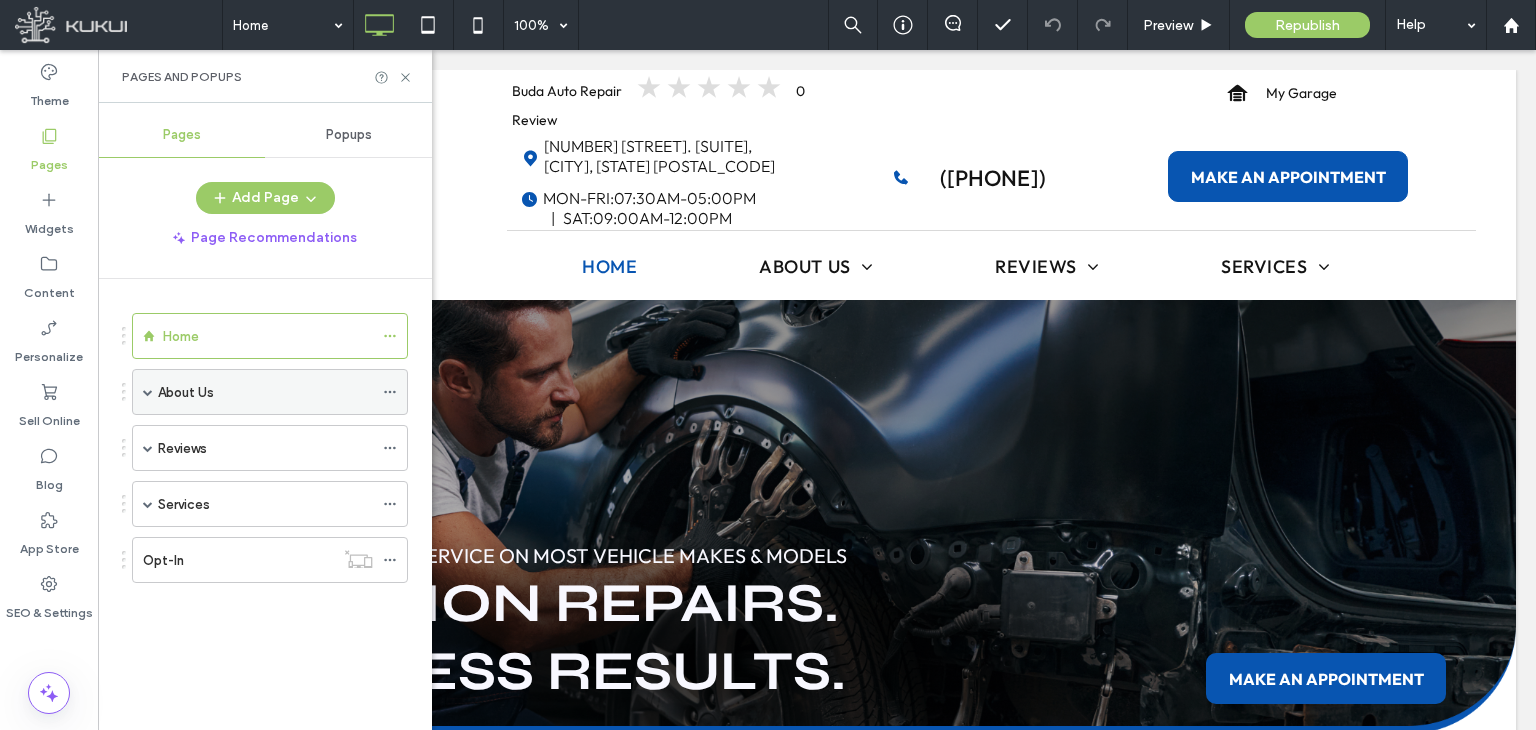 drag, startPoint x: 147, startPoint y: 400, endPoint x: 147, endPoint y: 389, distance: 11 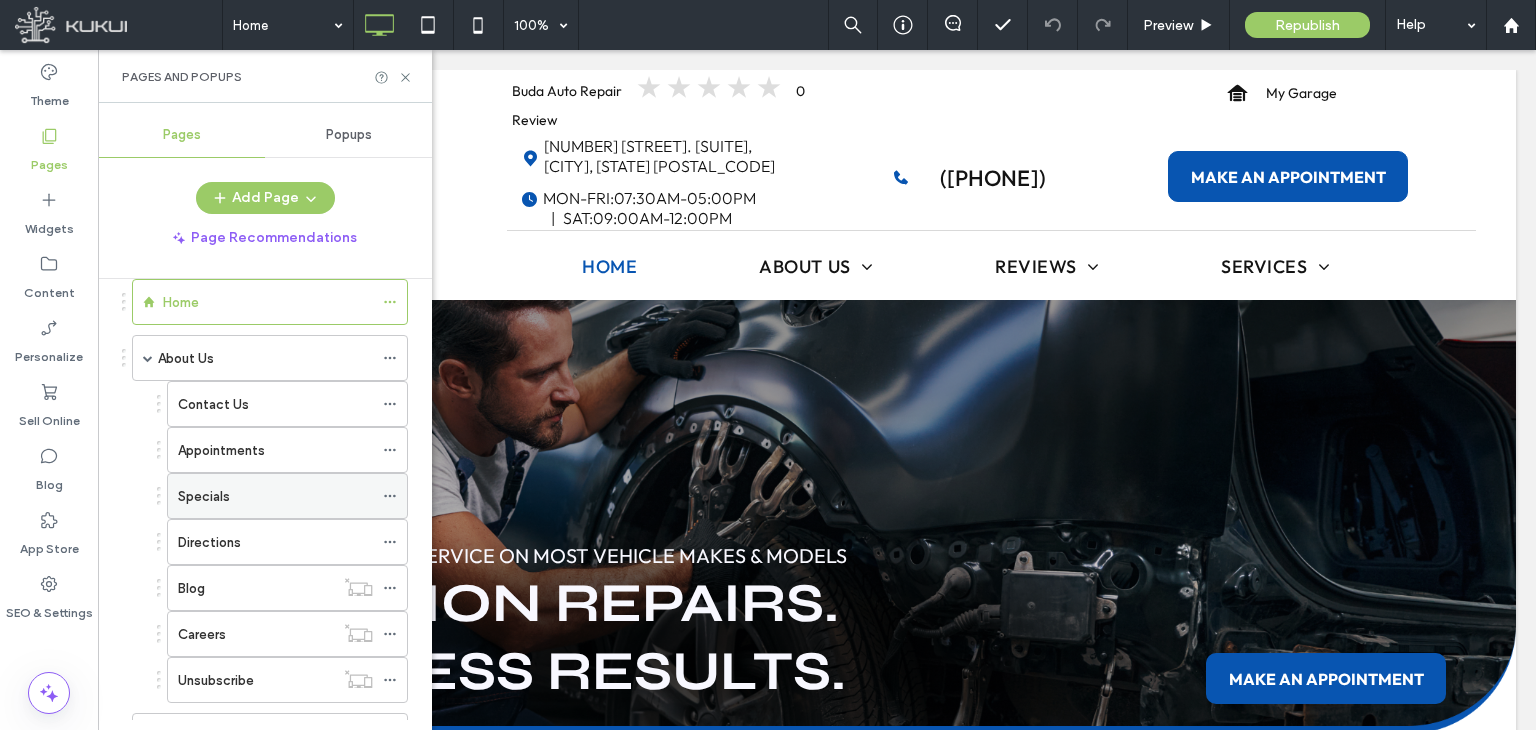 scroll, scrollTop: 0, scrollLeft: 0, axis: both 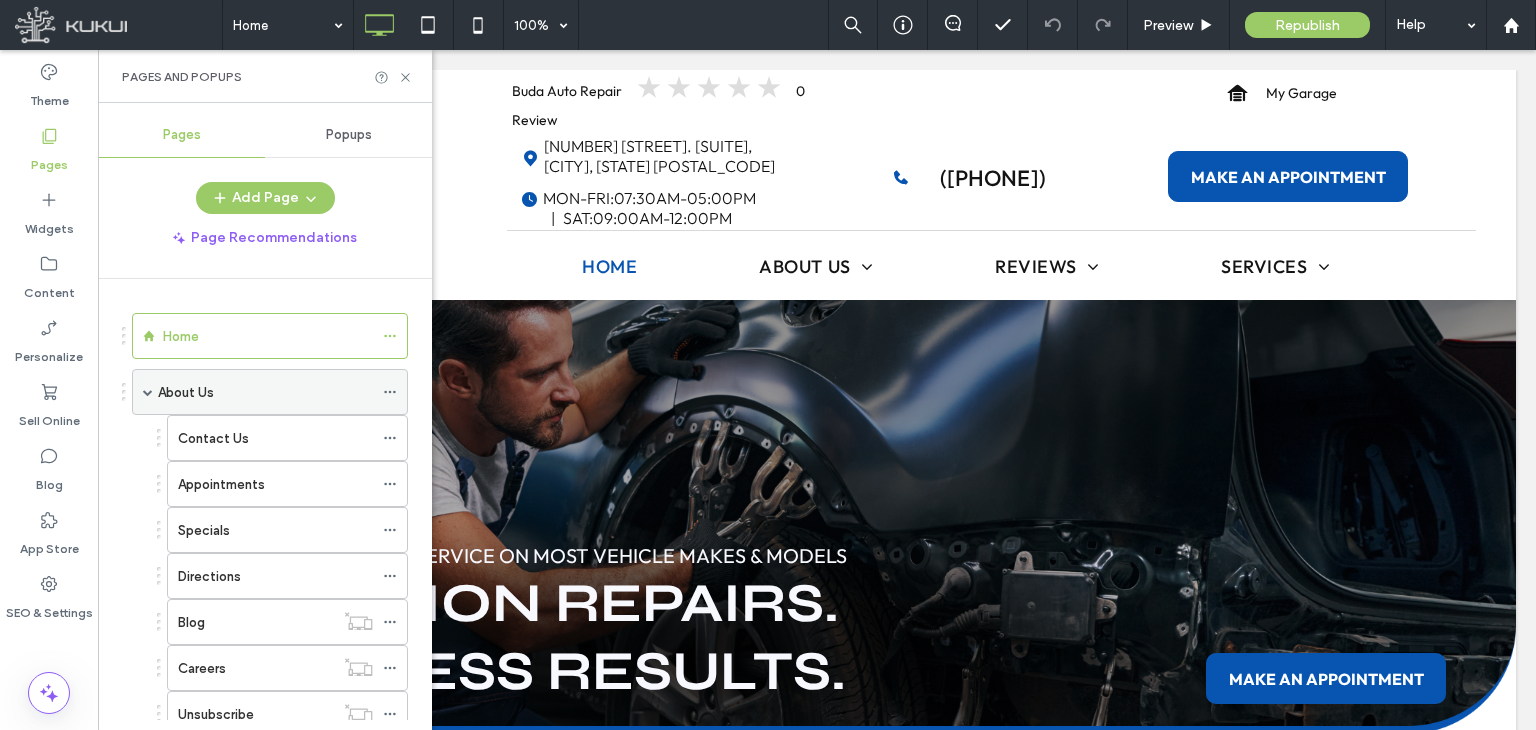 click at bounding box center (148, 392) 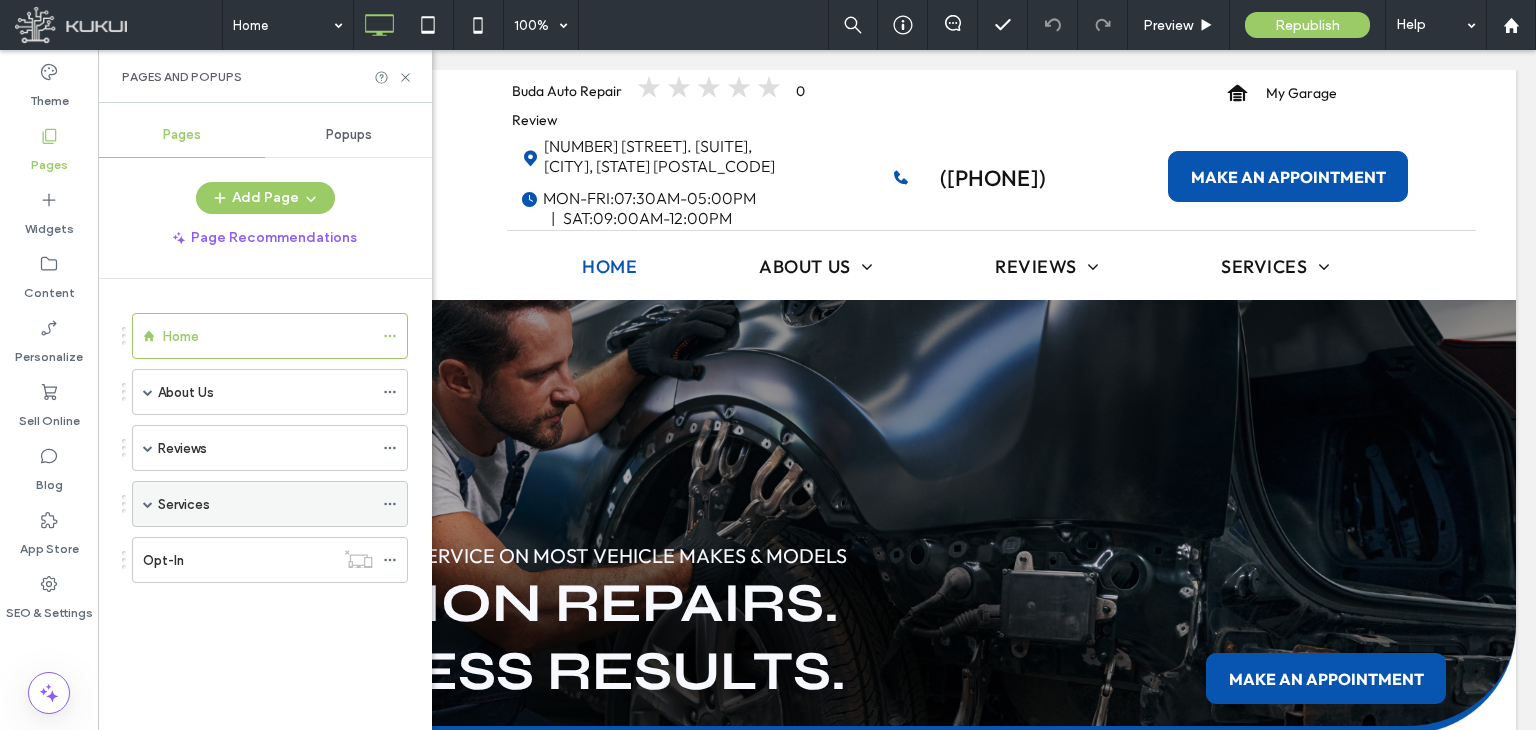 click at bounding box center (148, 504) 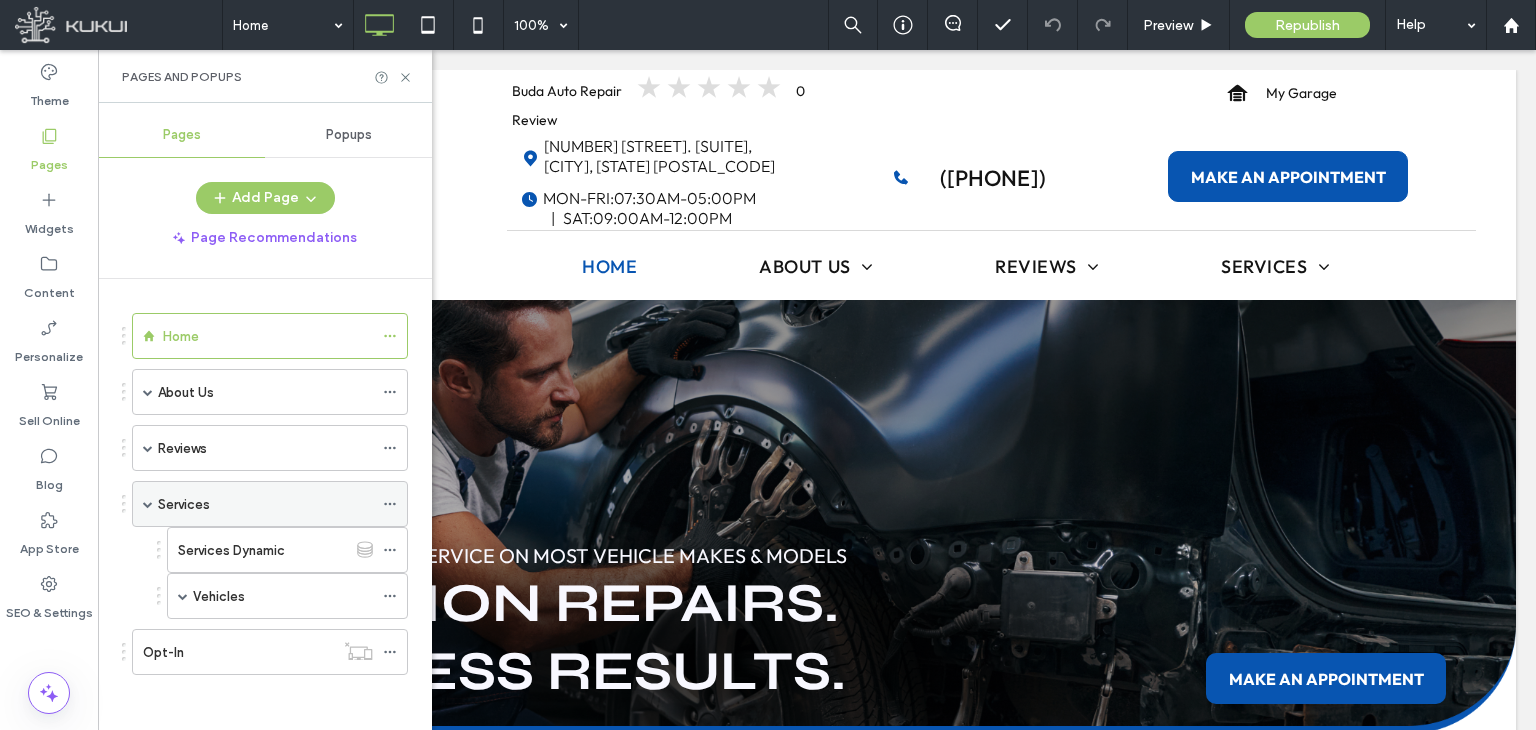 click at bounding box center [148, 504] 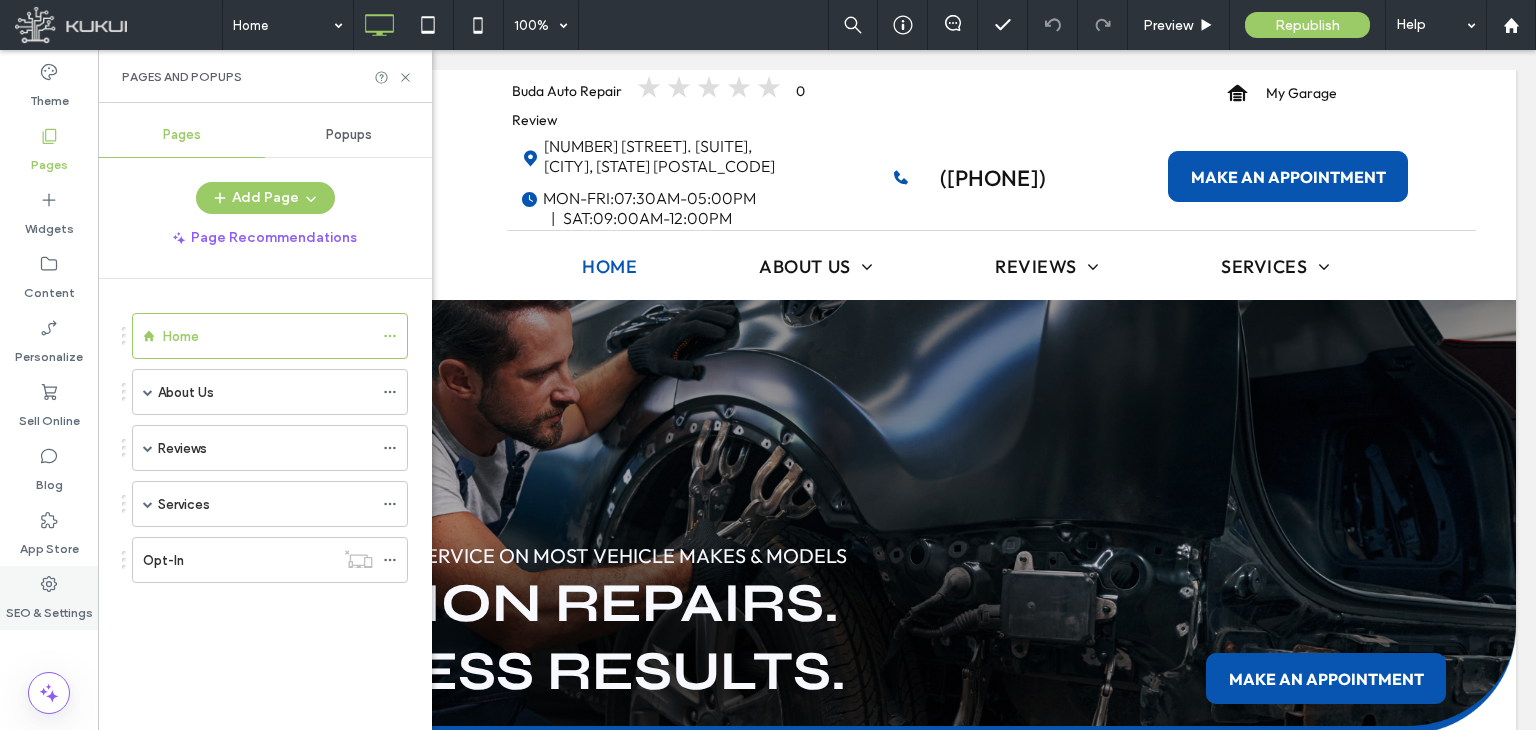 click on "SEO & Settings" at bounding box center [49, 598] 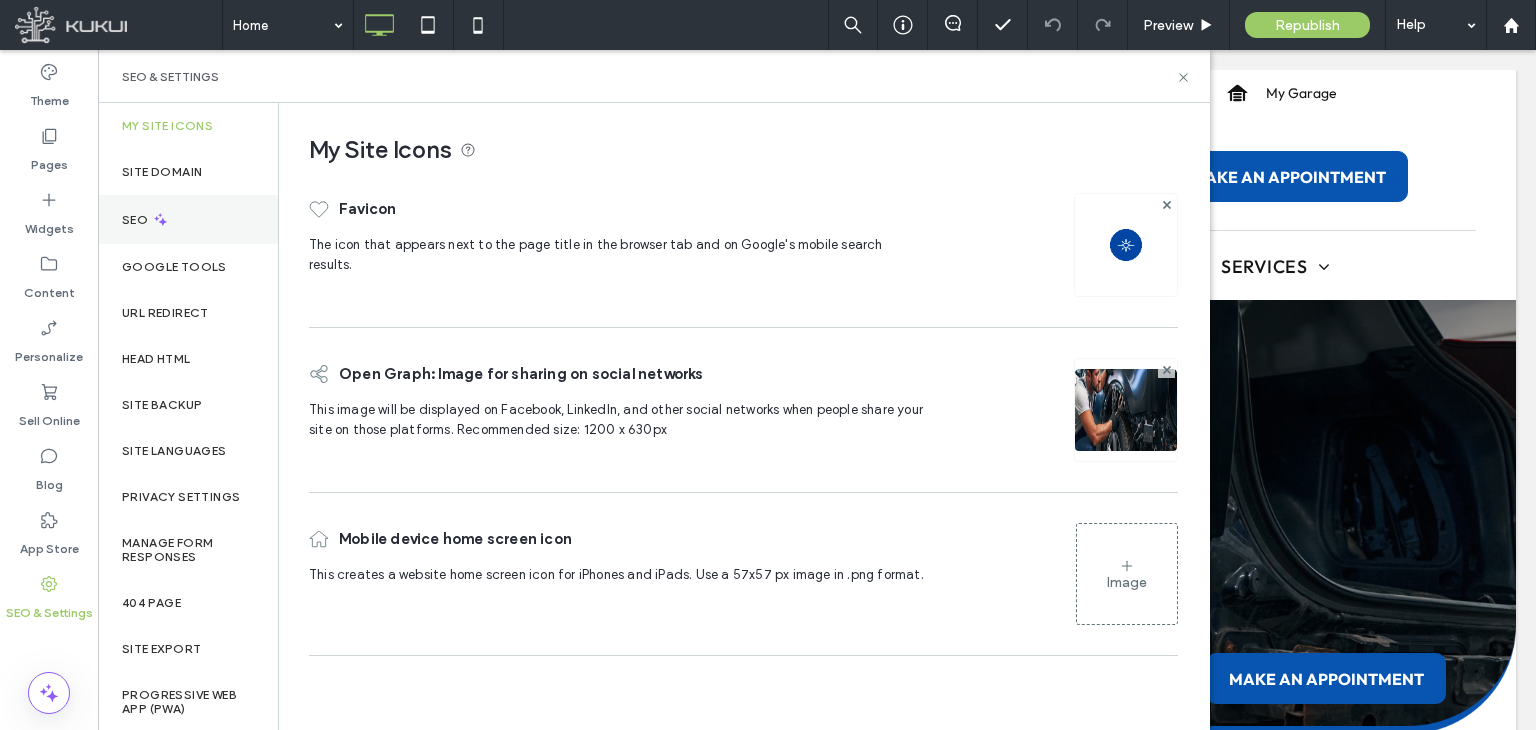 click on "SEO" at bounding box center (188, 219) 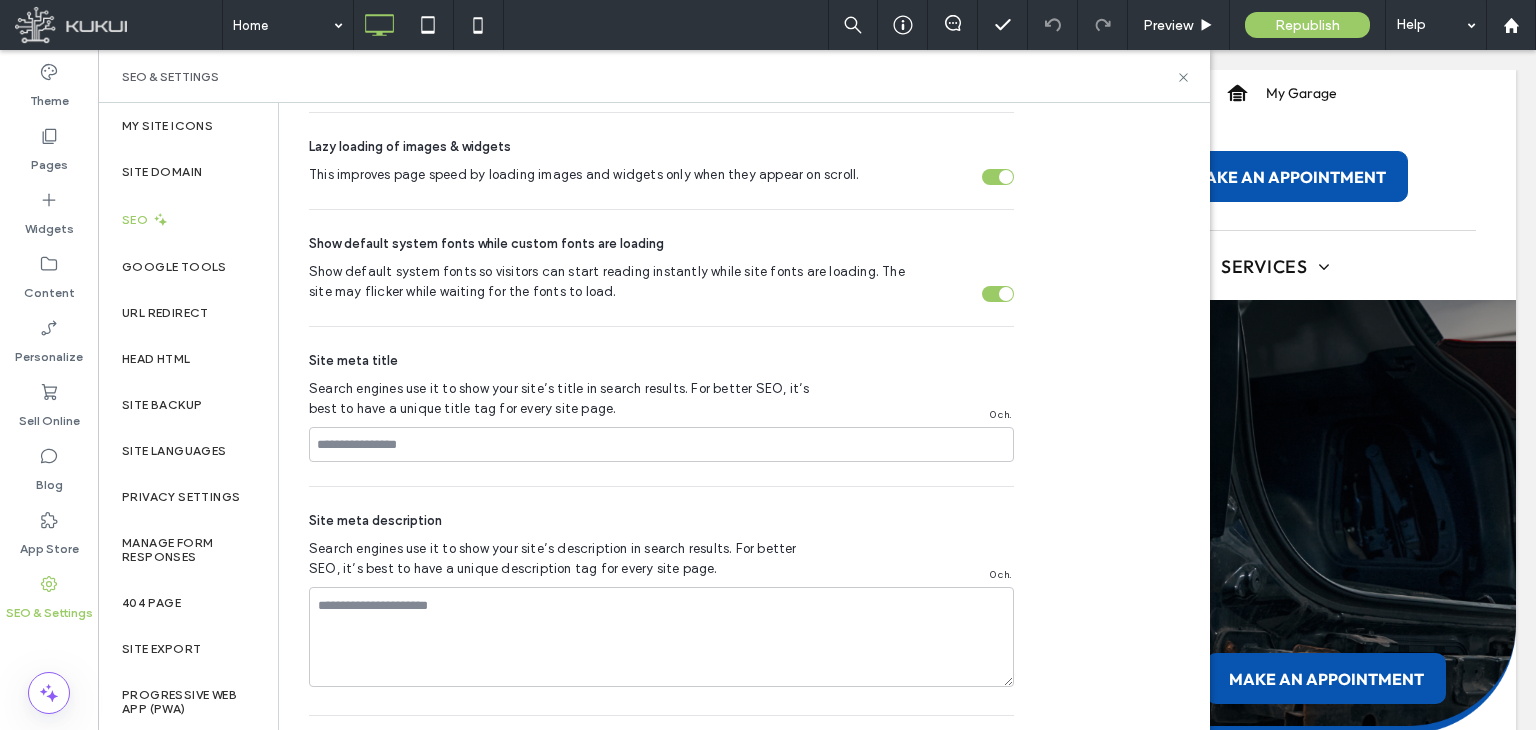 scroll, scrollTop: 935, scrollLeft: 0, axis: vertical 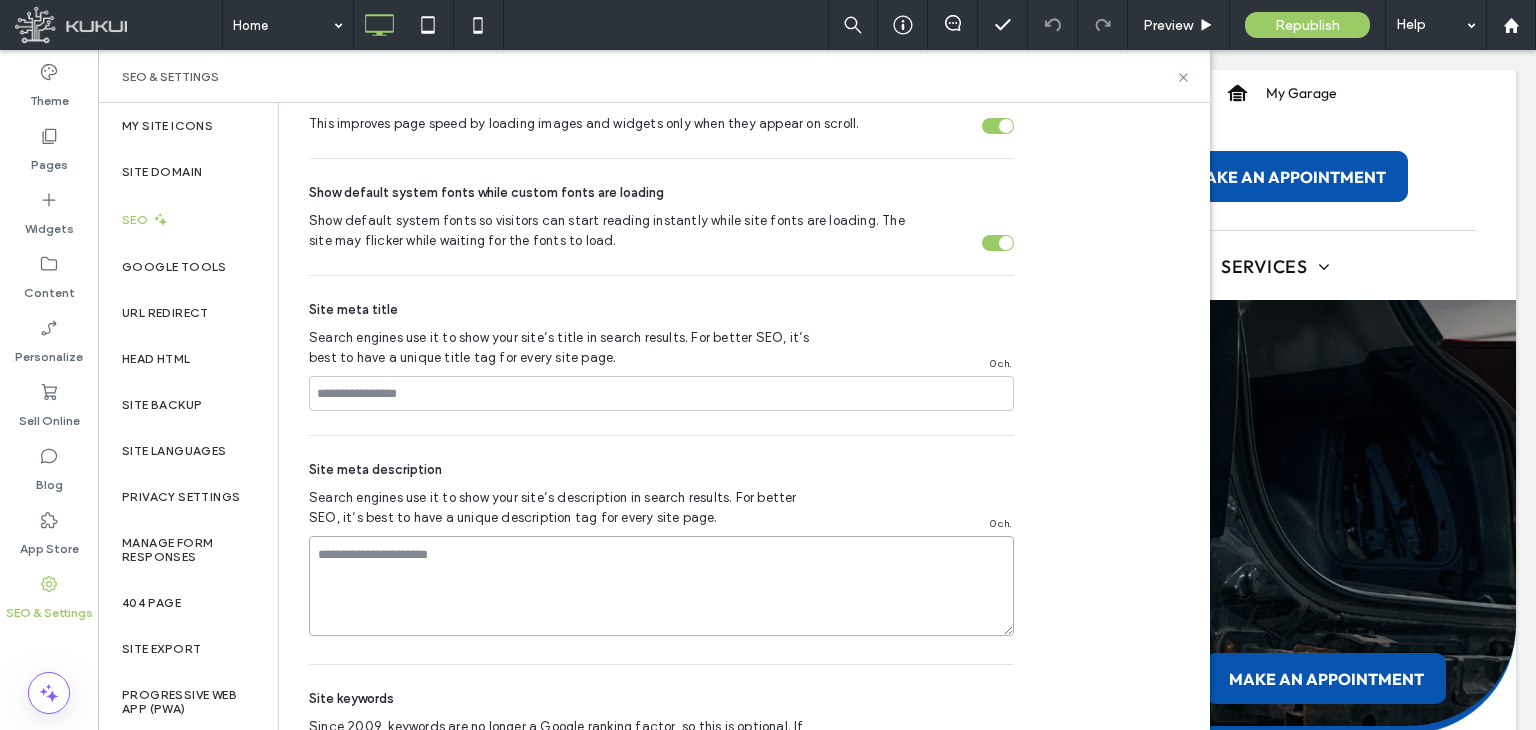 click at bounding box center (661, 586) 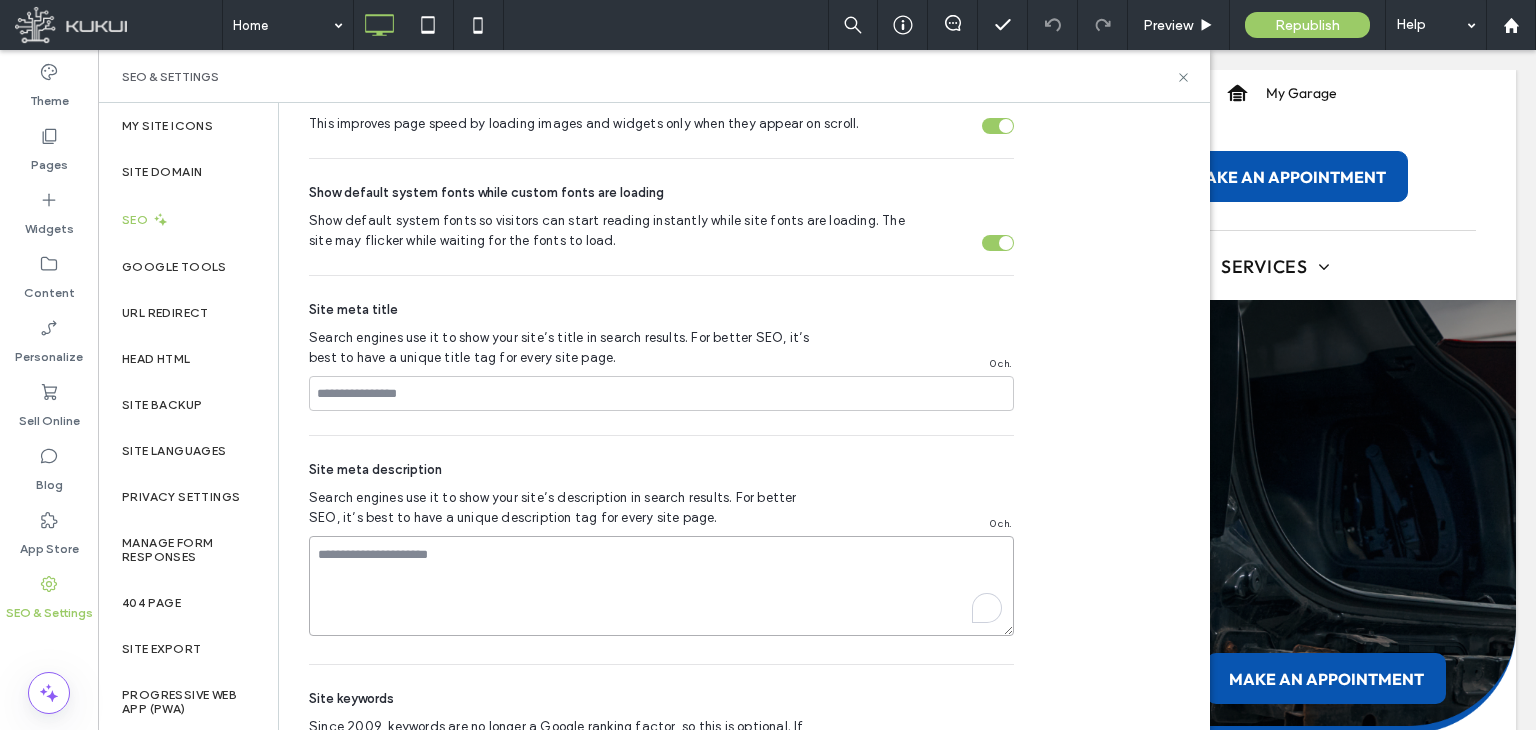 paste on "**********" 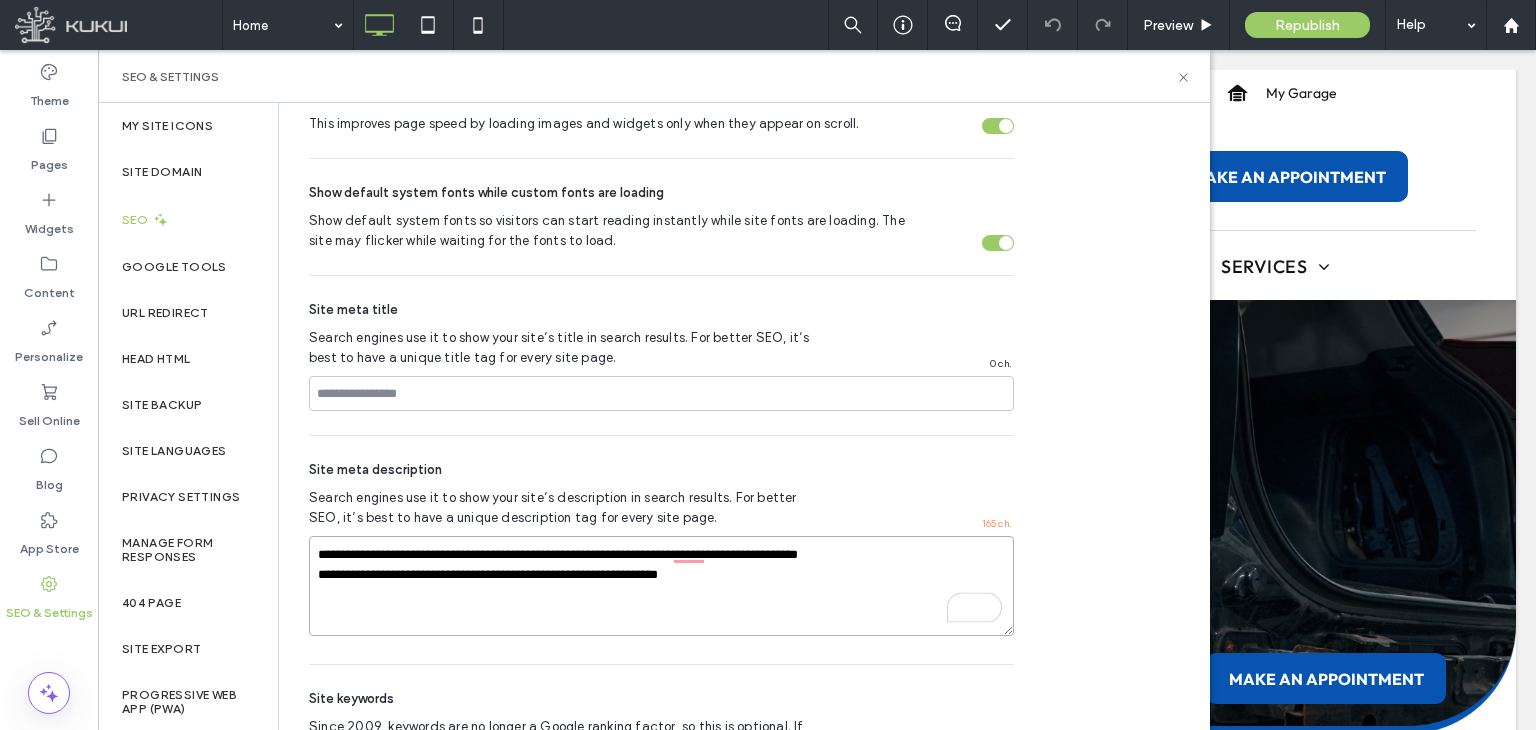 type on "**********" 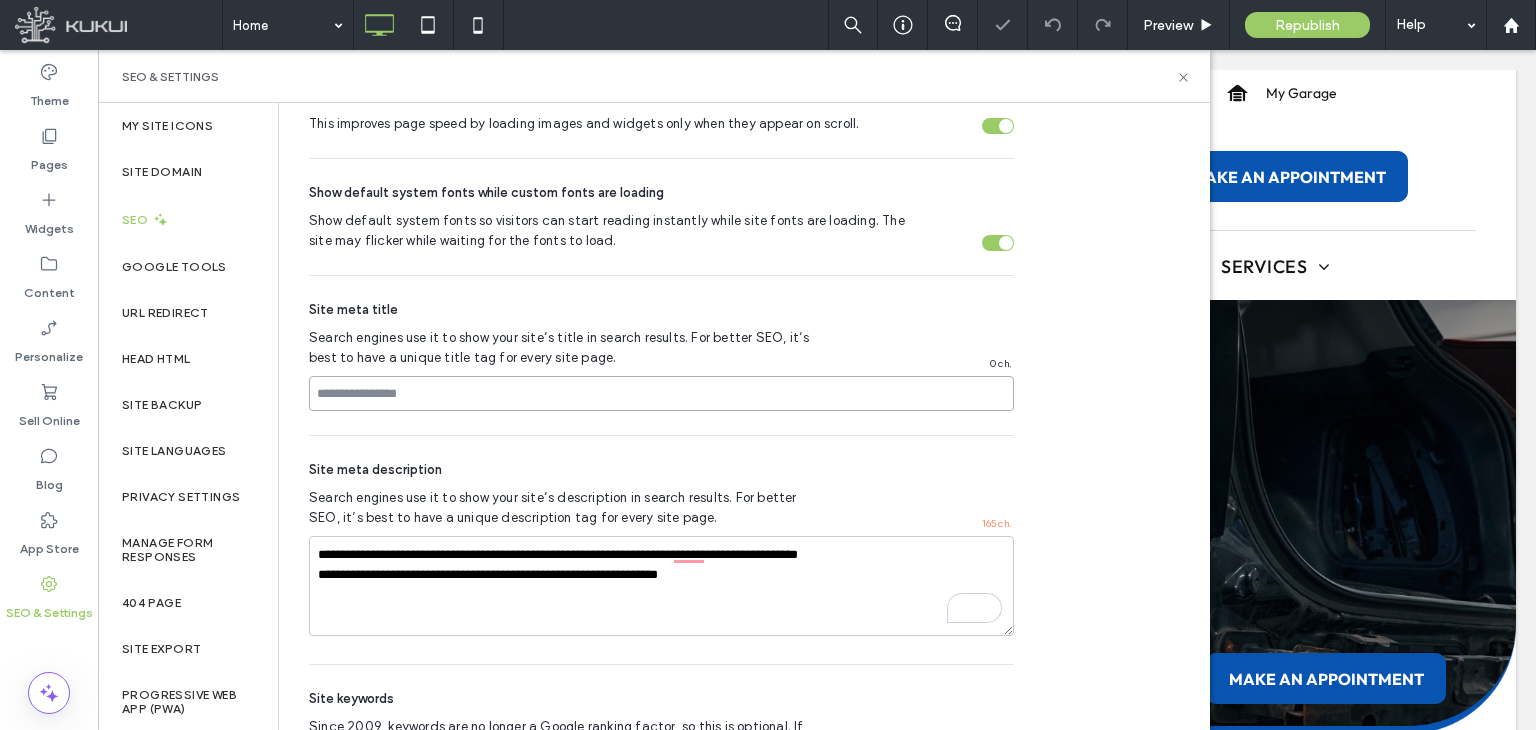 click at bounding box center [661, 393] 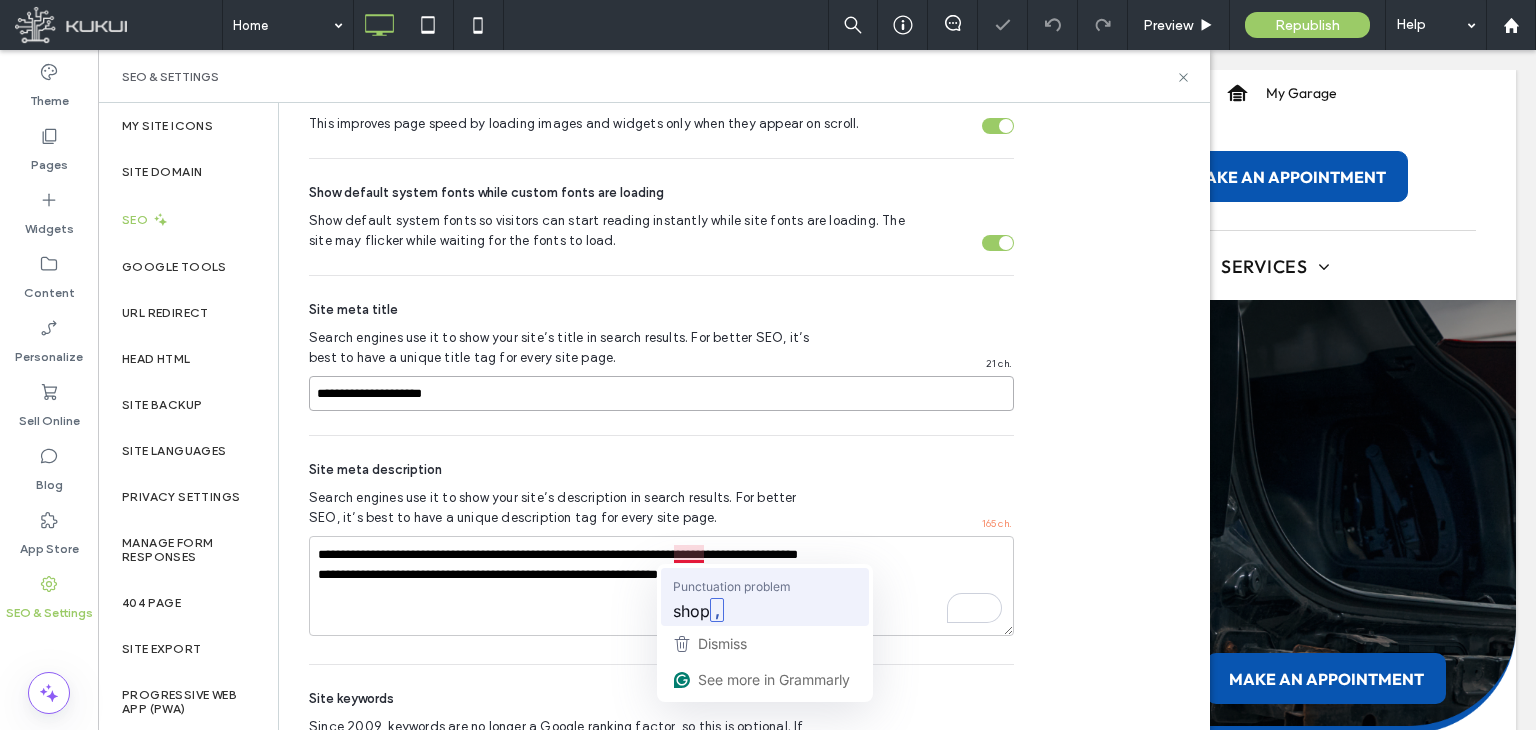 type on "**********" 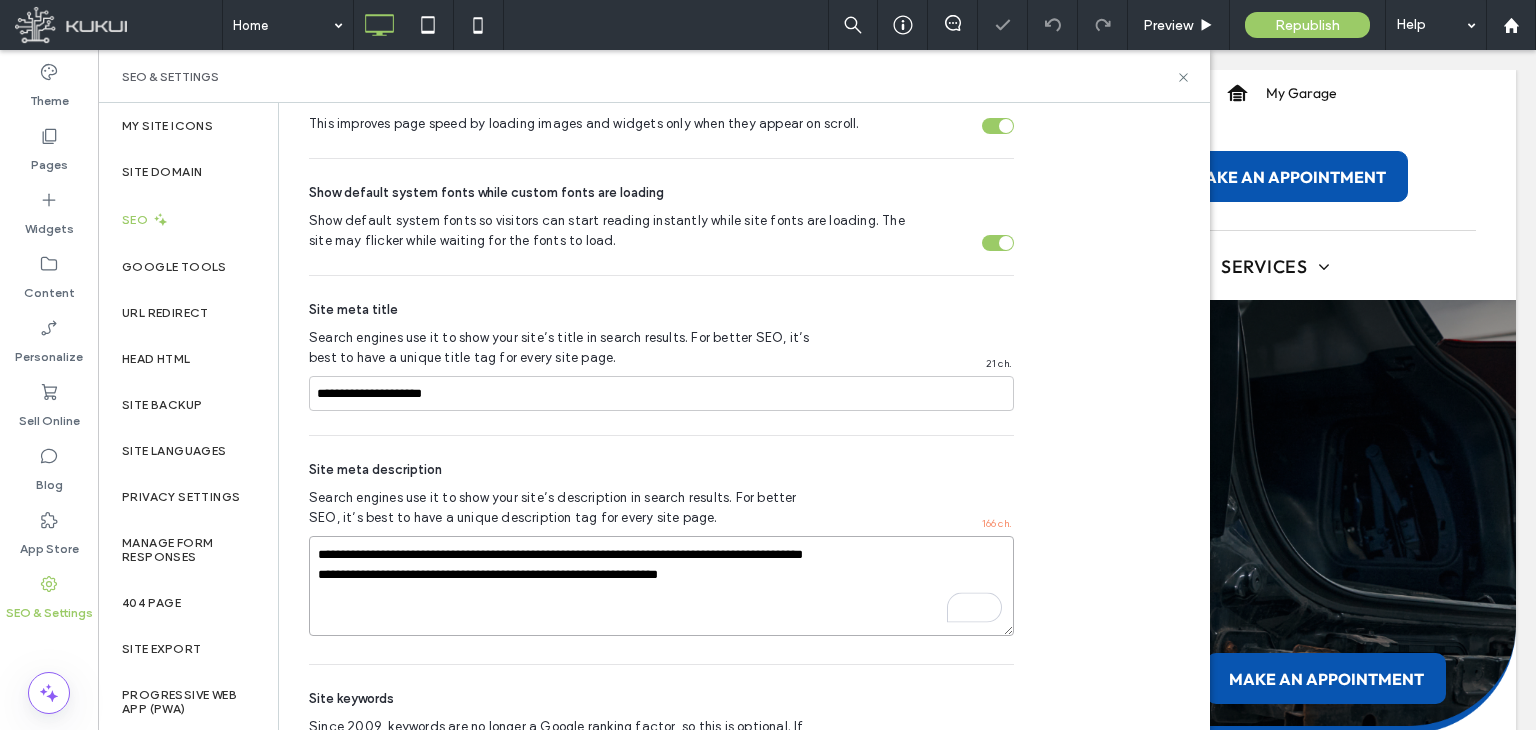 click on "**********" at bounding box center [661, 586] 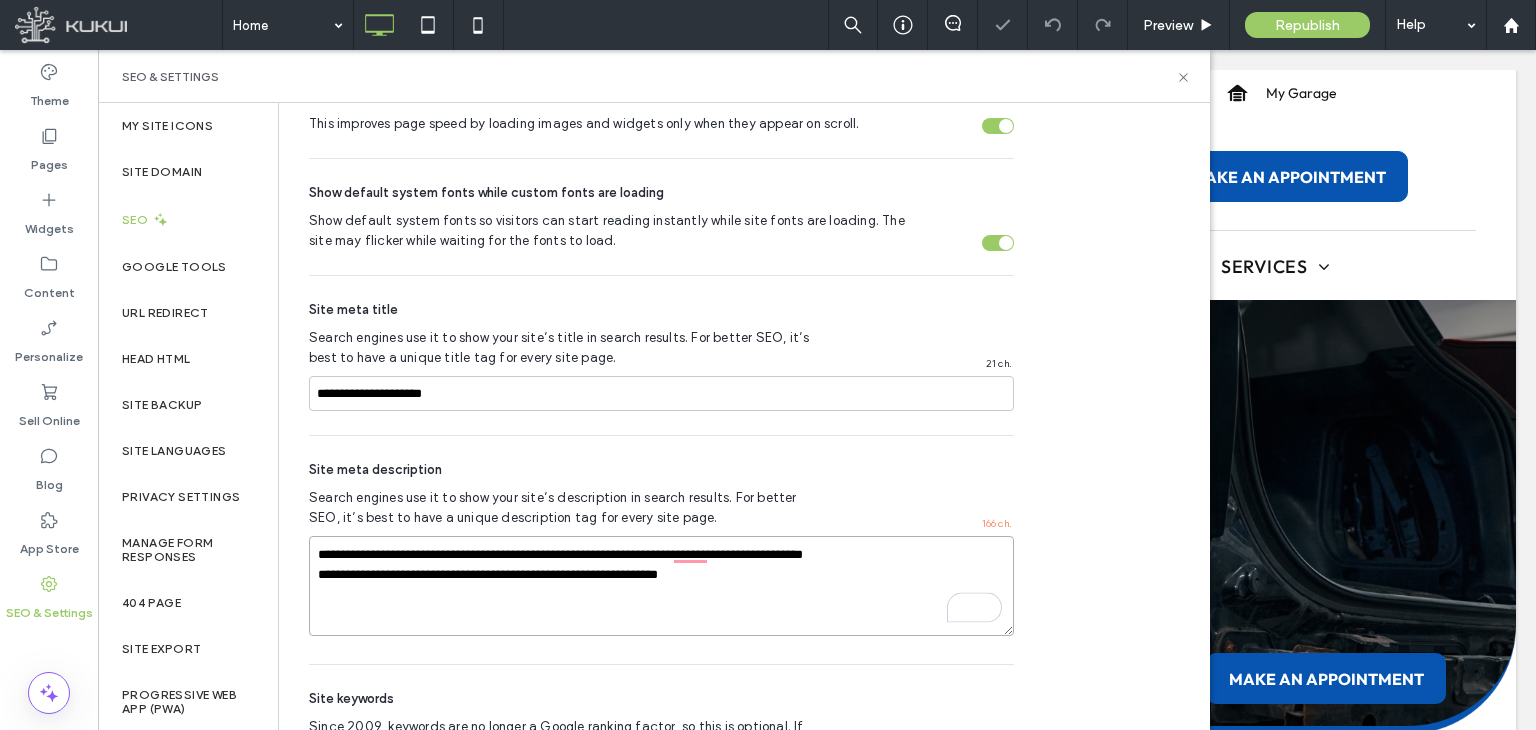 scroll, scrollTop: 1130, scrollLeft: 0, axis: vertical 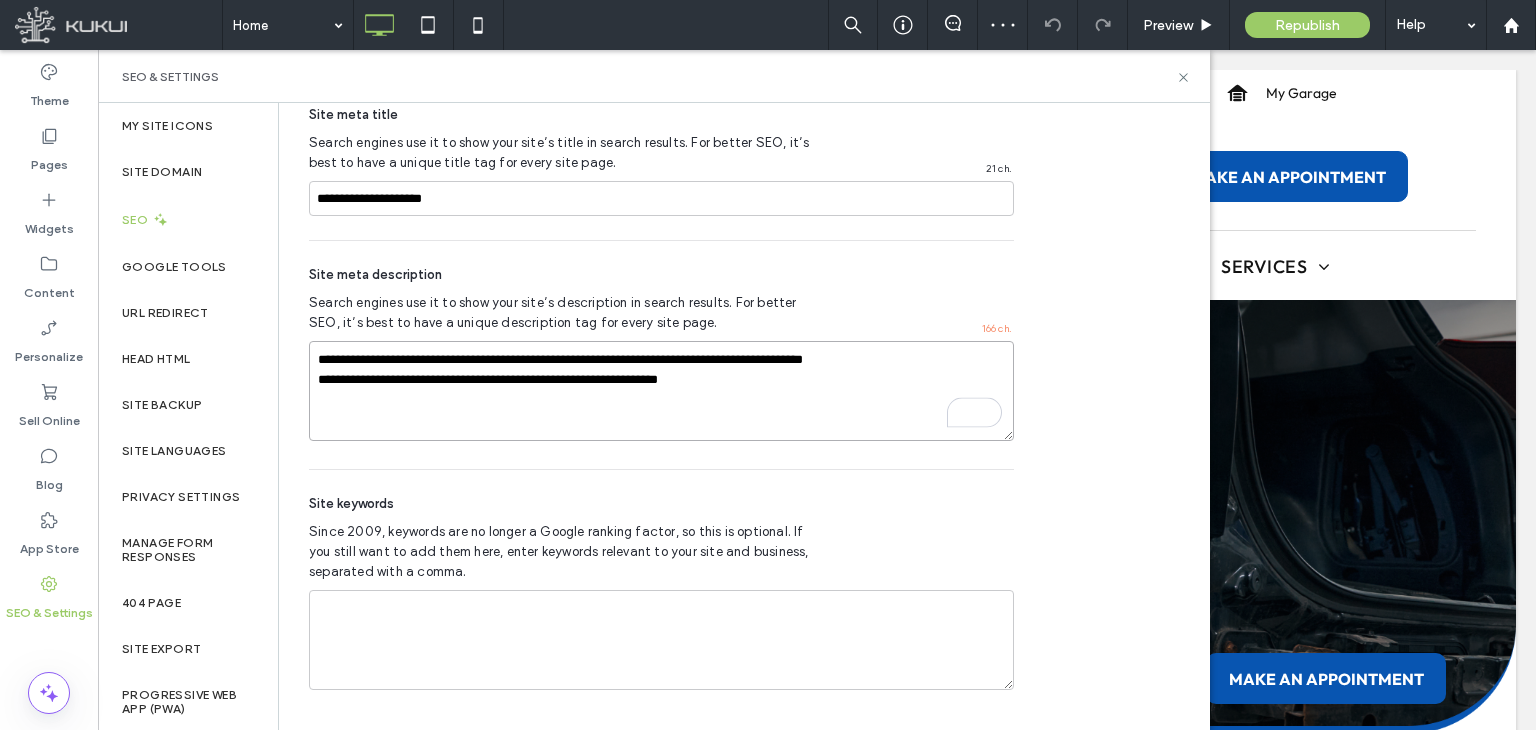 type on "**********" 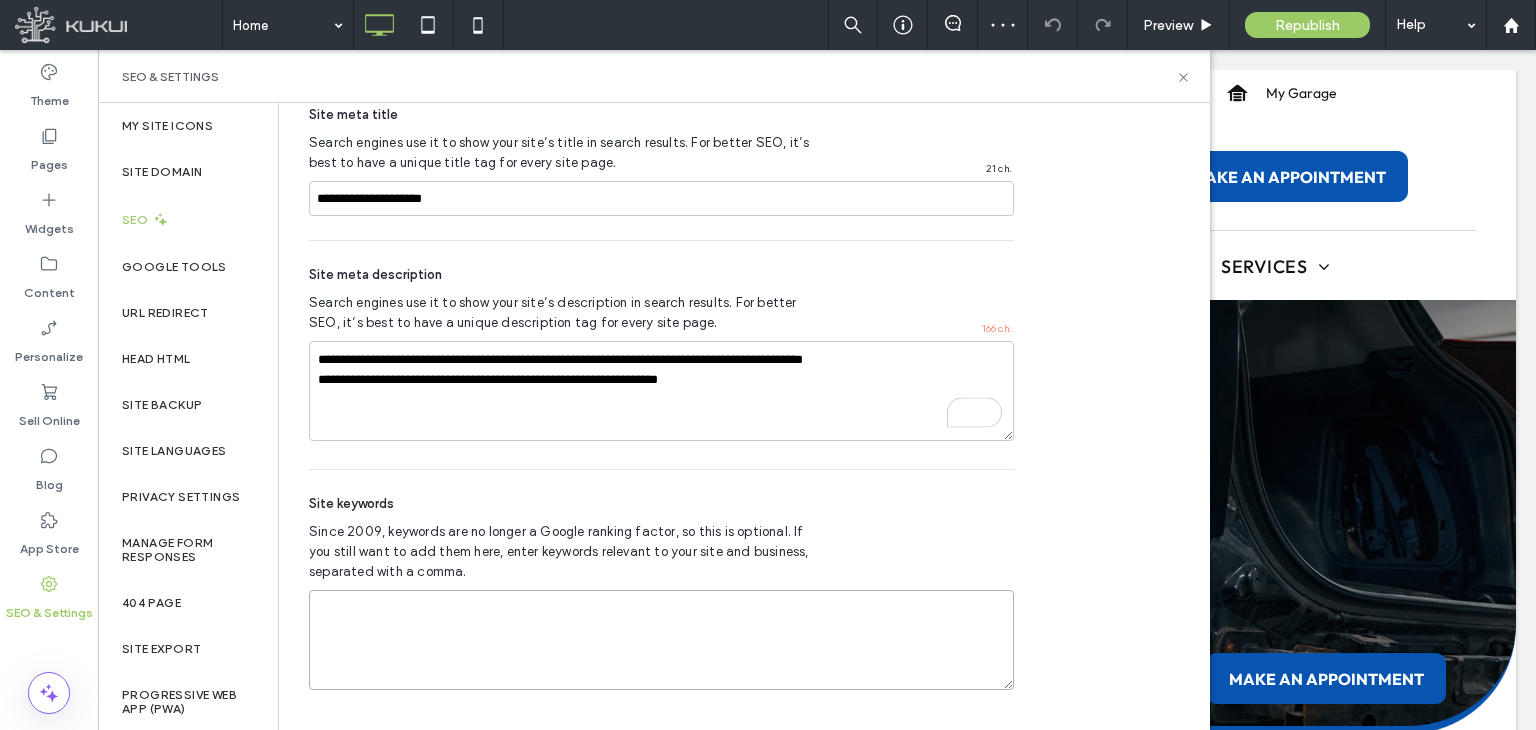 click at bounding box center [661, 640] 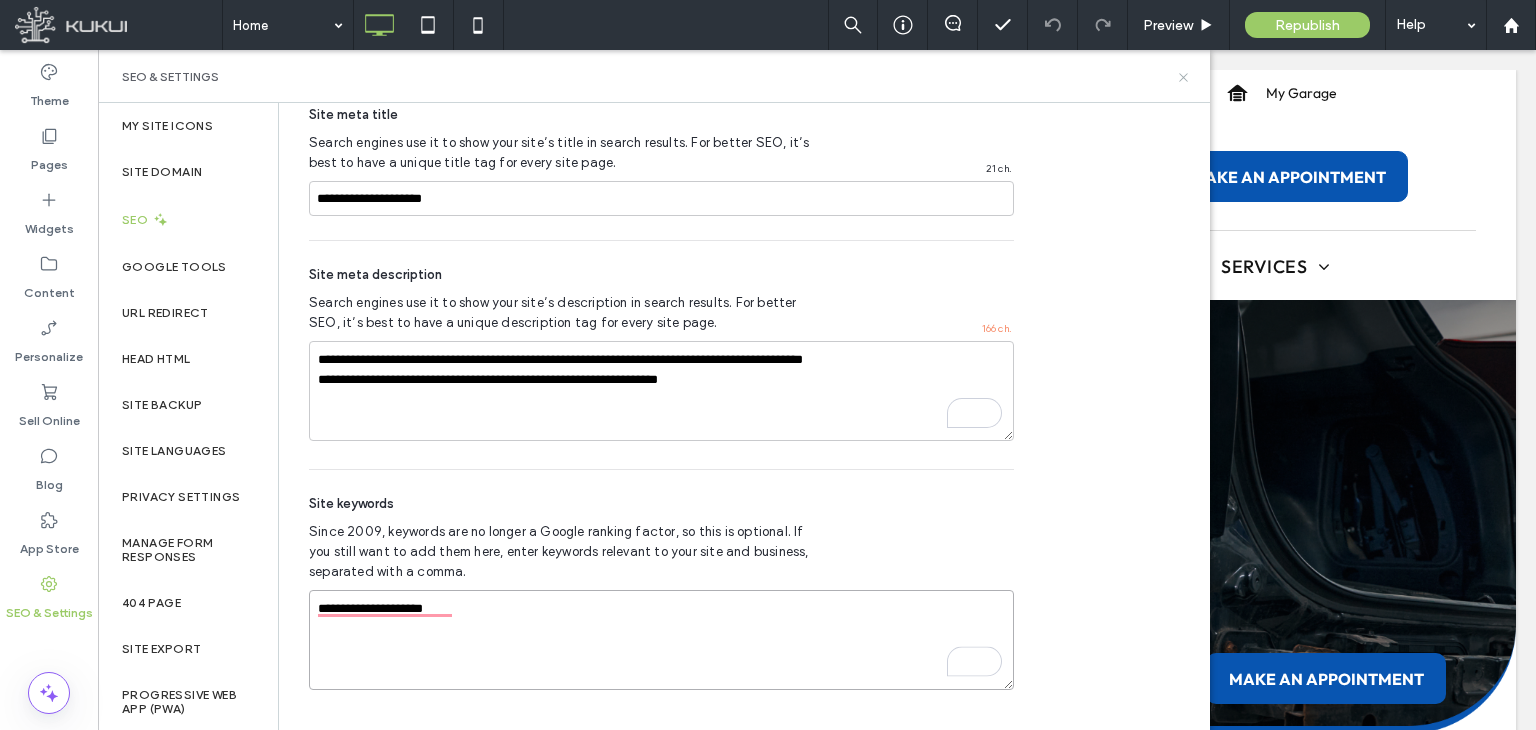 type on "**********" 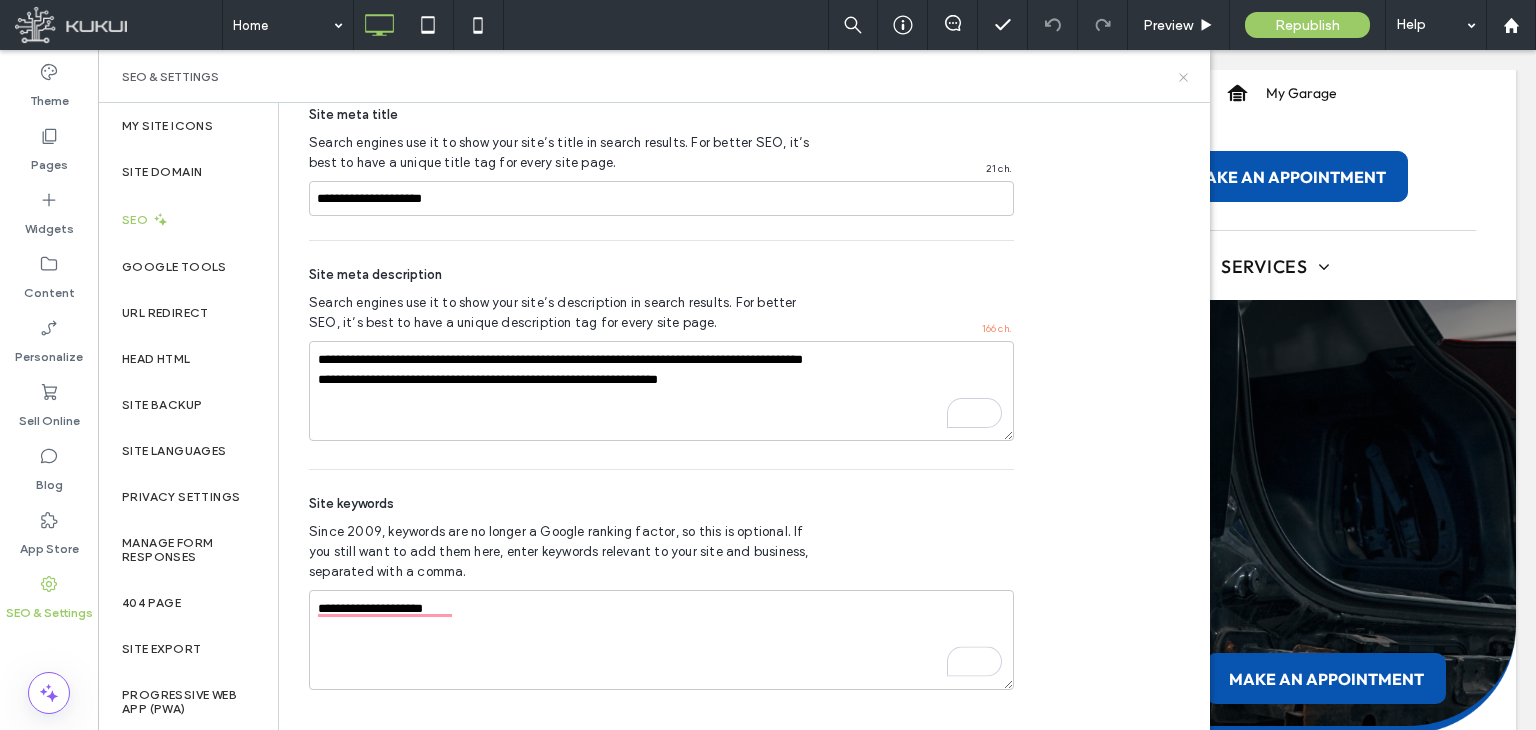 click 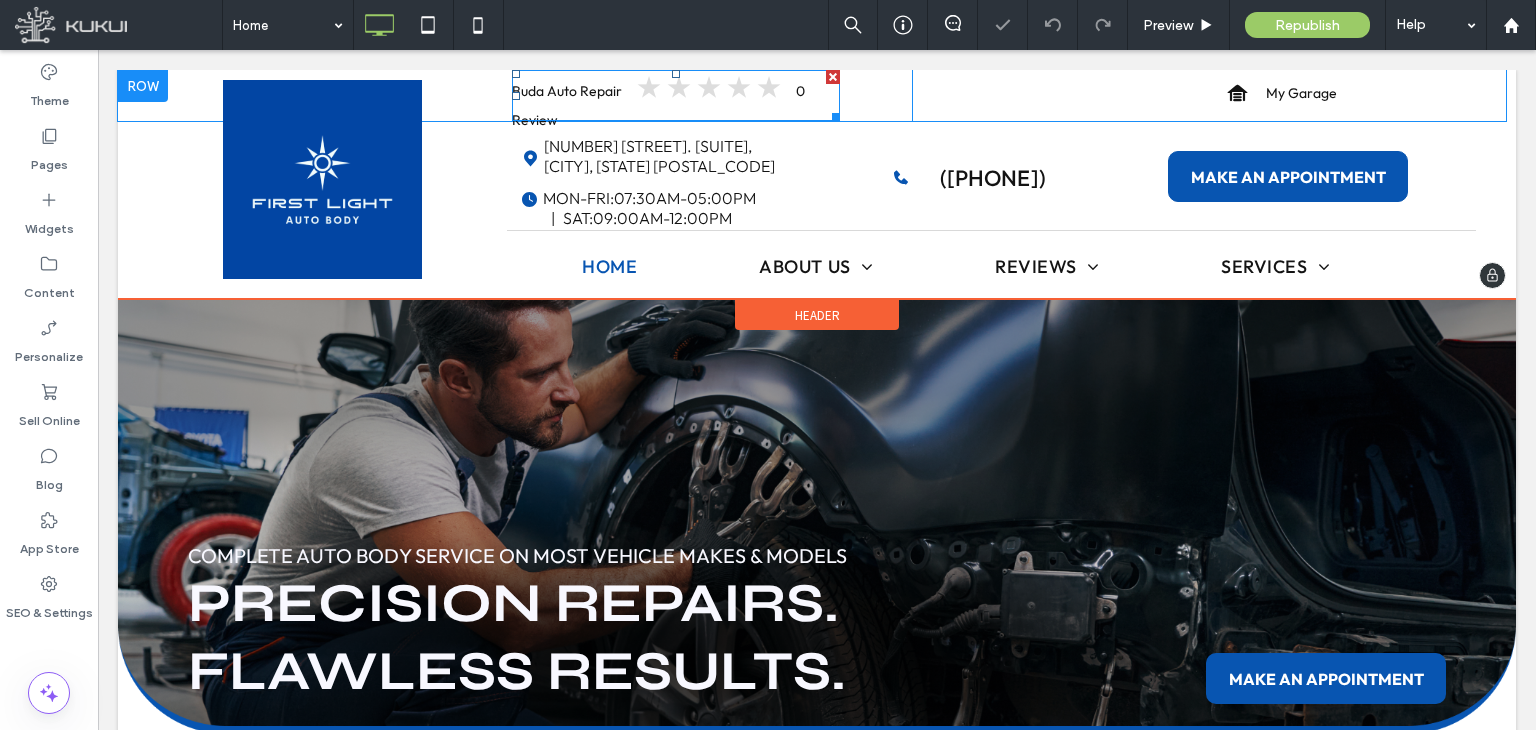 click at bounding box center (676, 95) 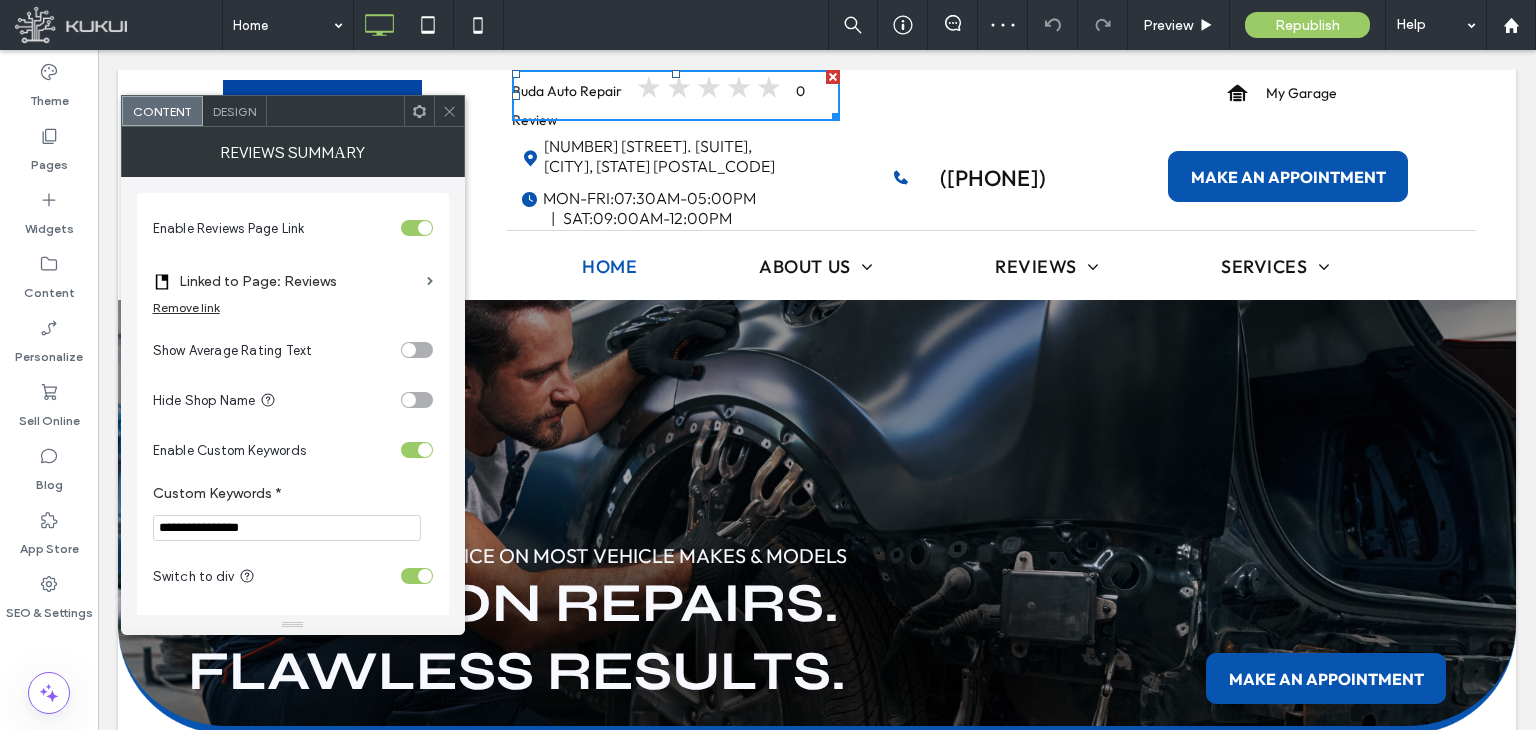 click on "**********" at bounding box center [287, 528] 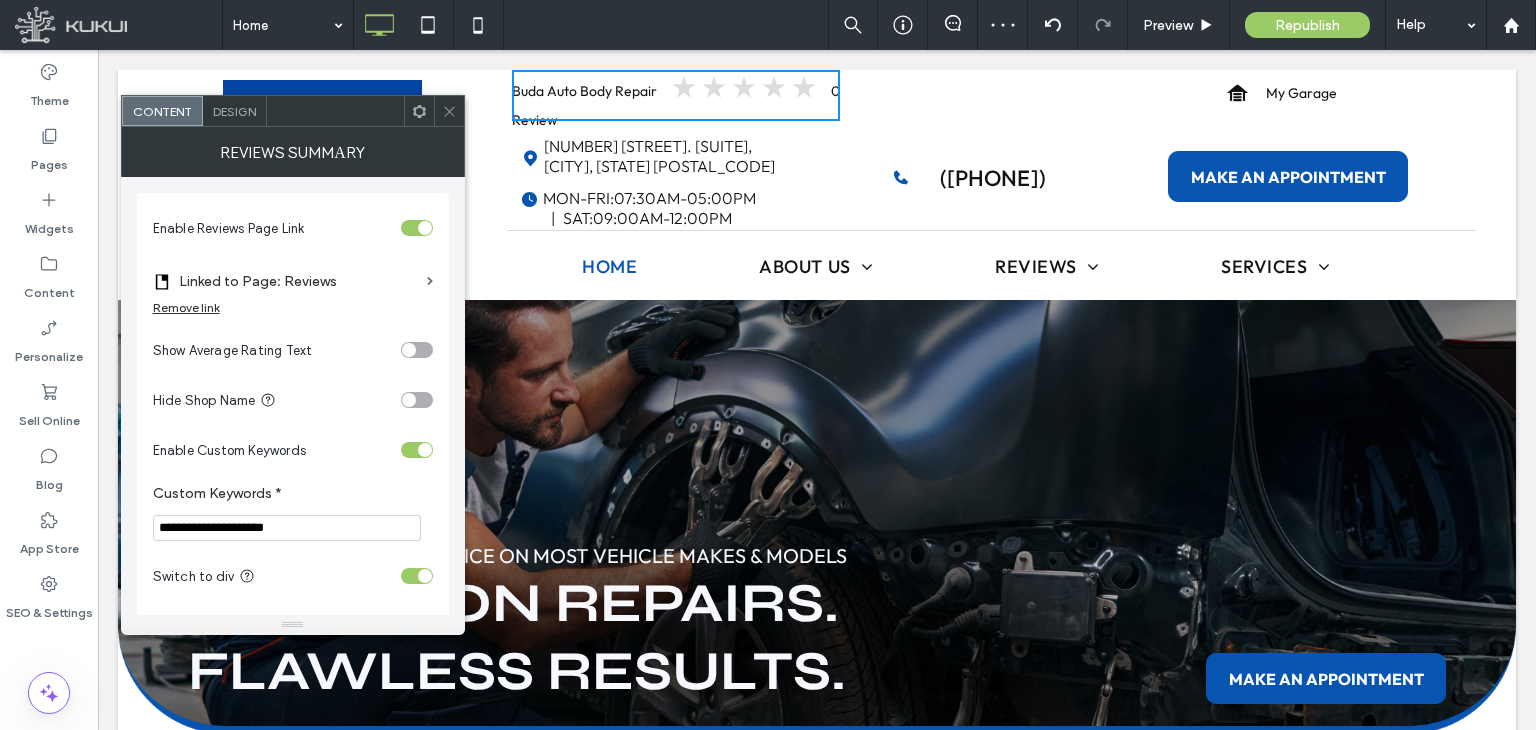 type on "**********" 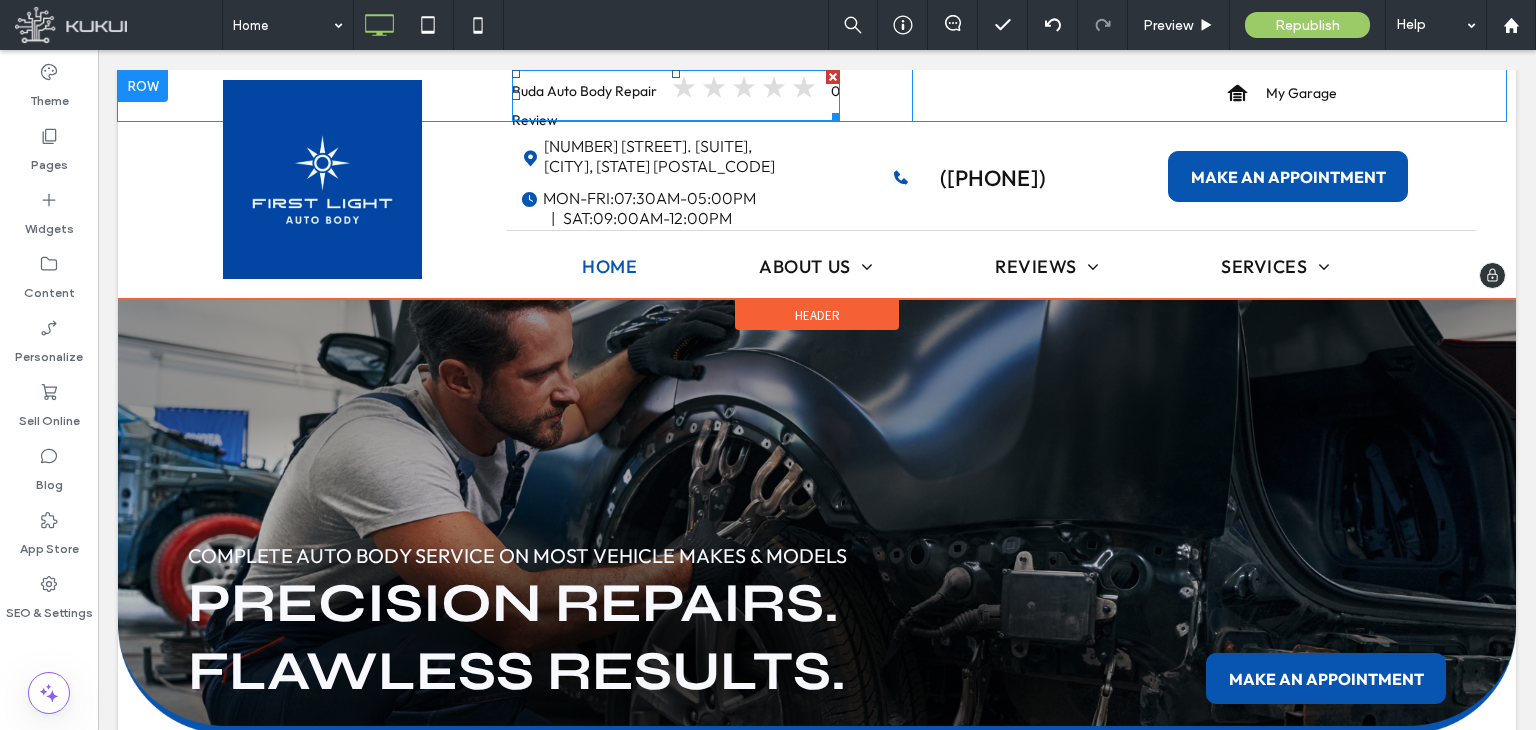 click at bounding box center (676, 95) 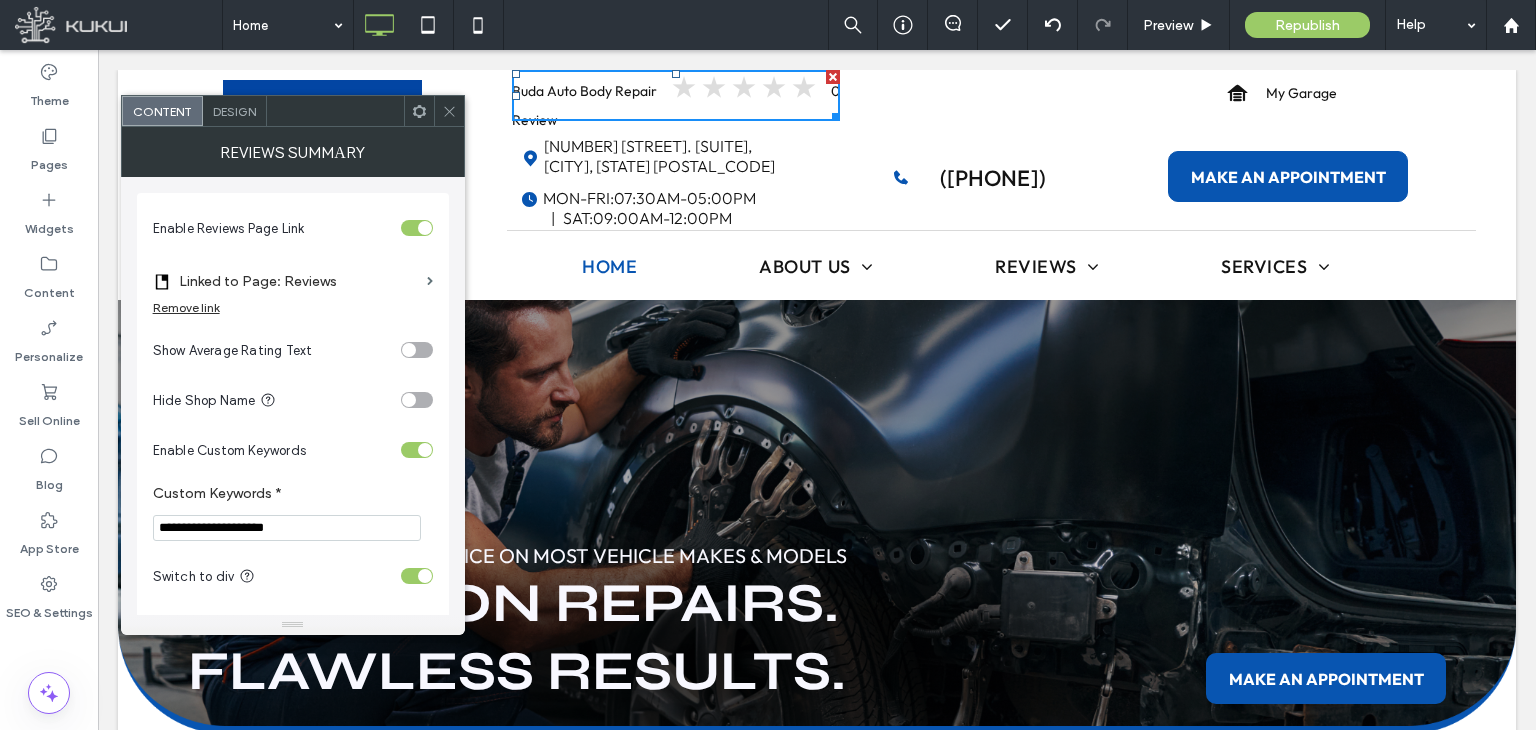click 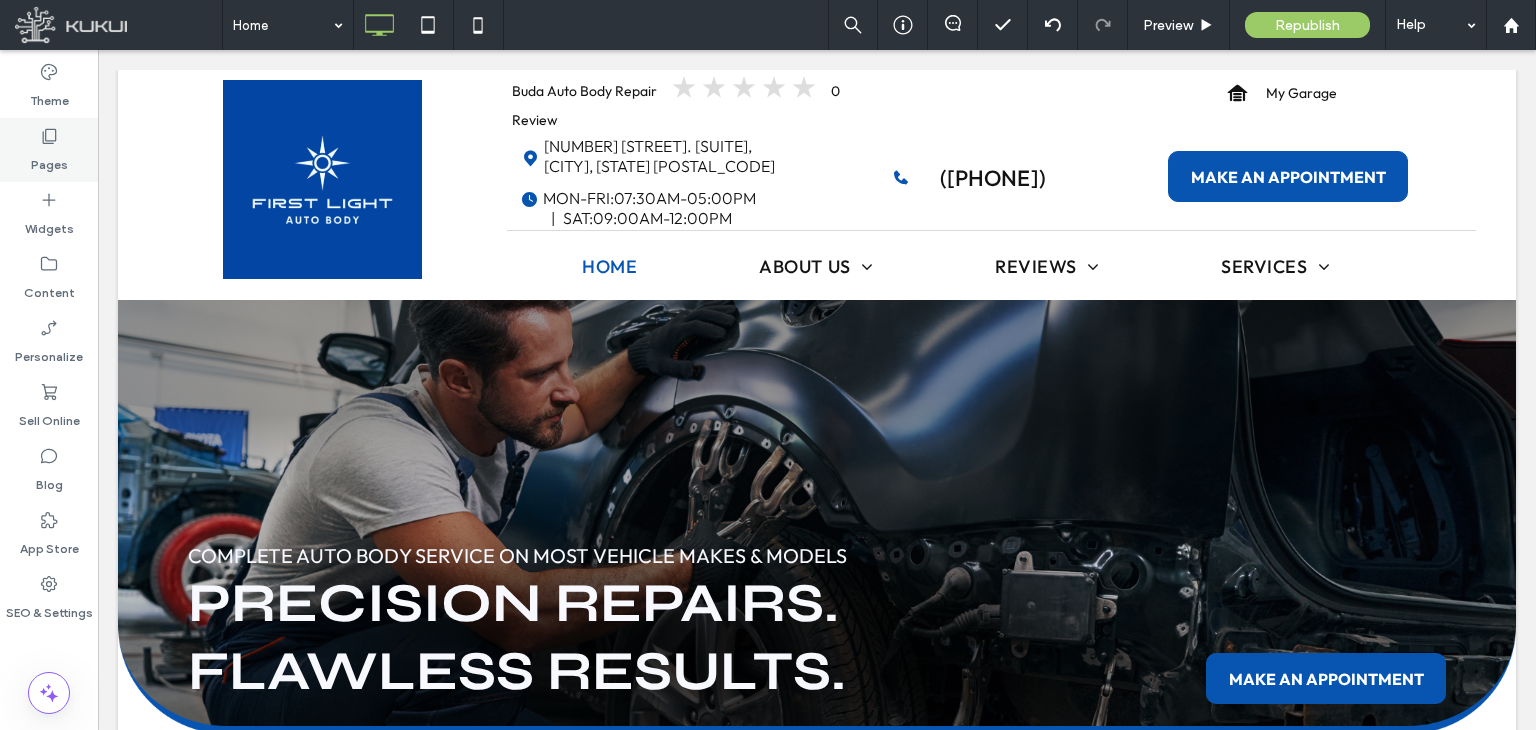 click 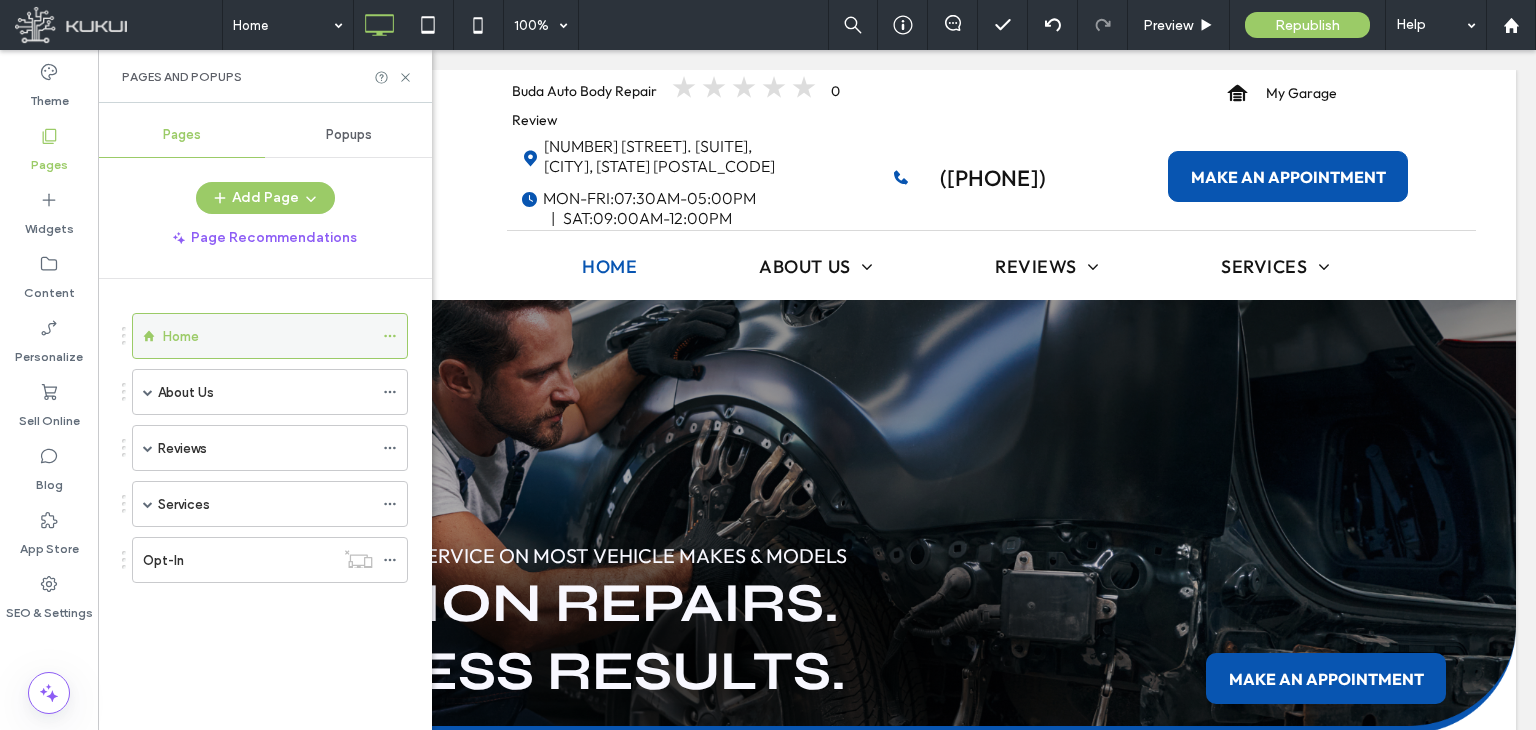 click 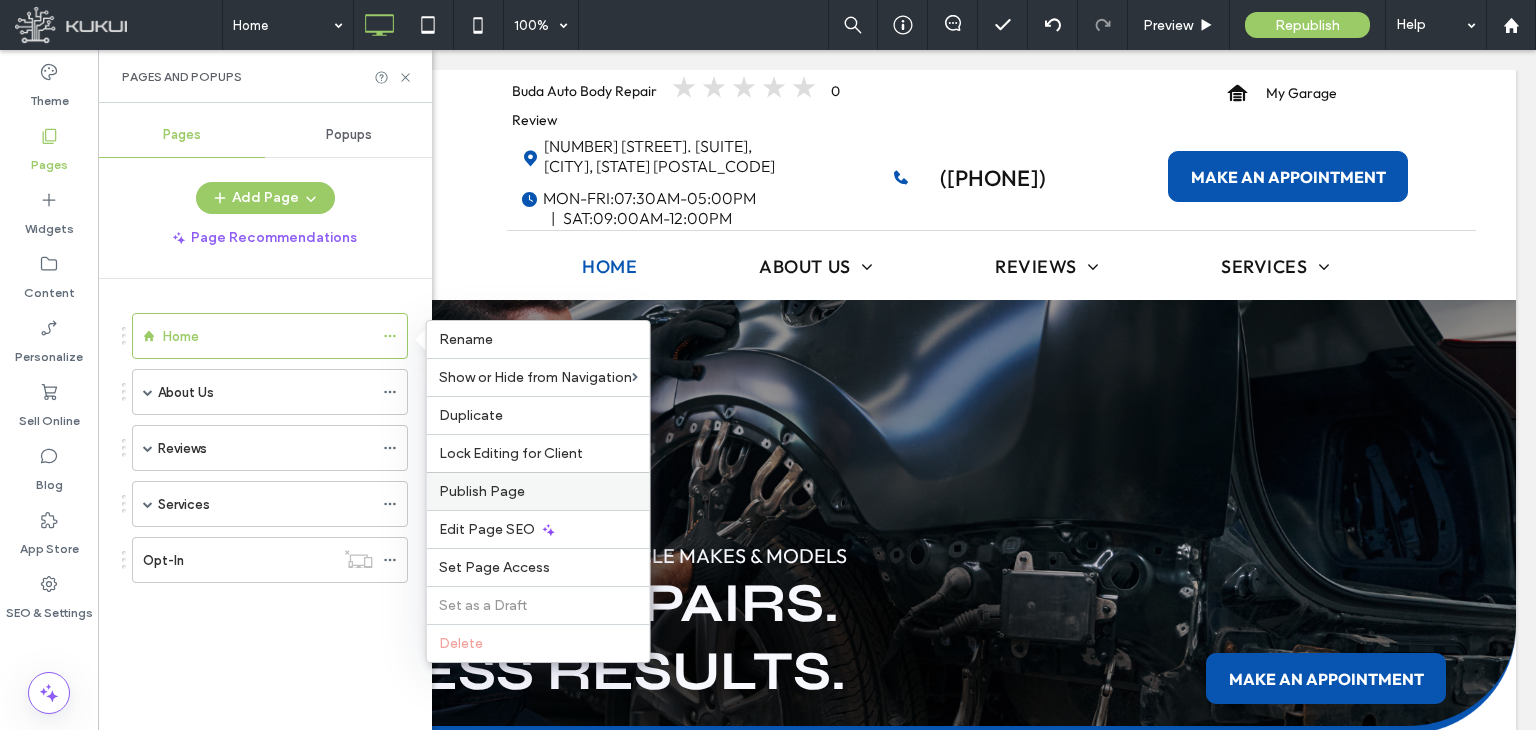 click on "Publish Page" at bounding box center (482, 491) 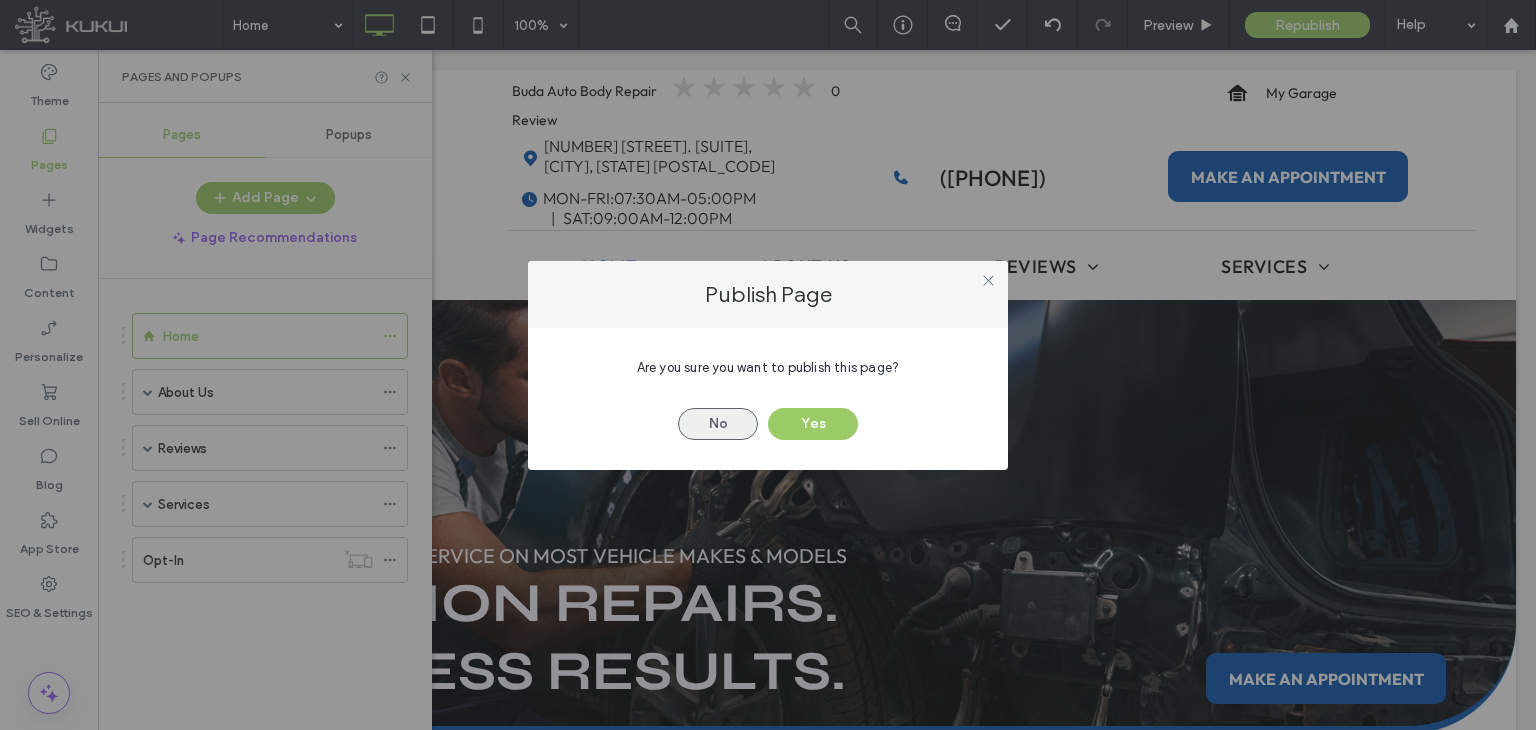 click on "No" at bounding box center [718, 424] 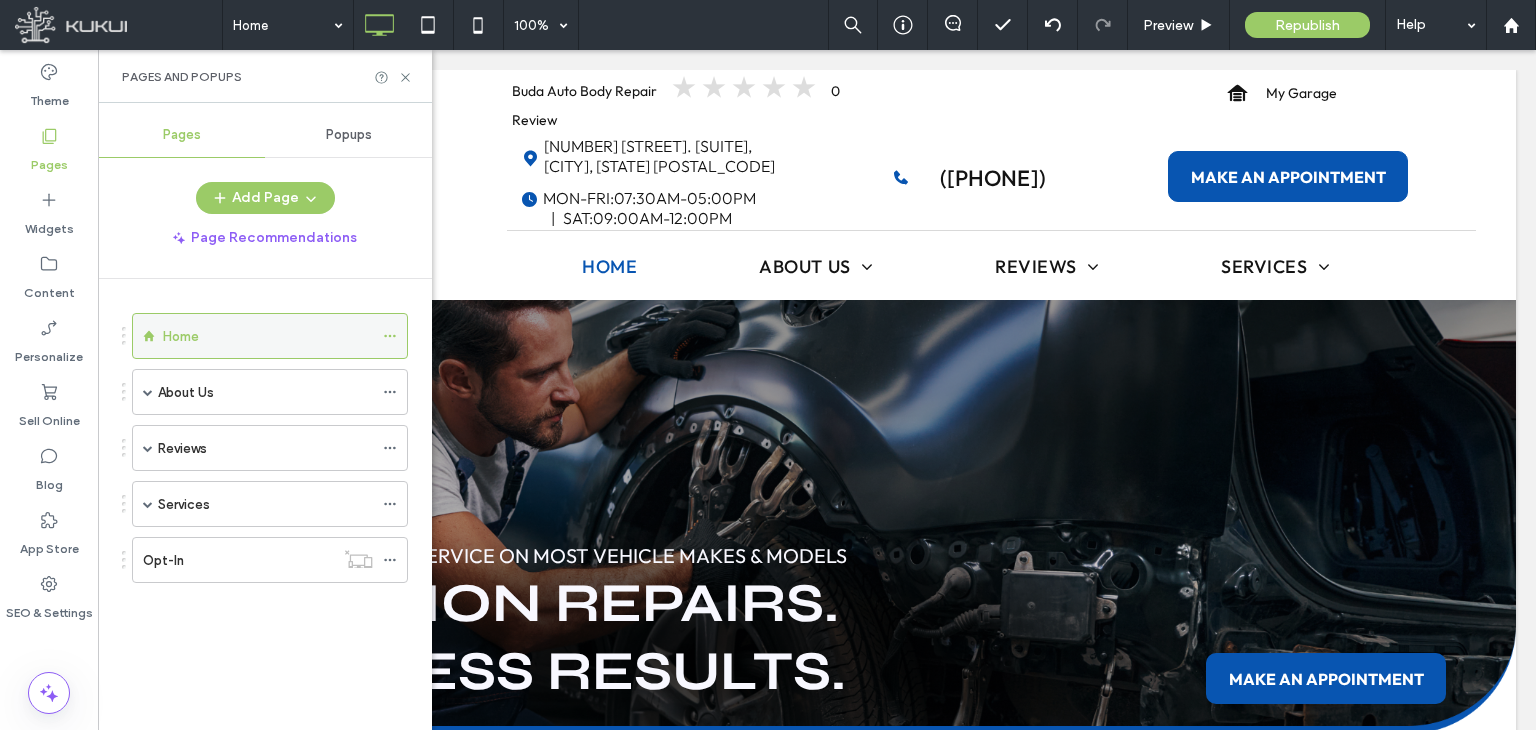 click 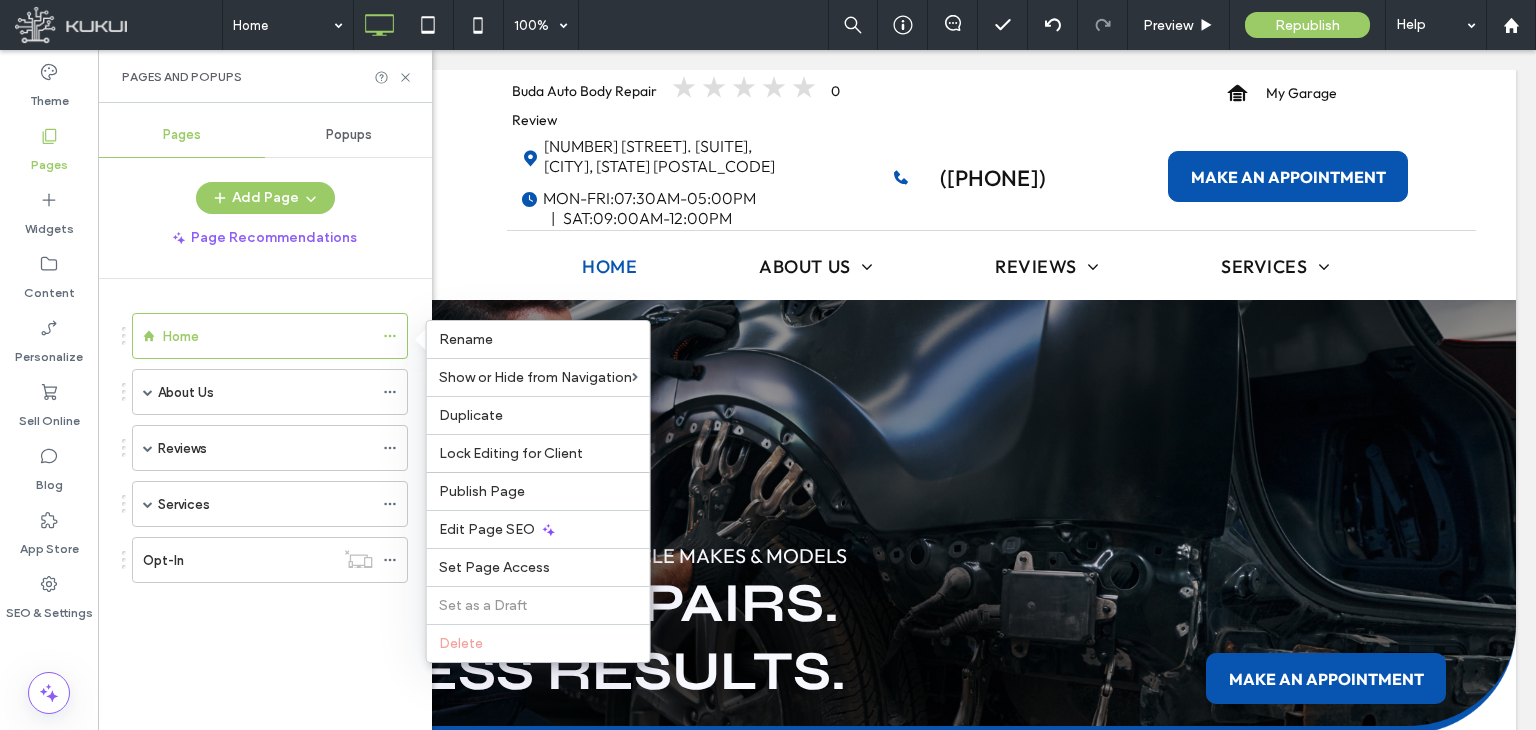 drag, startPoint x: 480, startPoint y: 520, endPoint x: 134, endPoint y: 701, distance: 390.48303 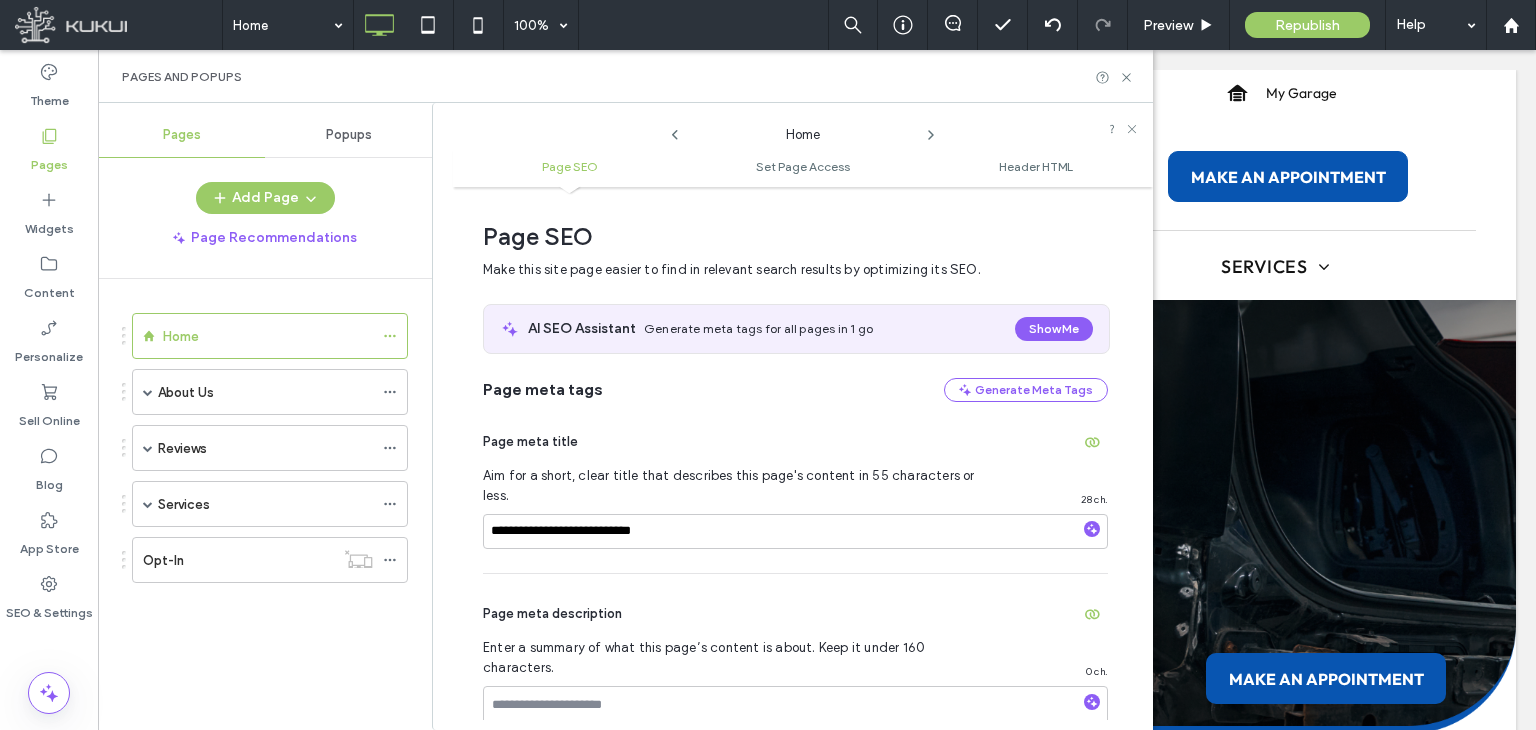 scroll, scrollTop: 10, scrollLeft: 0, axis: vertical 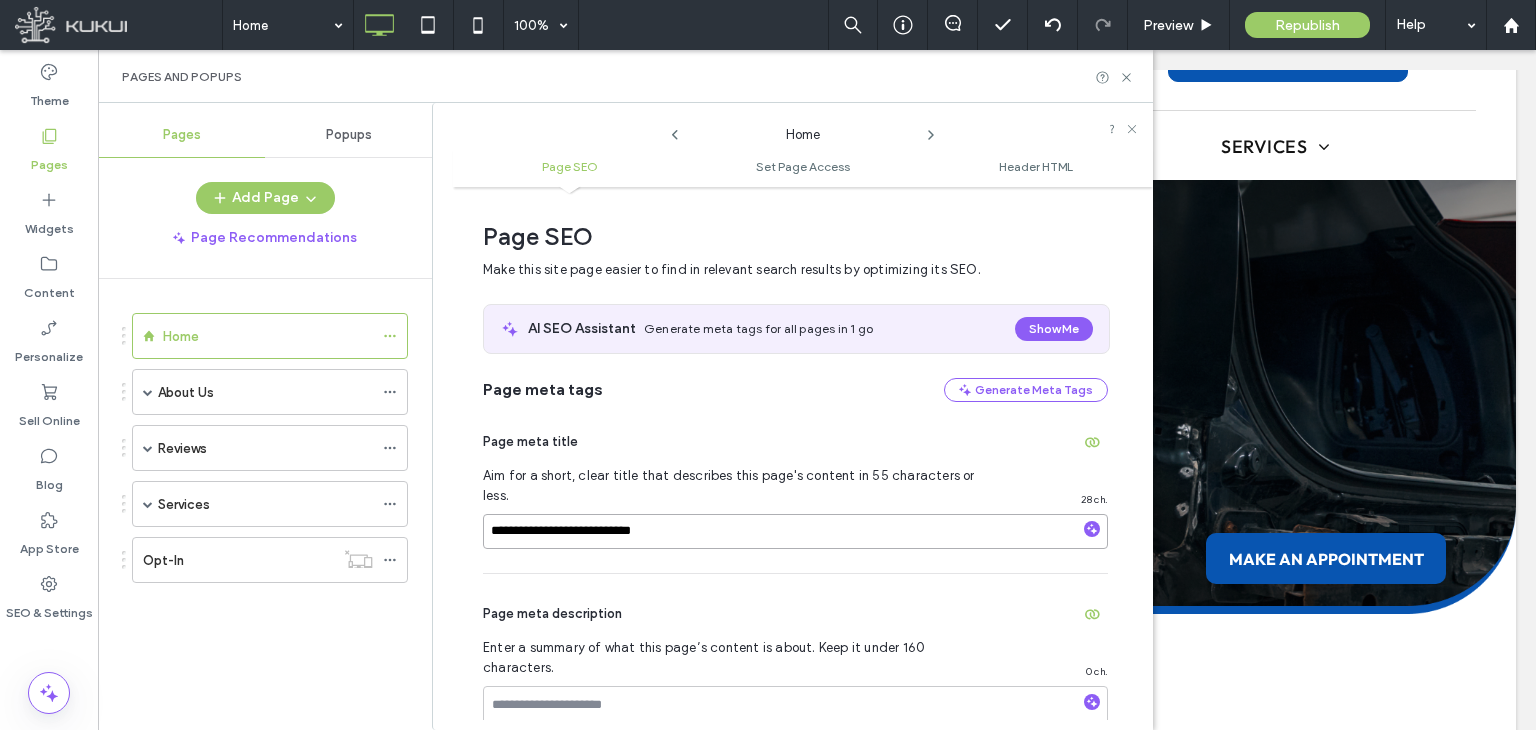 click on "**********" at bounding box center [795, 531] 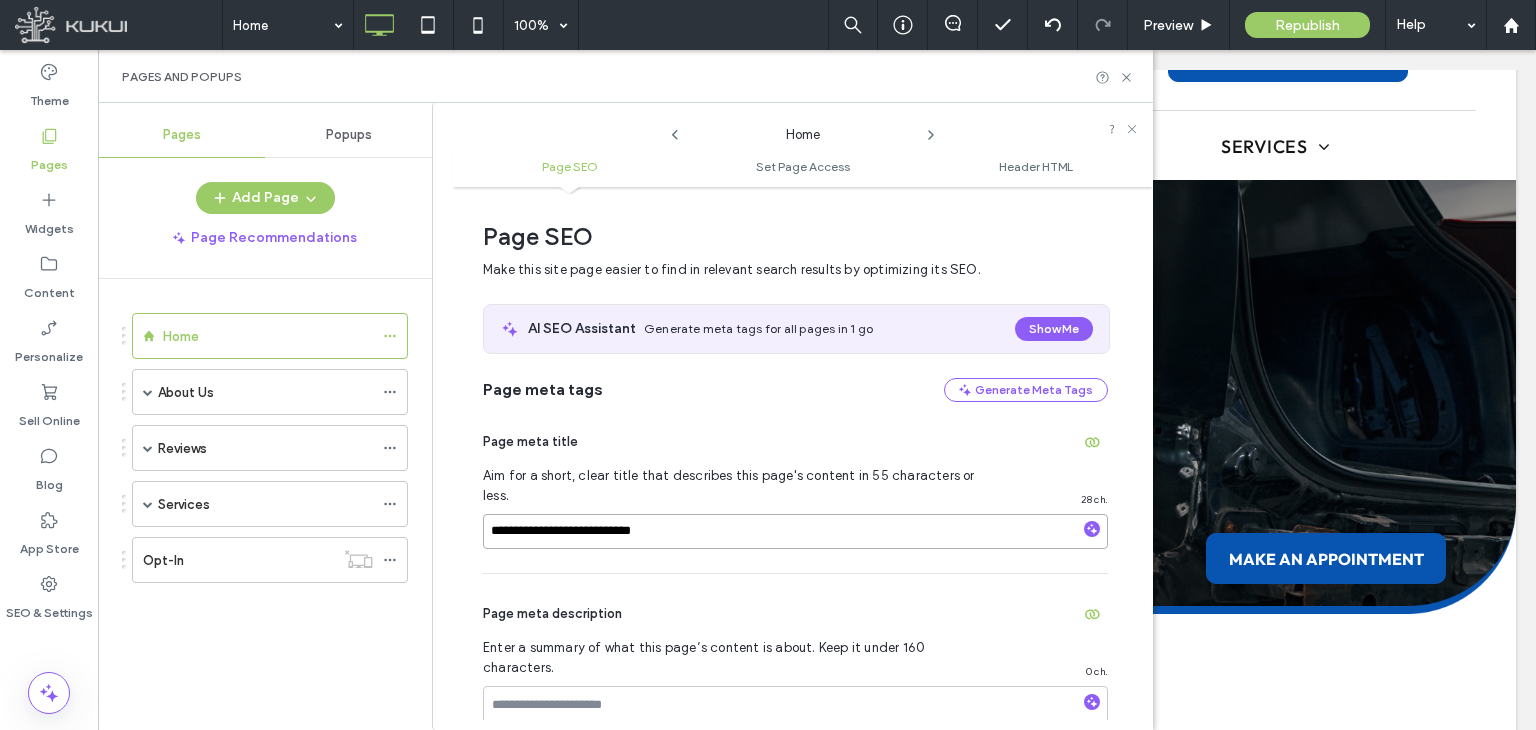 drag, startPoint x: 674, startPoint y: 516, endPoint x: 608, endPoint y: 536, distance: 68.96376 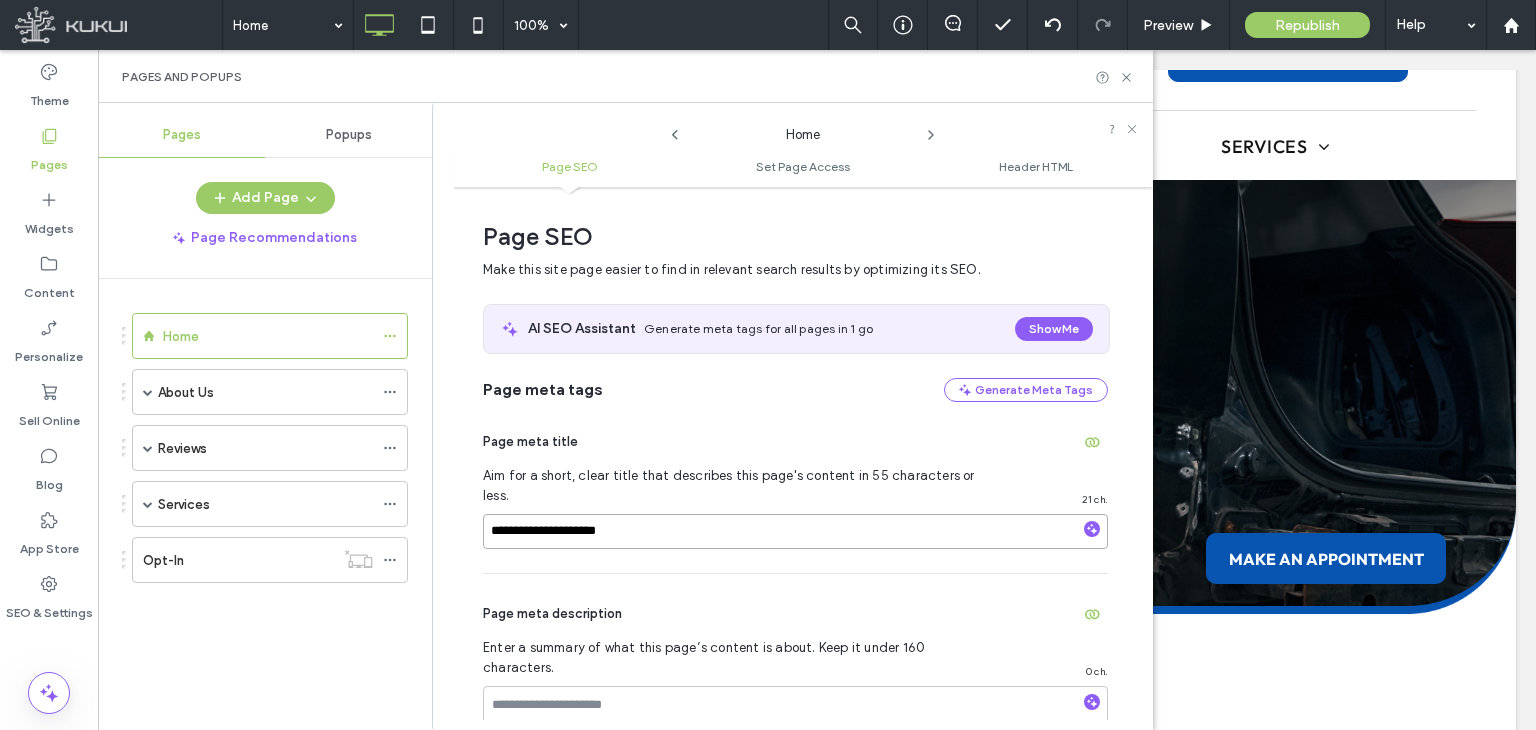 click on "**********" at bounding box center [795, 531] 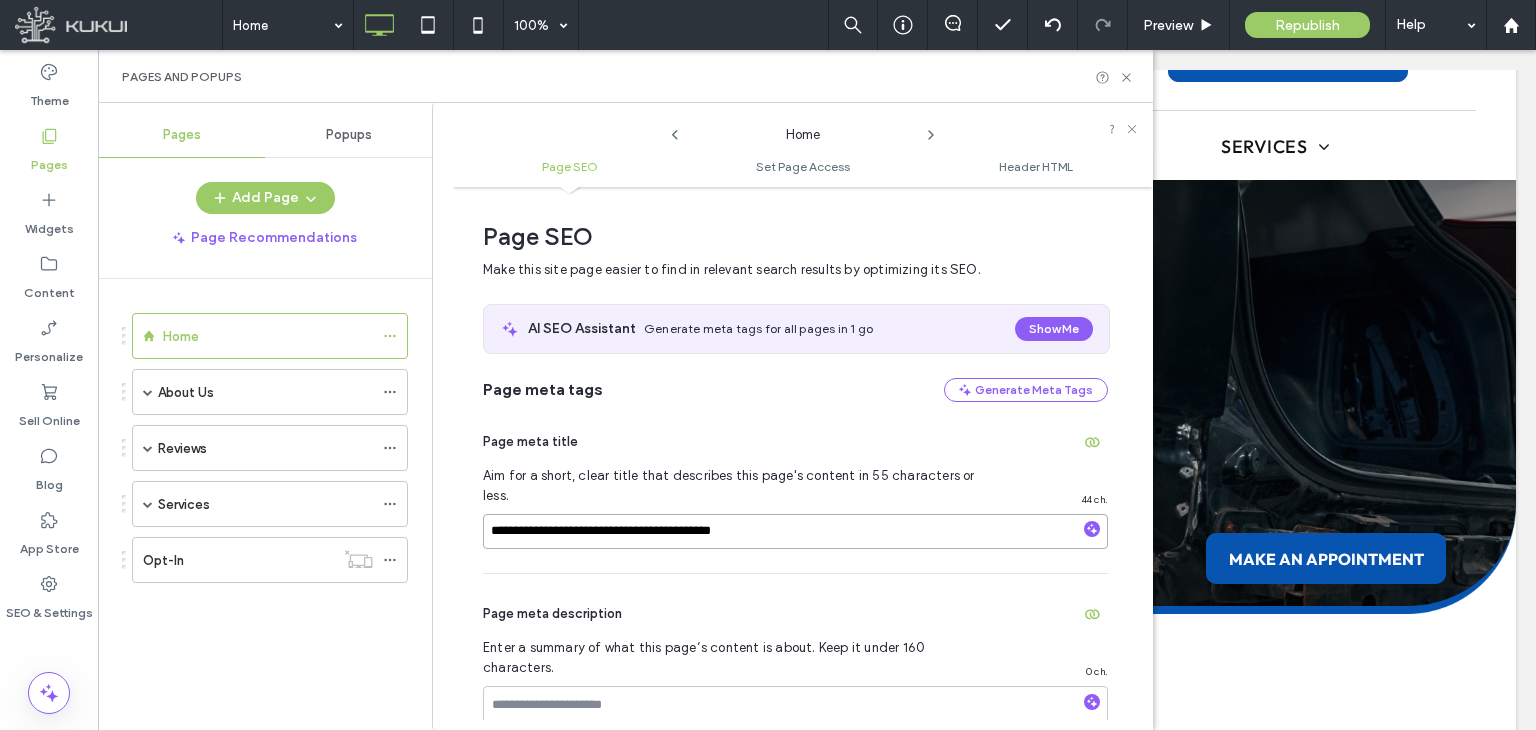 type on "**********" 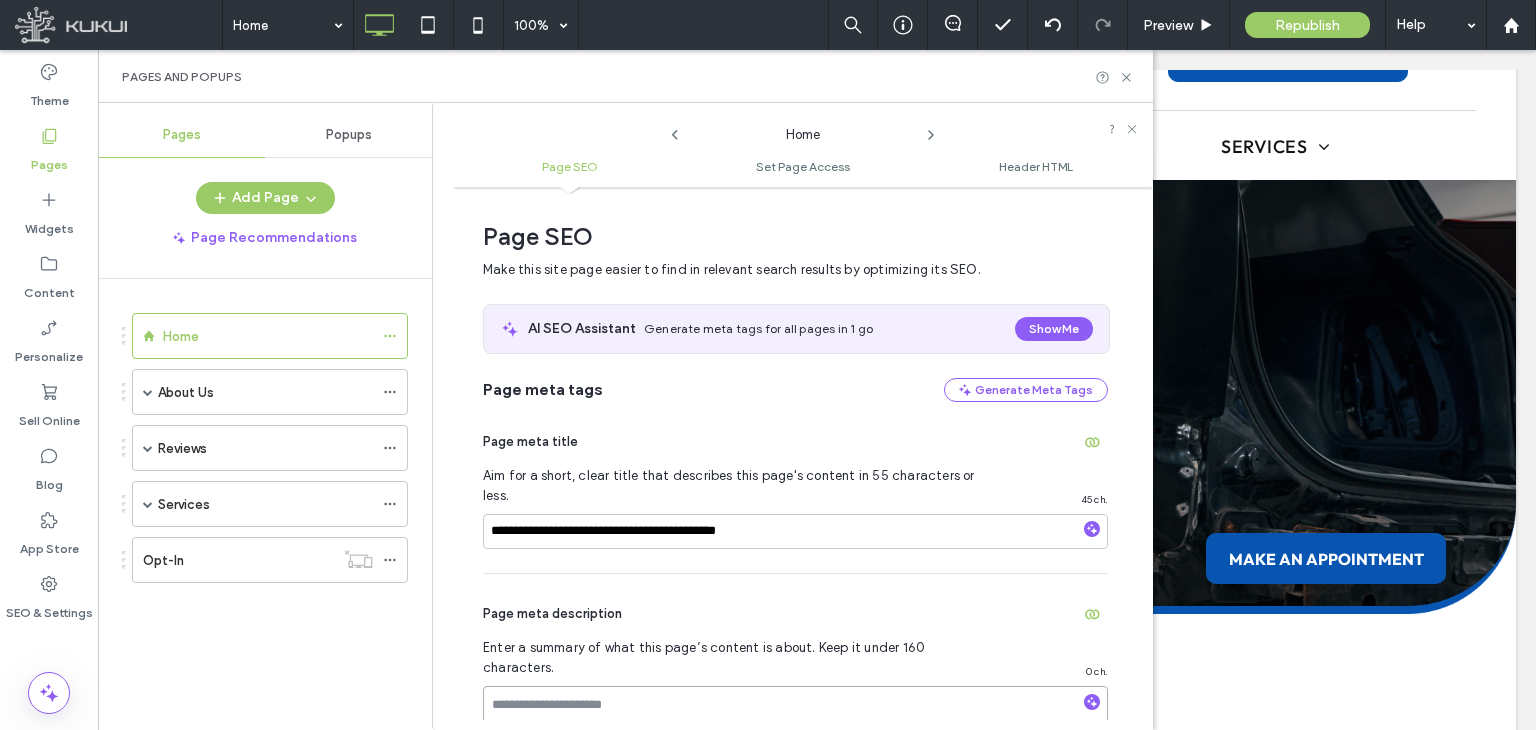 click at bounding box center [795, 736] 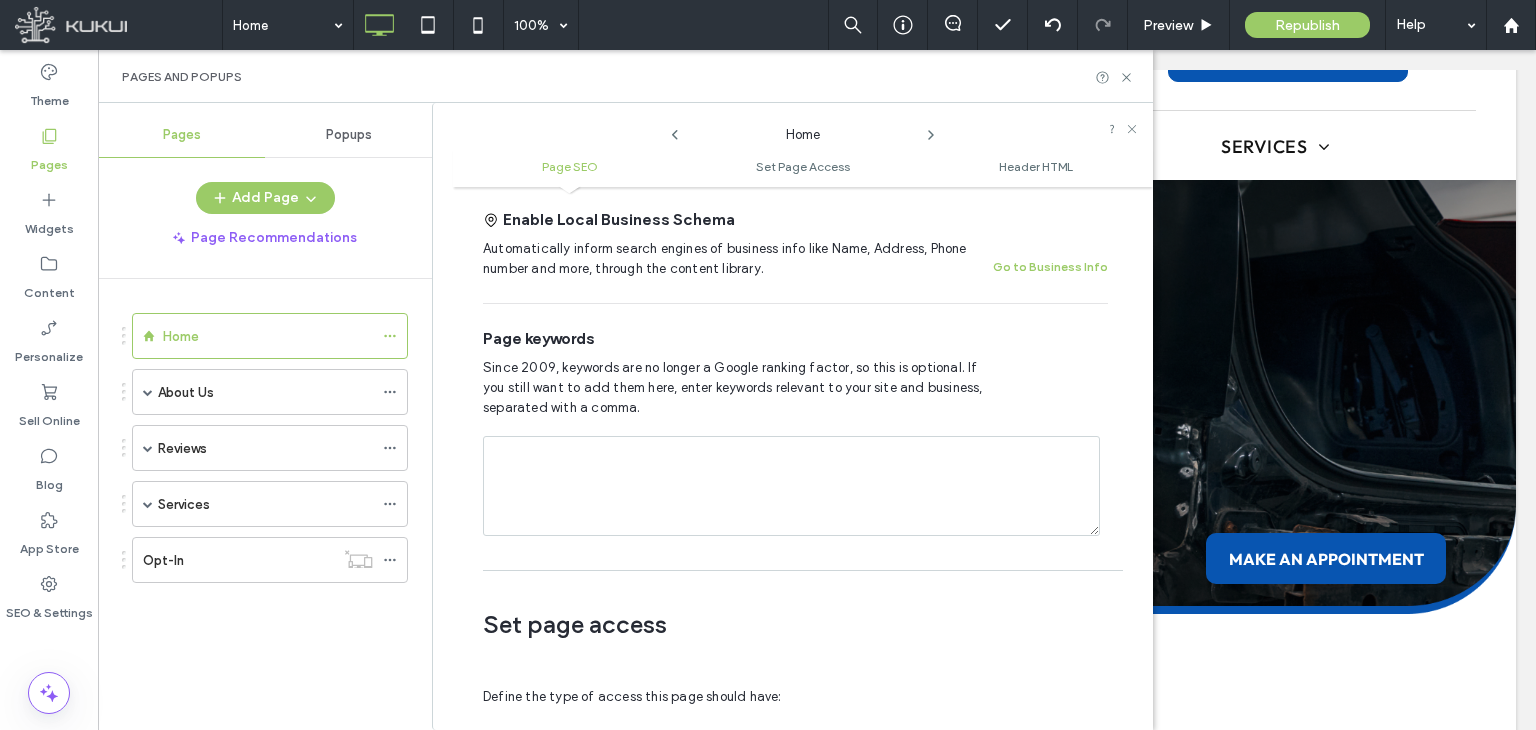 scroll, scrollTop: 1065, scrollLeft: 0, axis: vertical 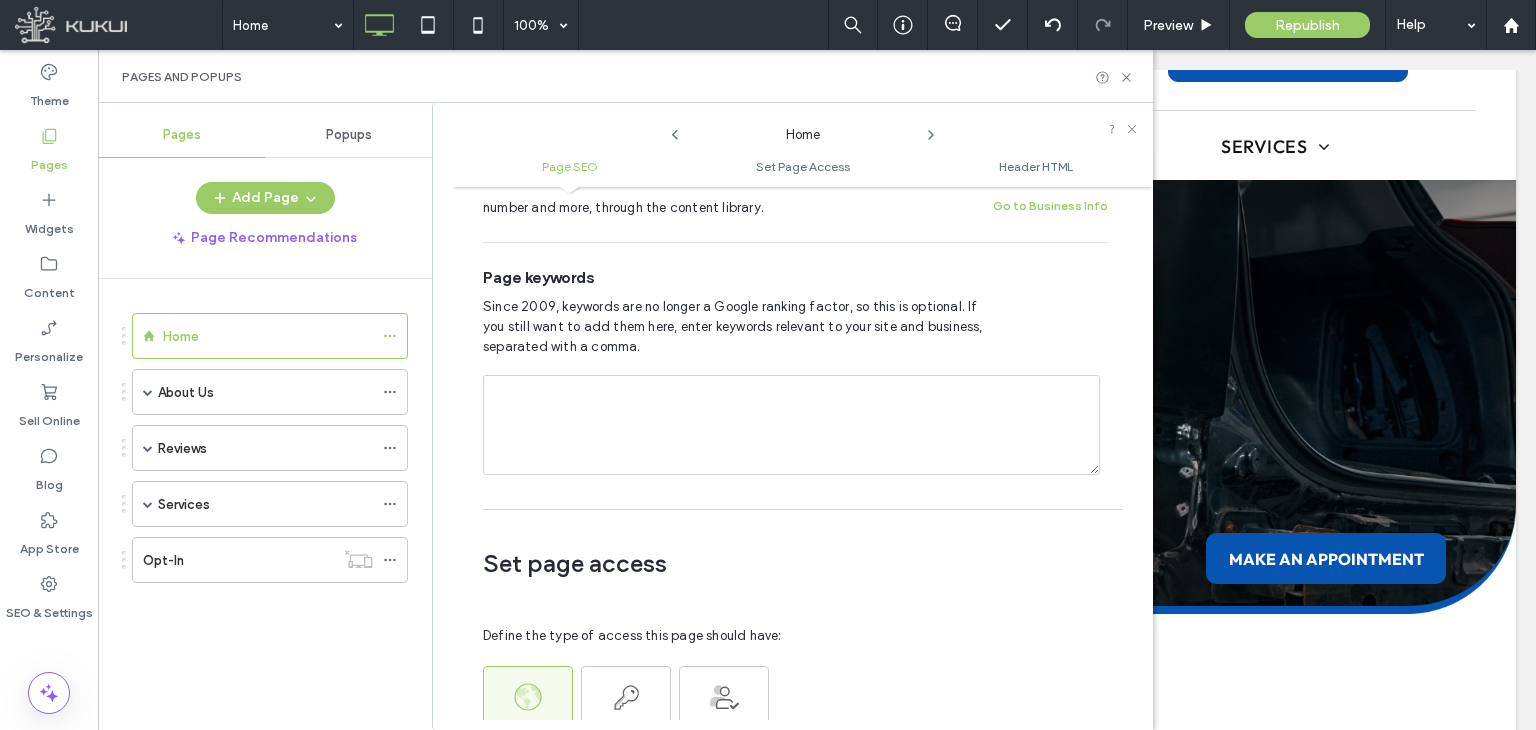 click at bounding box center (791, 425) 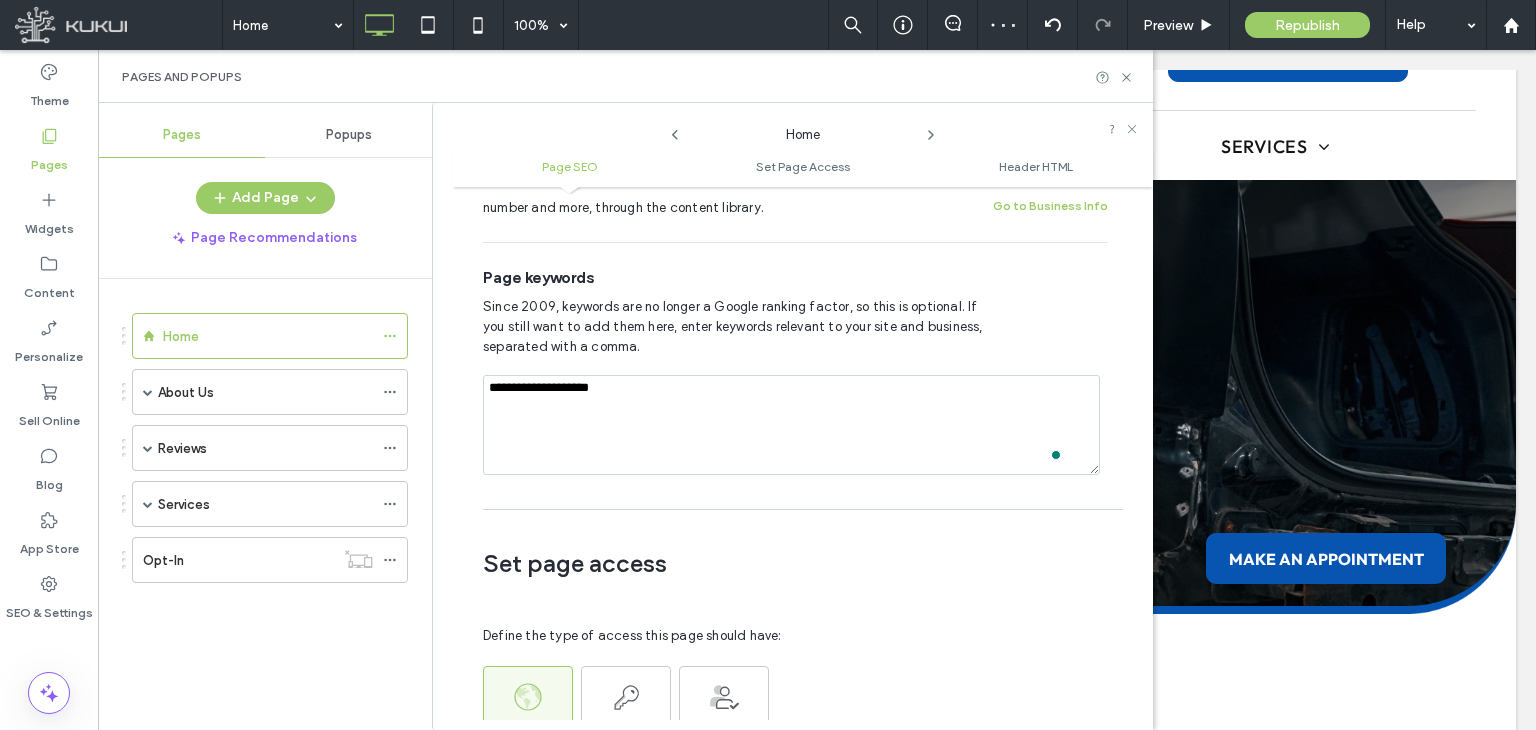 type on "**********" 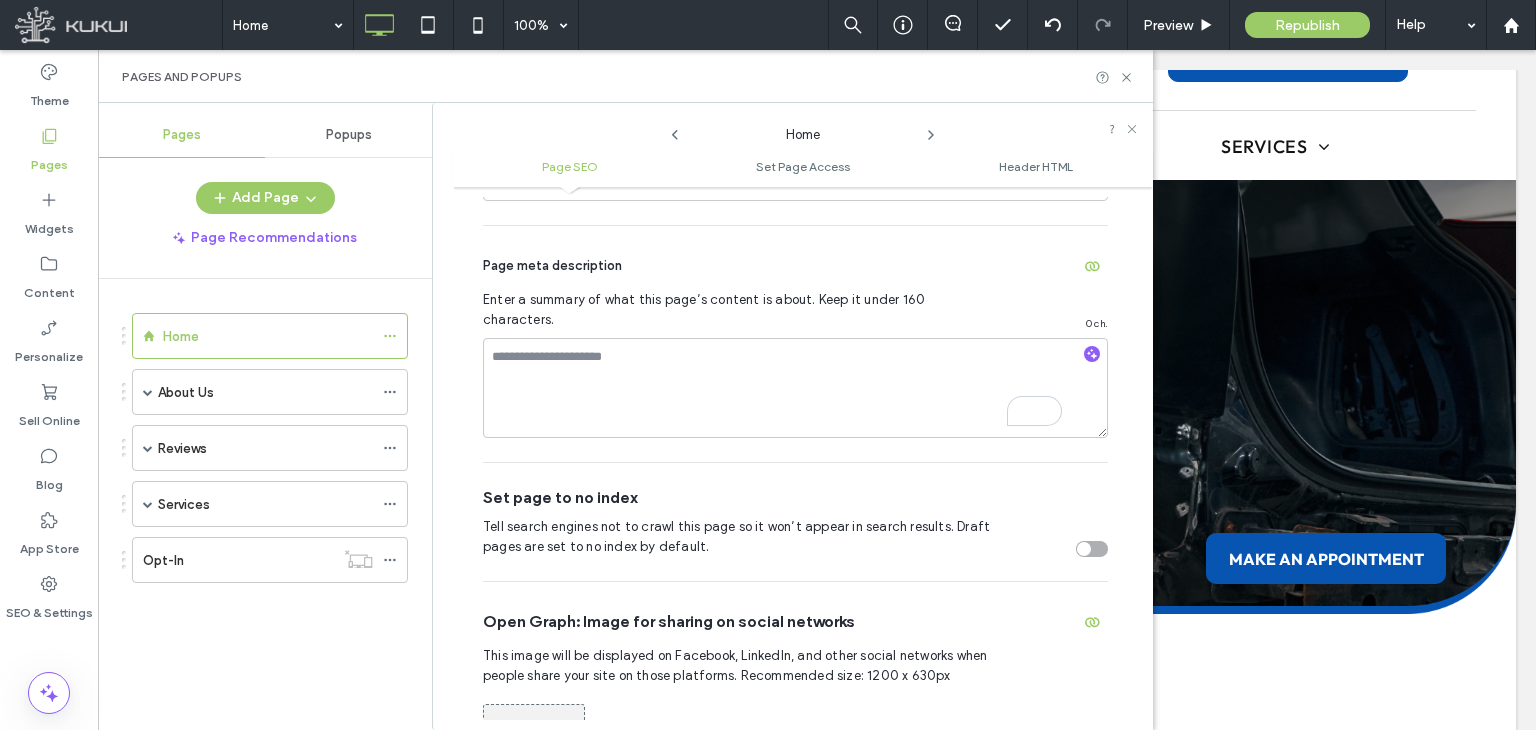 scroll, scrollTop: 0, scrollLeft: 0, axis: both 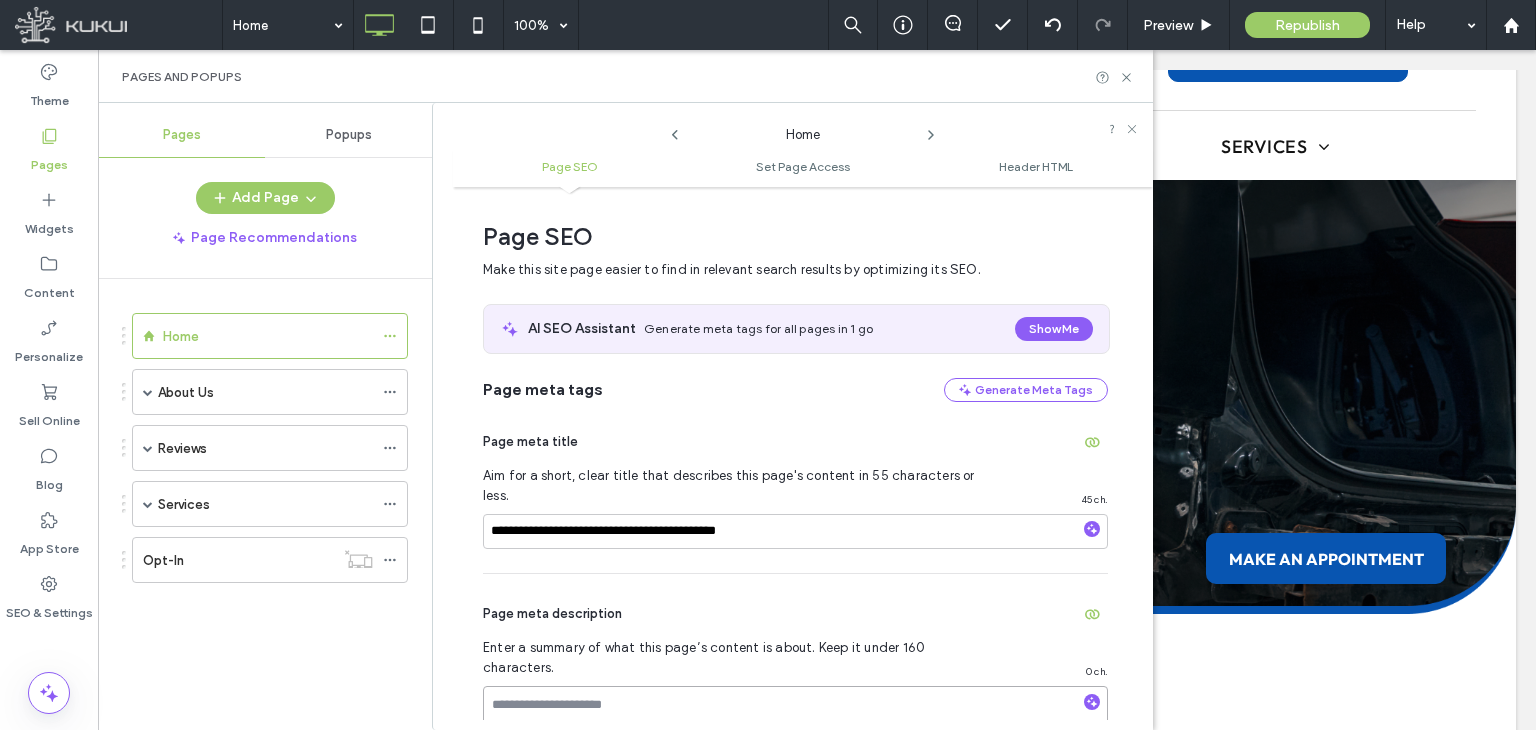 click at bounding box center (795, 736) 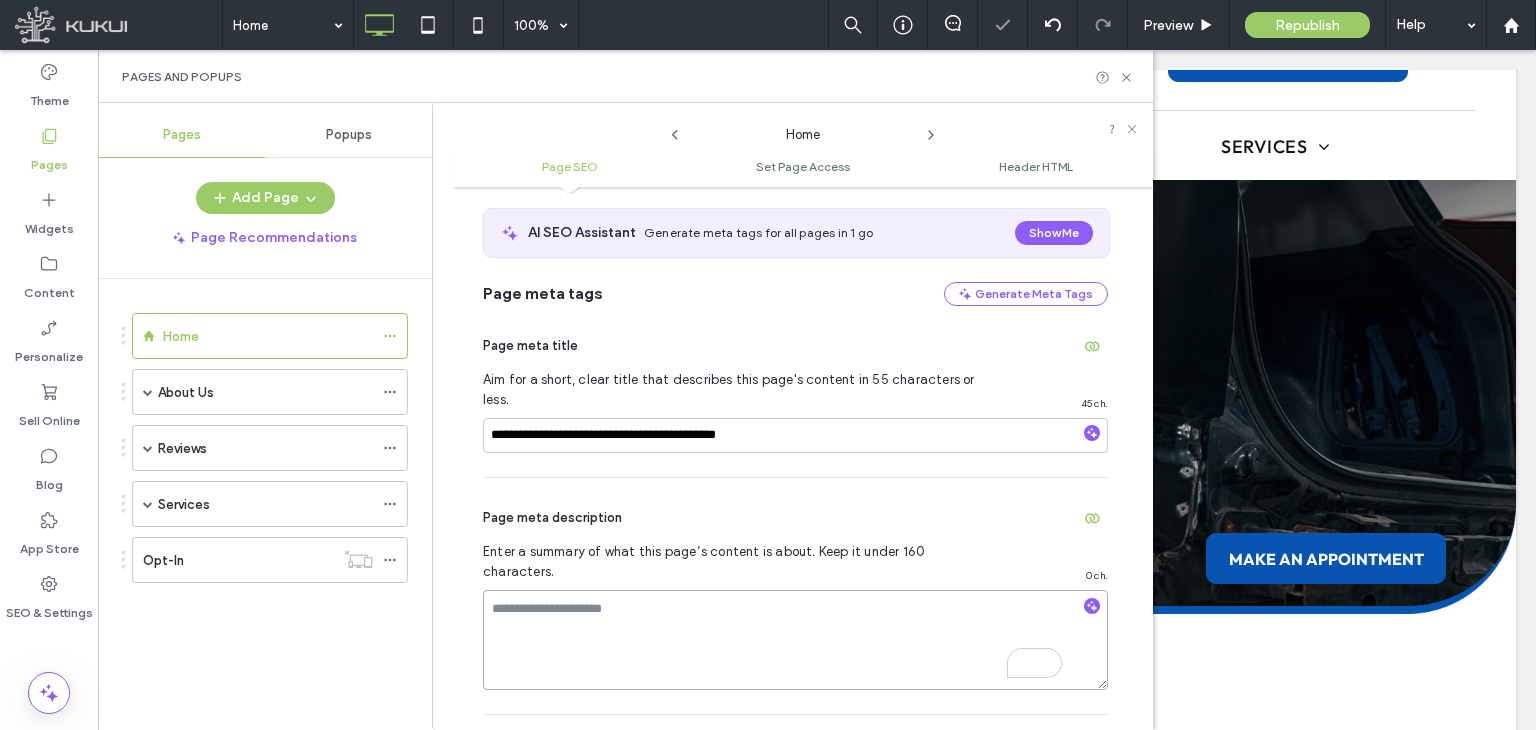 scroll, scrollTop: 110, scrollLeft: 0, axis: vertical 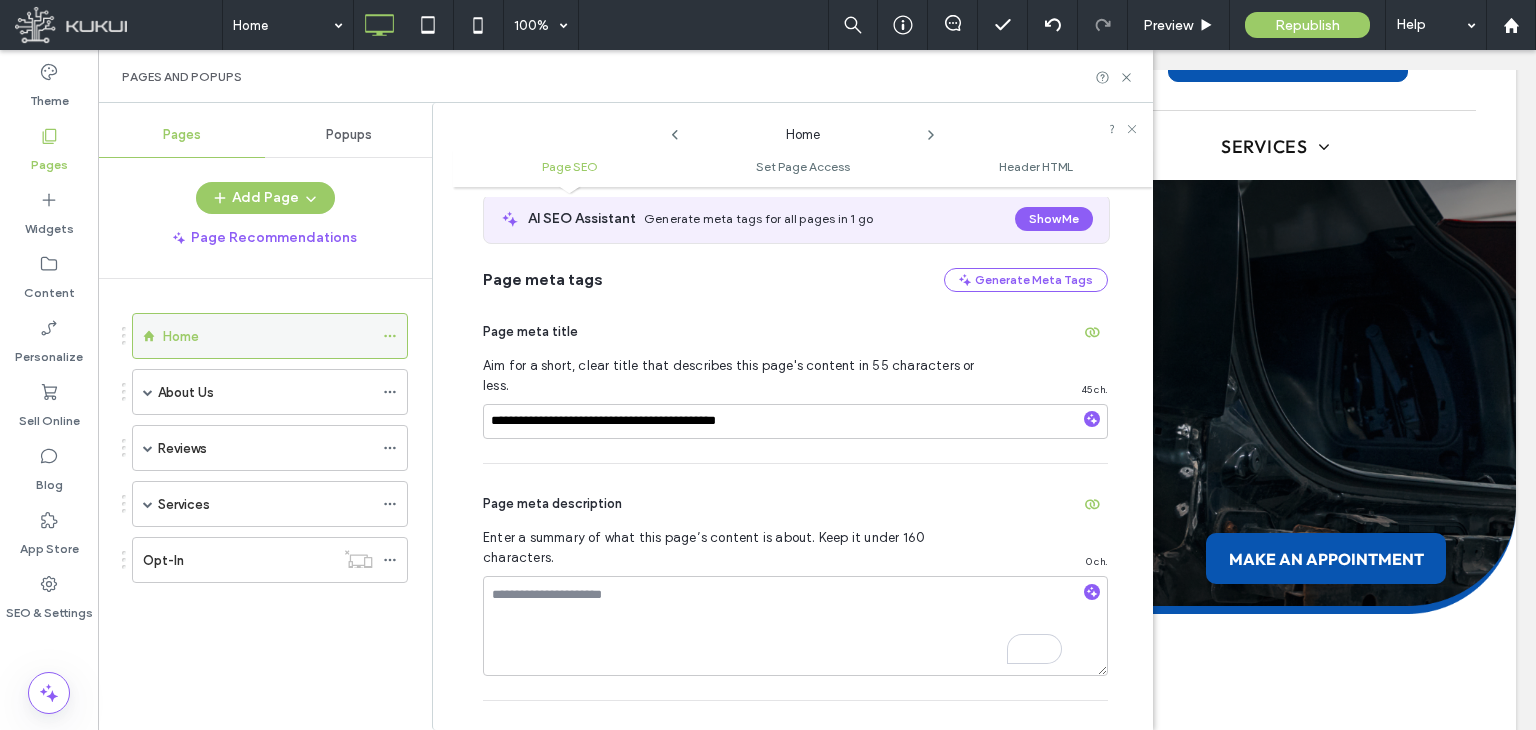 click on "Home" at bounding box center [181, 336] 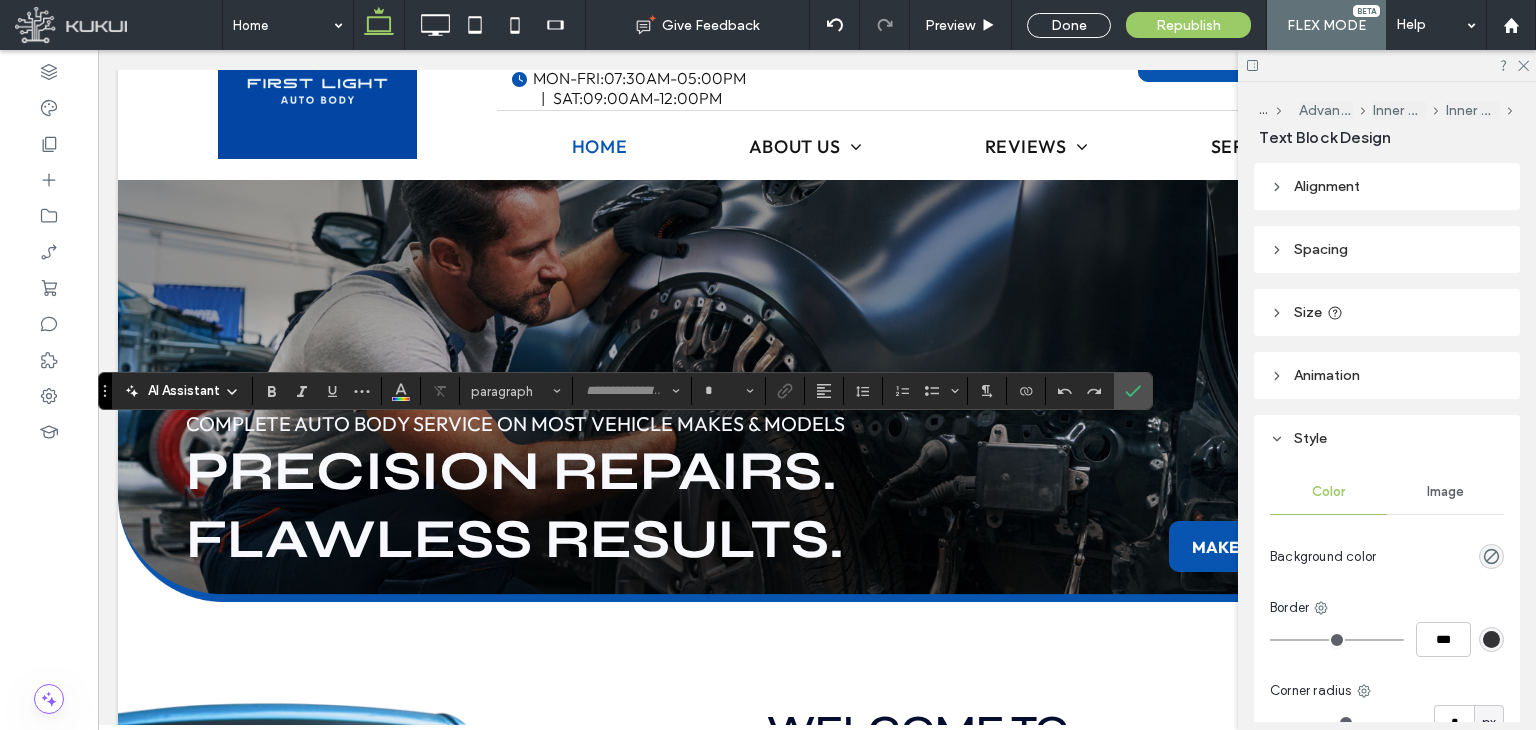 type on "******" 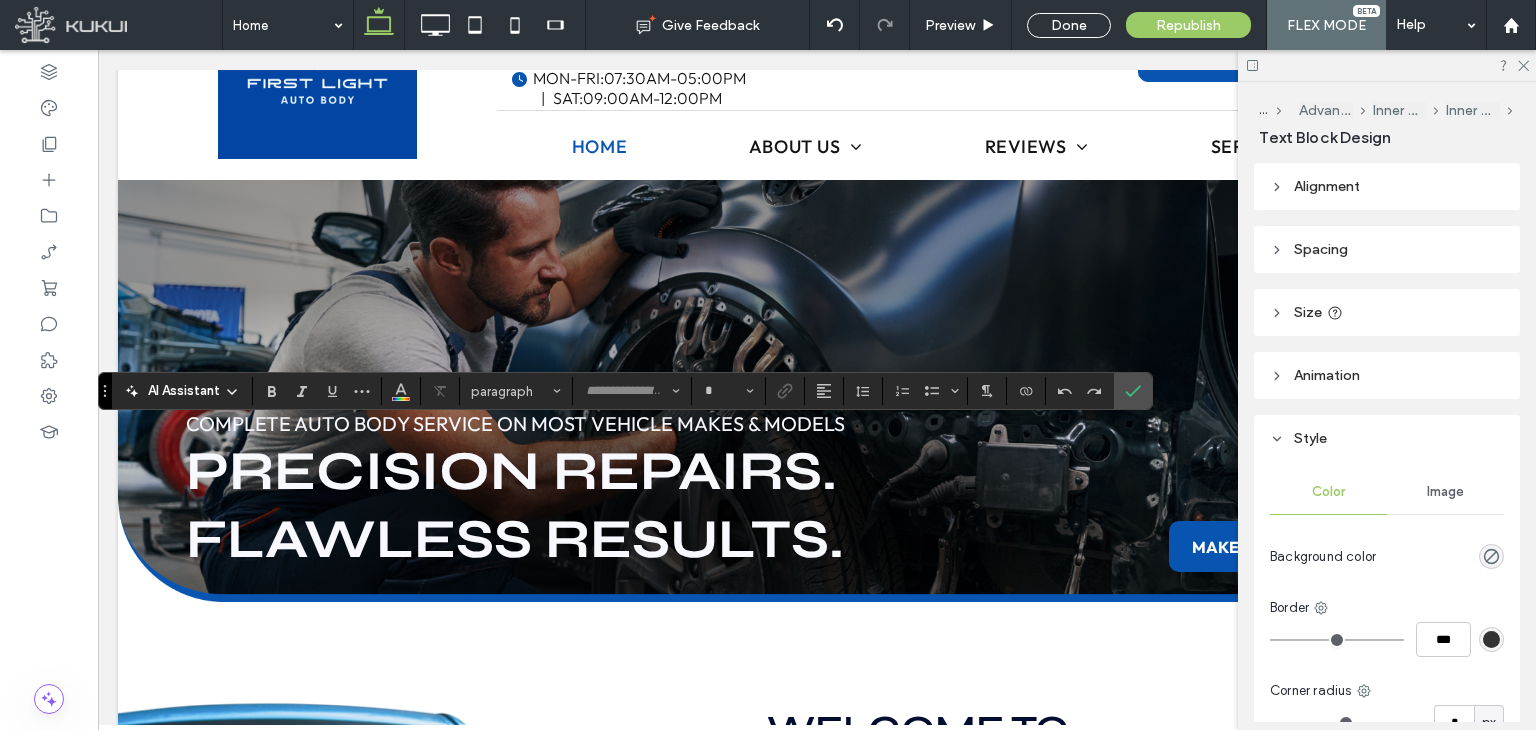 type on "**" 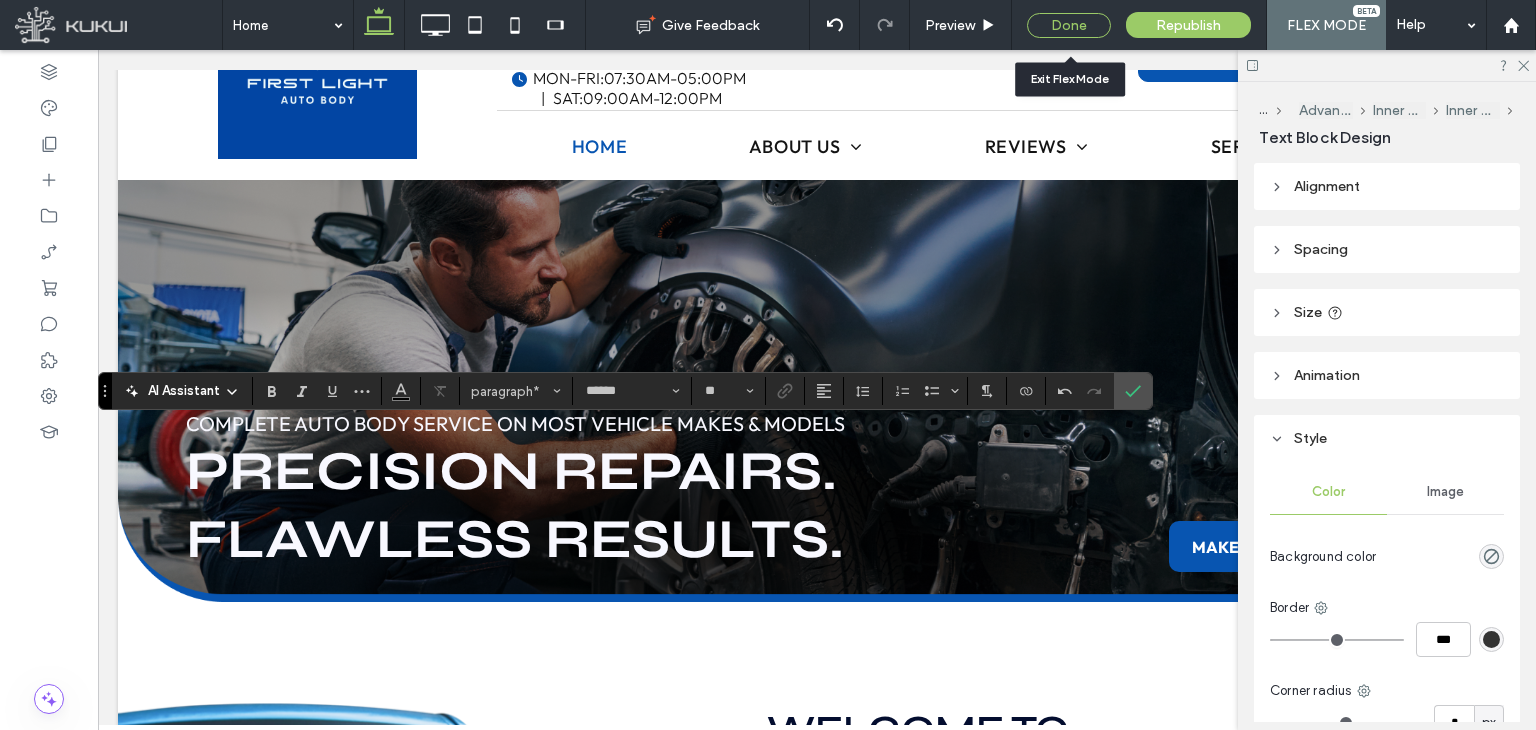 click on "Done" at bounding box center (1069, 25) 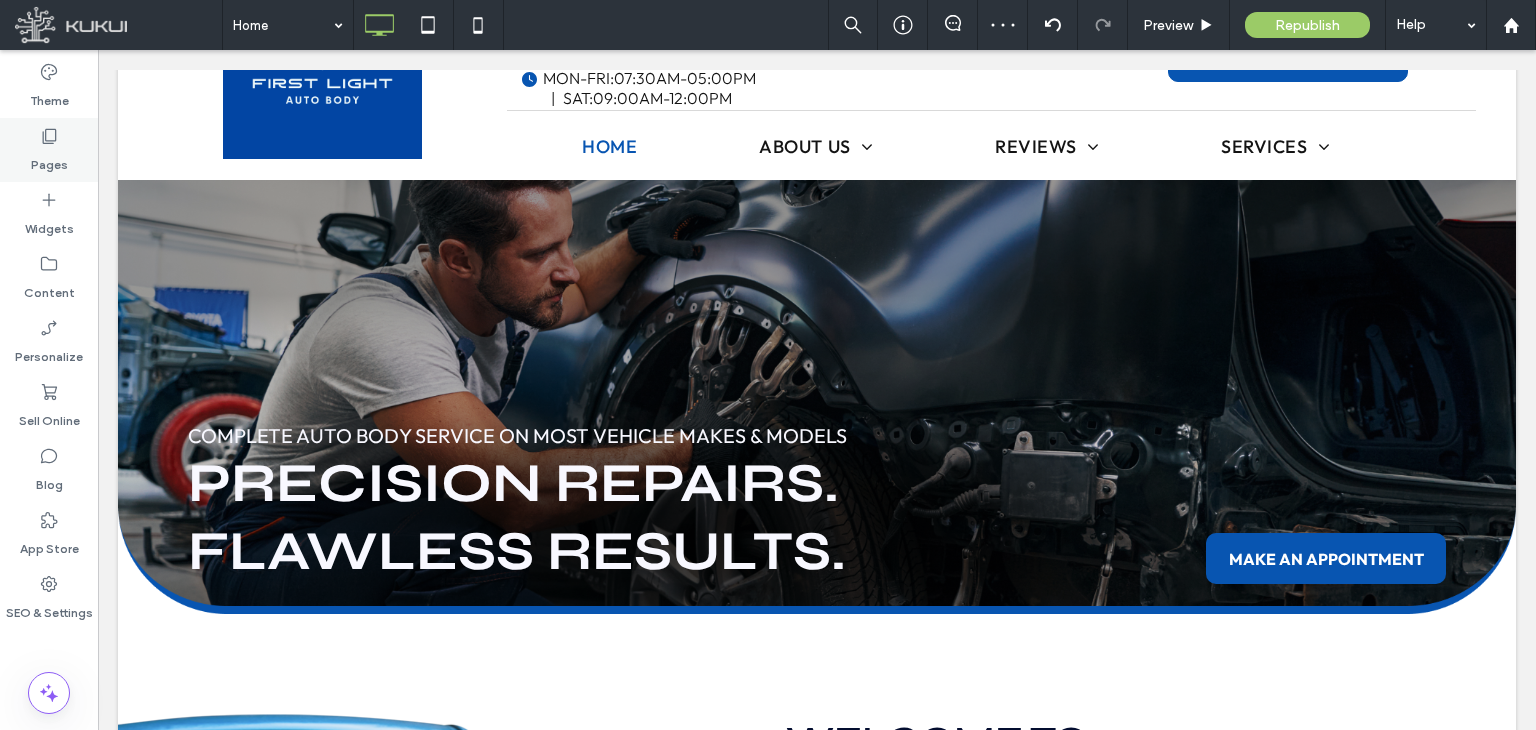 click 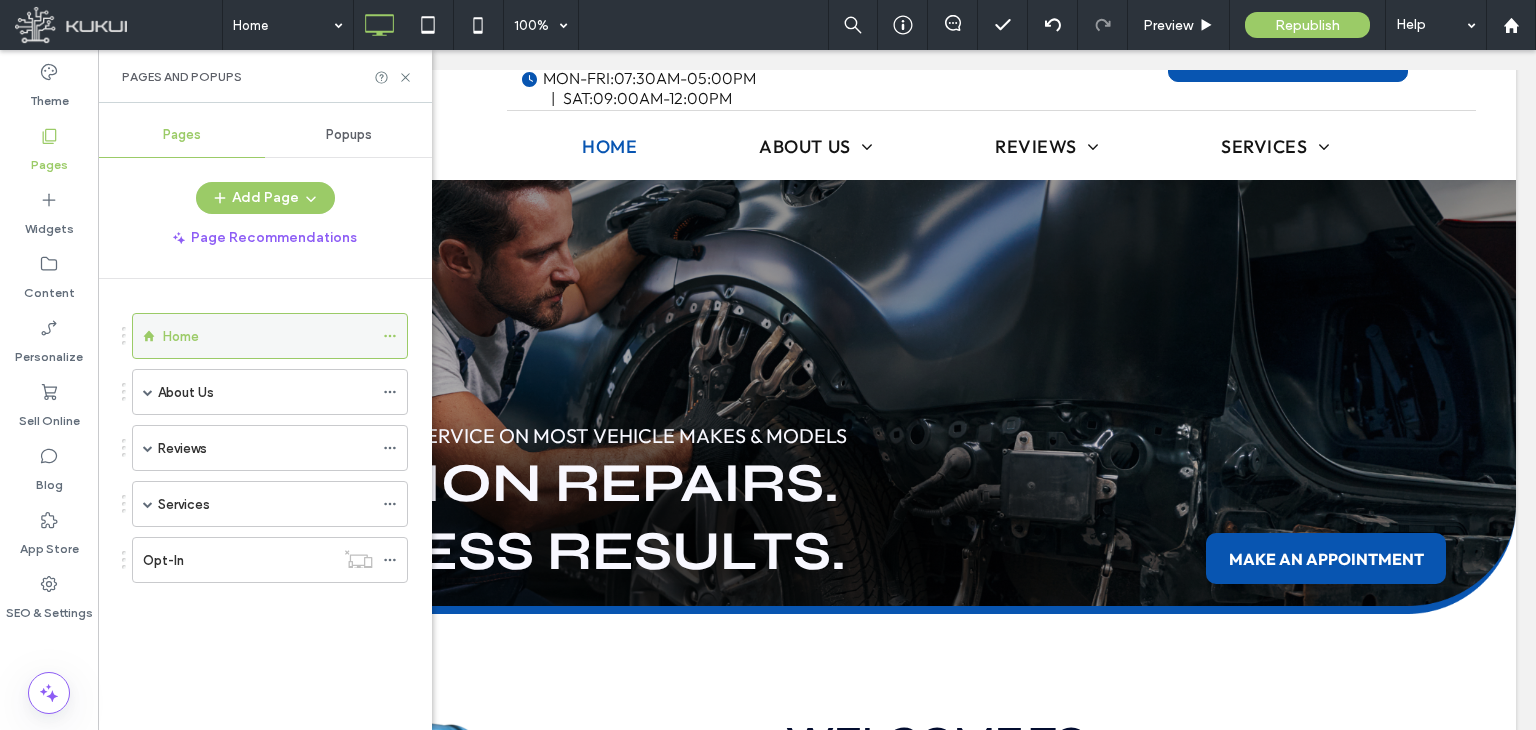 click 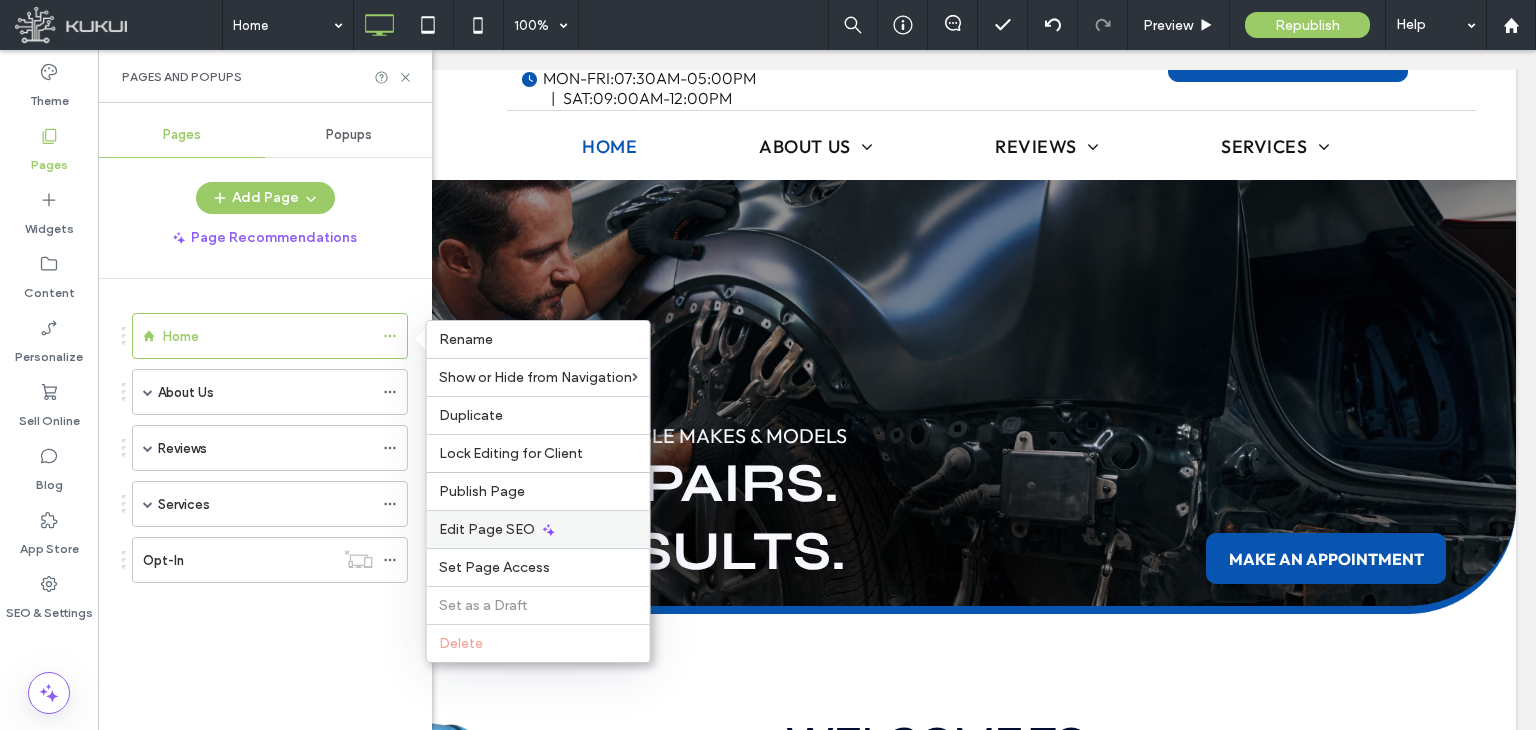 click on "Edit Page SEO" at bounding box center [487, 529] 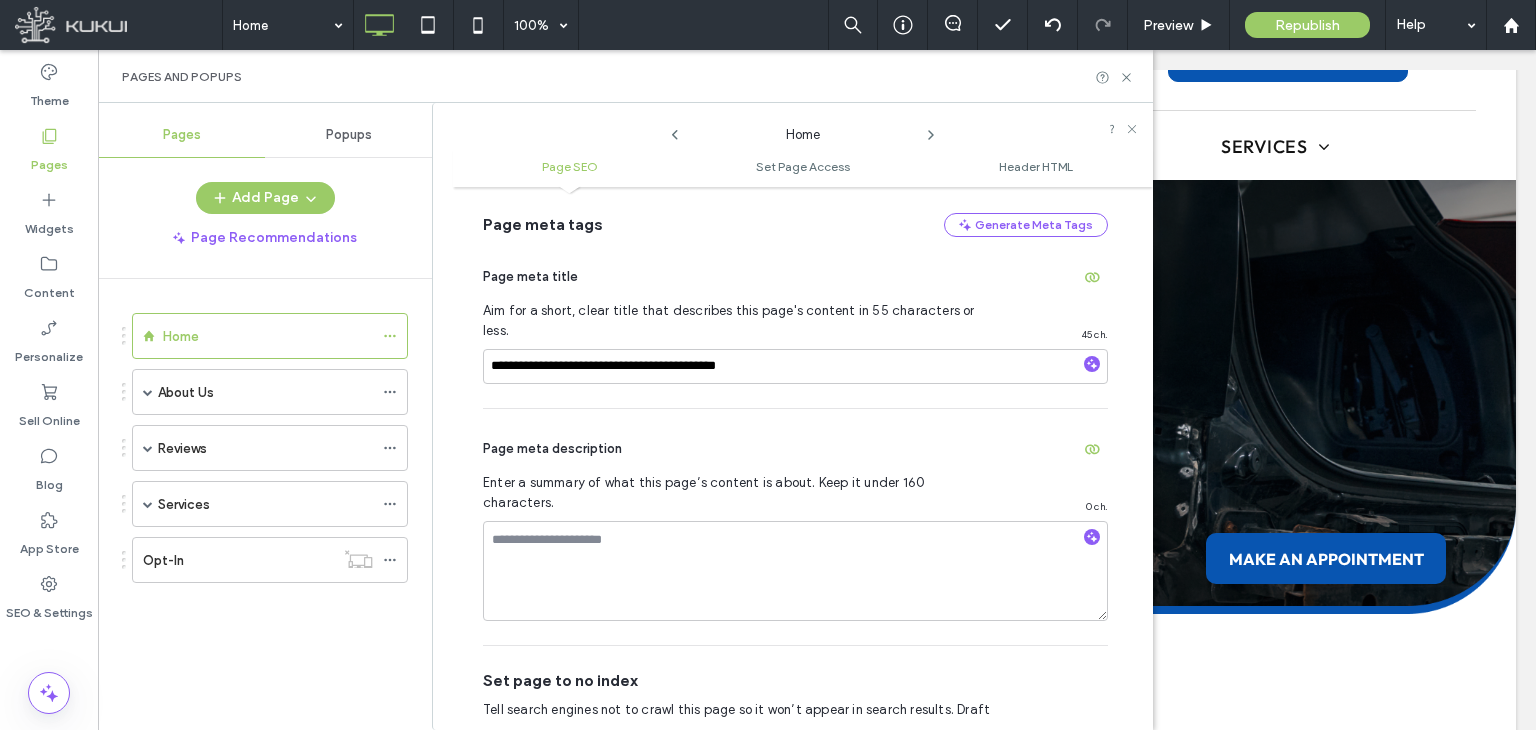 scroll, scrollTop: 200, scrollLeft: 0, axis: vertical 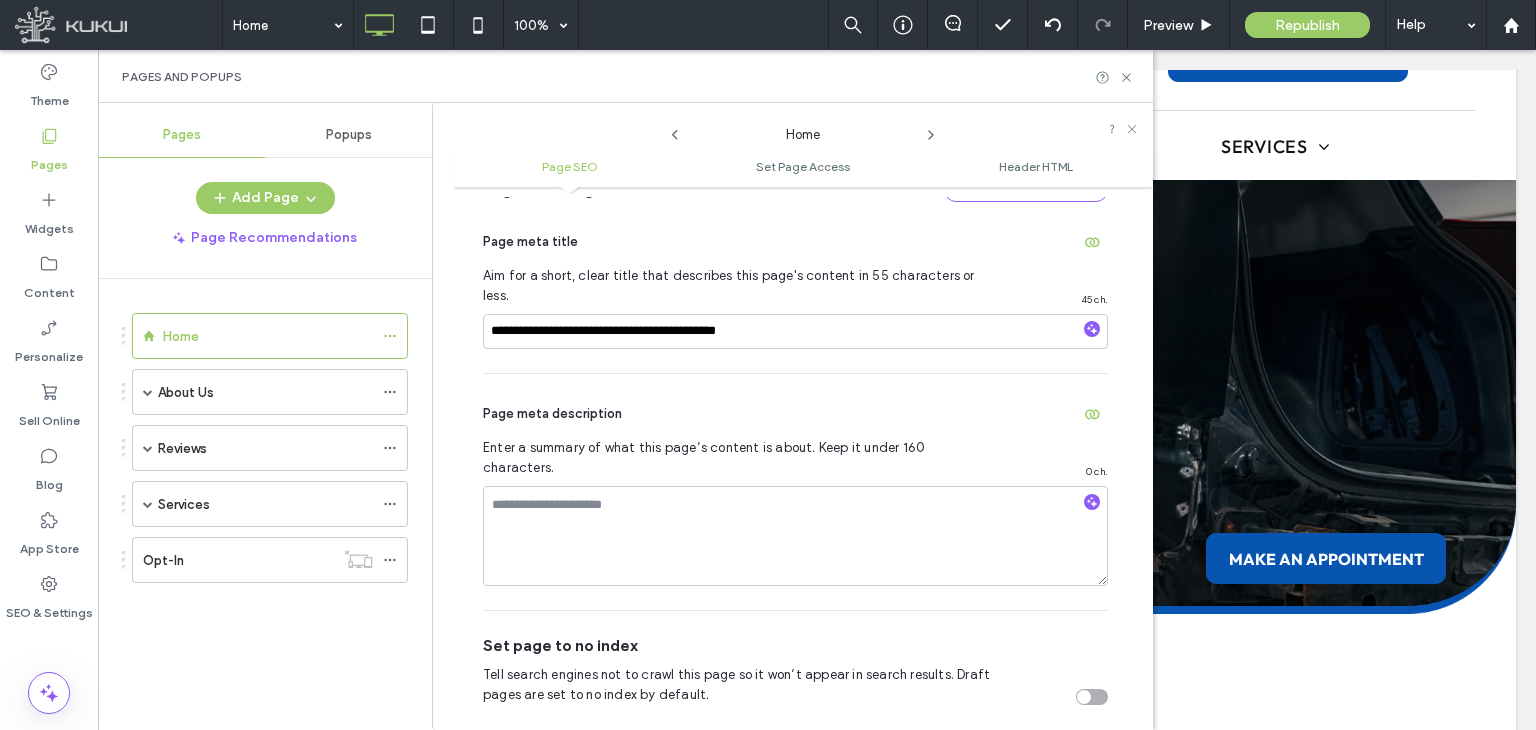 click on "Set page to no index Tell search engines not to crawl this page so it won’t appear in search results. Draft pages are set to no index by default." at bounding box center (795, 670) 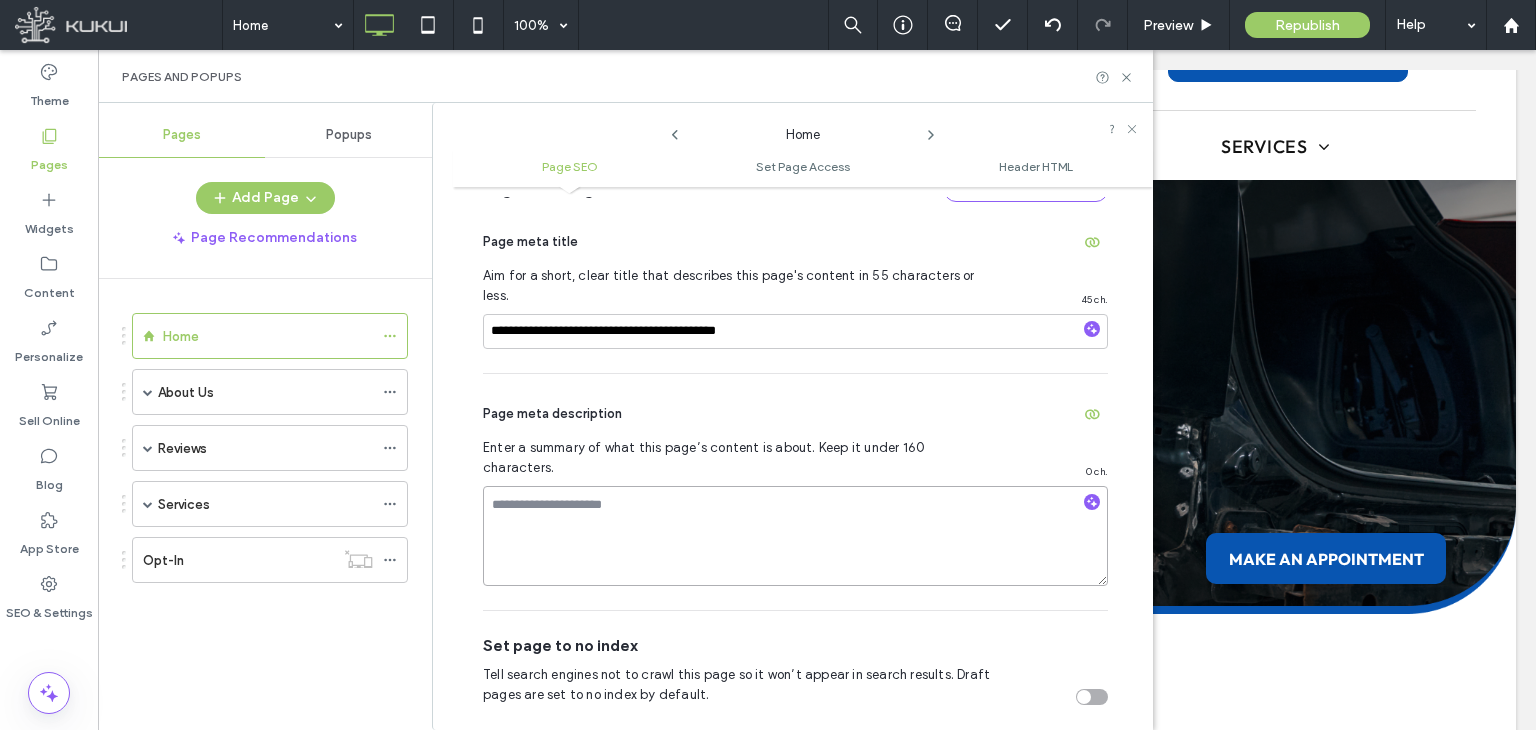 click at bounding box center [795, 536] 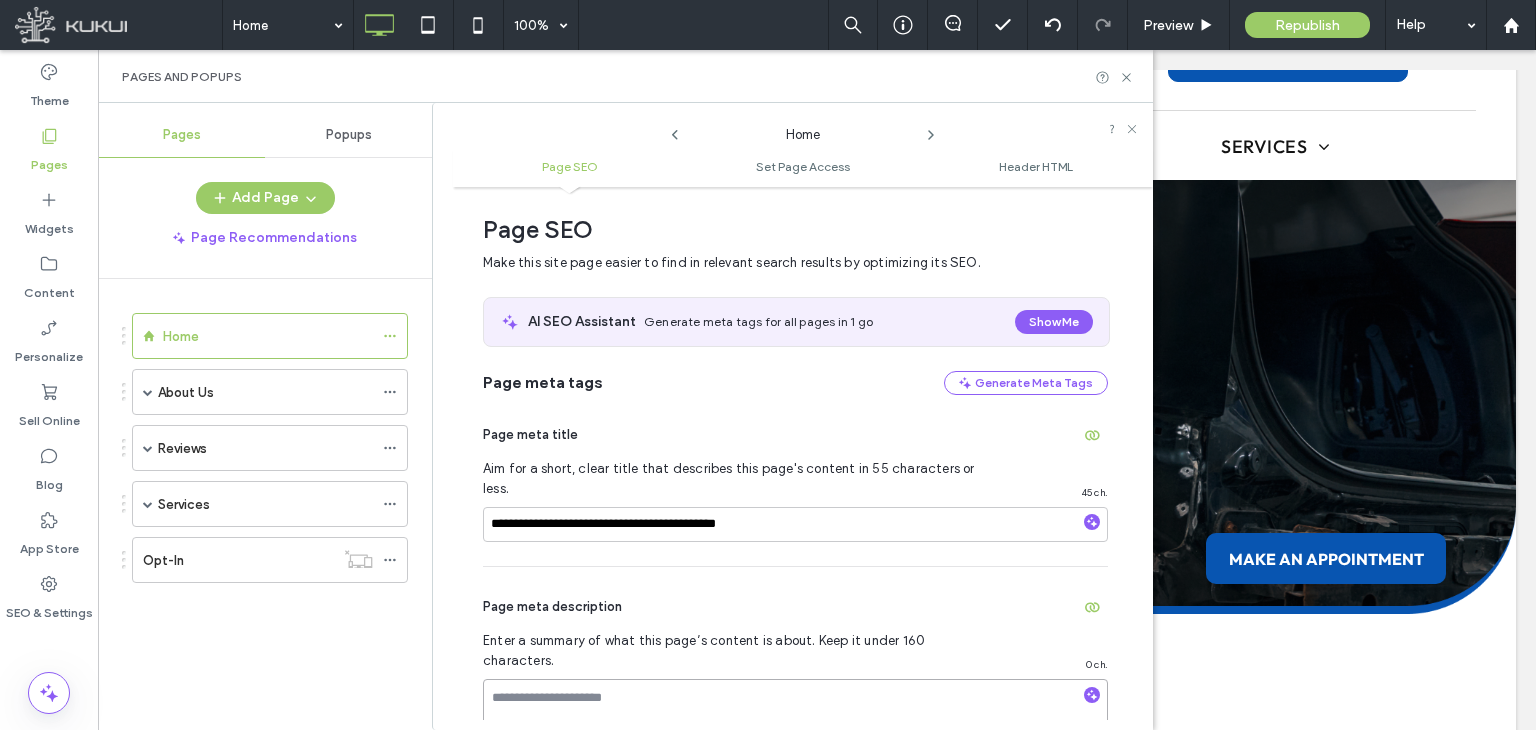 scroll, scrollTop: 0, scrollLeft: 0, axis: both 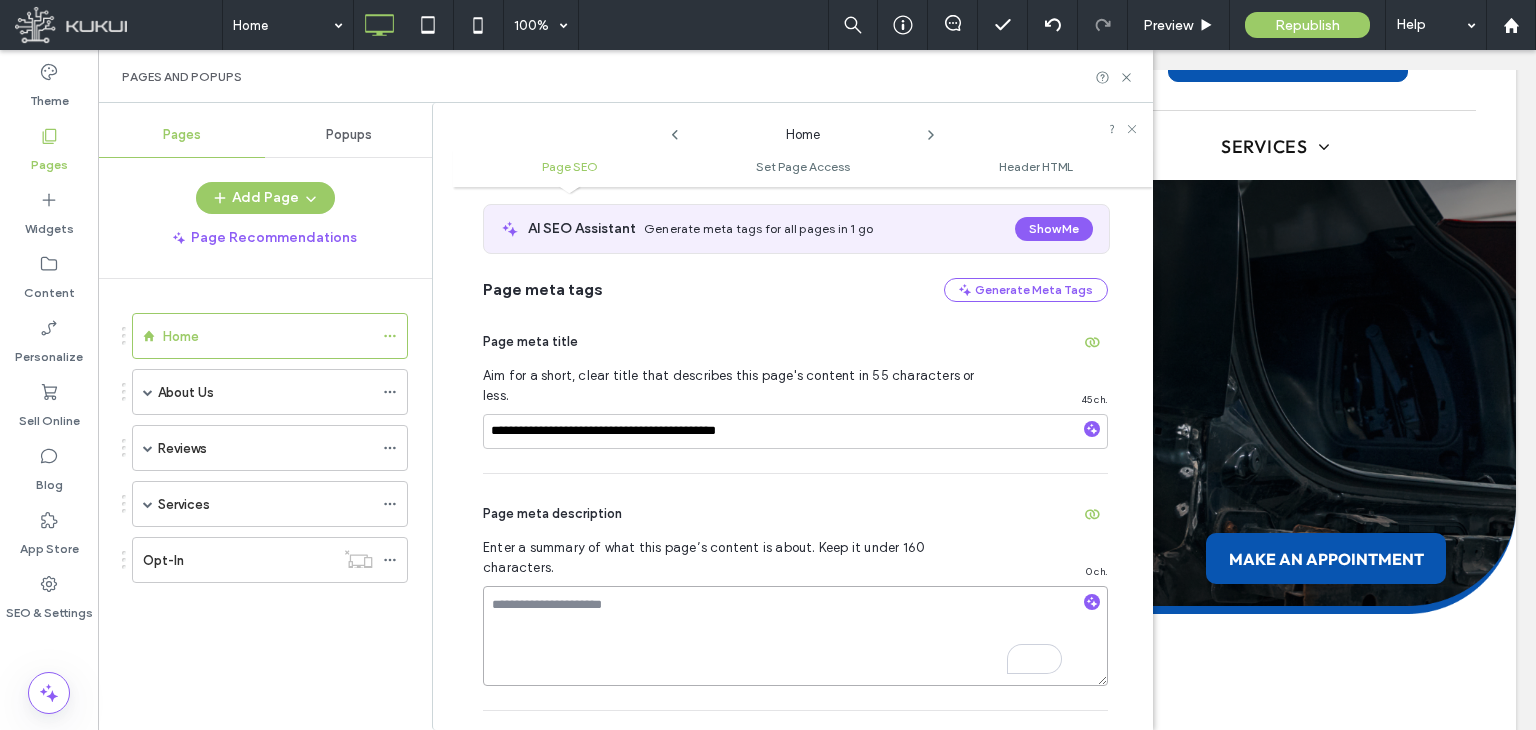 paste on "**********" 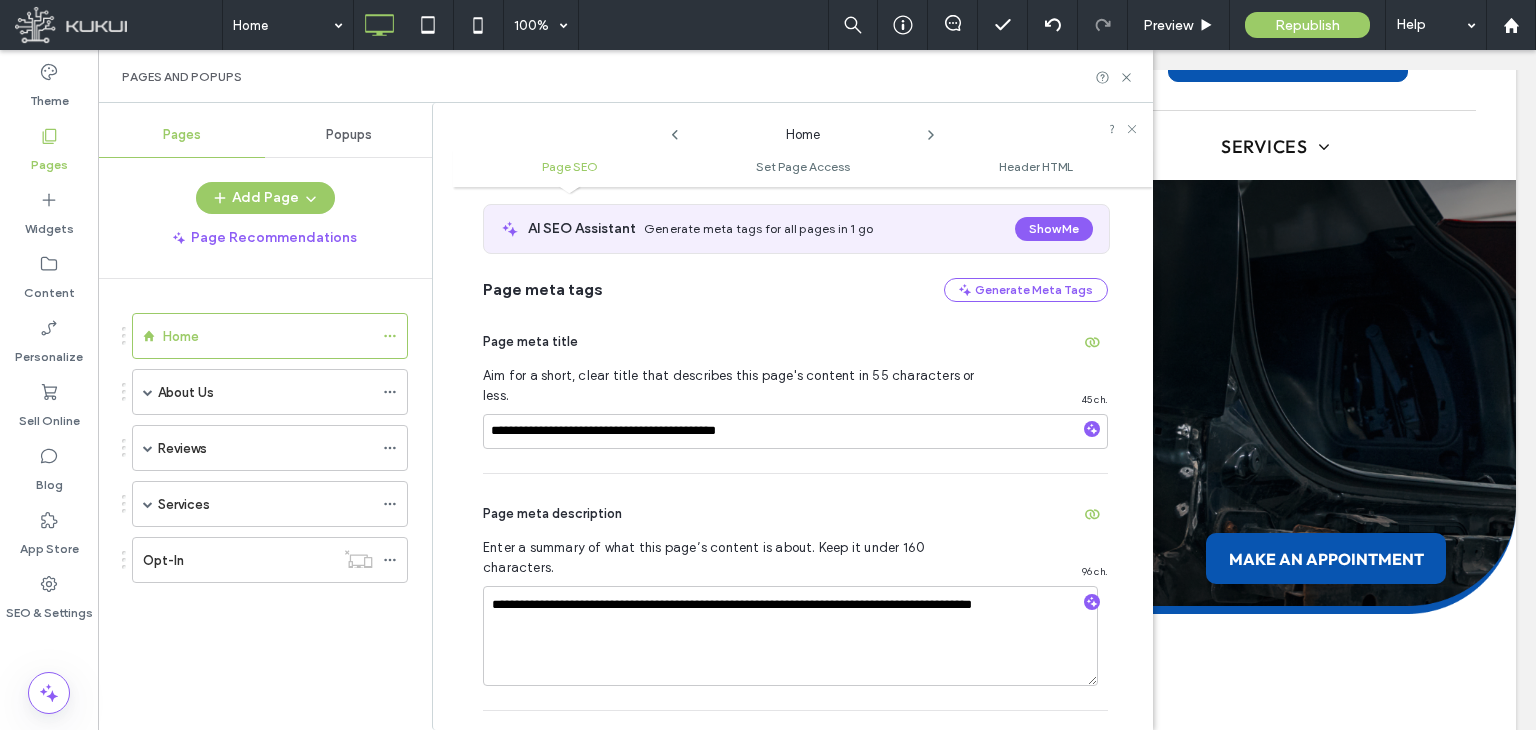 click on "**********" at bounding box center [795, 592] 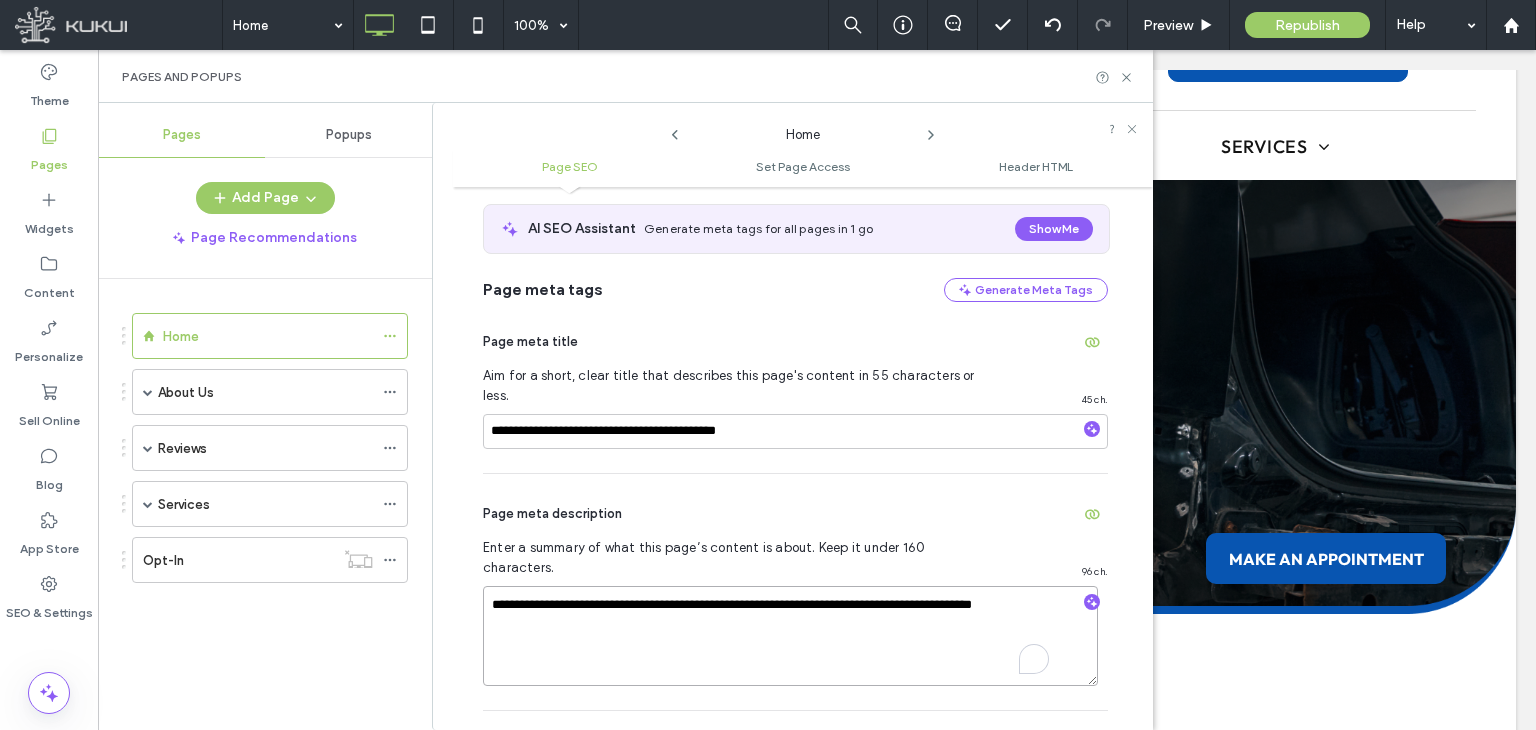 click on "**********" at bounding box center [790, 636] 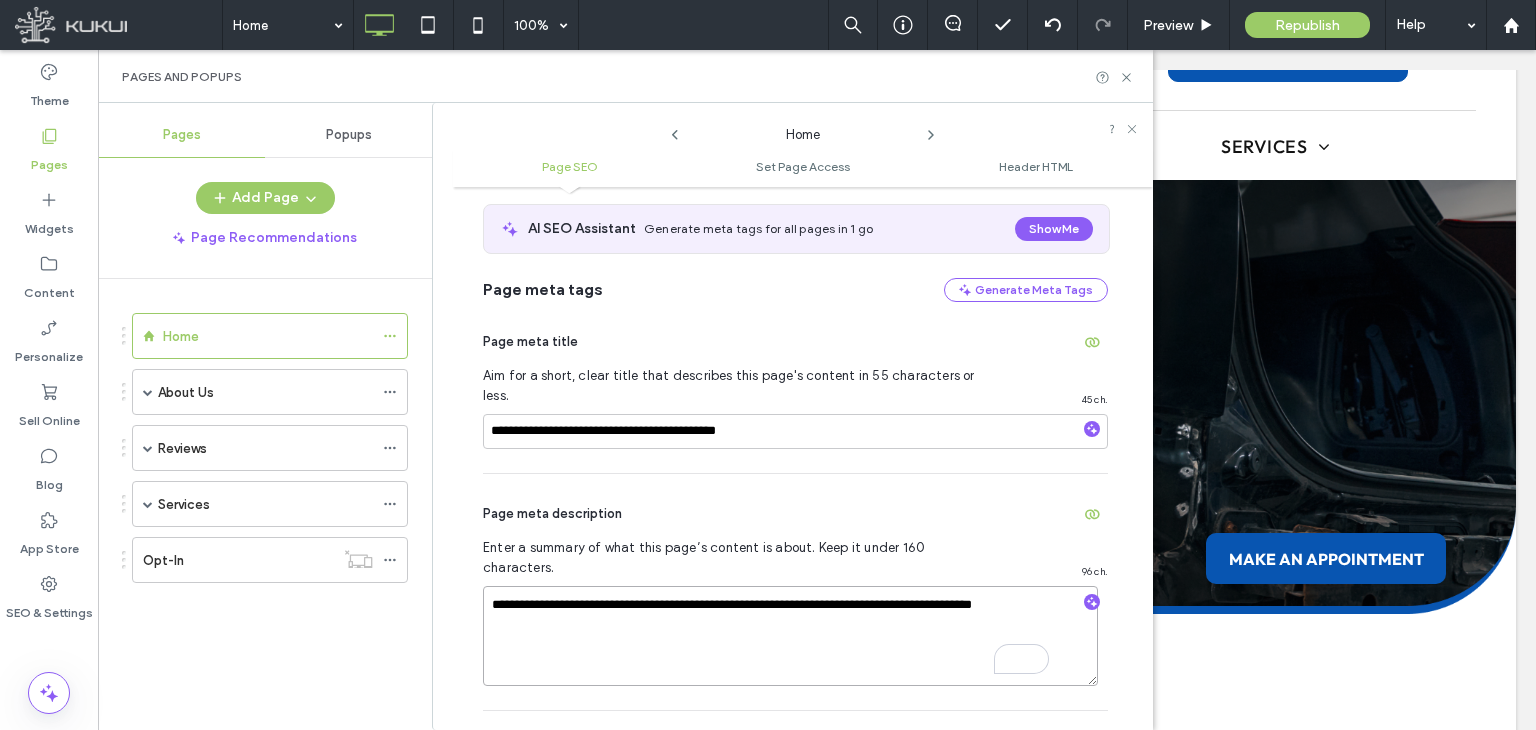 paste on "**********" 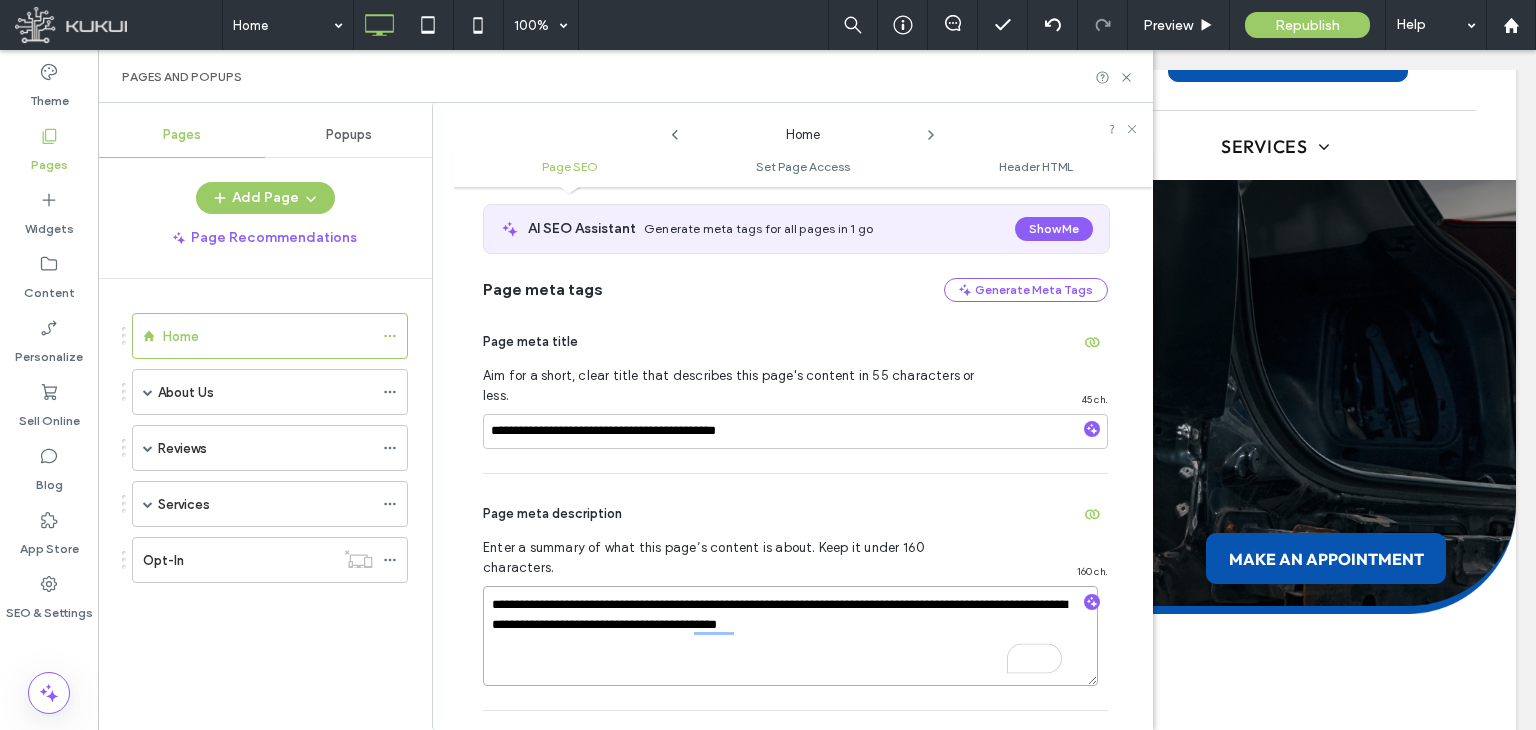type on "**********" 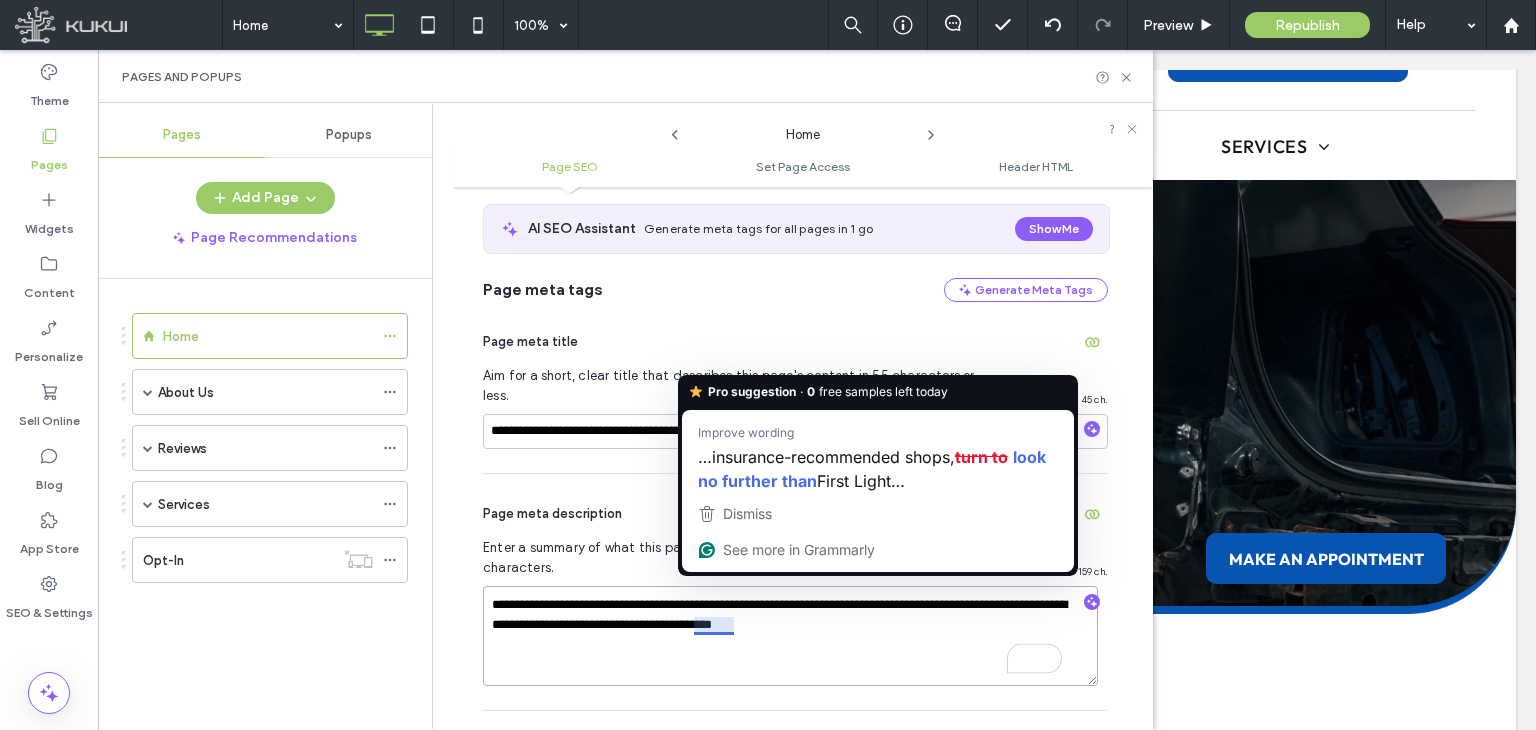 click on "**********" at bounding box center (790, 636) 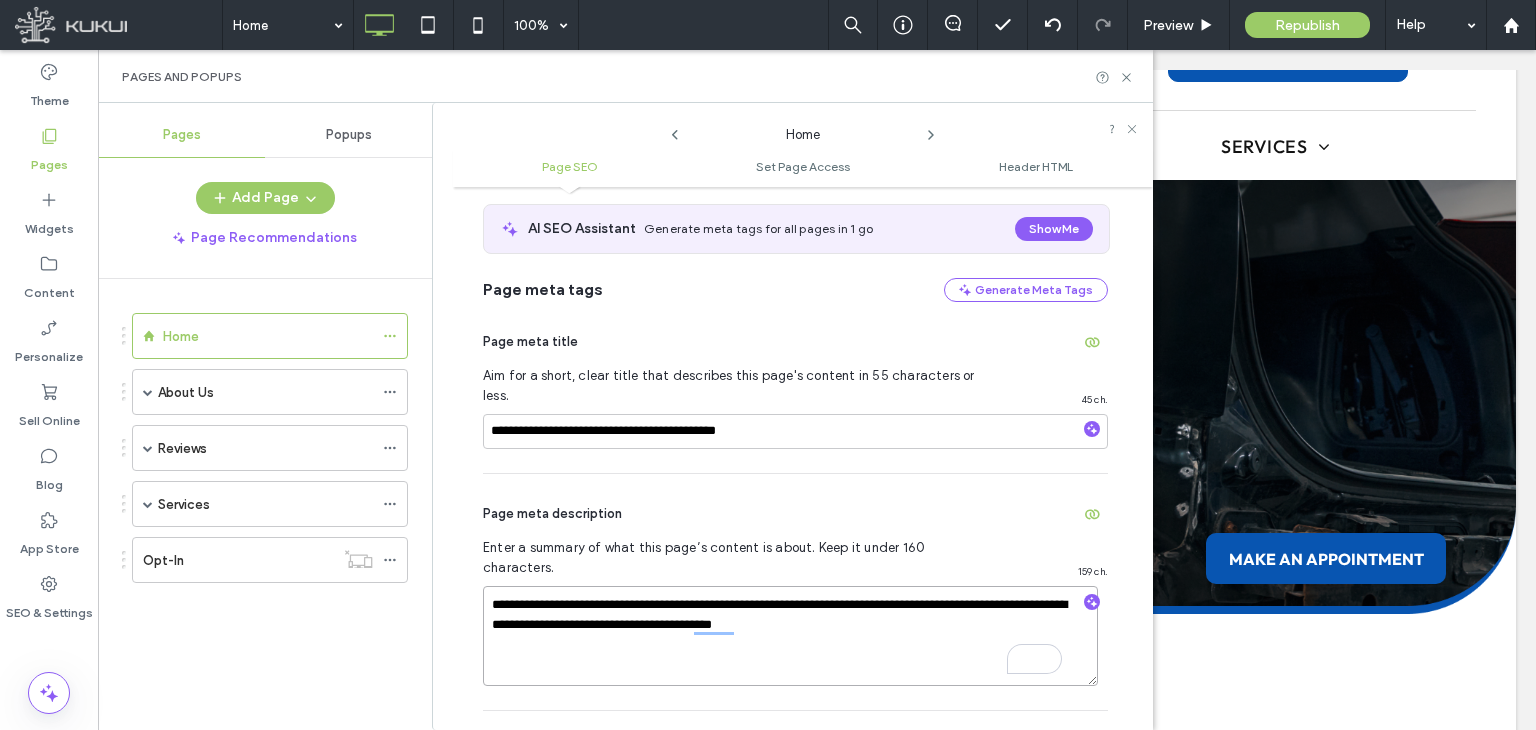 click on "**********" at bounding box center [790, 636] 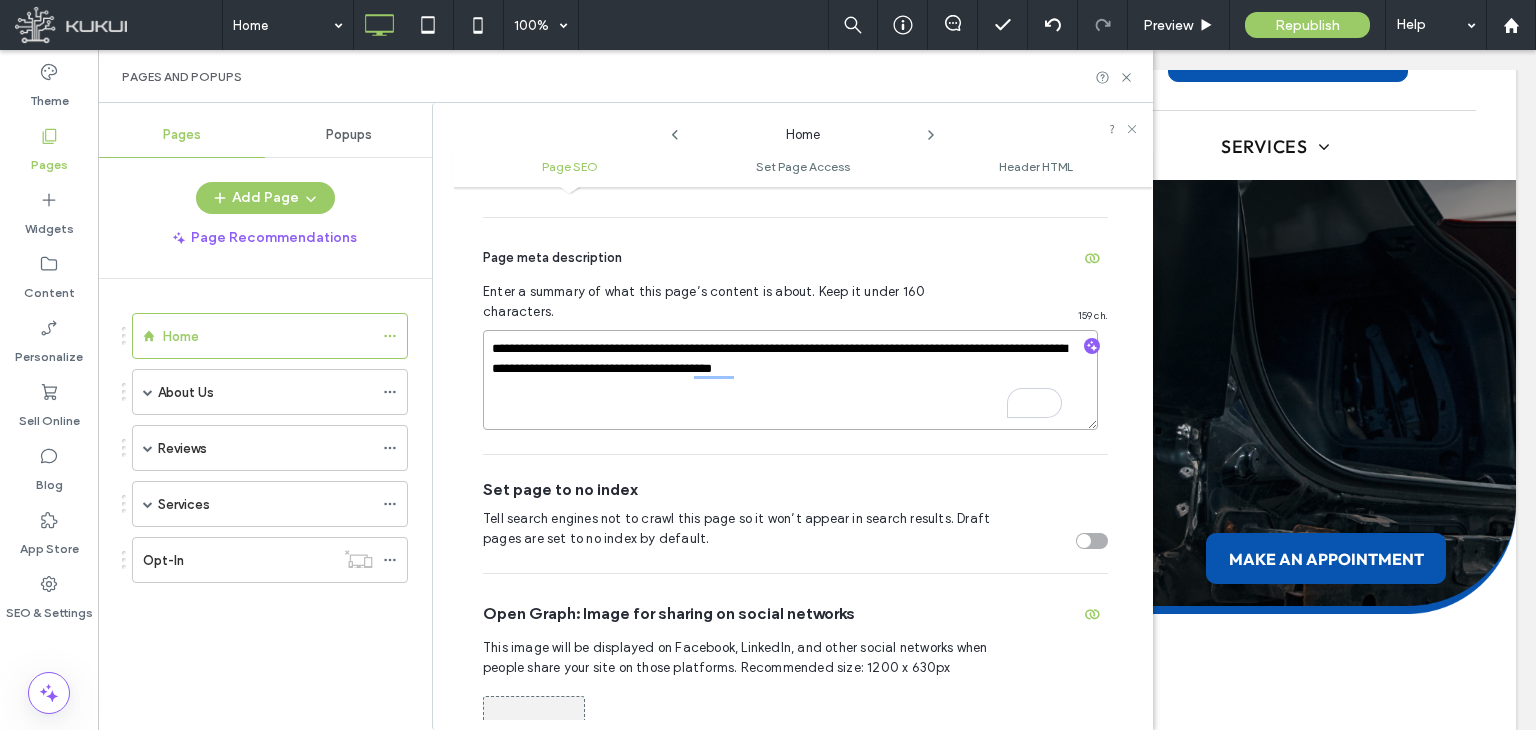 scroll, scrollTop: 413, scrollLeft: 0, axis: vertical 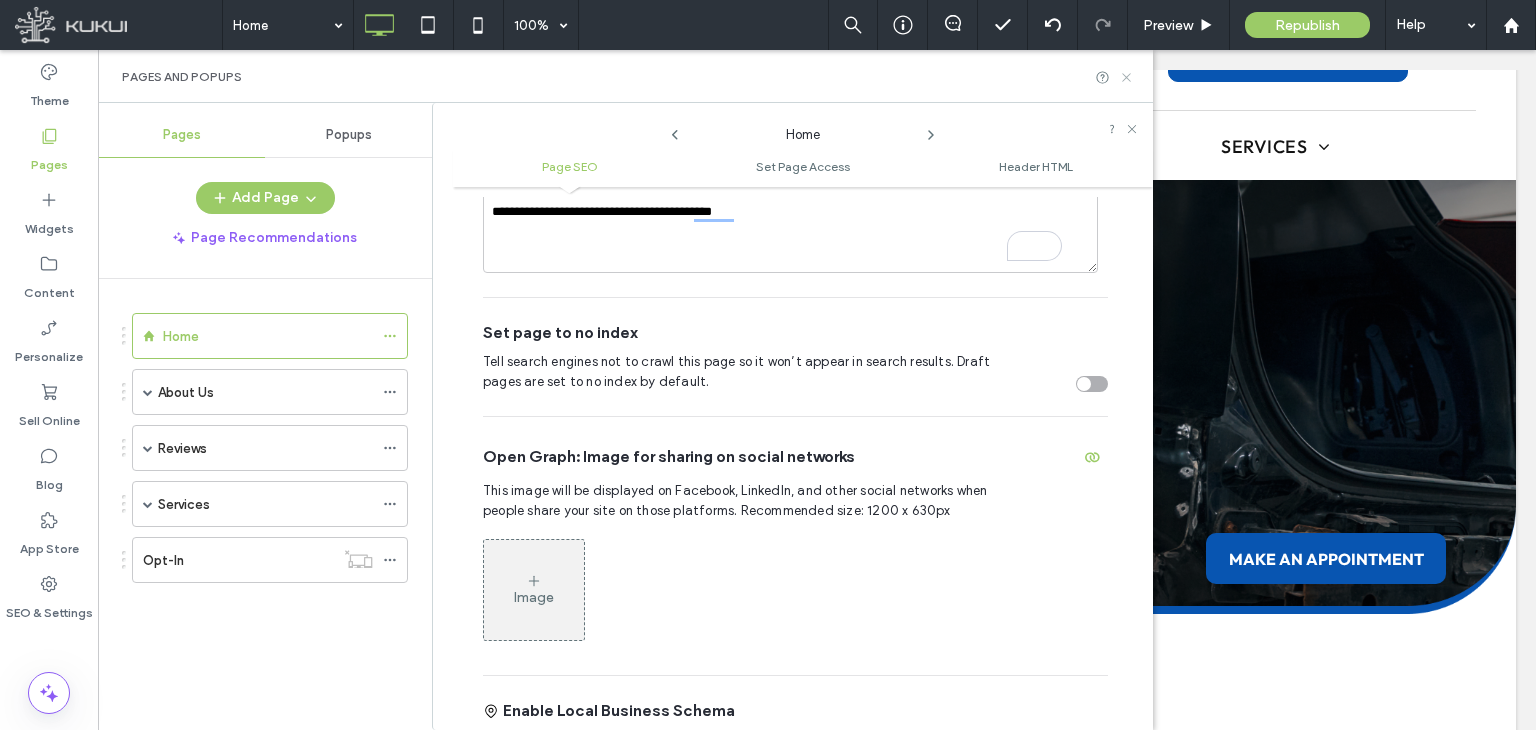 click 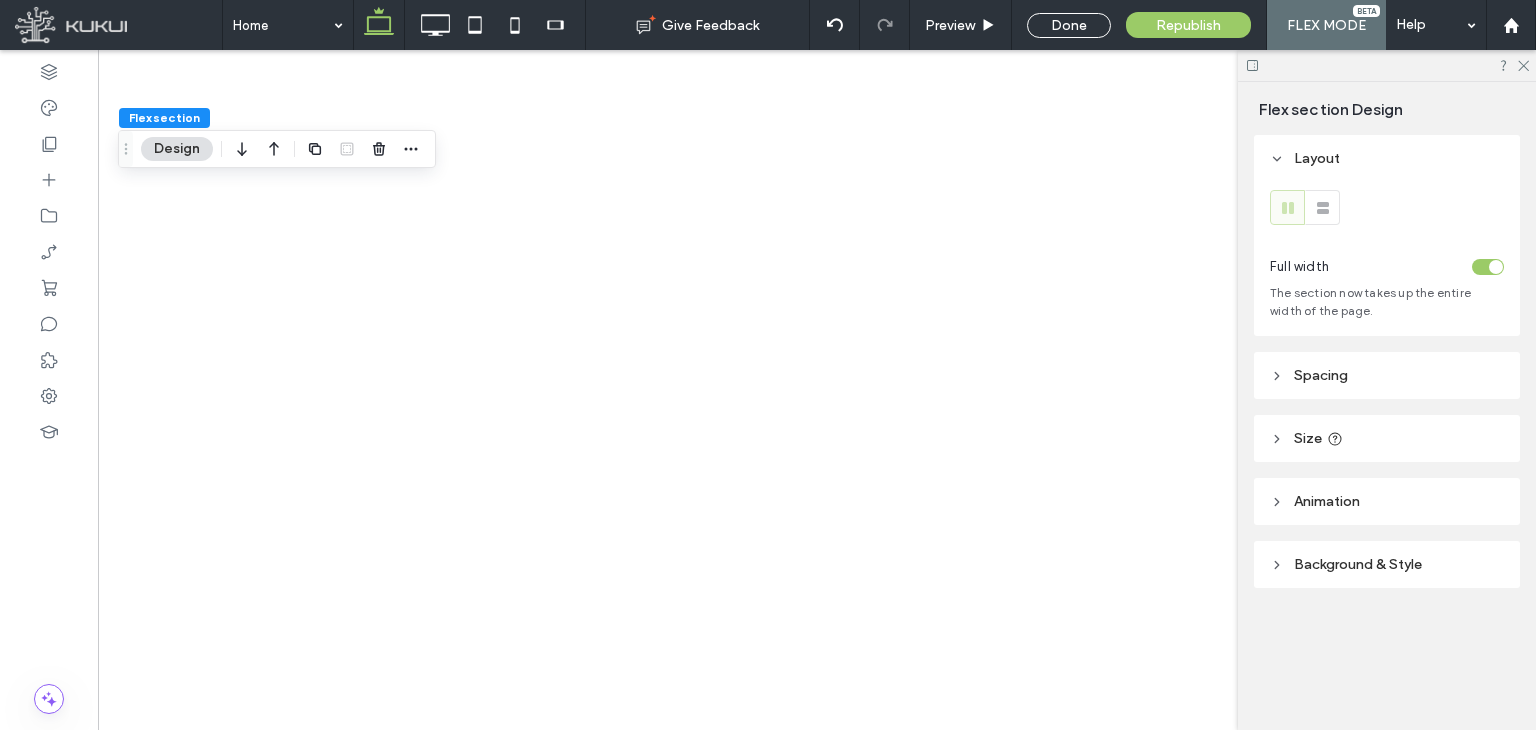 scroll, scrollTop: 0, scrollLeft: 0, axis: both 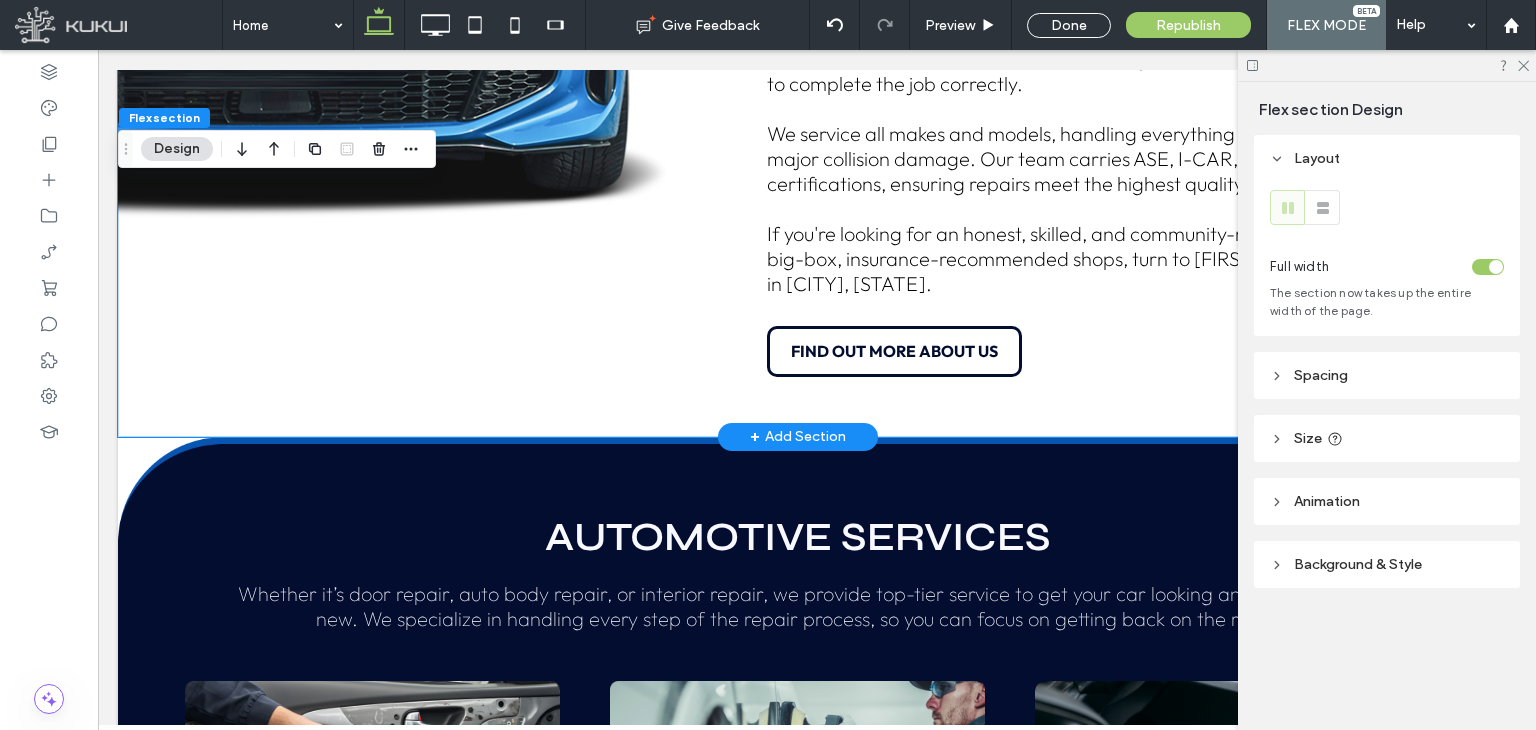 click on "Family-owned and operated, our shop was founded to raise the standard for collision repair in Central Texas. Whether you've been in a fender bender, need paint correction, or are dealing with fiberglass damage, our team is equipped with the tools and training" at bounding box center [1088, 21] 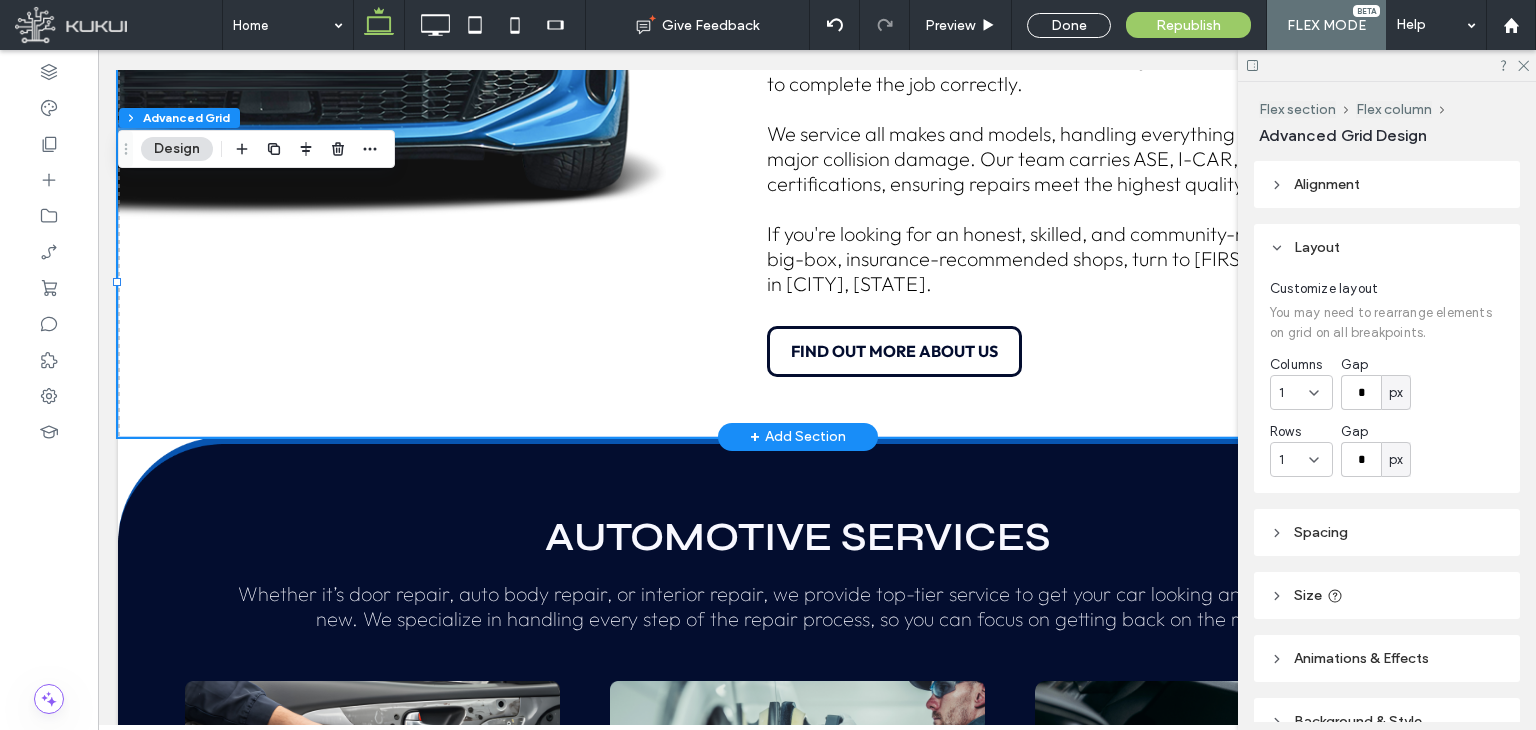 click on "Family-owned and operated, our shop was founded to raise the standard for collision repair in Central Texas. Whether you've been in a fender bender, need paint correction, or are dealing with fiberglass damage, our team is equipped with the tools and training" at bounding box center (1088, 21) 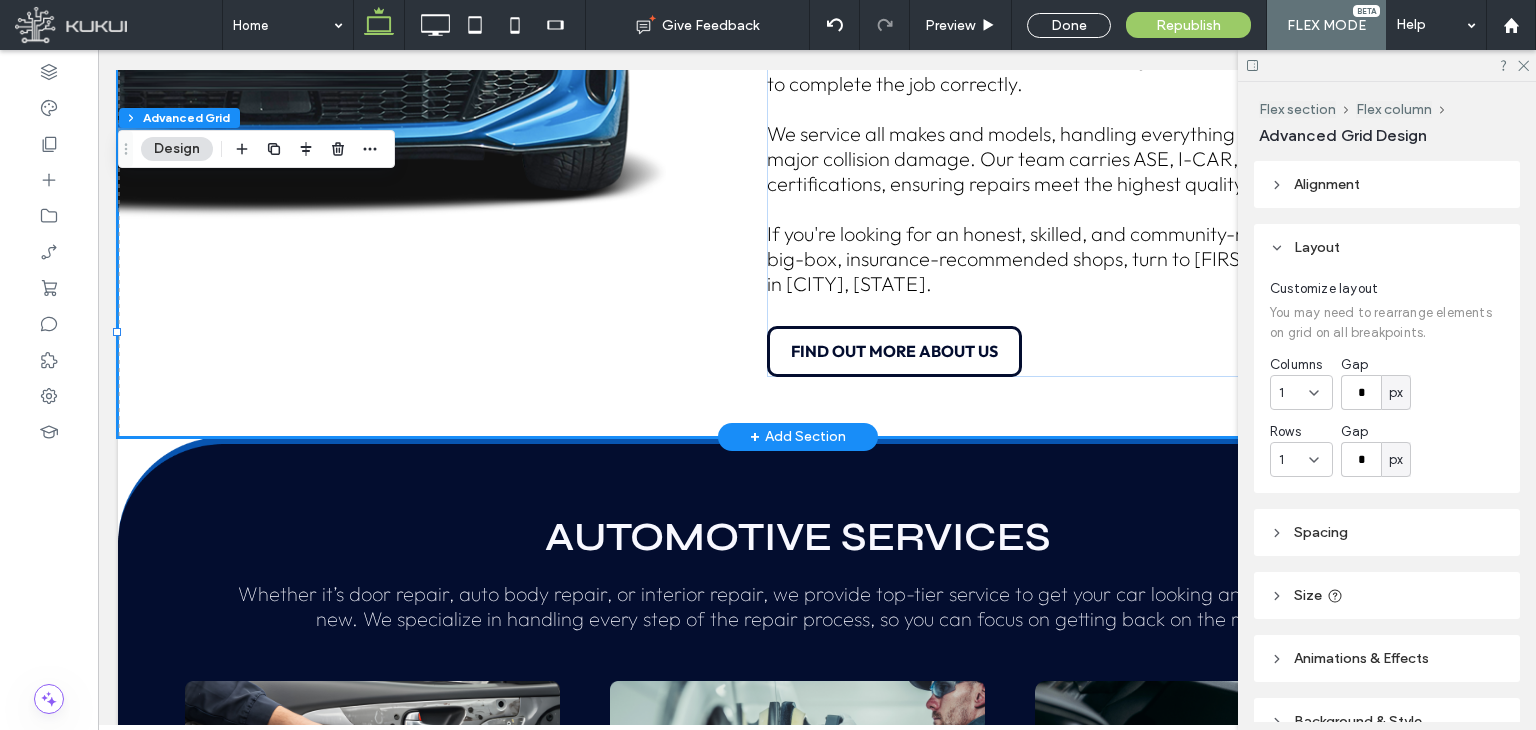 click on "Family-owned and operated, our shop was founded to raise the standard for collision repair in Central Texas. Whether you've been in a fender bender, need paint correction, or are dealing with fiberglass damage, our team is equipped with the tools and training" at bounding box center (1088, 21) 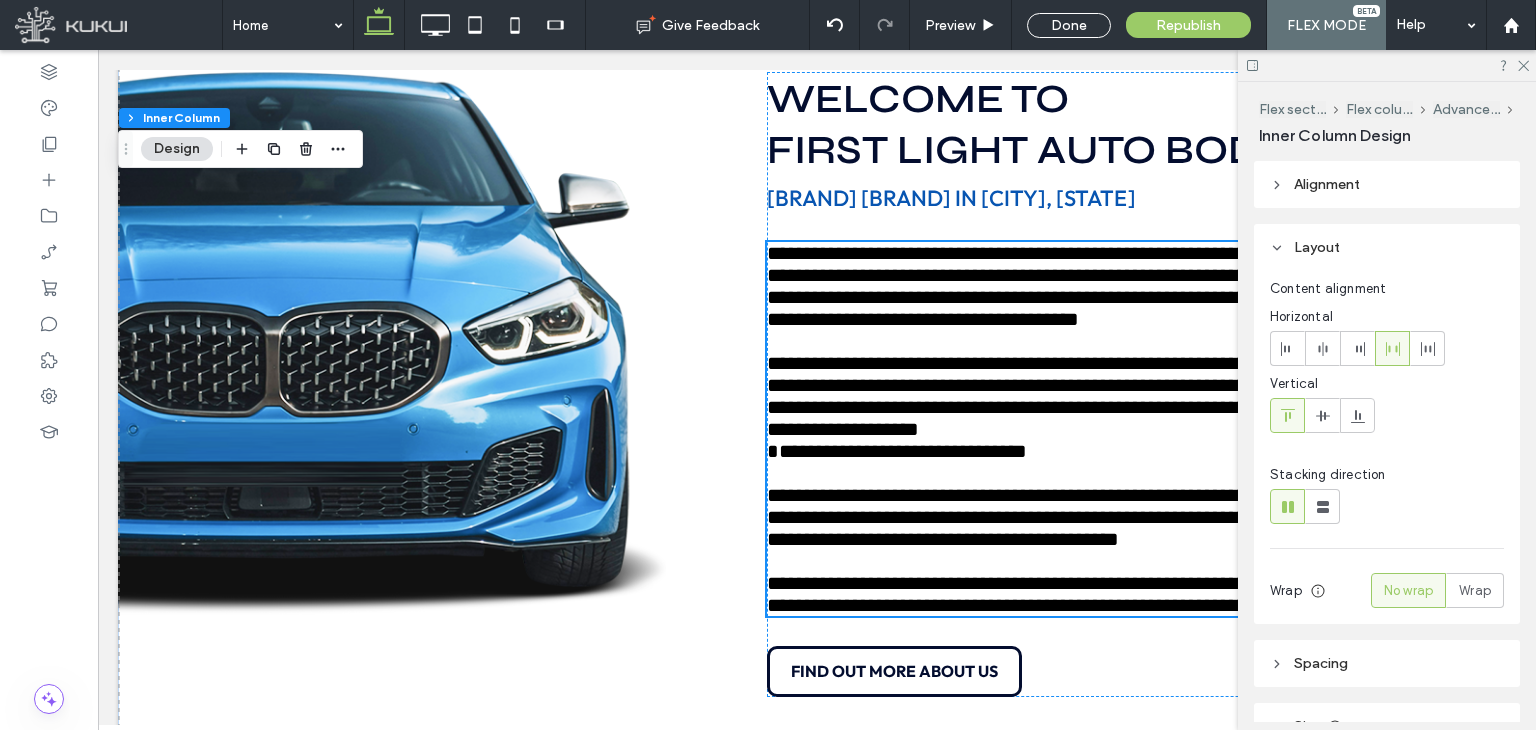 type on "******" 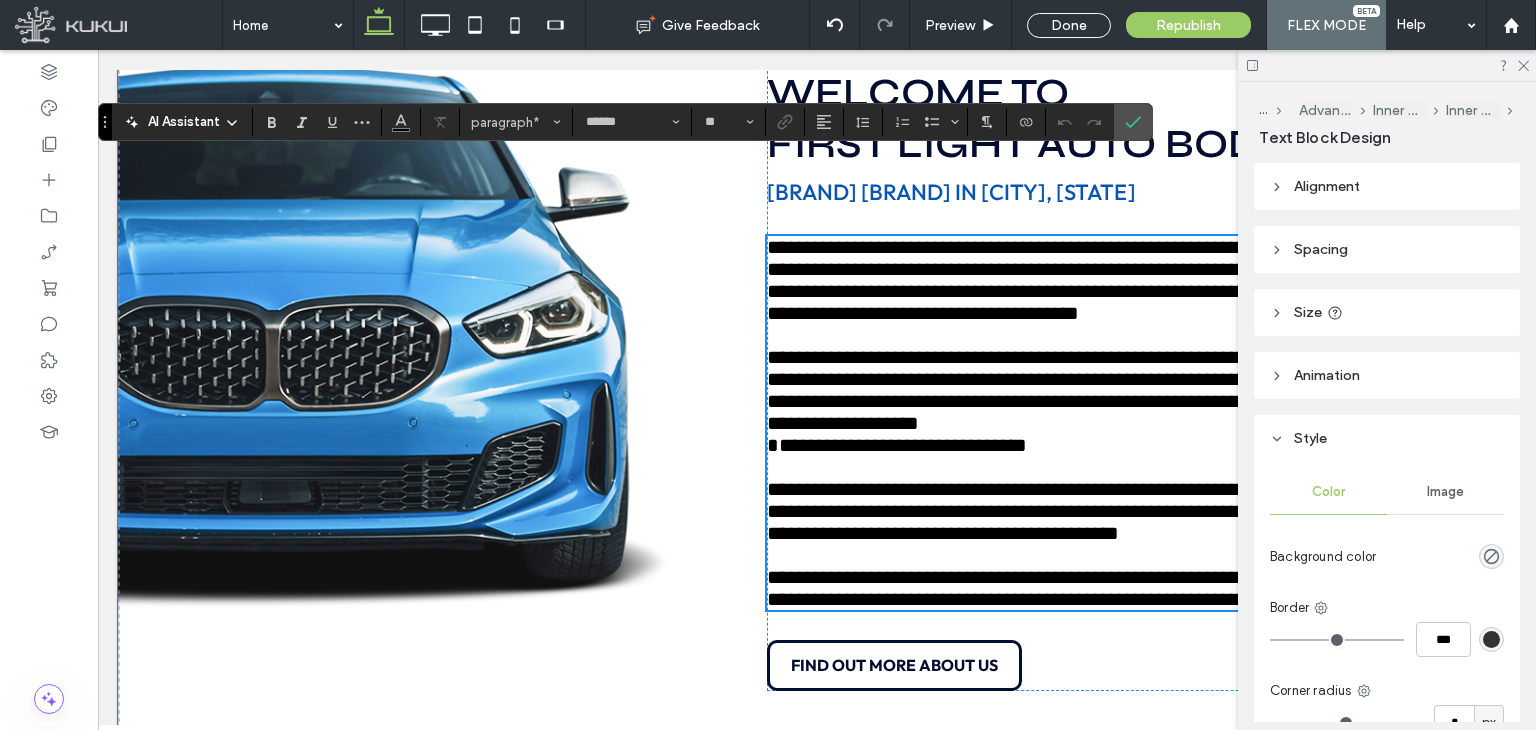 scroll, scrollTop: 1464, scrollLeft: 0, axis: vertical 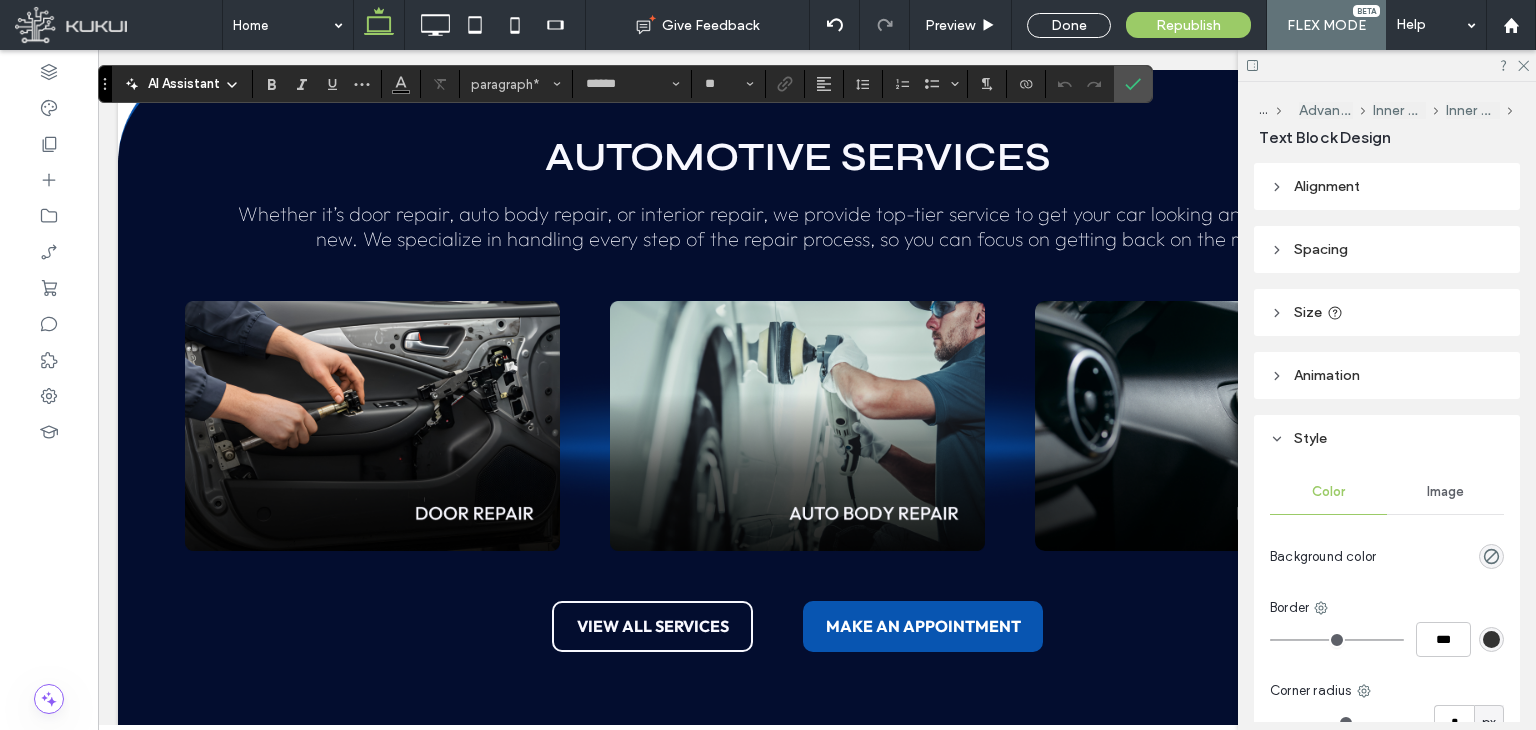 click on "**********" at bounding box center [897, -249] 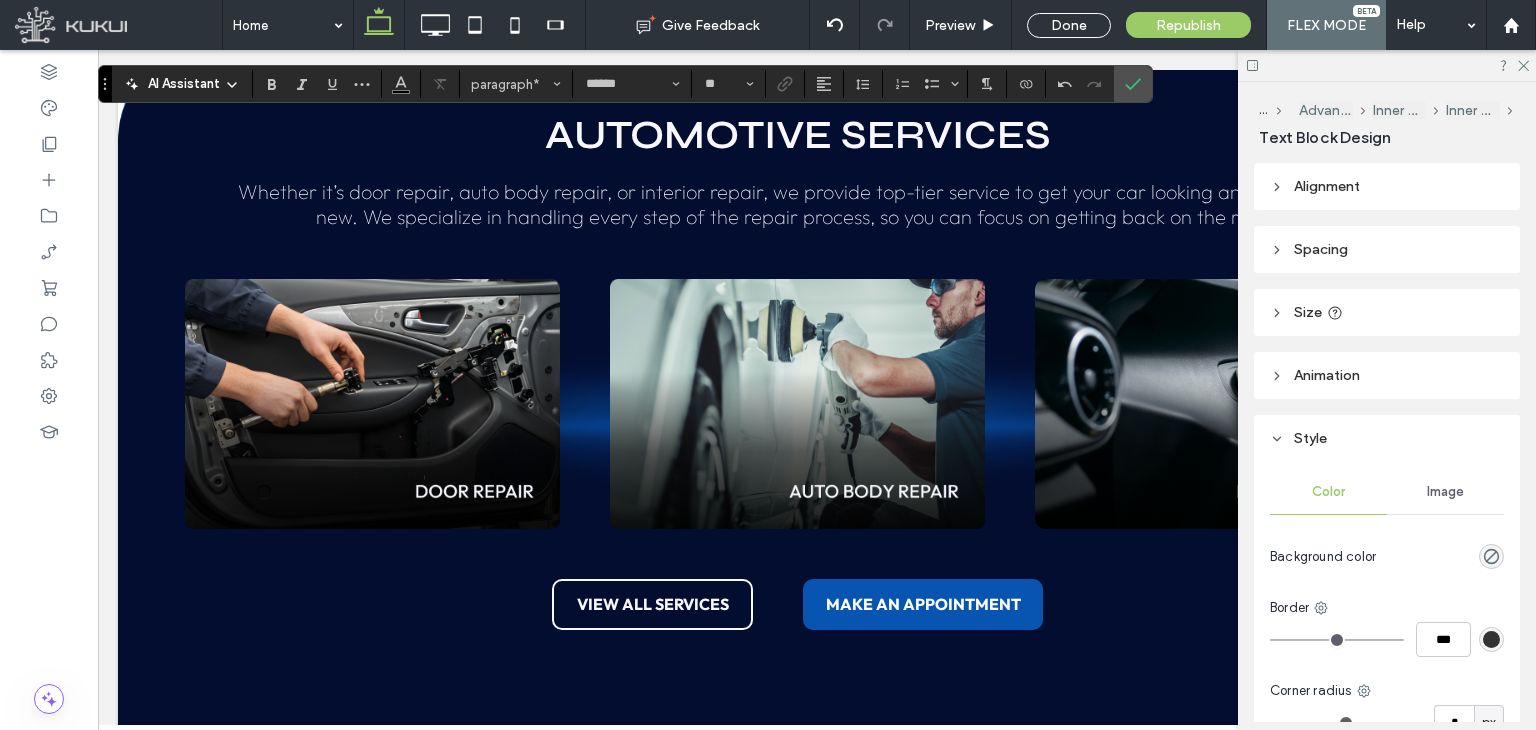type 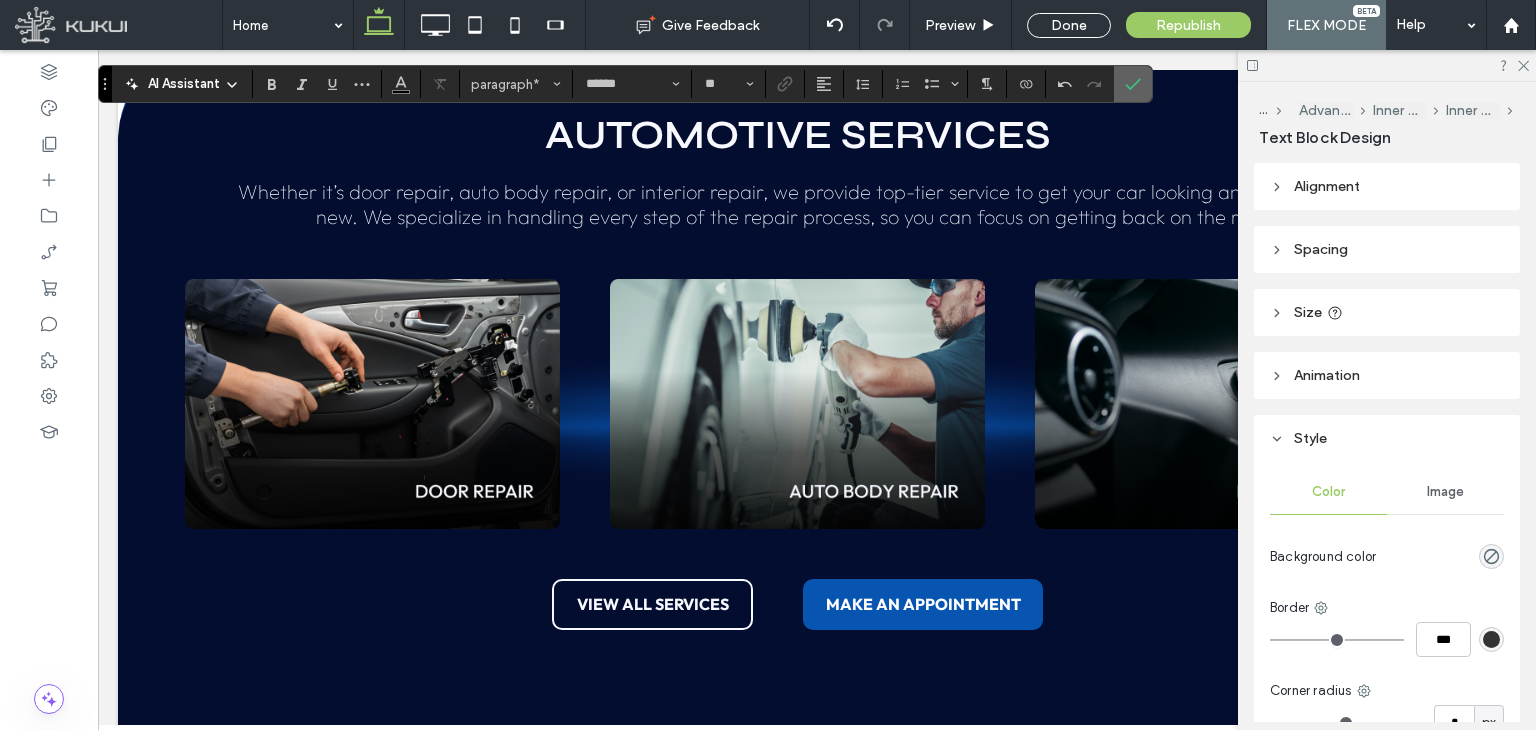 click 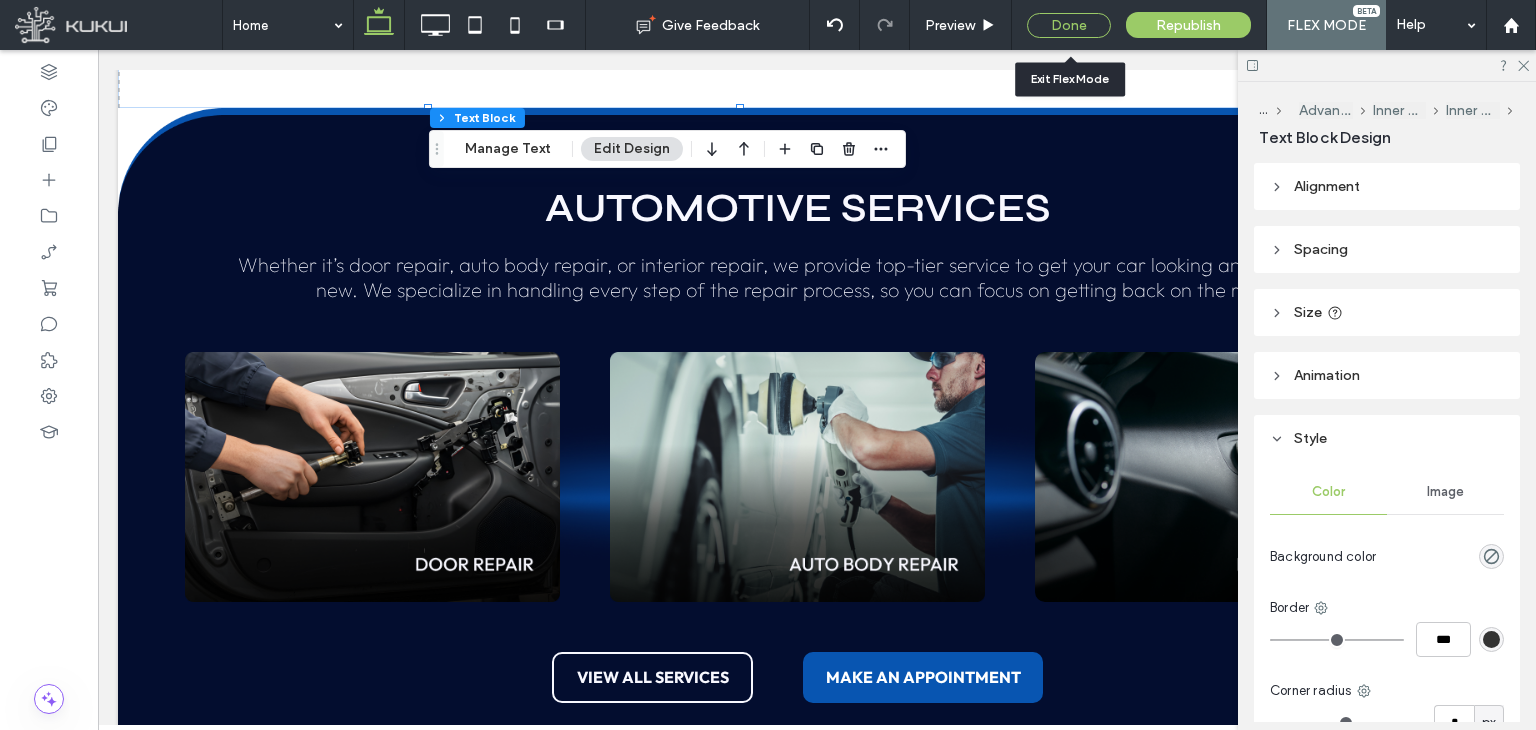 click on "Done" at bounding box center [1069, 25] 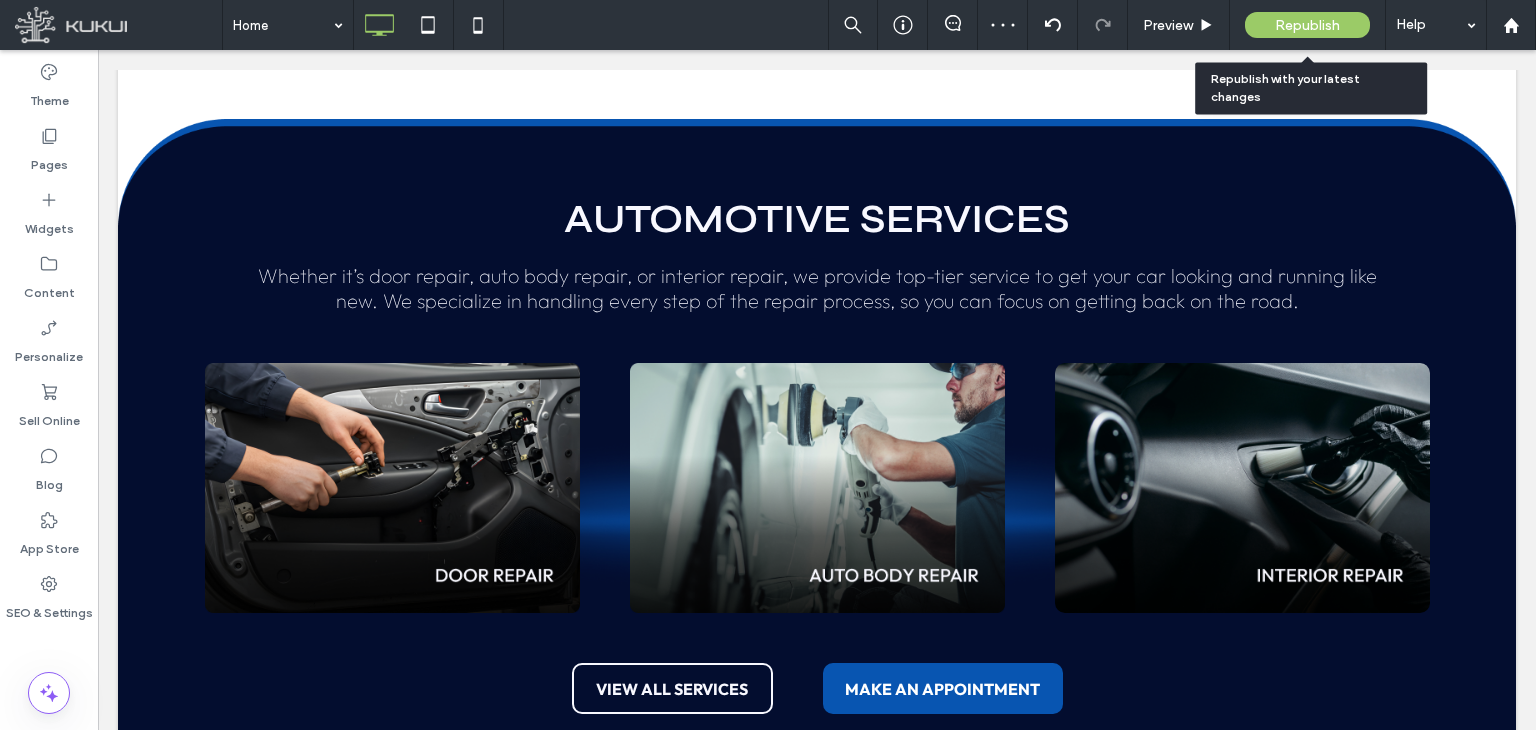 click on "Republish" at bounding box center (1307, 25) 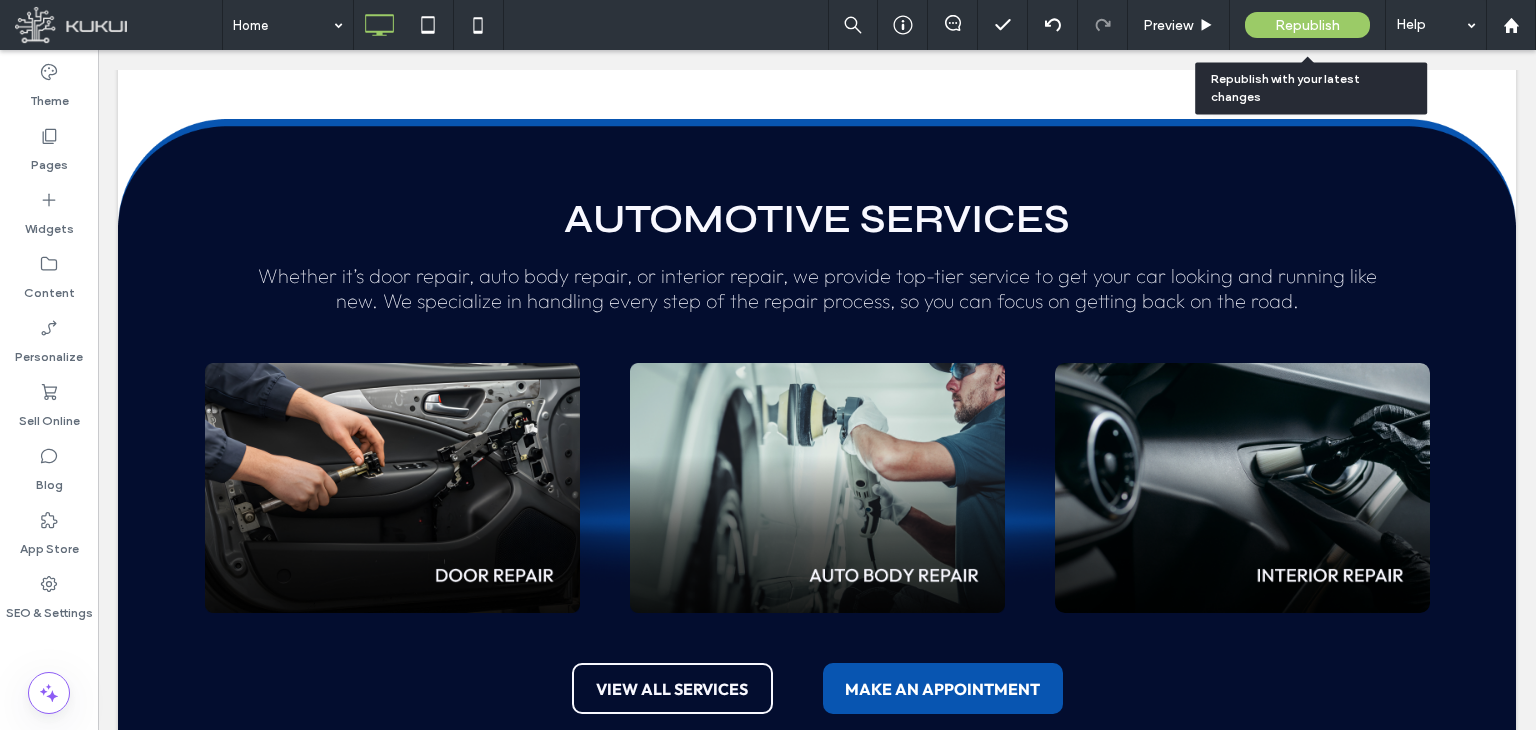 click on "Republish" at bounding box center [1307, 25] 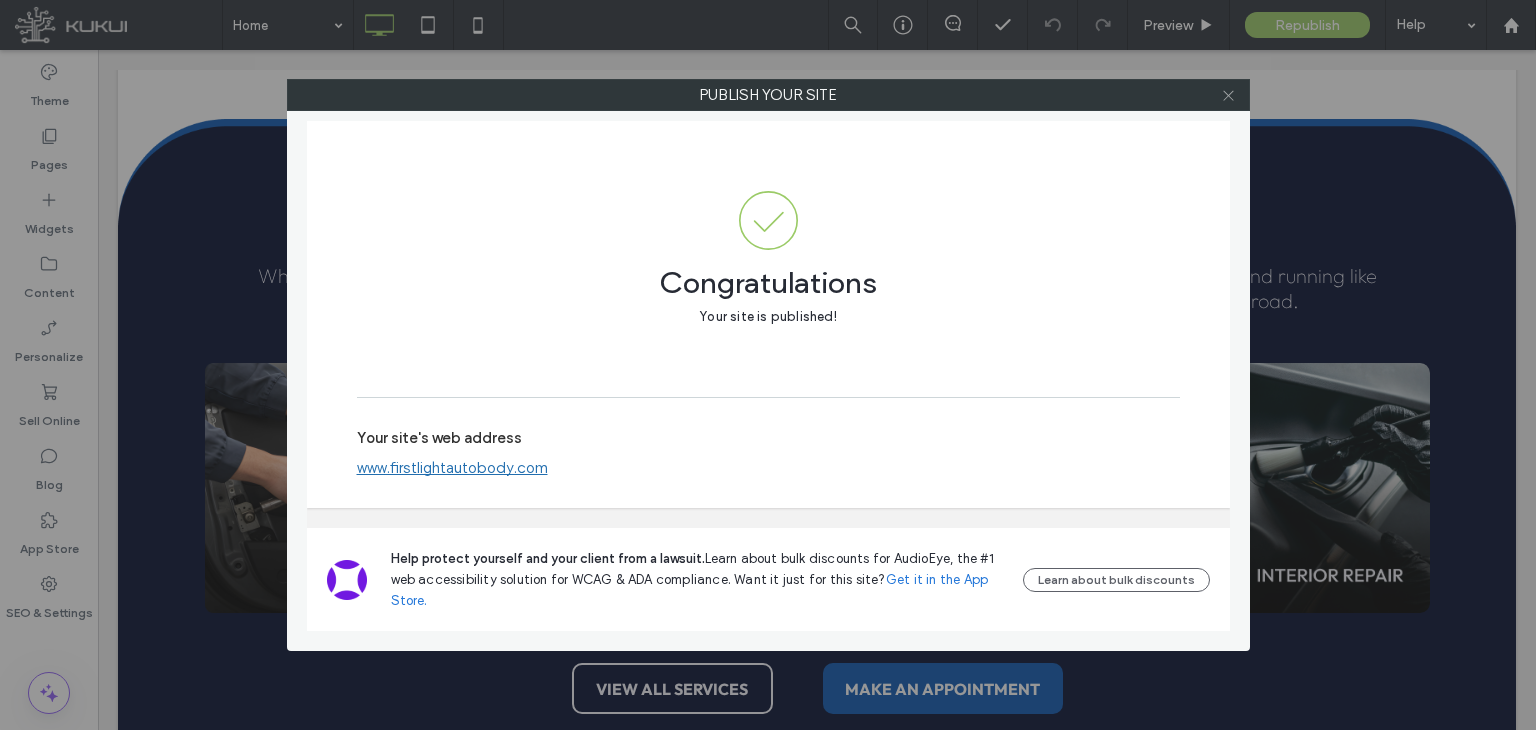 click 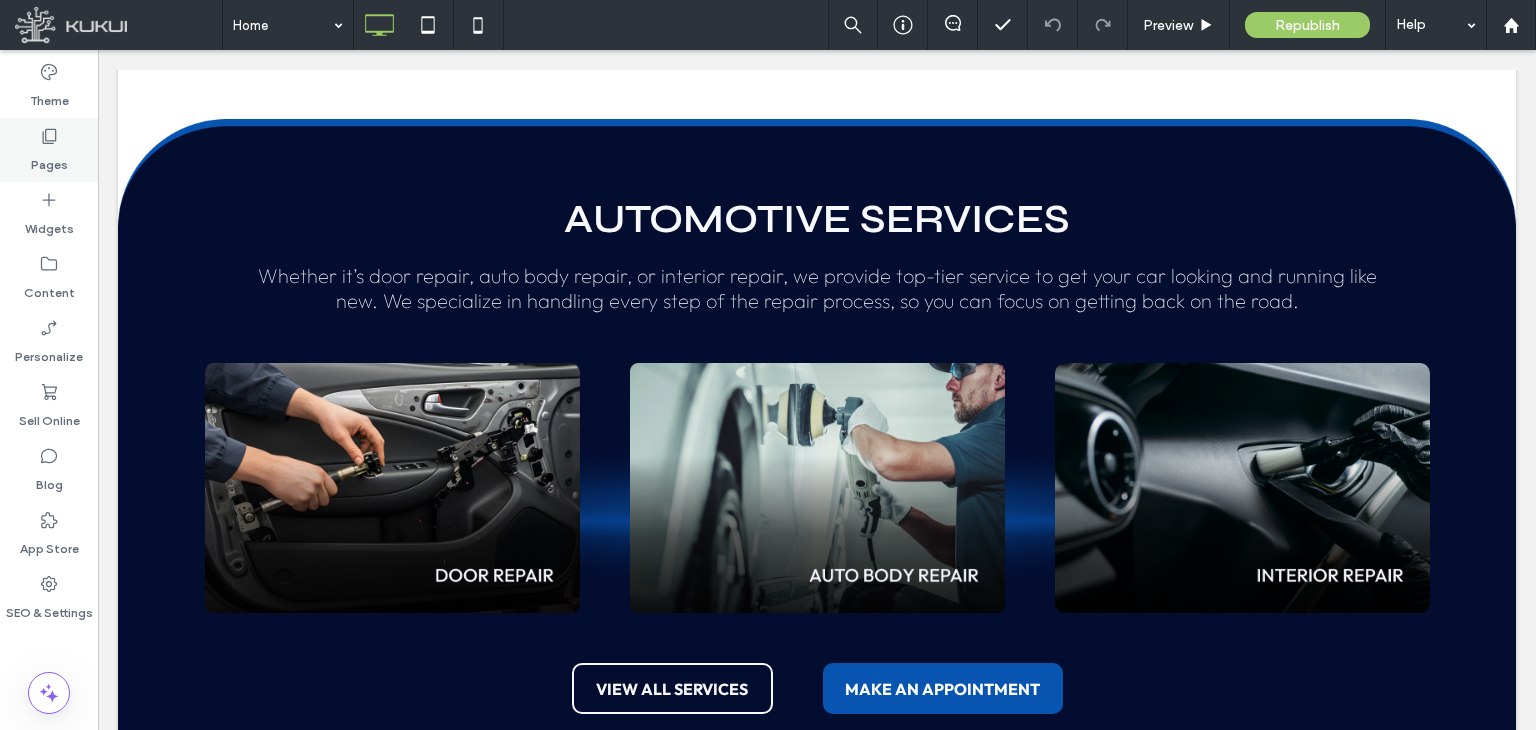 click on "Pages" at bounding box center [49, 160] 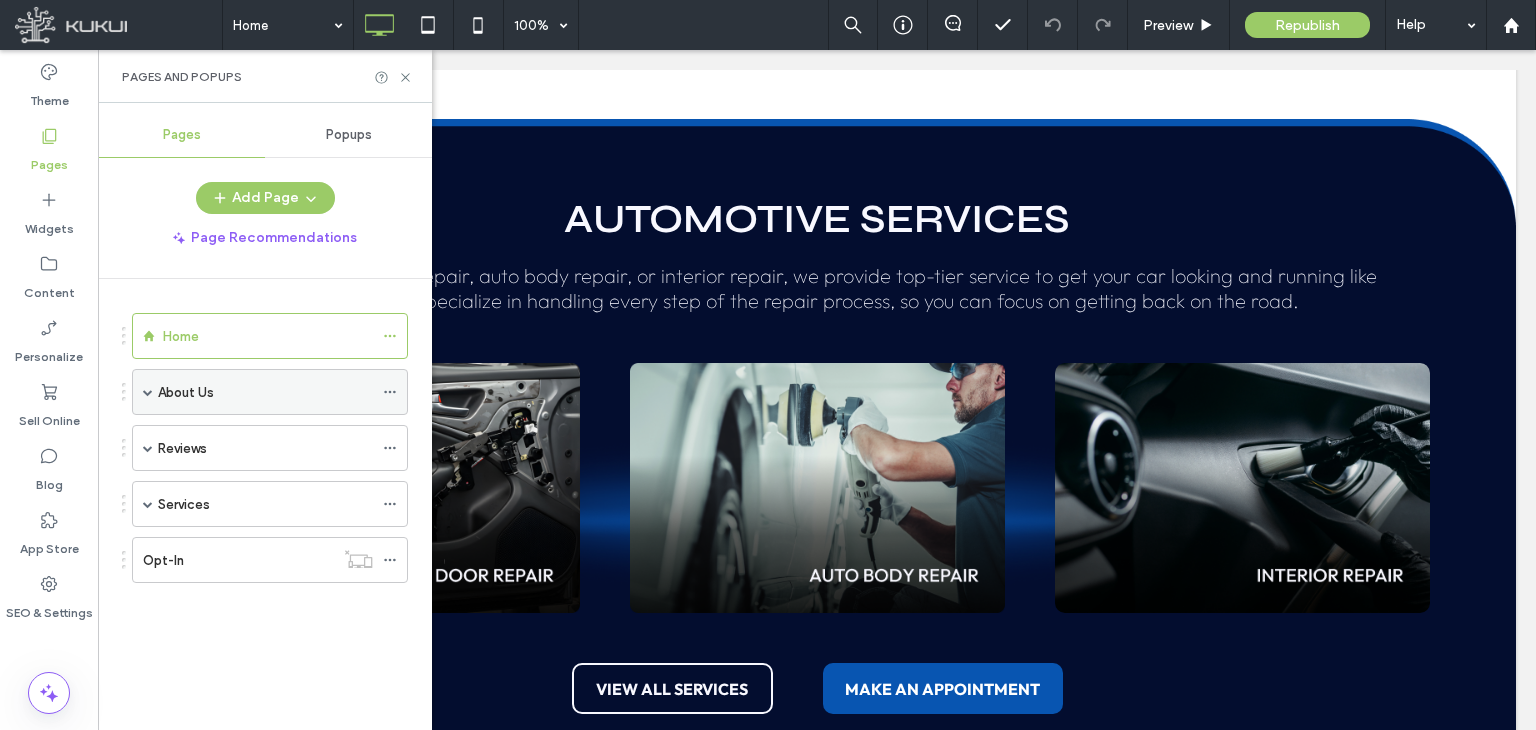 click at bounding box center (148, 392) 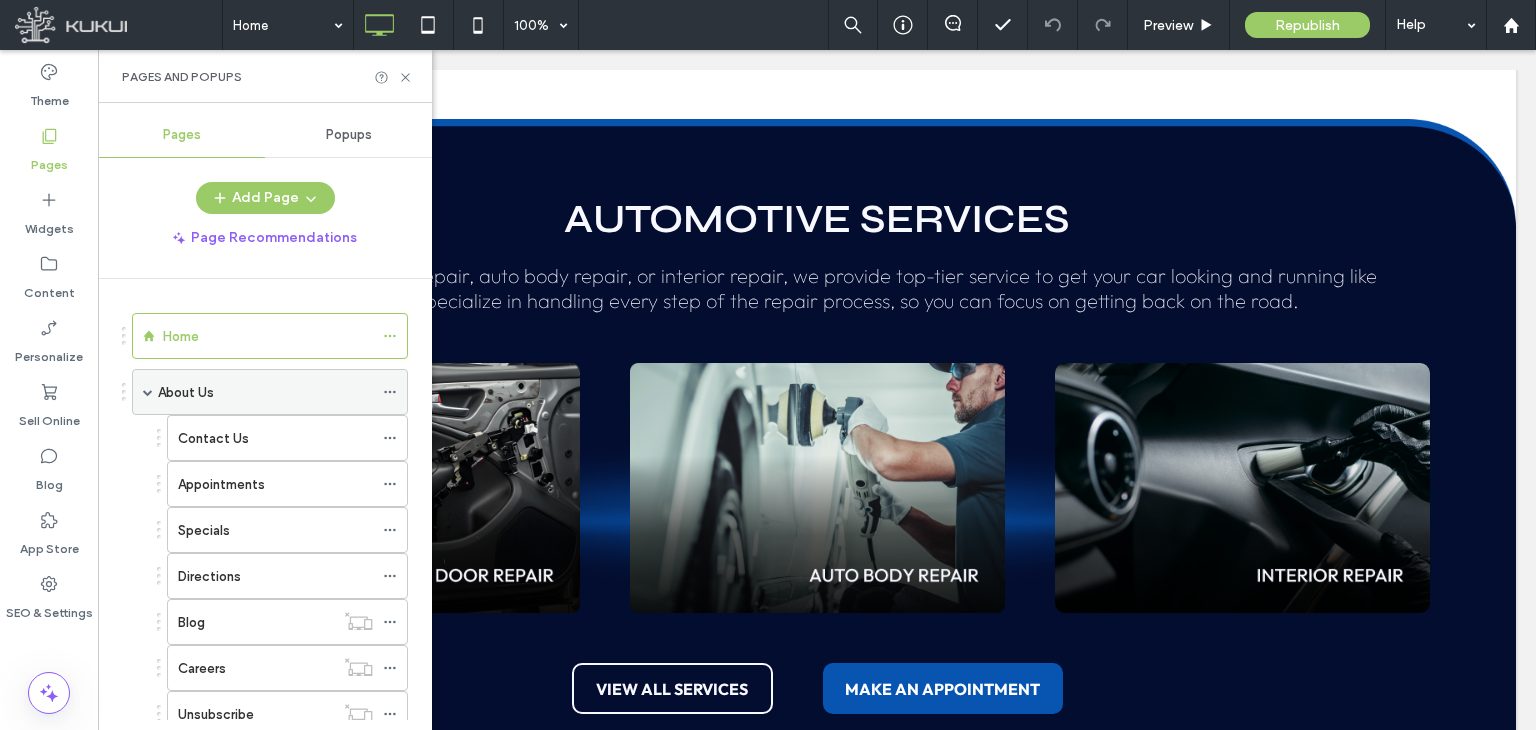 click 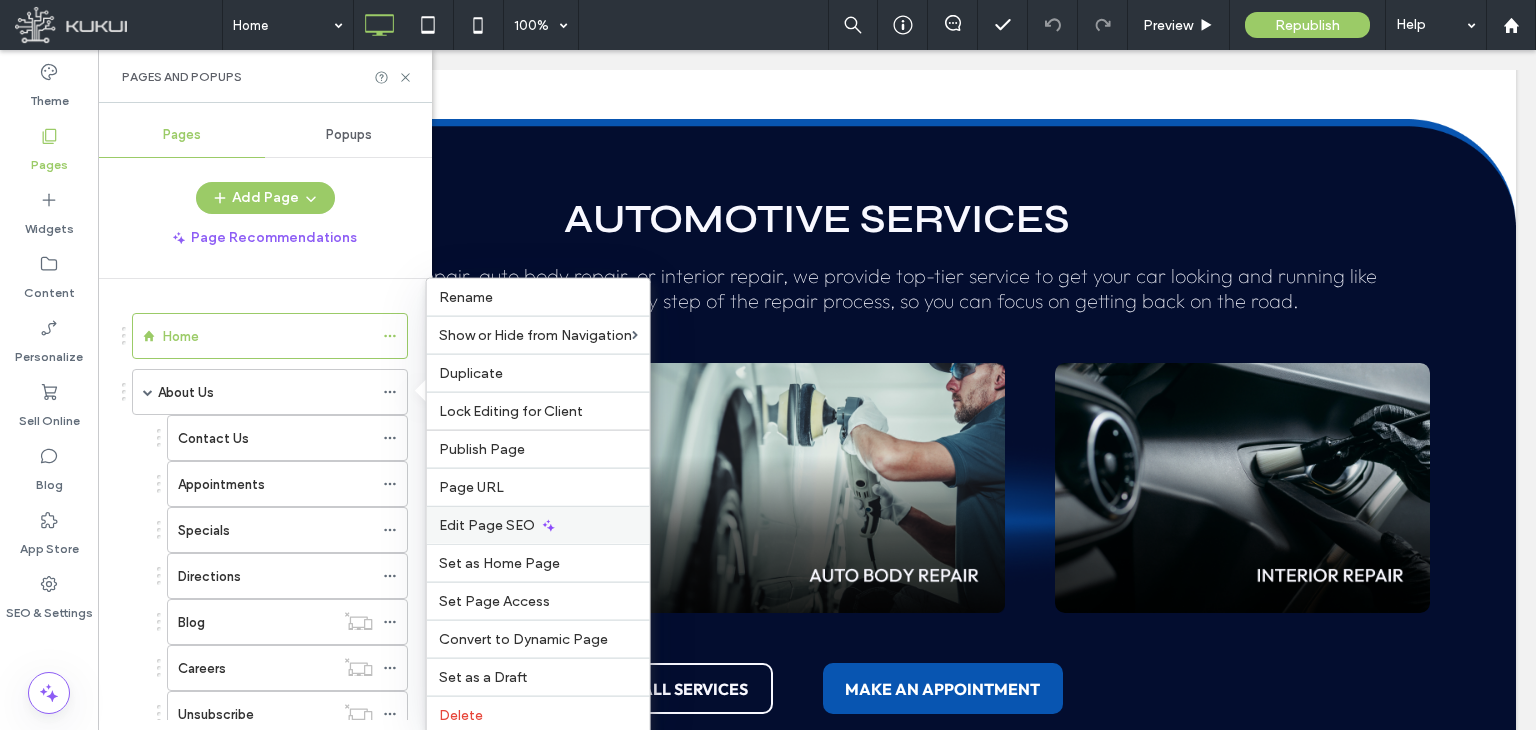 click on "Edit Page SEO" at bounding box center [538, 525] 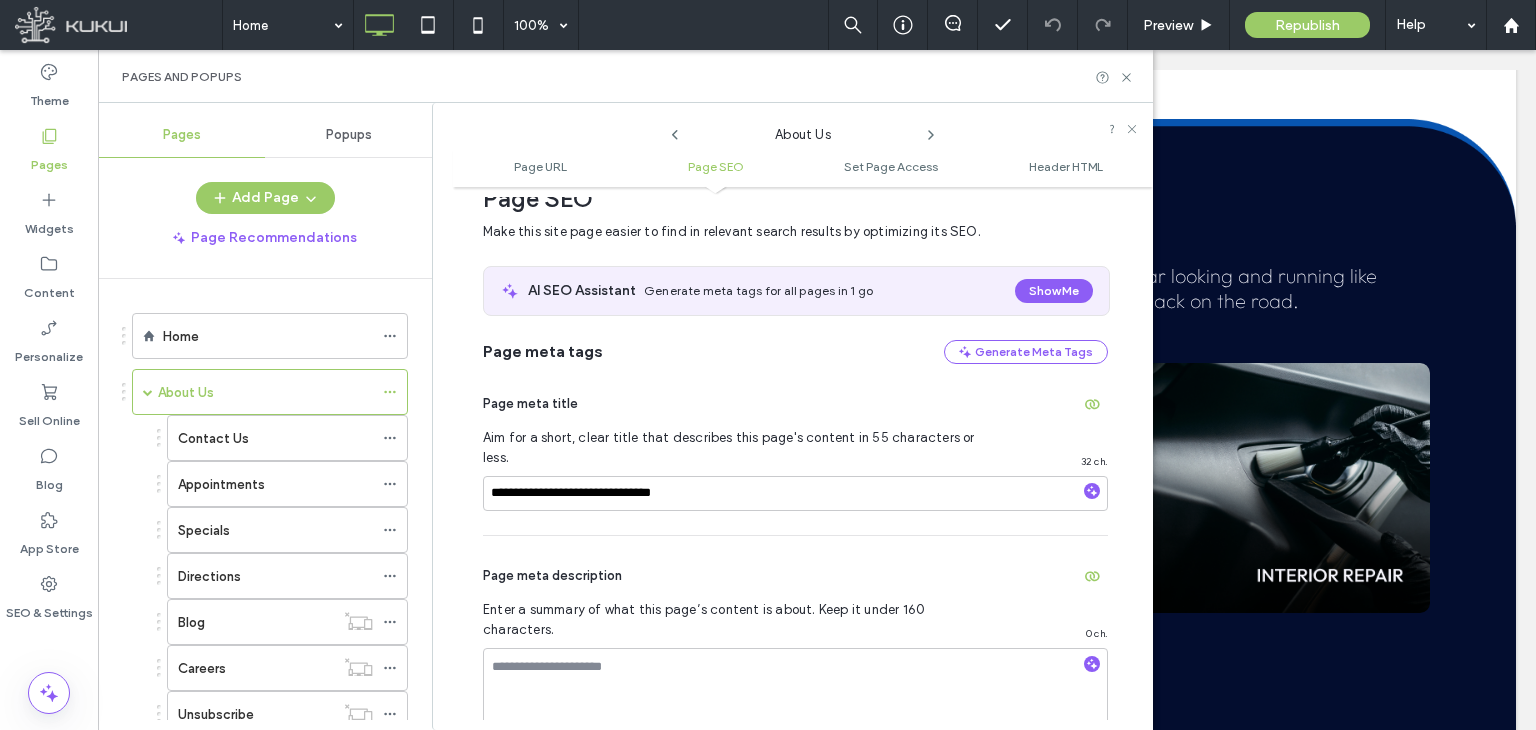 scroll, scrollTop: 374, scrollLeft: 0, axis: vertical 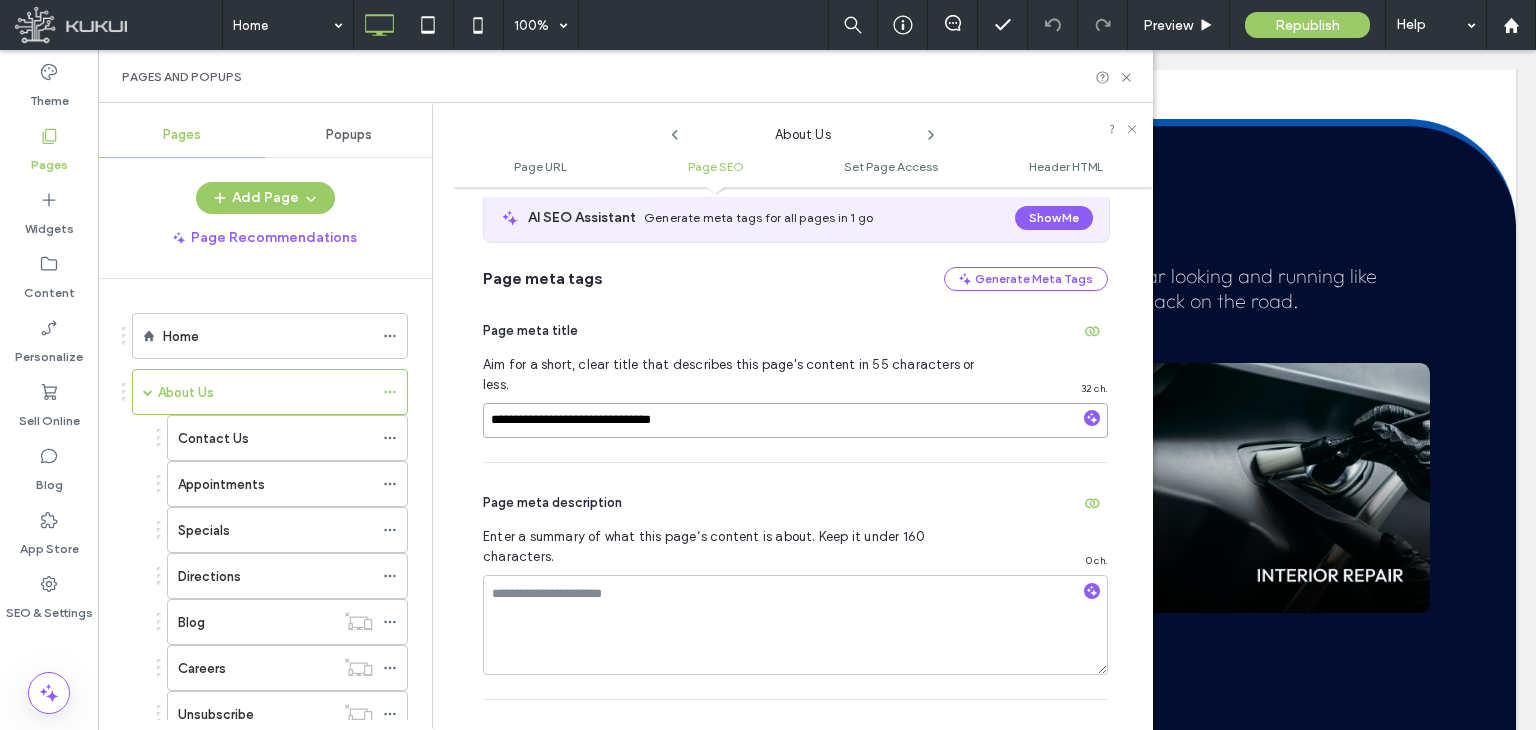 drag, startPoint x: 675, startPoint y: 412, endPoint x: 622, endPoint y: 429, distance: 55.65968 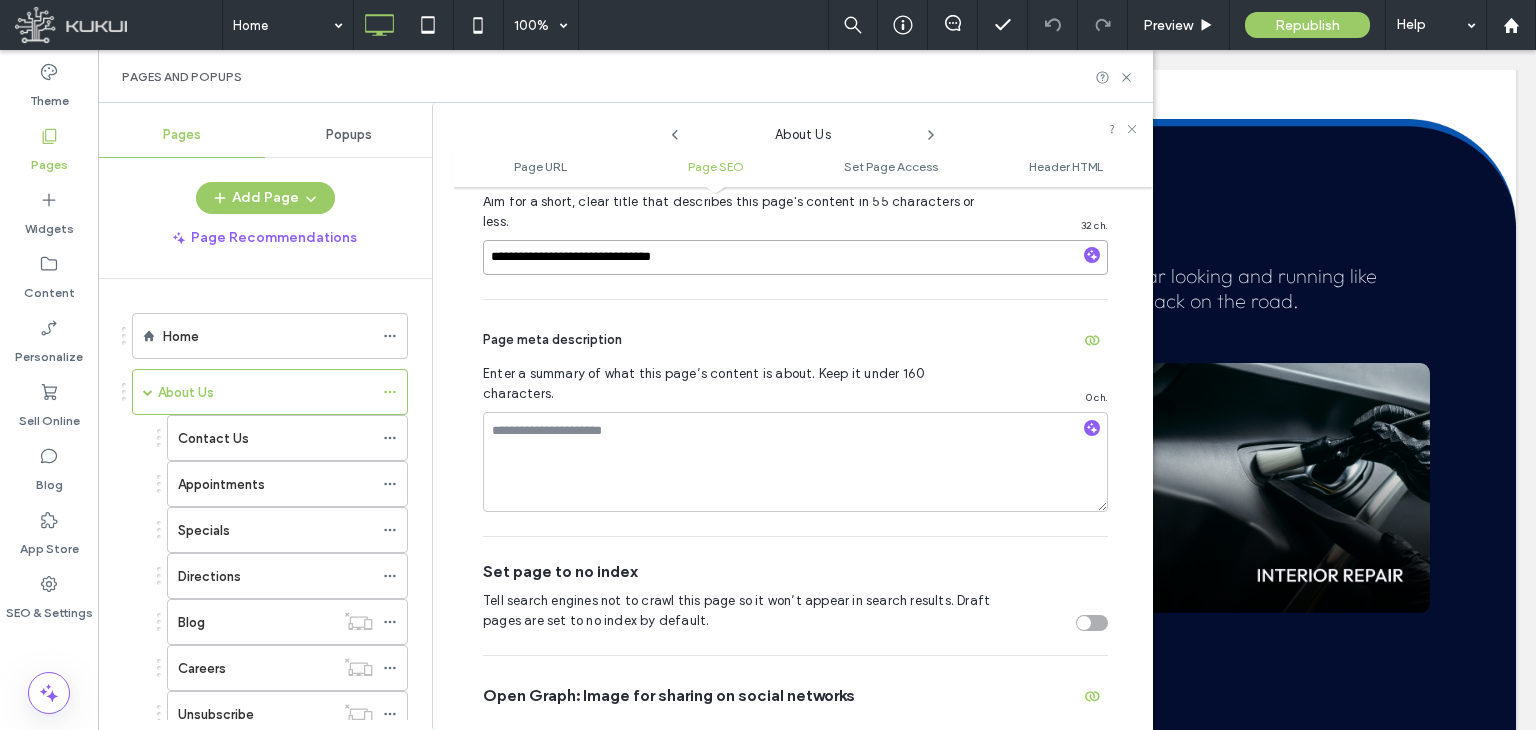 scroll, scrollTop: 533, scrollLeft: 0, axis: vertical 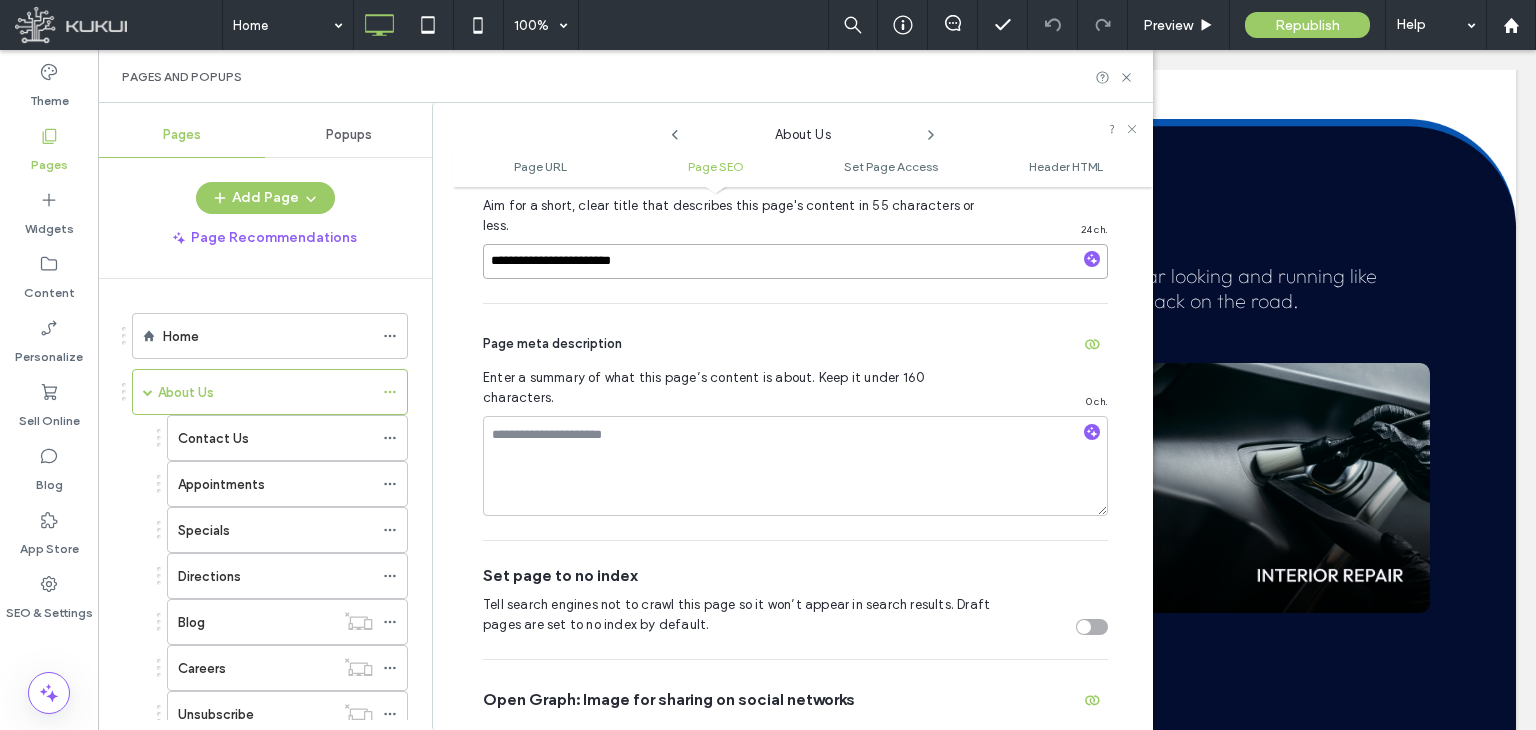 click on "**********" at bounding box center (795, 261) 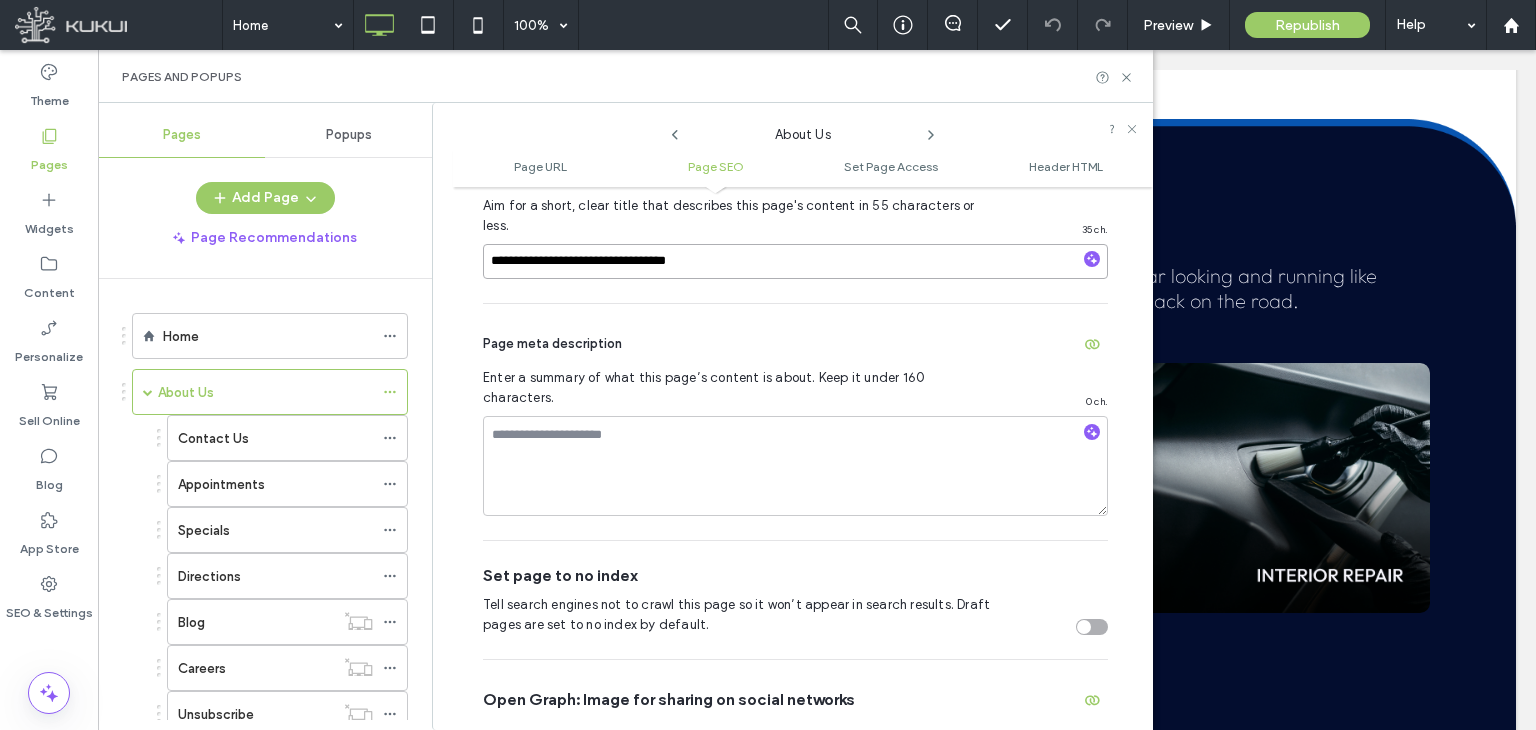 click on "**********" at bounding box center (795, 261) 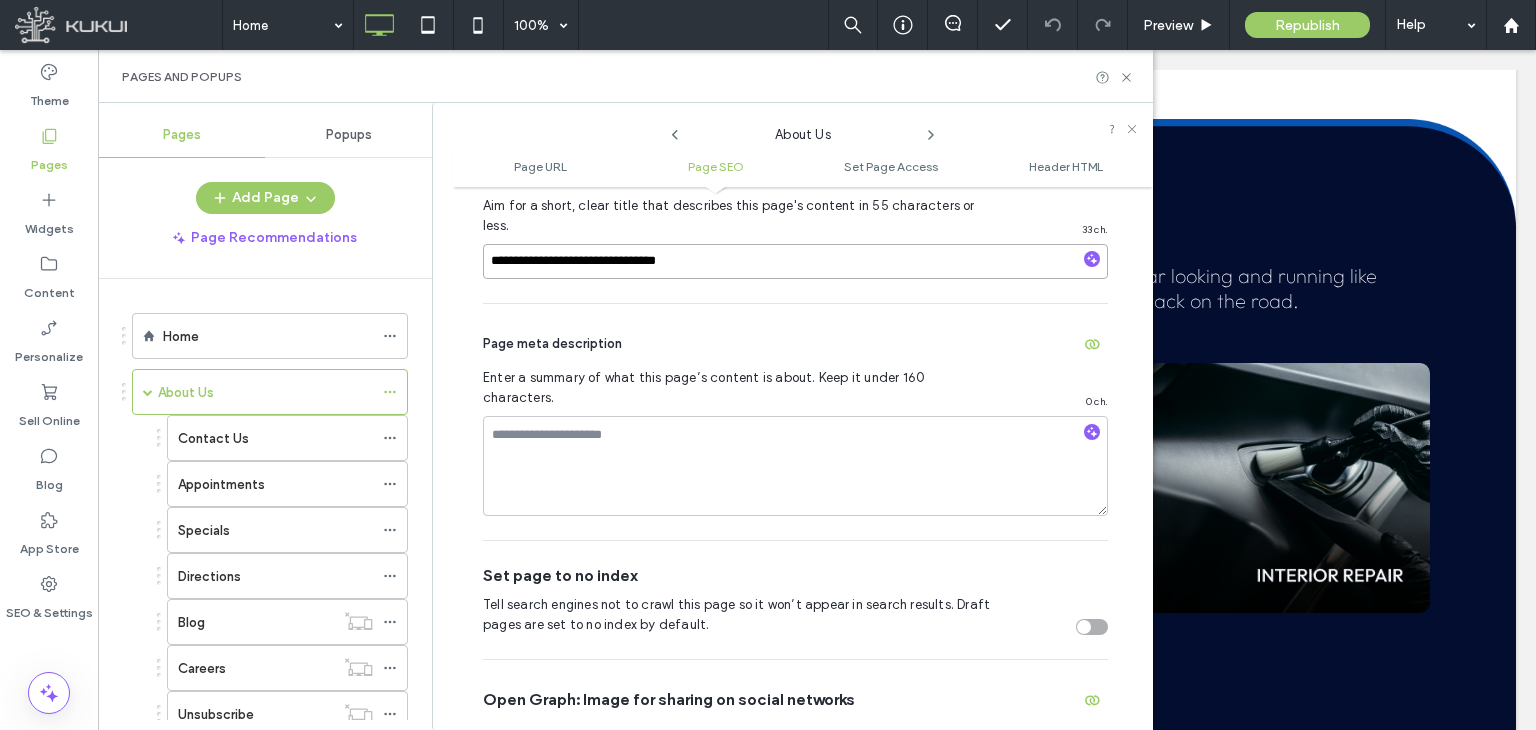 type on "**********" 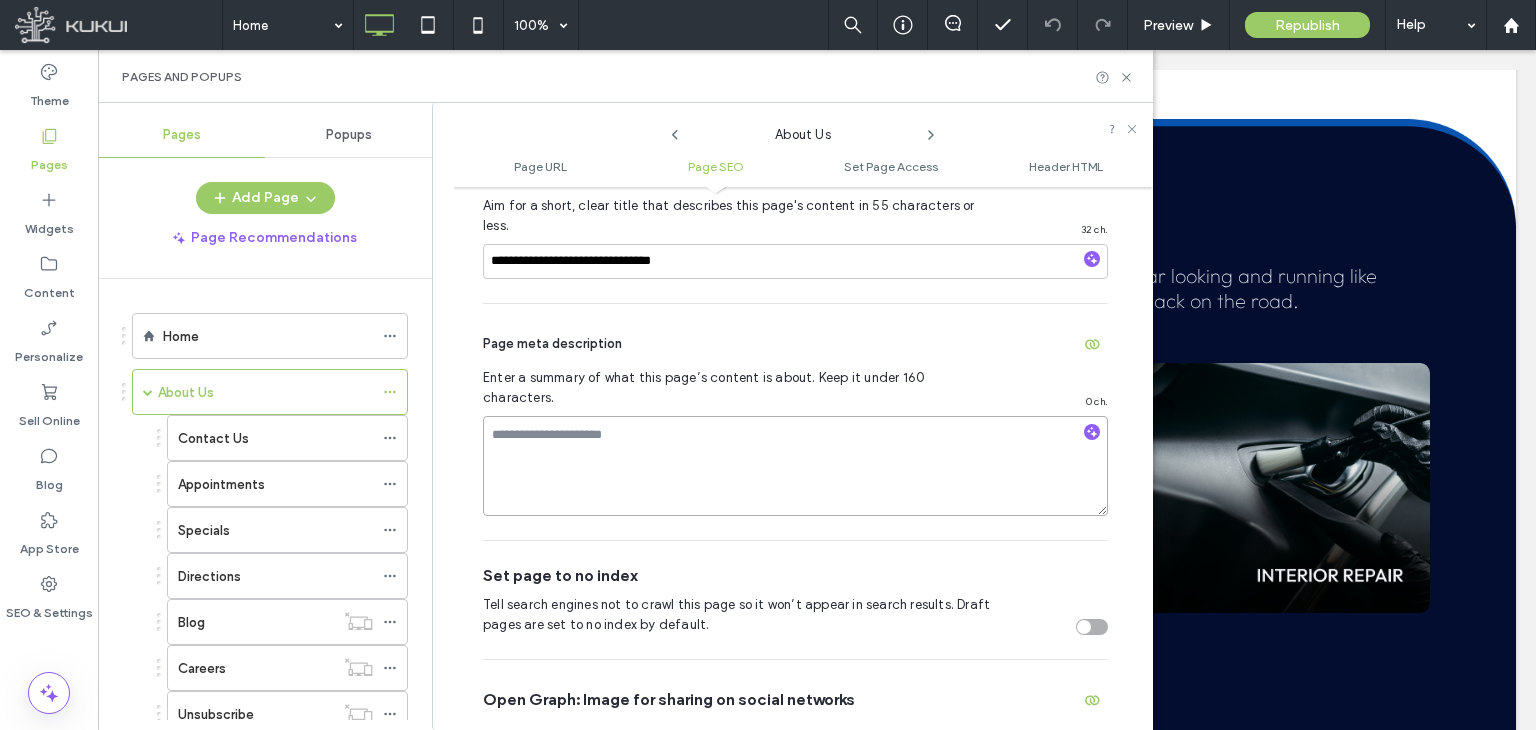 click at bounding box center (795, 466) 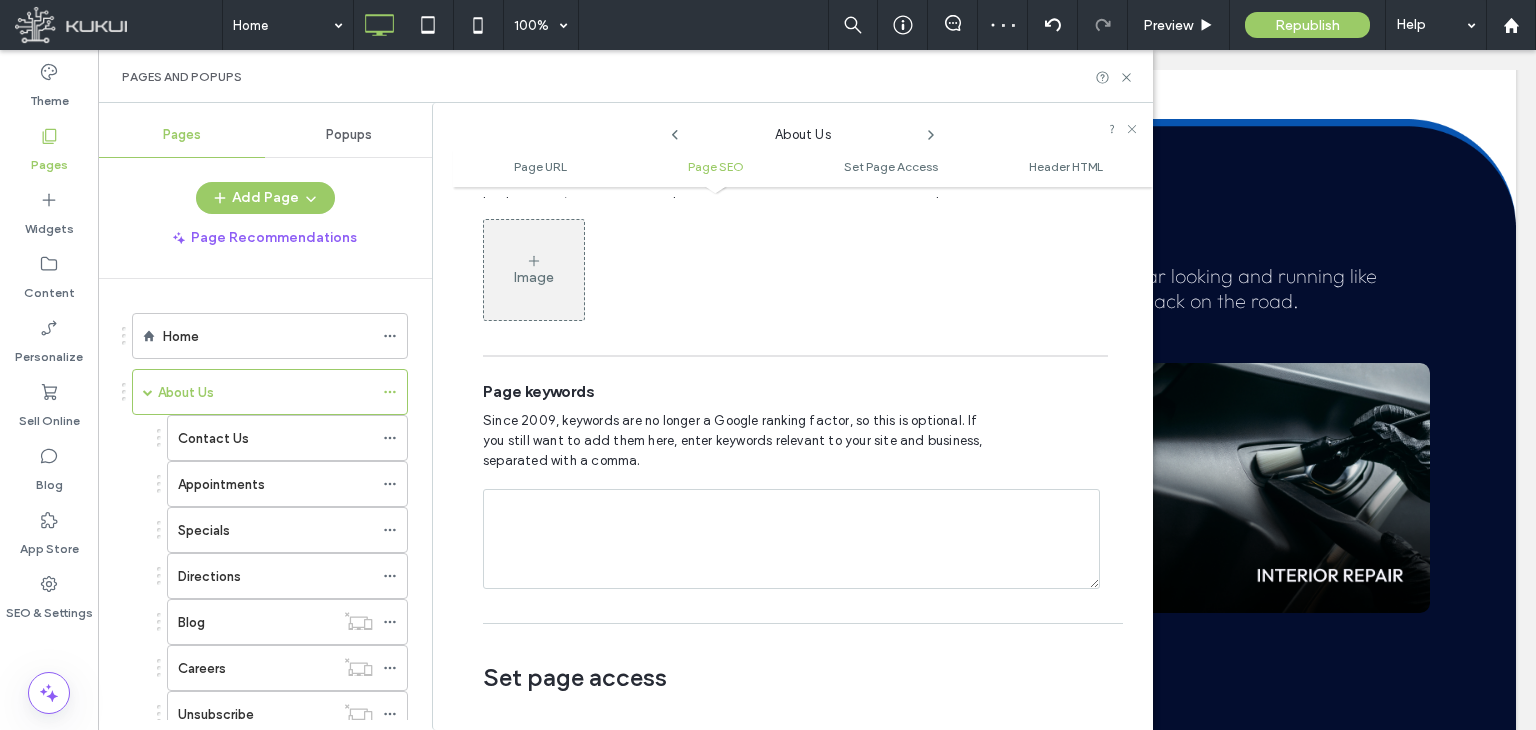 scroll, scrollTop: 1109, scrollLeft: 0, axis: vertical 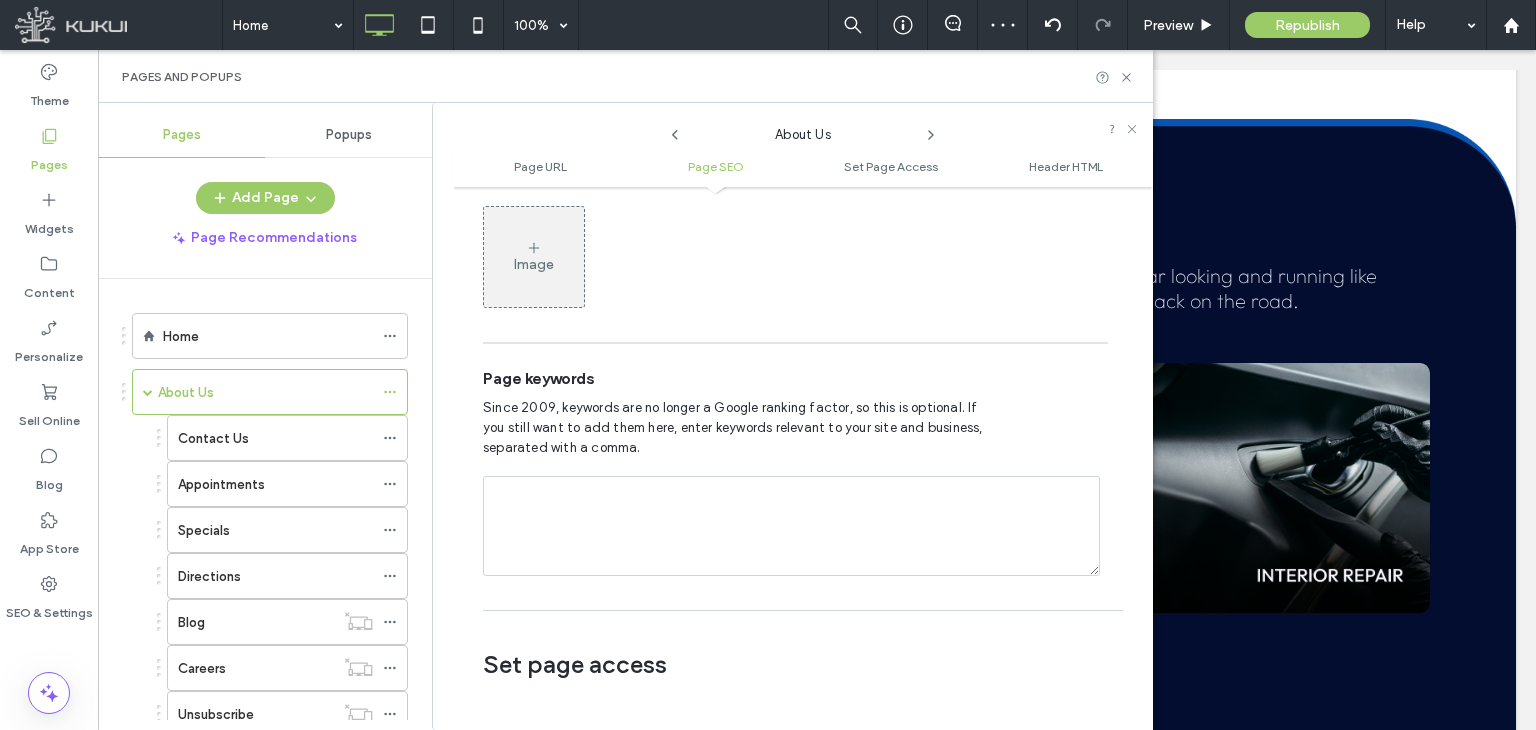 drag, startPoint x: 856, startPoint y: 479, endPoint x: 840, endPoint y: 473, distance: 17.088007 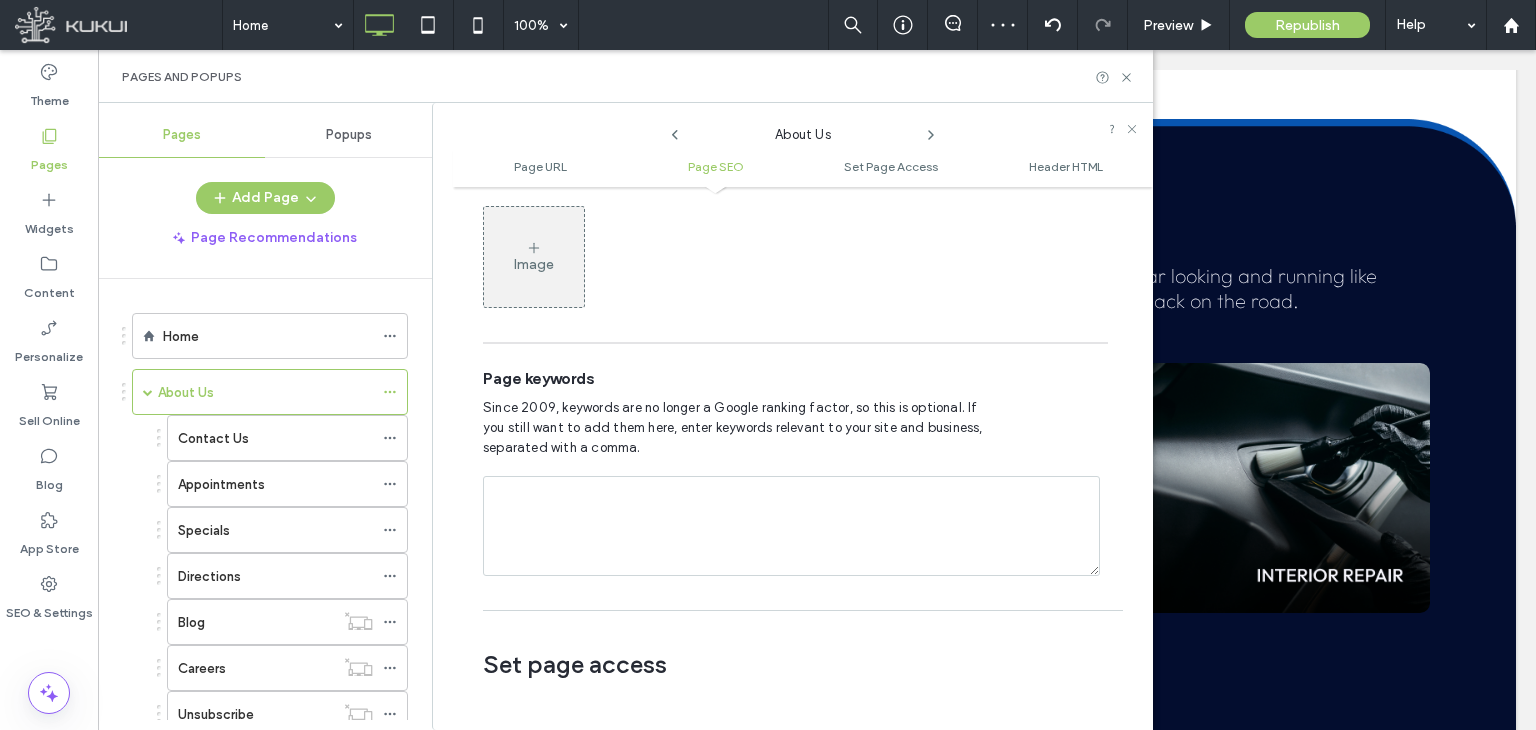 click at bounding box center [791, 526] 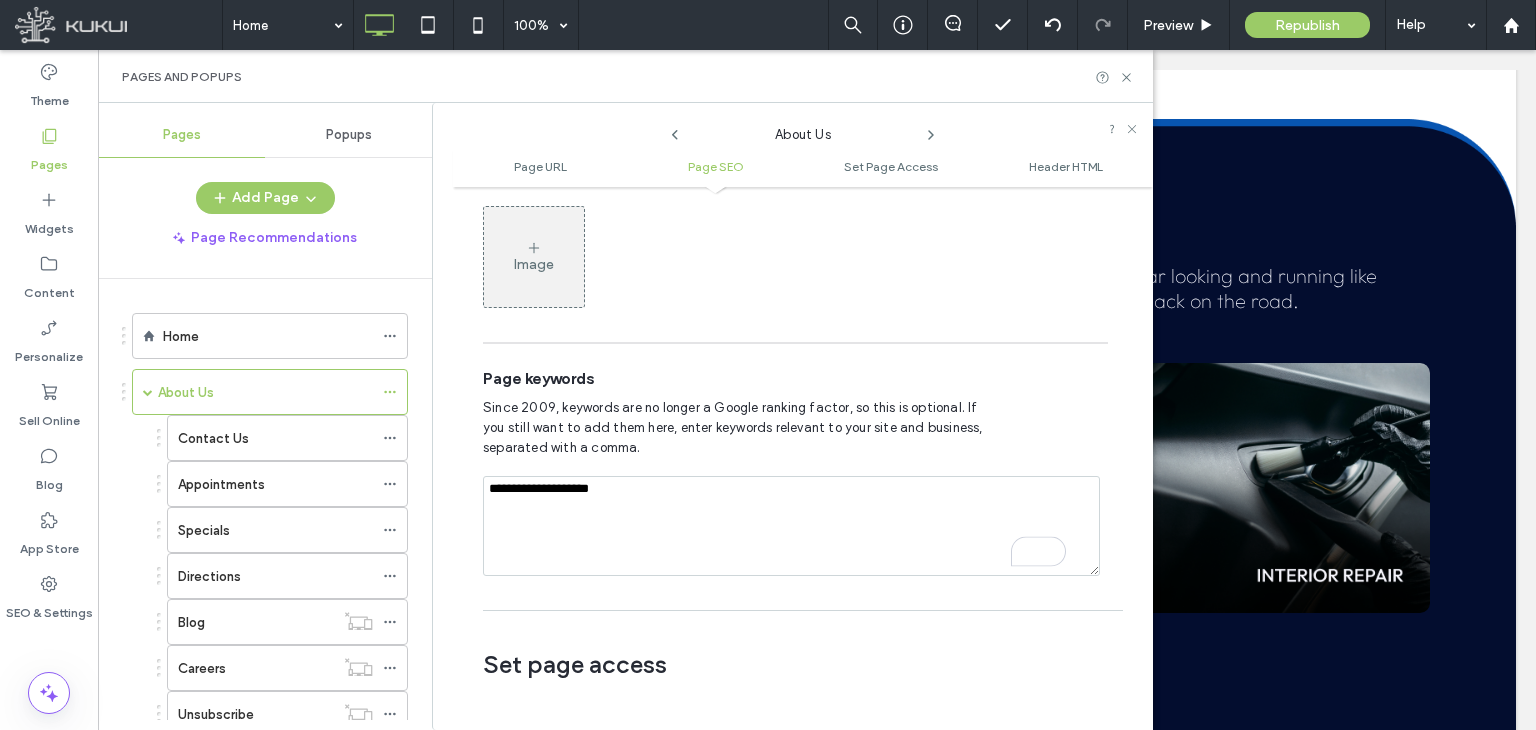 click on "**********" at bounding box center (791, 526) 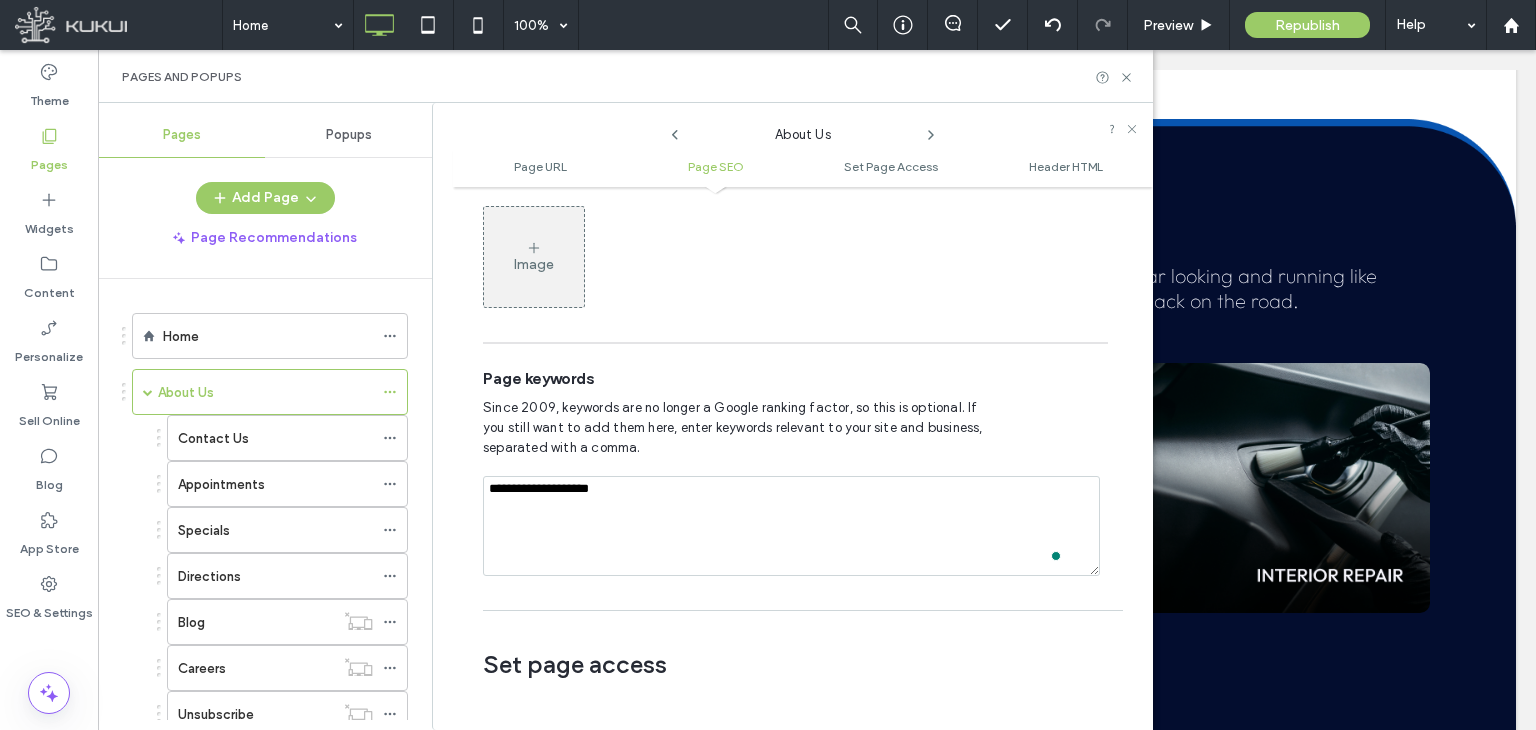 type on "**********" 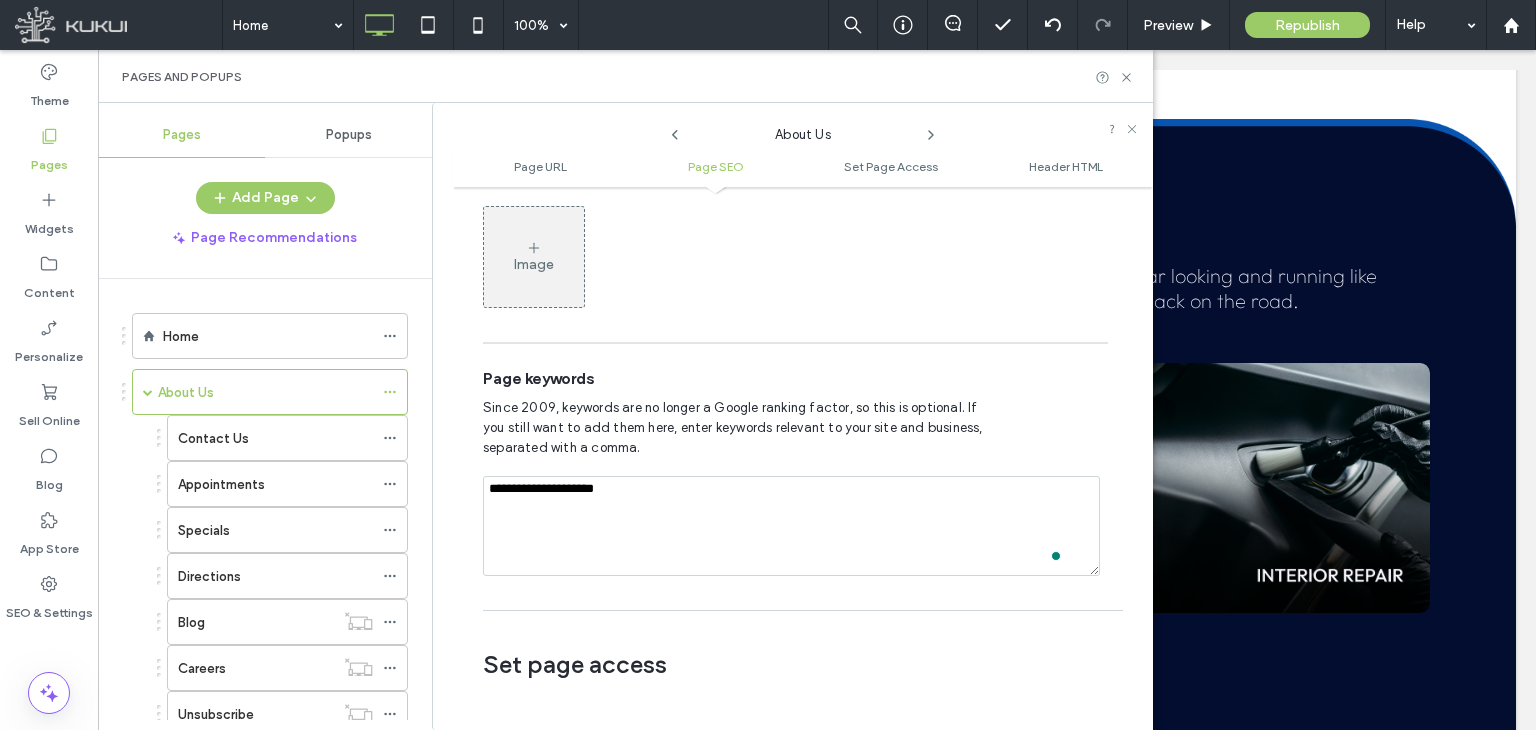 click on "**********" at bounding box center (791, 526) 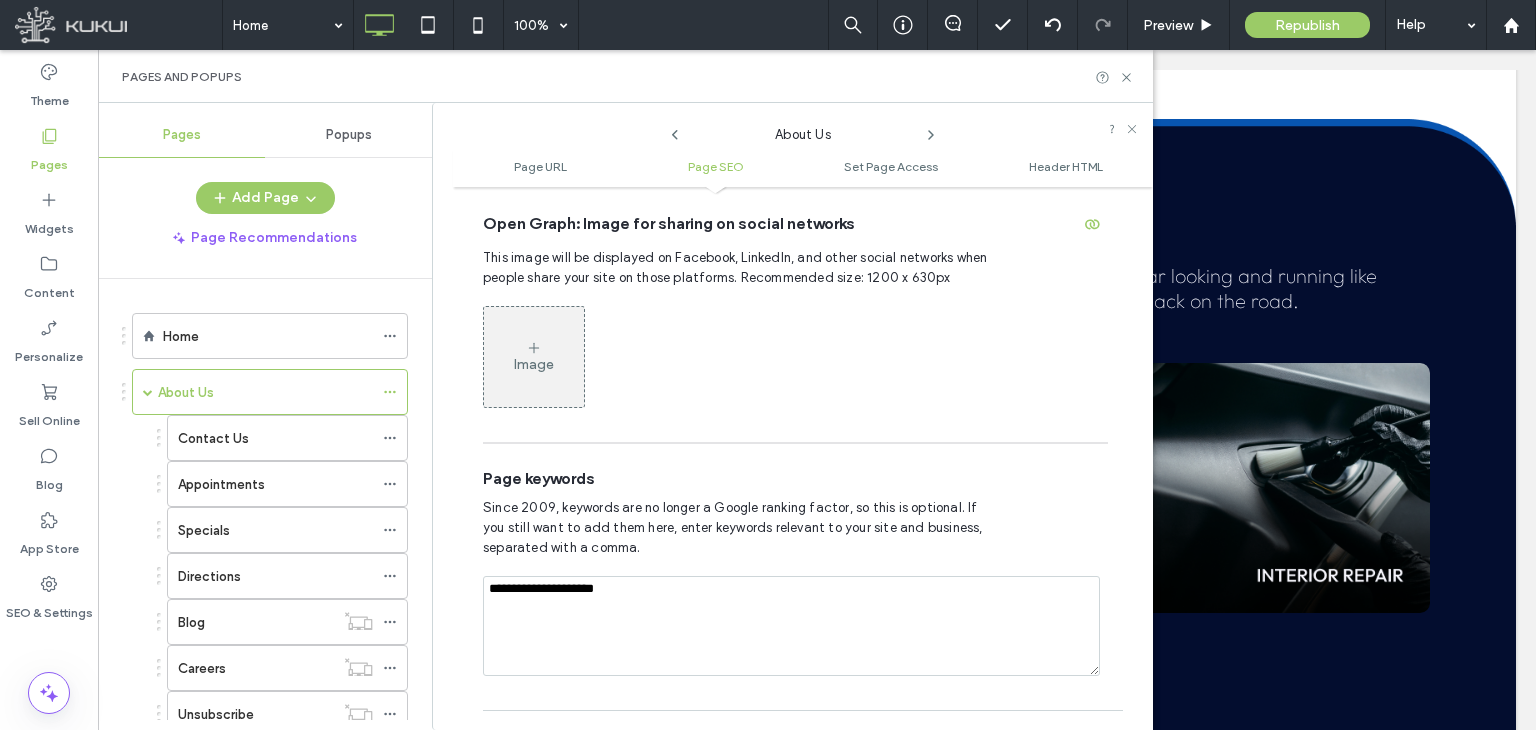 scroll, scrollTop: 609, scrollLeft: 0, axis: vertical 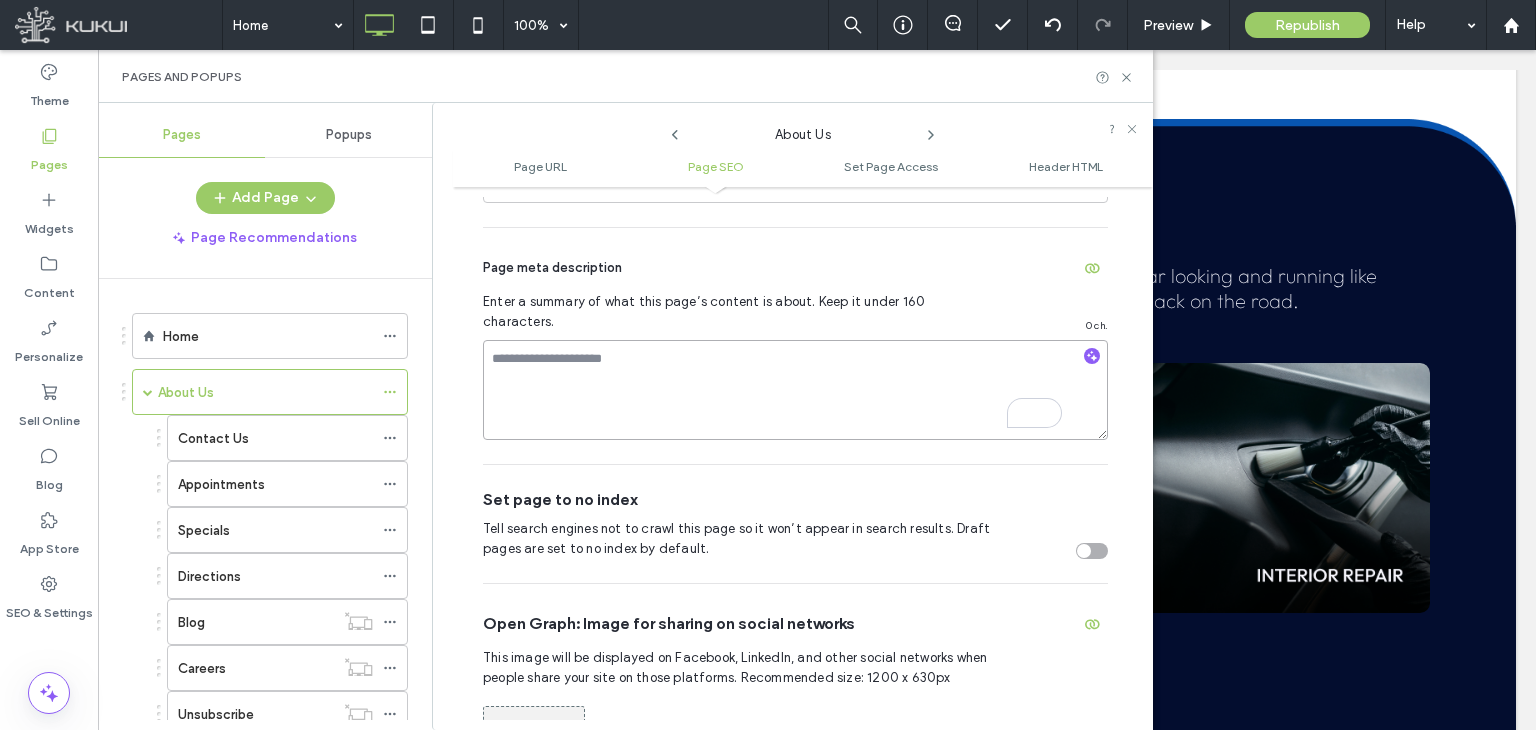 click at bounding box center [795, 390] 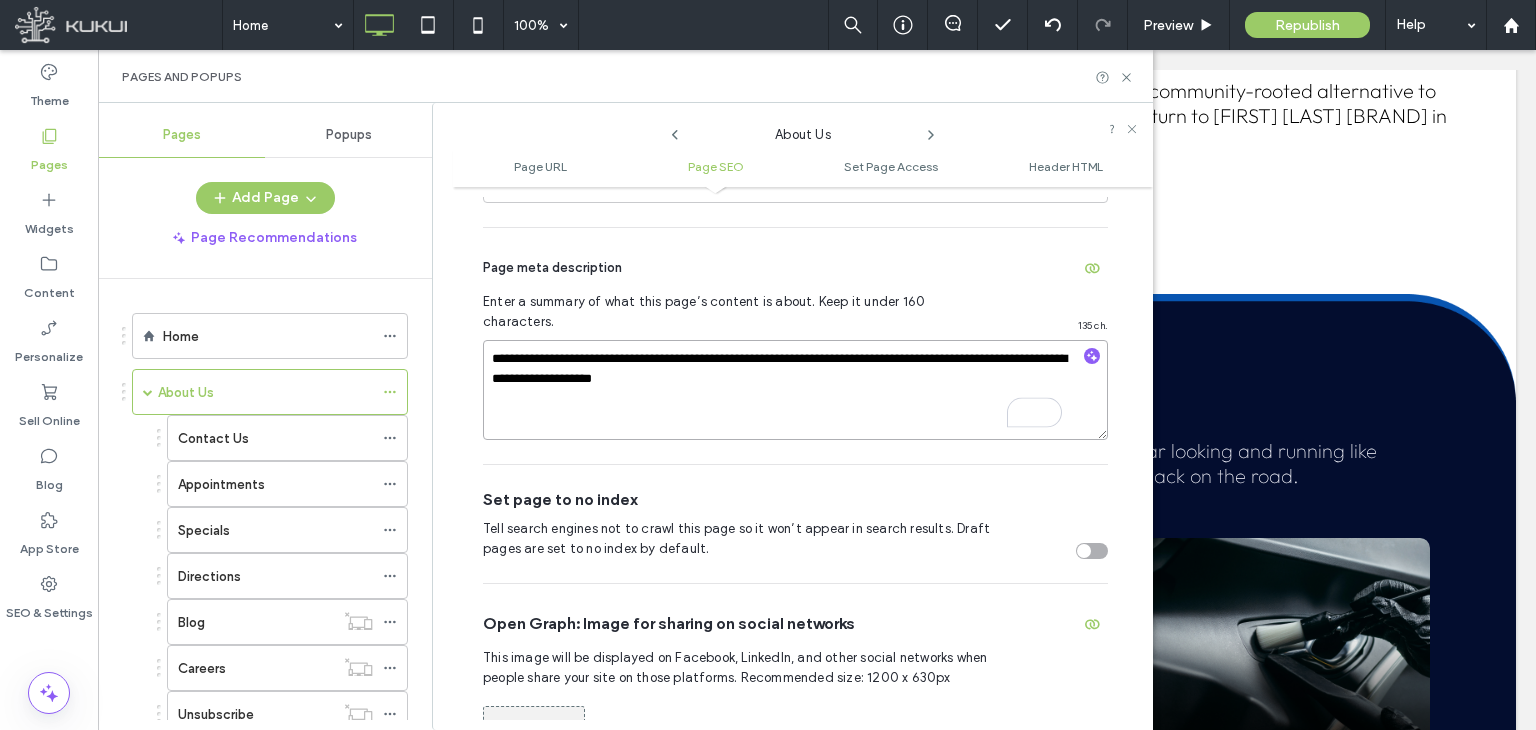 scroll, scrollTop: 1275, scrollLeft: 0, axis: vertical 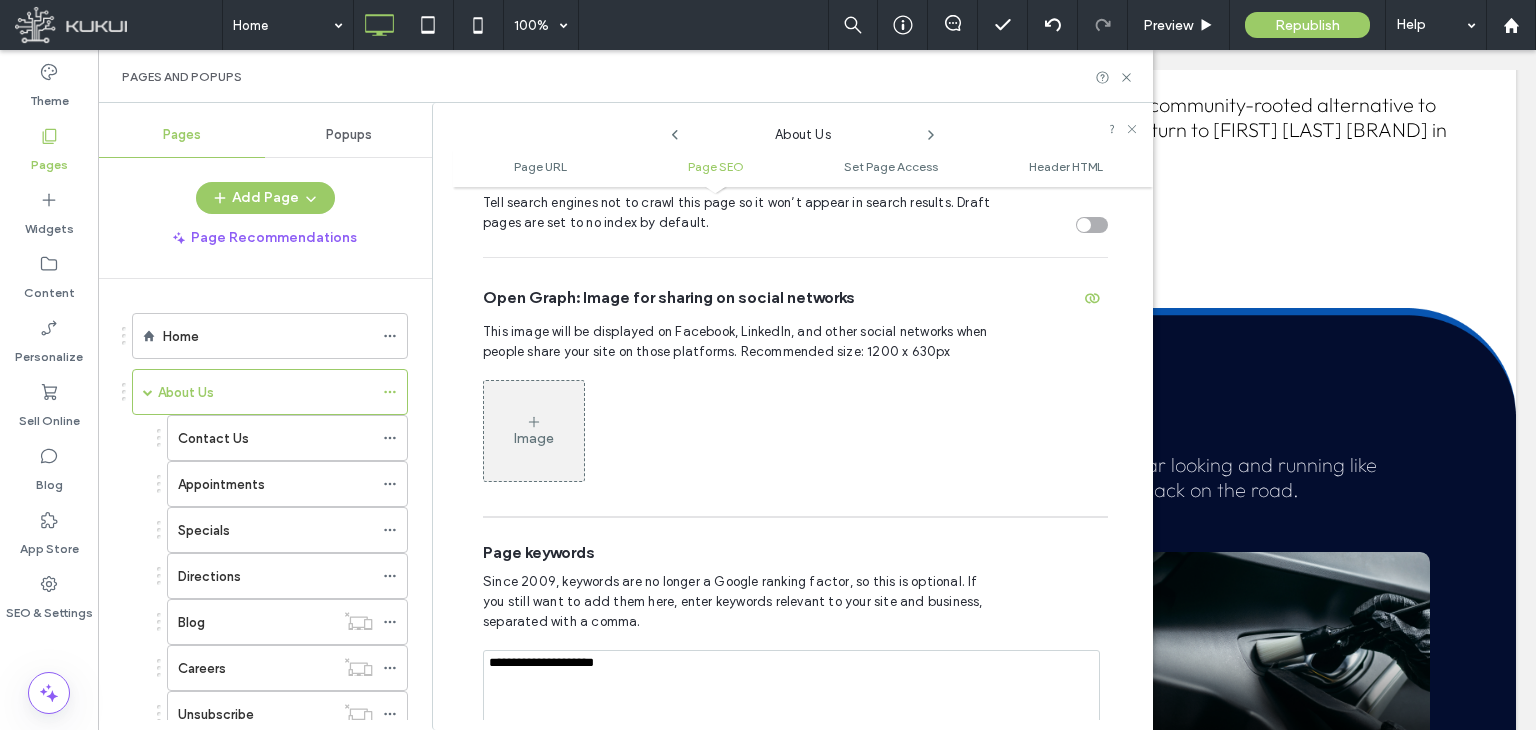 click 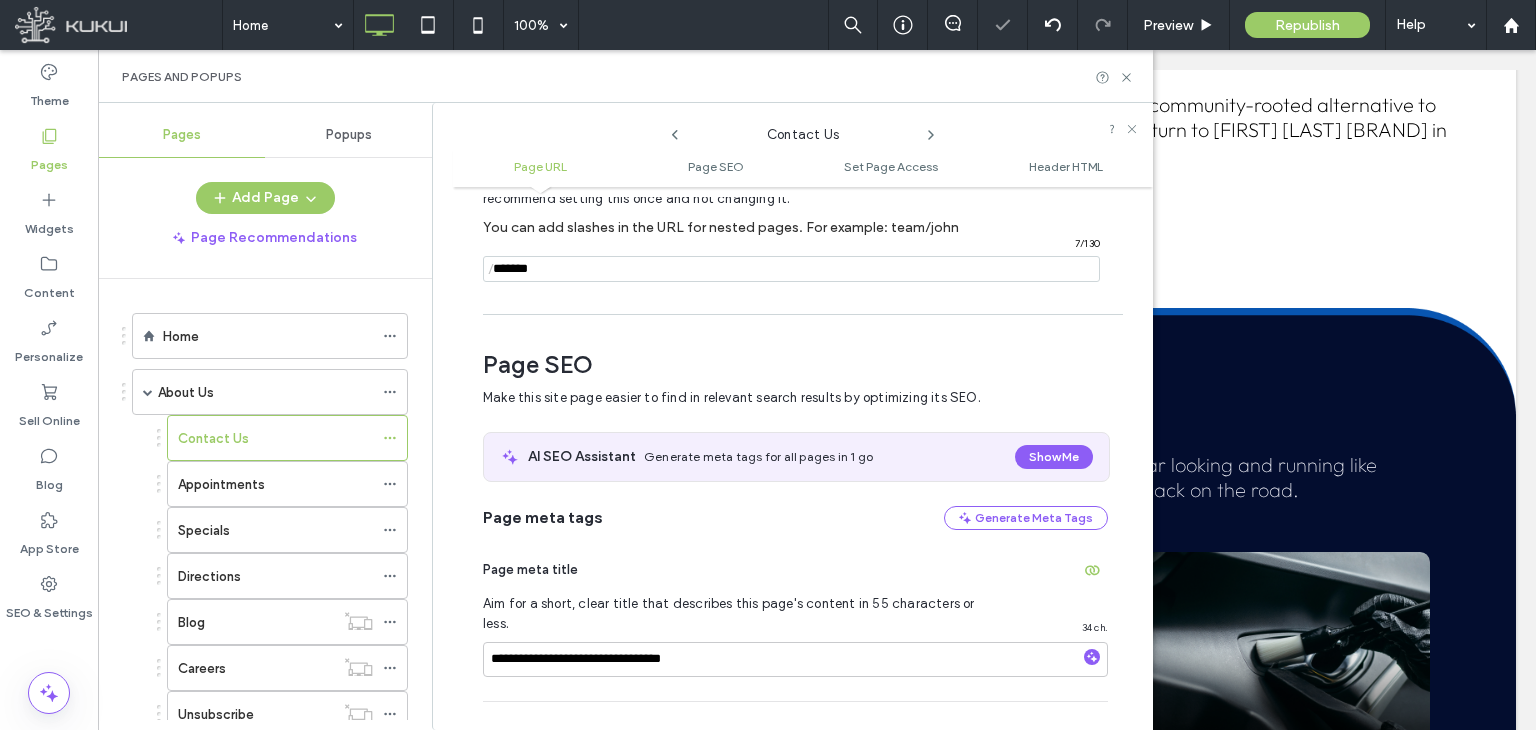 scroll, scrollTop: 274, scrollLeft: 0, axis: vertical 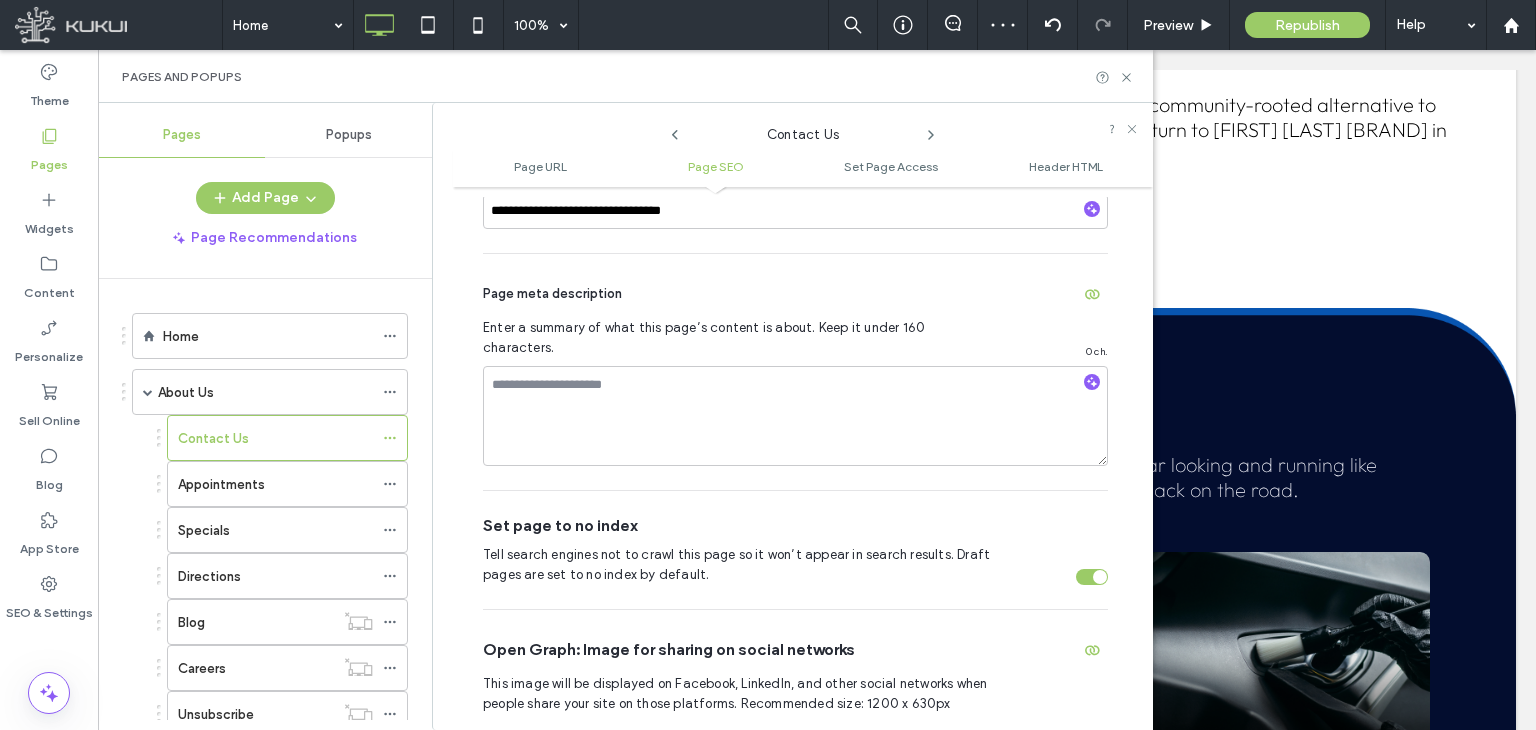 click at bounding box center (1100, 577) 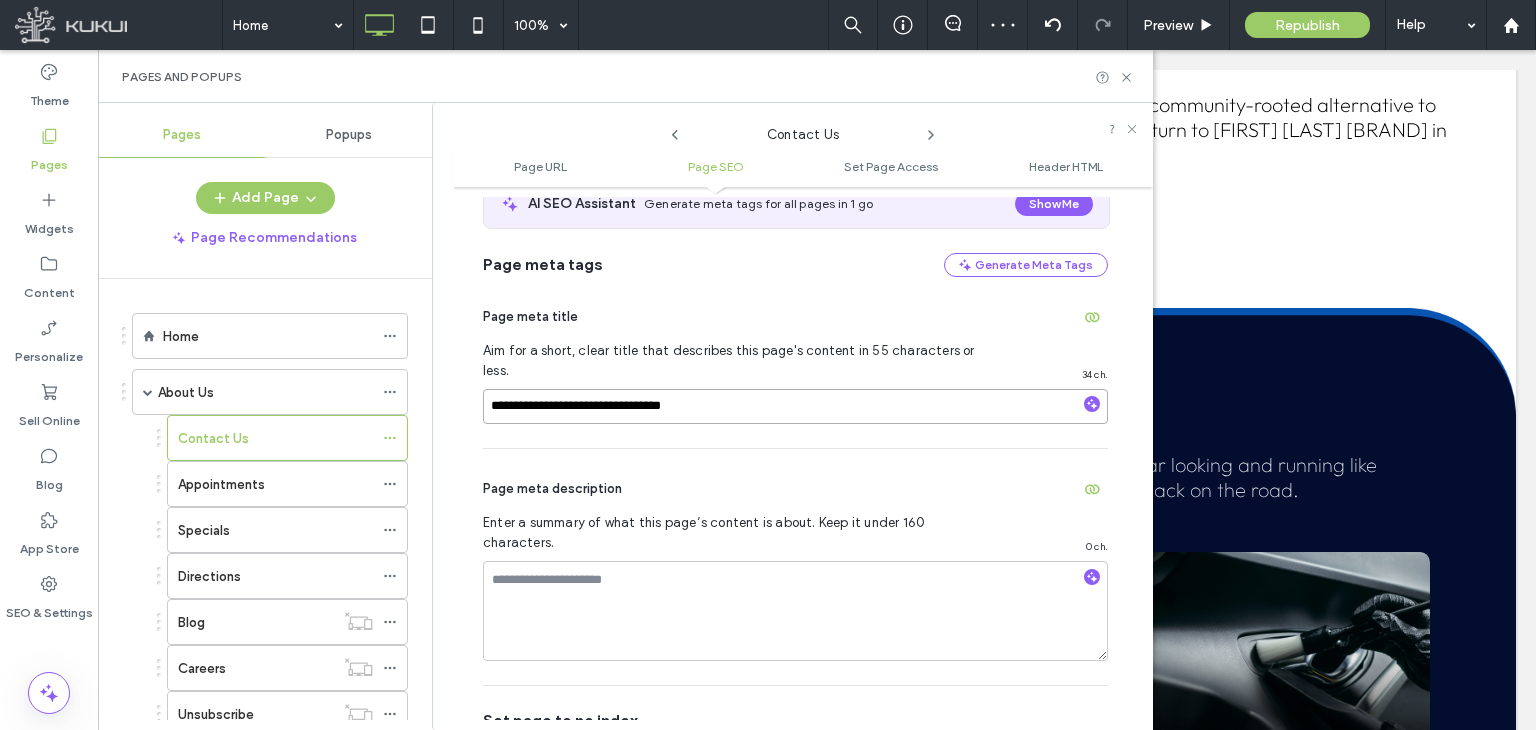 scroll, scrollTop: 383, scrollLeft: 0, axis: vertical 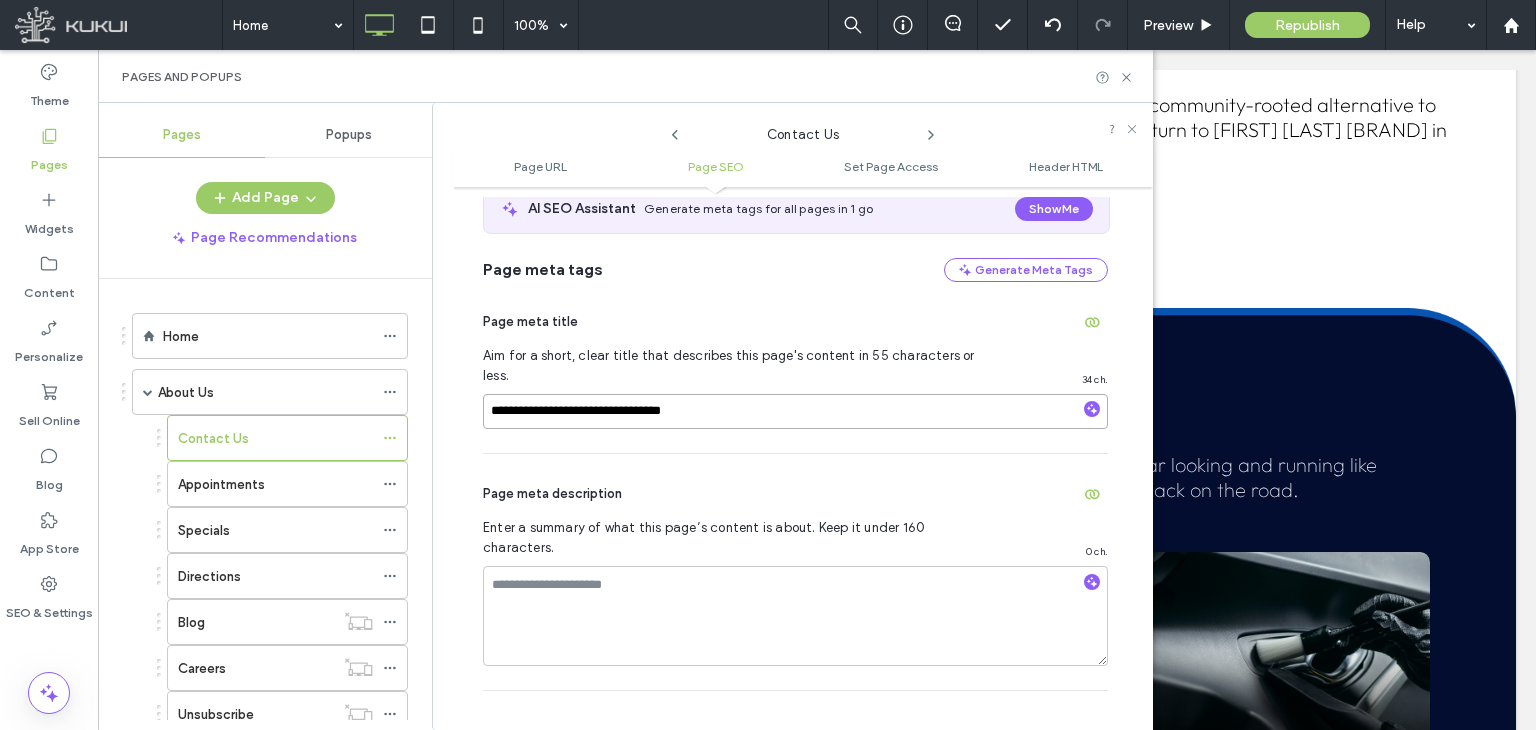drag, startPoint x: 694, startPoint y: 307, endPoint x: 624, endPoint y: 389, distance: 107.81466 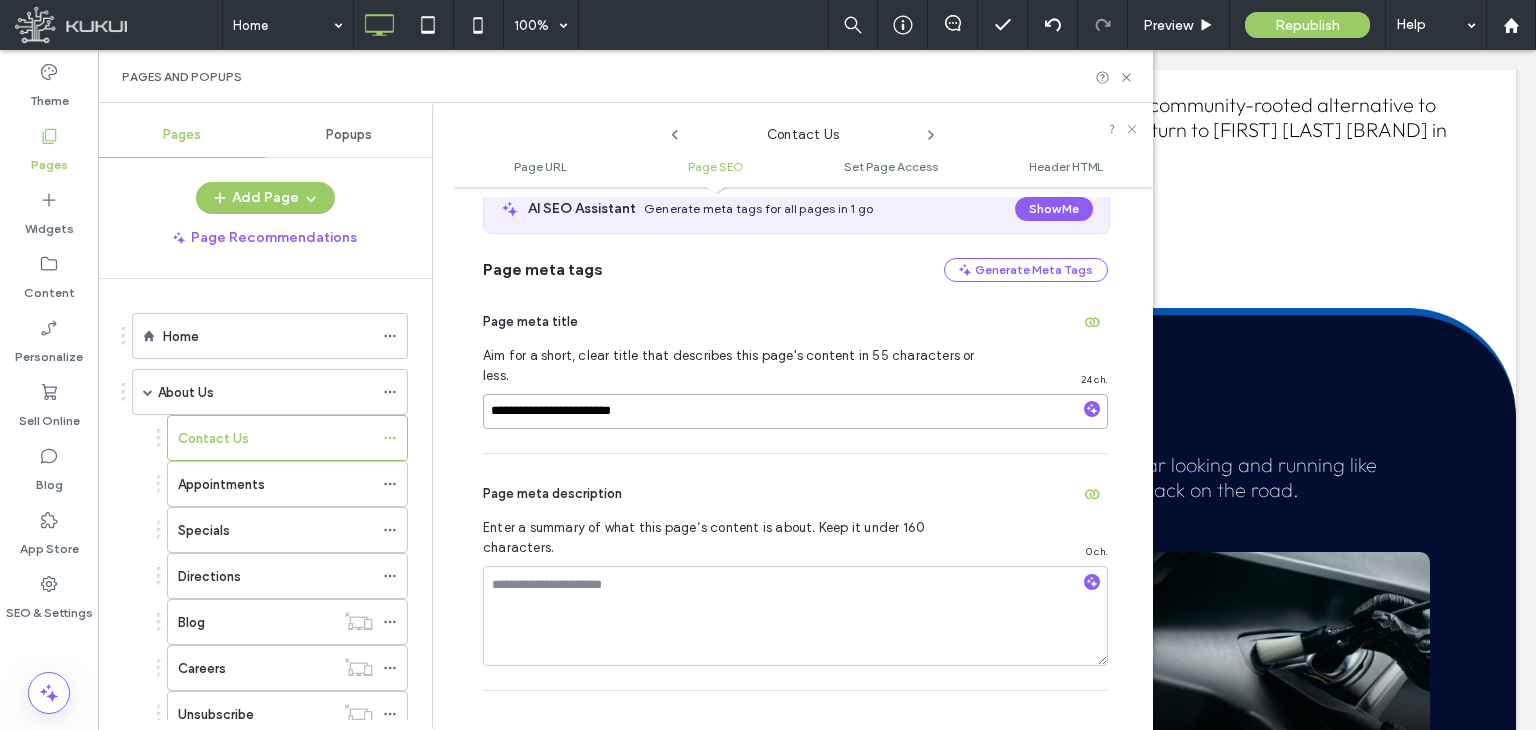 click on "**********" at bounding box center (795, 411) 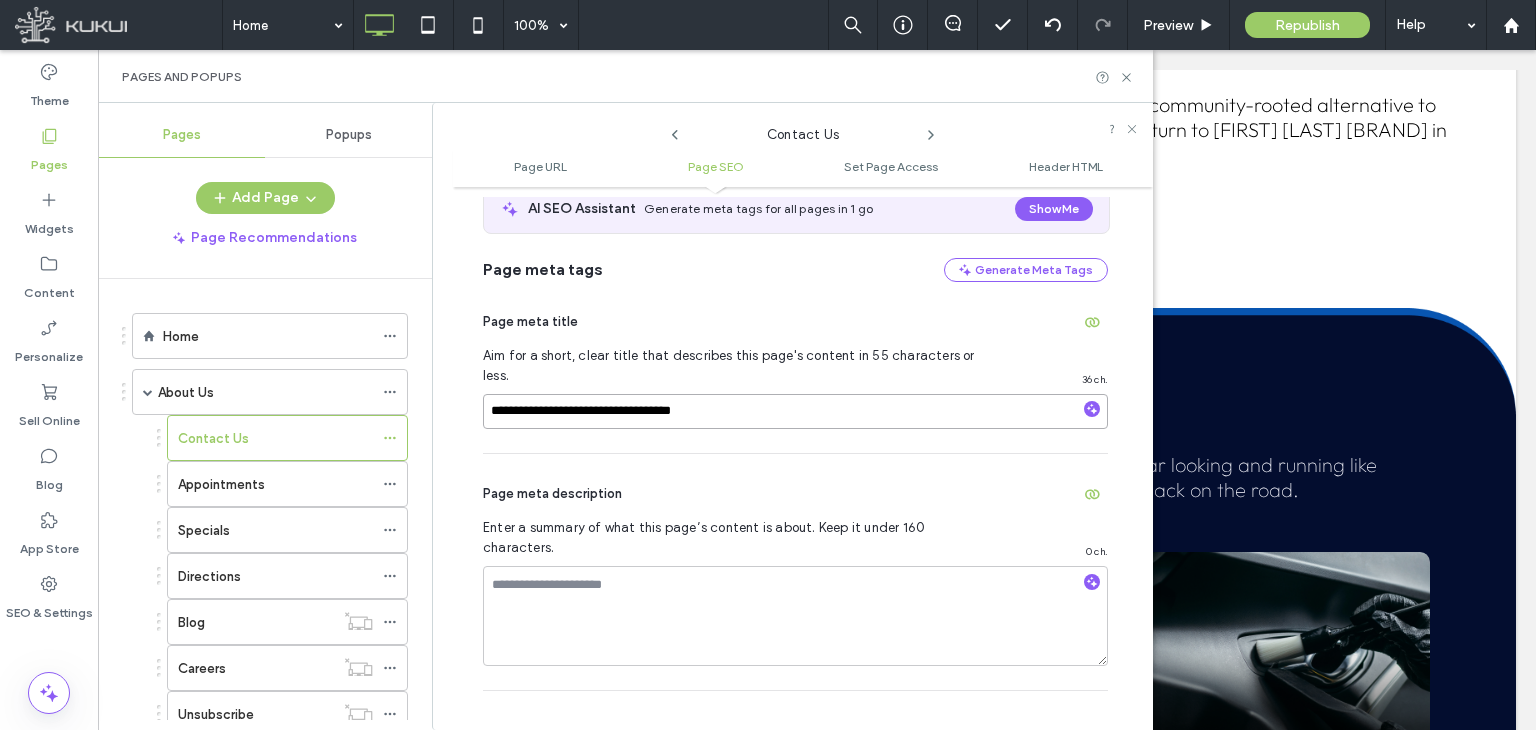 type on "**********" 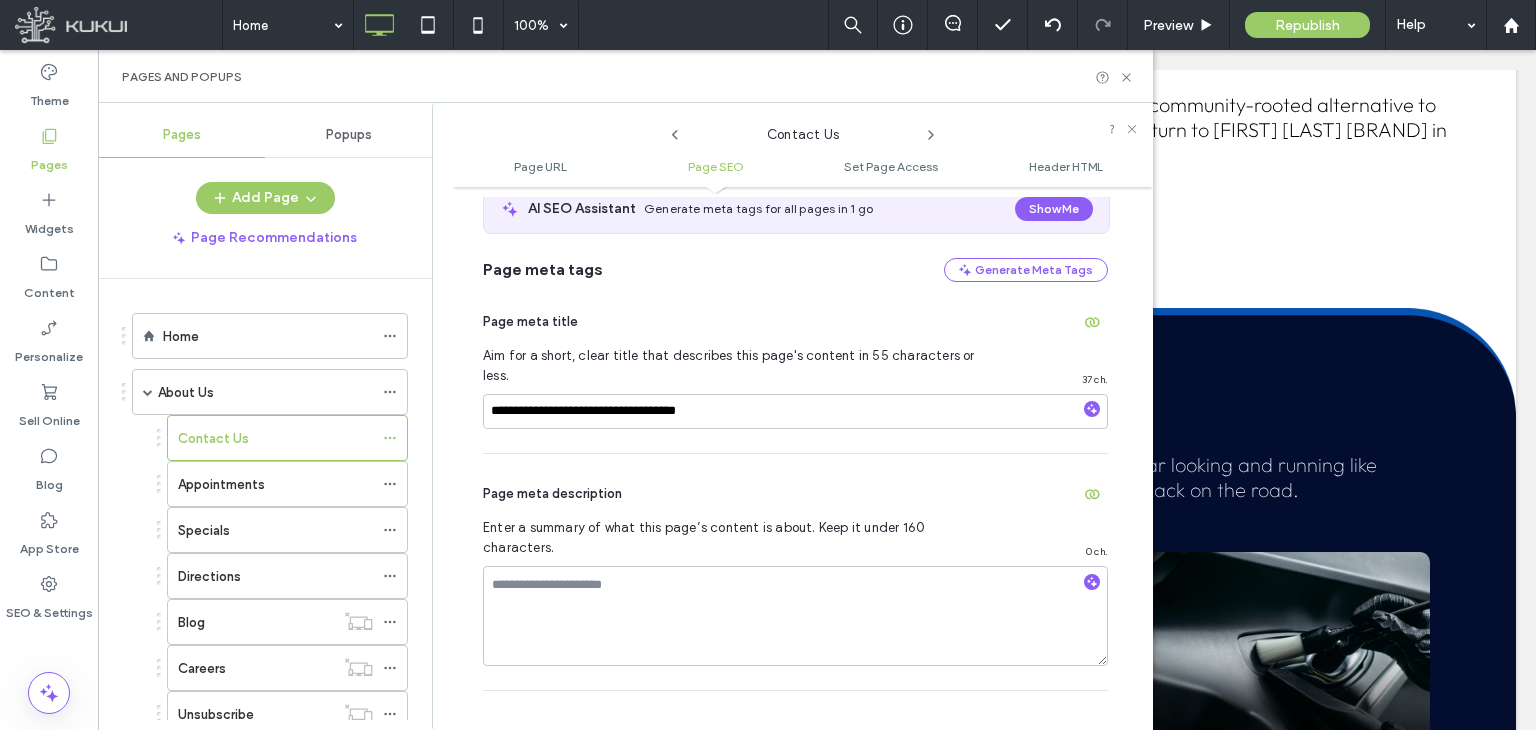 click on "**********" at bounding box center (795, 367) 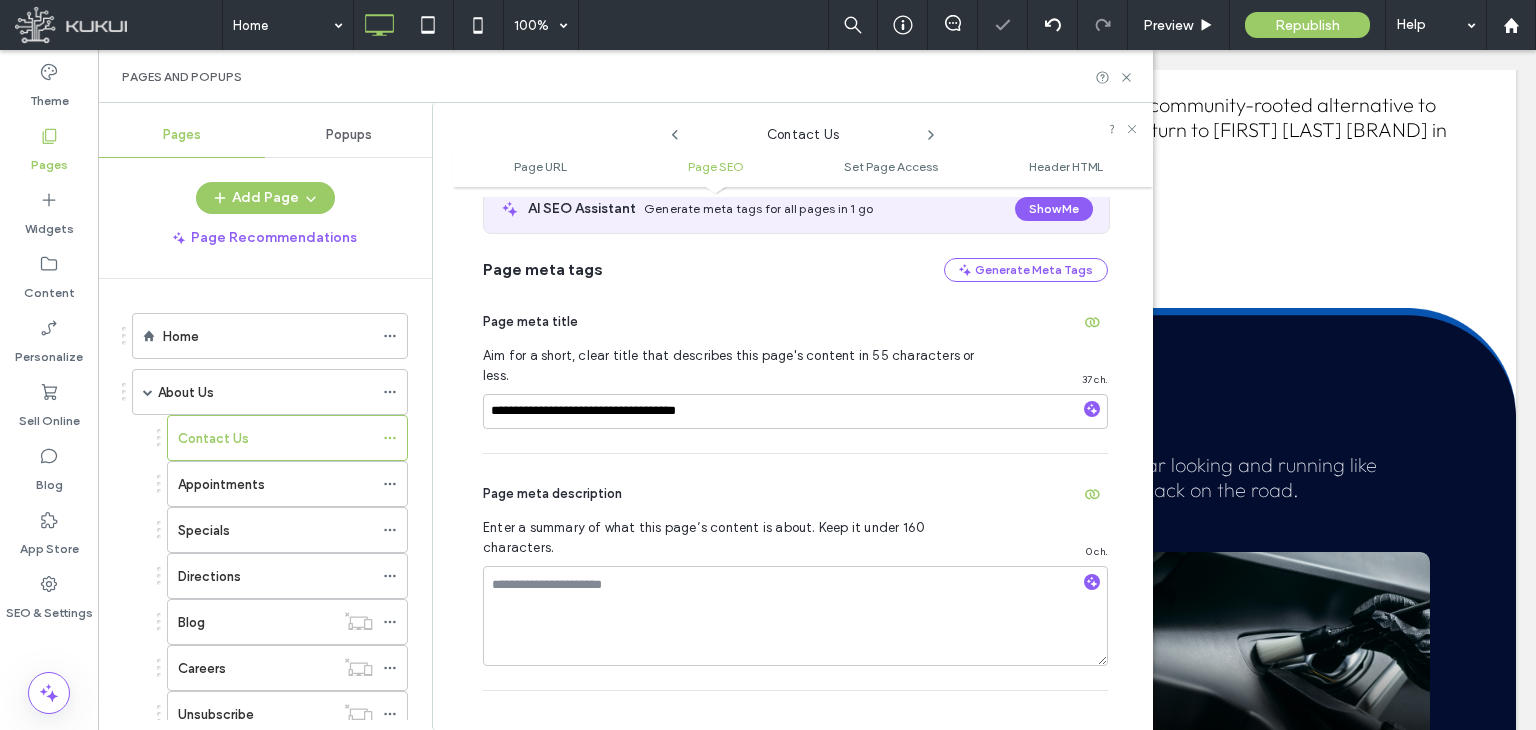click on "**********" at bounding box center (795, 367) 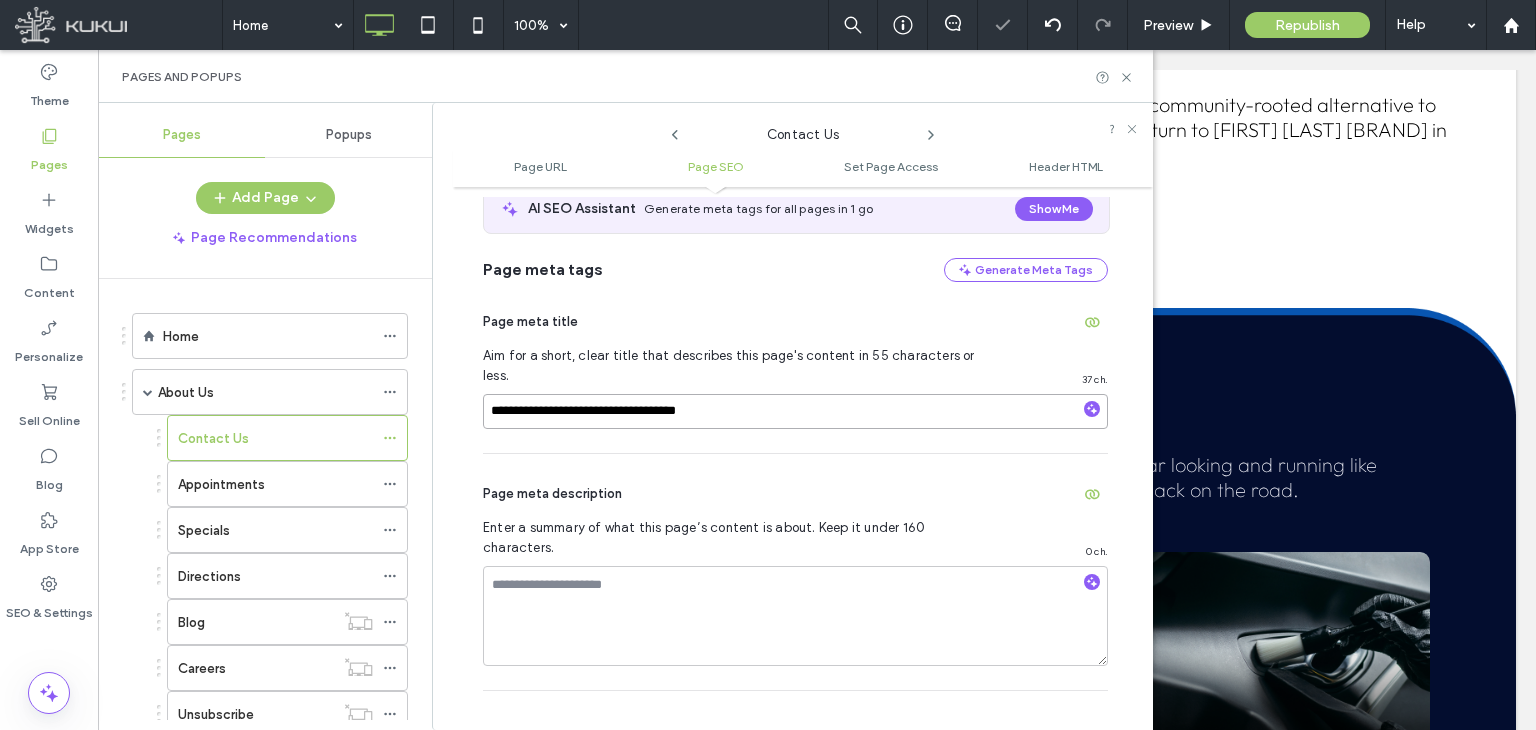 click on "**********" at bounding box center [795, 411] 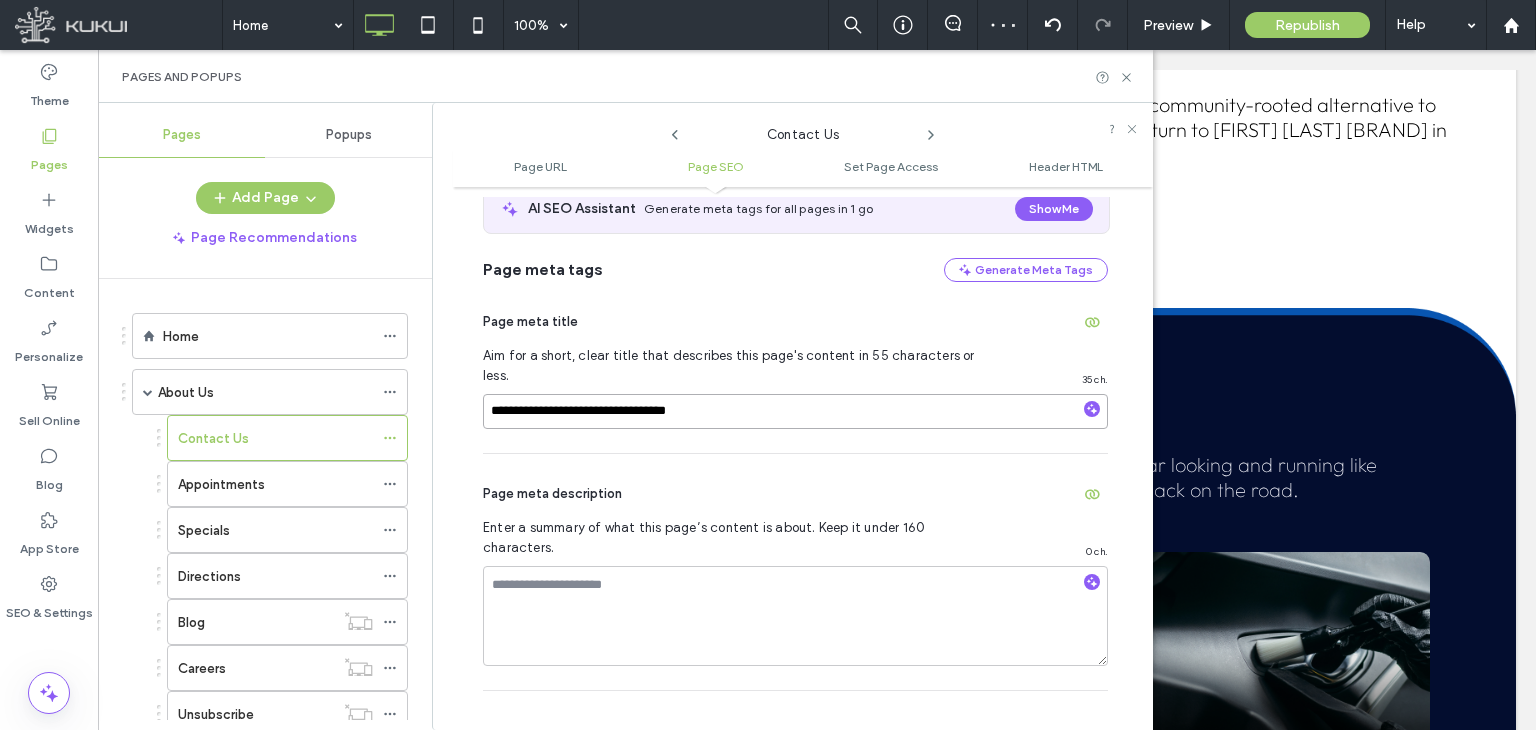type on "**********" 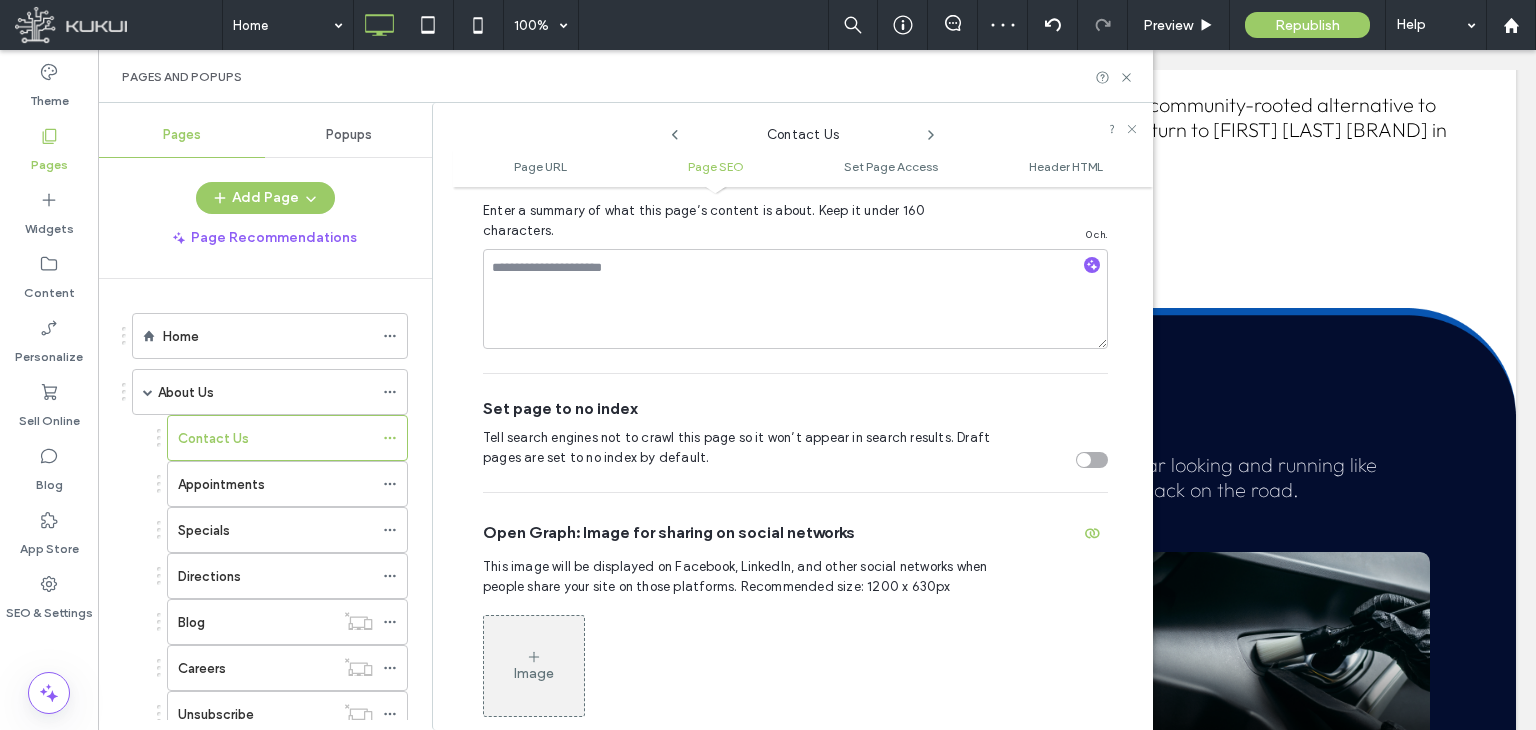 scroll, scrollTop: 325, scrollLeft: 0, axis: vertical 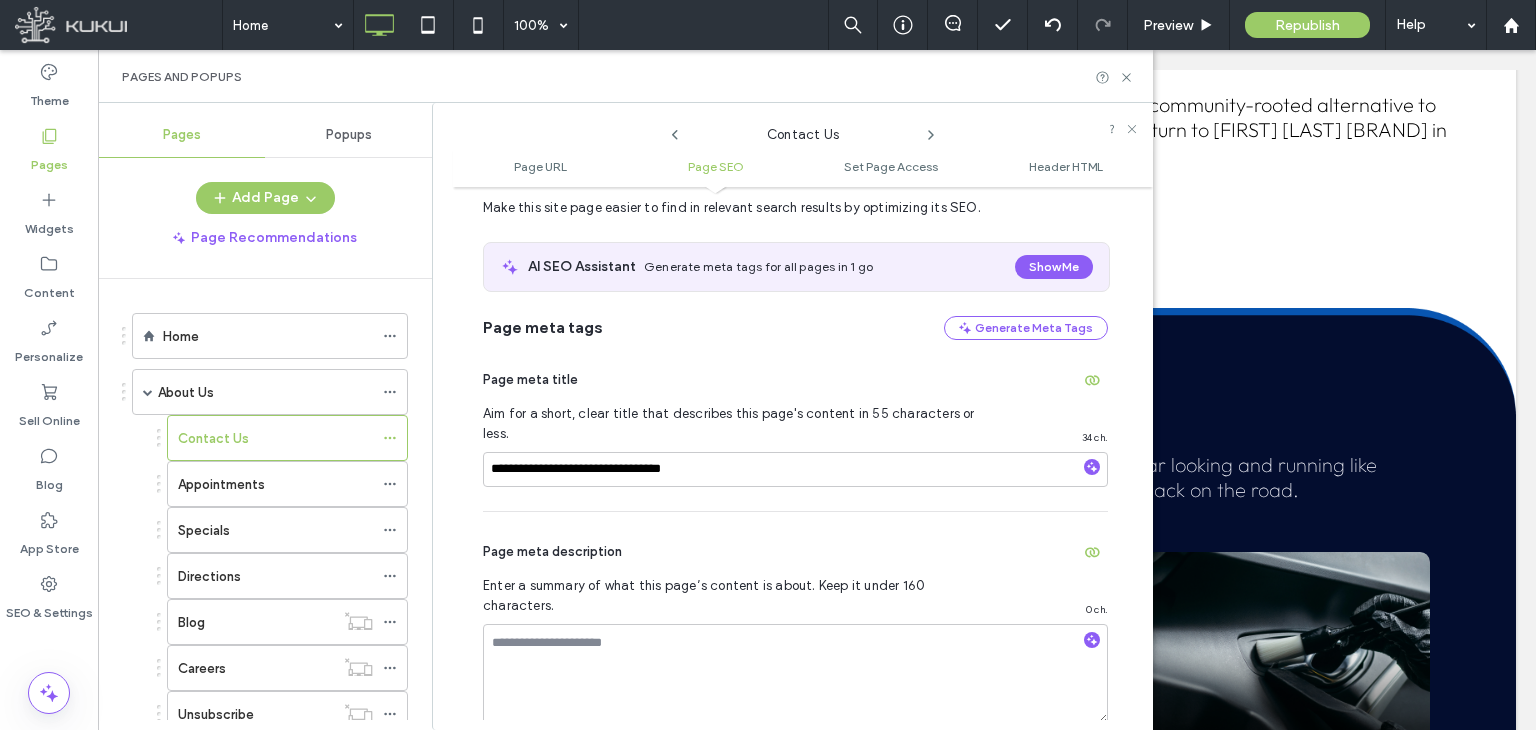 click 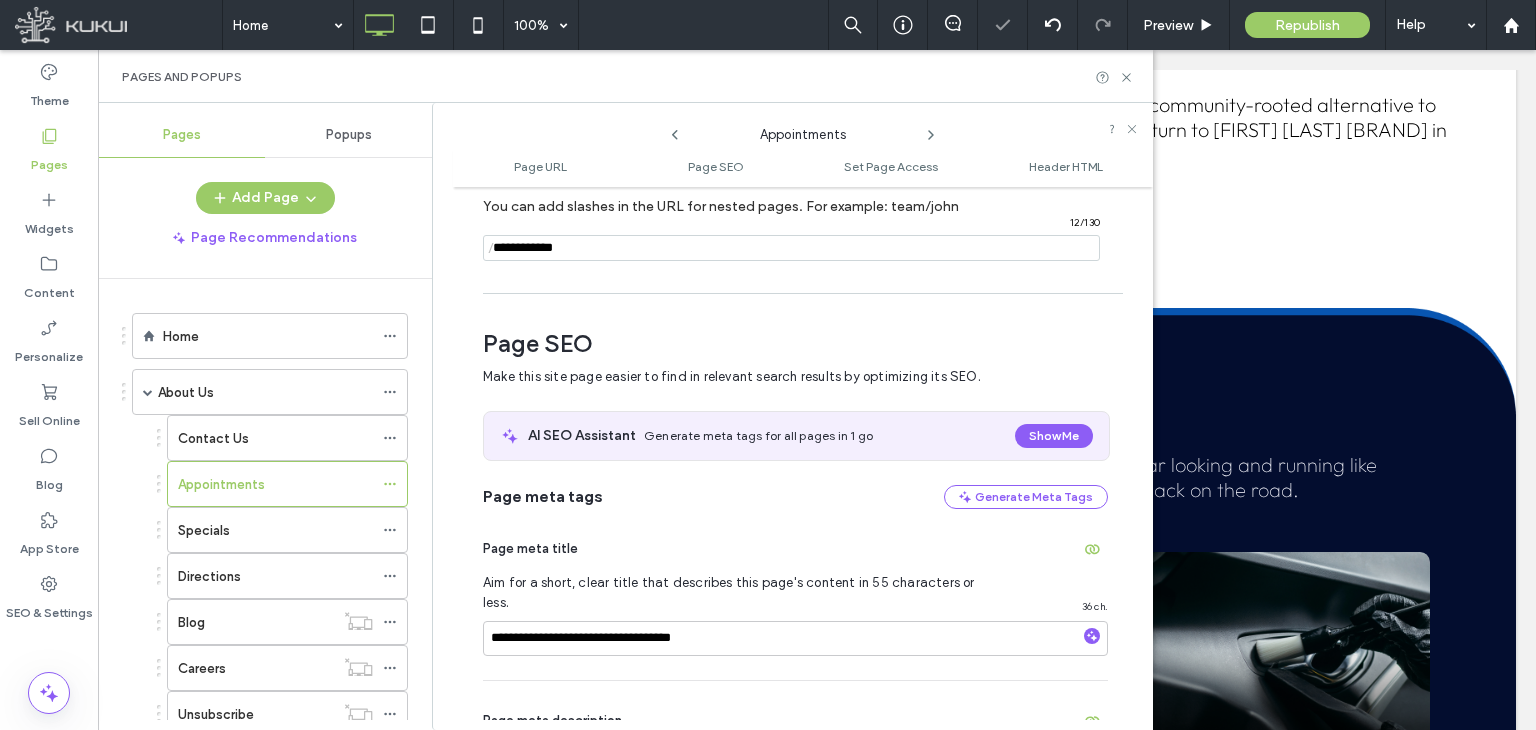 scroll, scrollTop: 274, scrollLeft: 0, axis: vertical 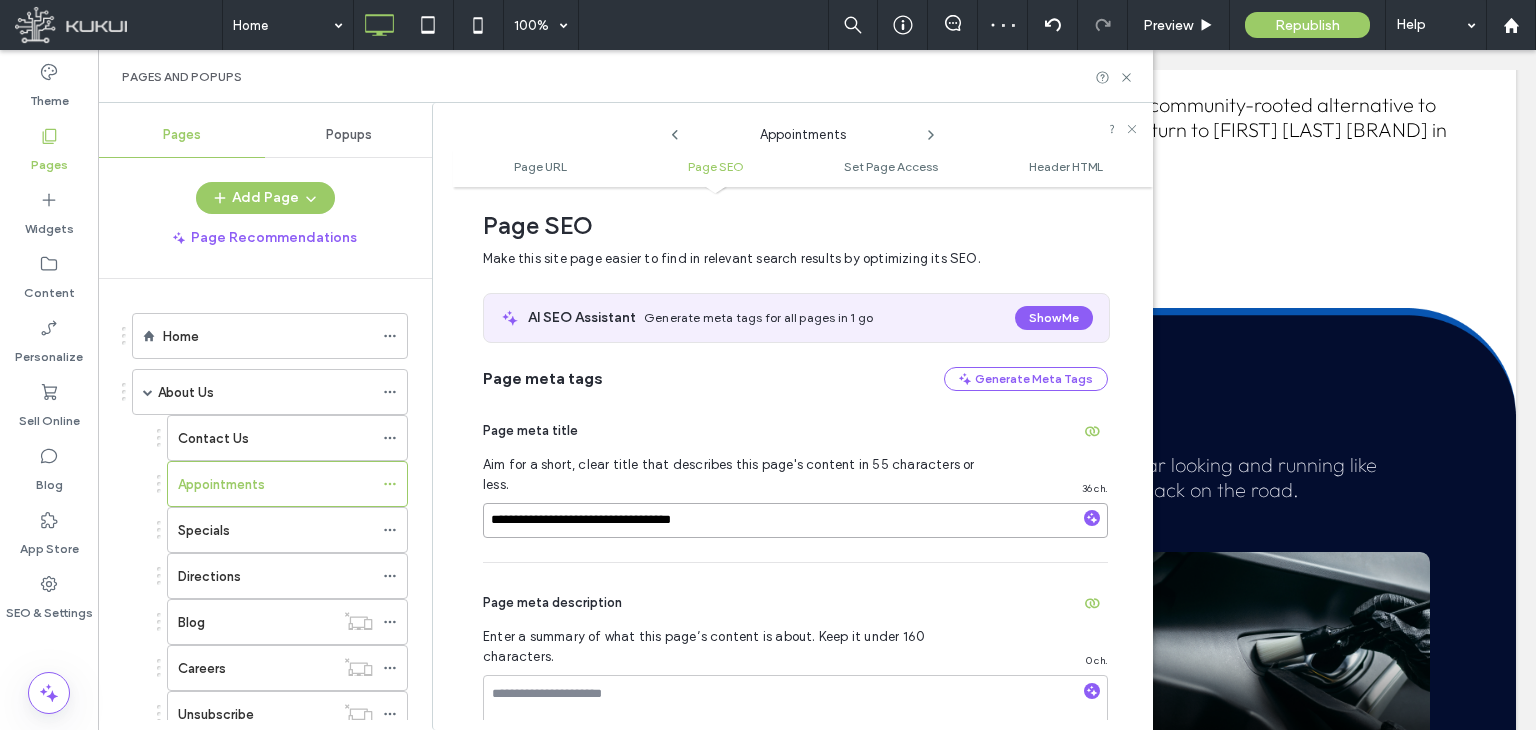 drag, startPoint x: 723, startPoint y: 513, endPoint x: 612, endPoint y: 563, distance: 121.74153 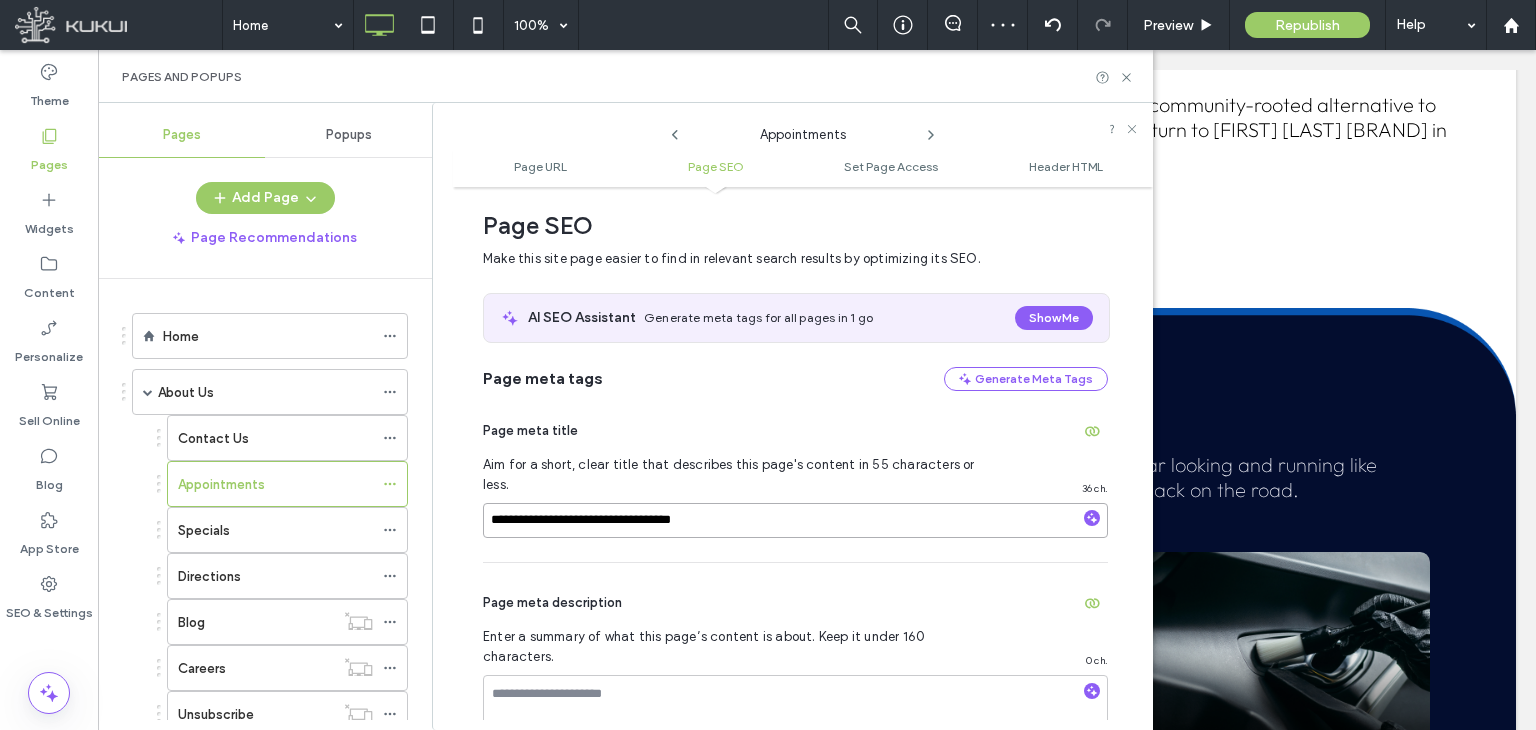 click on "**********" at bounding box center [795, 583] 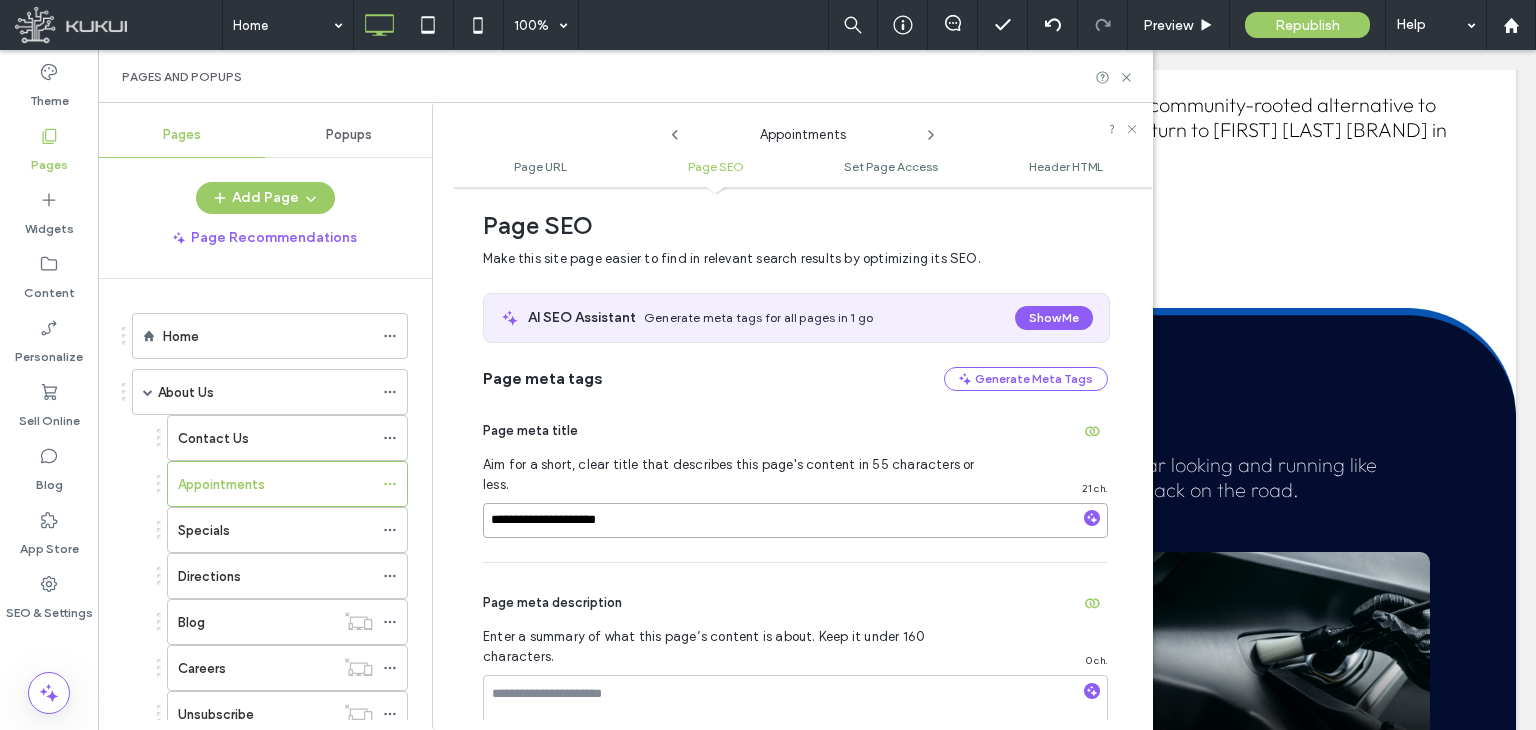 click on "**********" at bounding box center (795, 520) 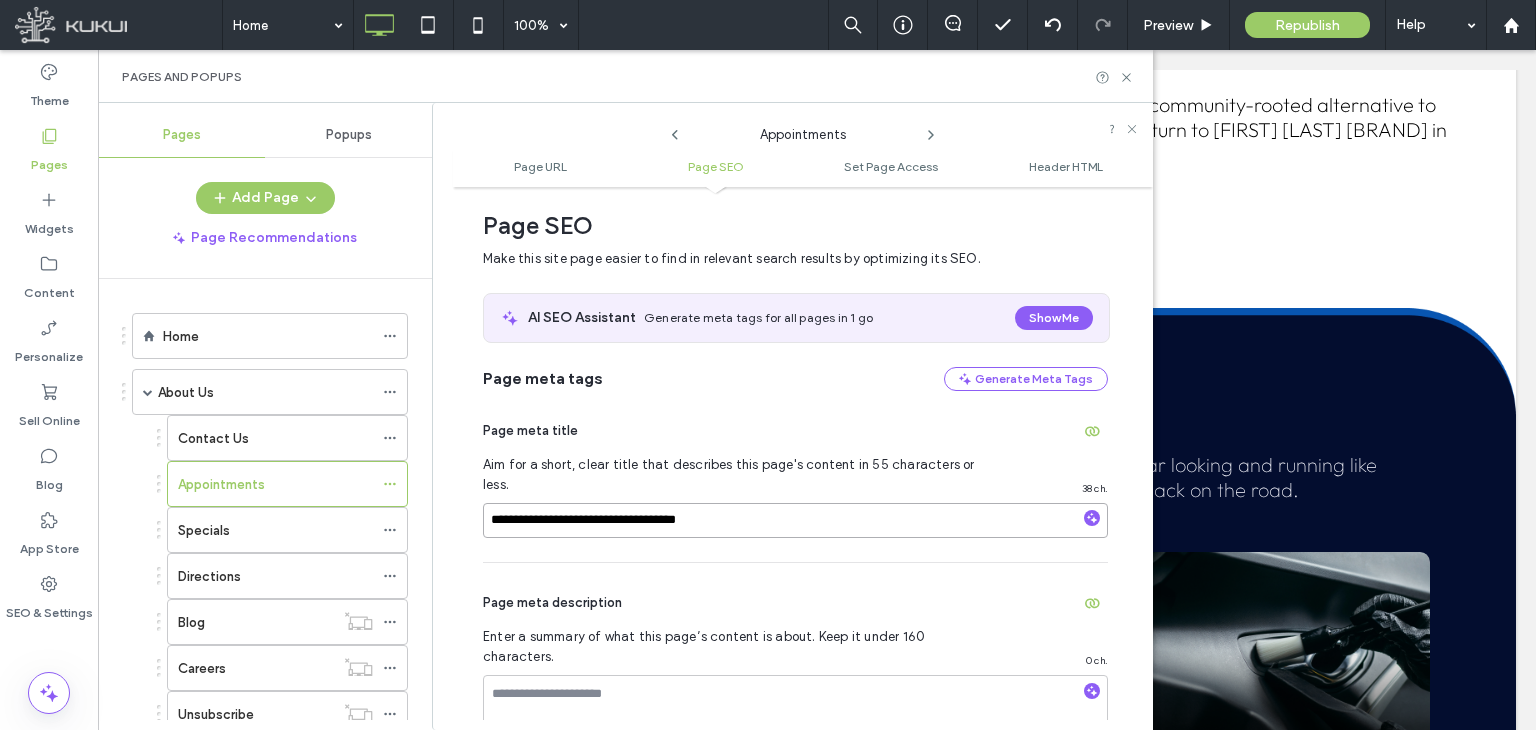 type on "**********" 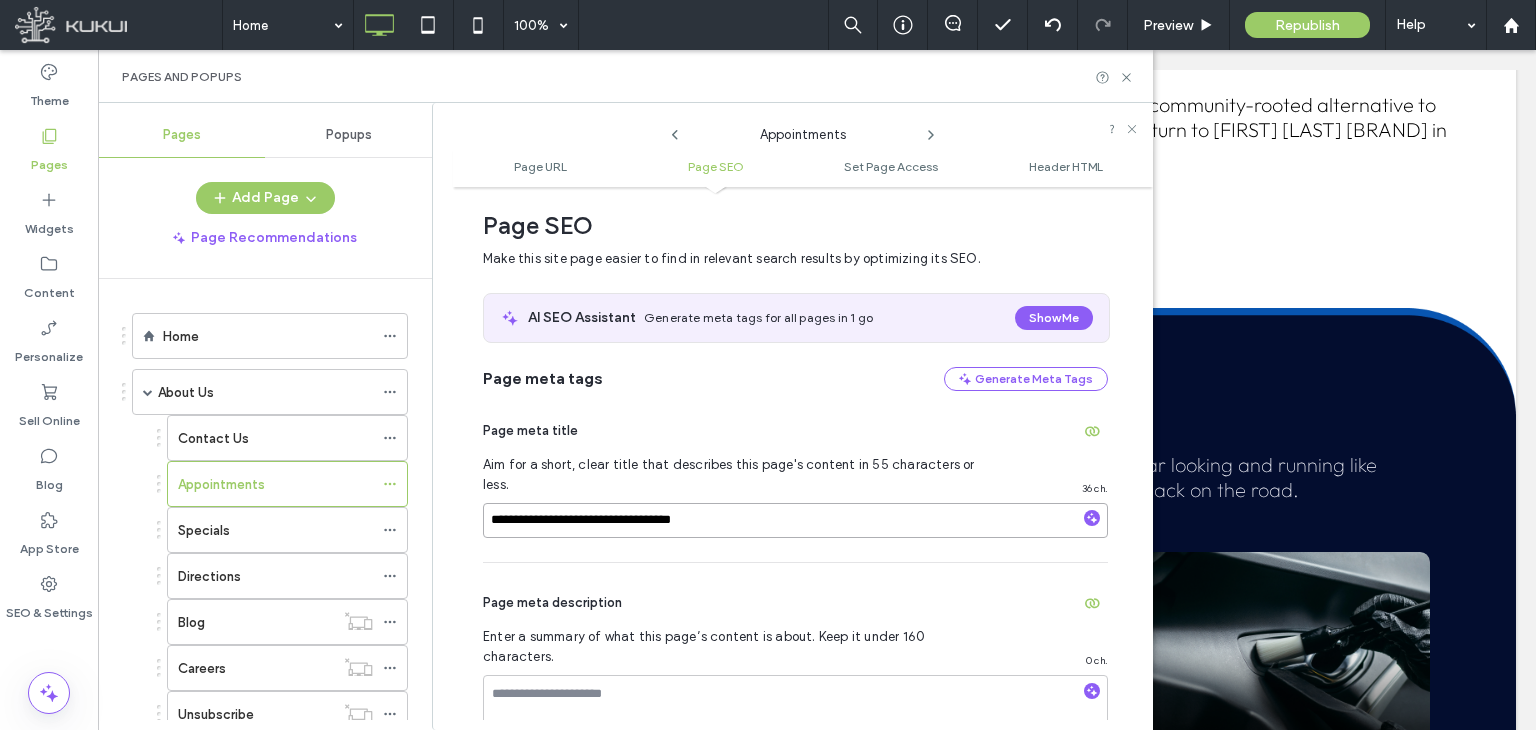 click on "**********" at bounding box center (795, 520) 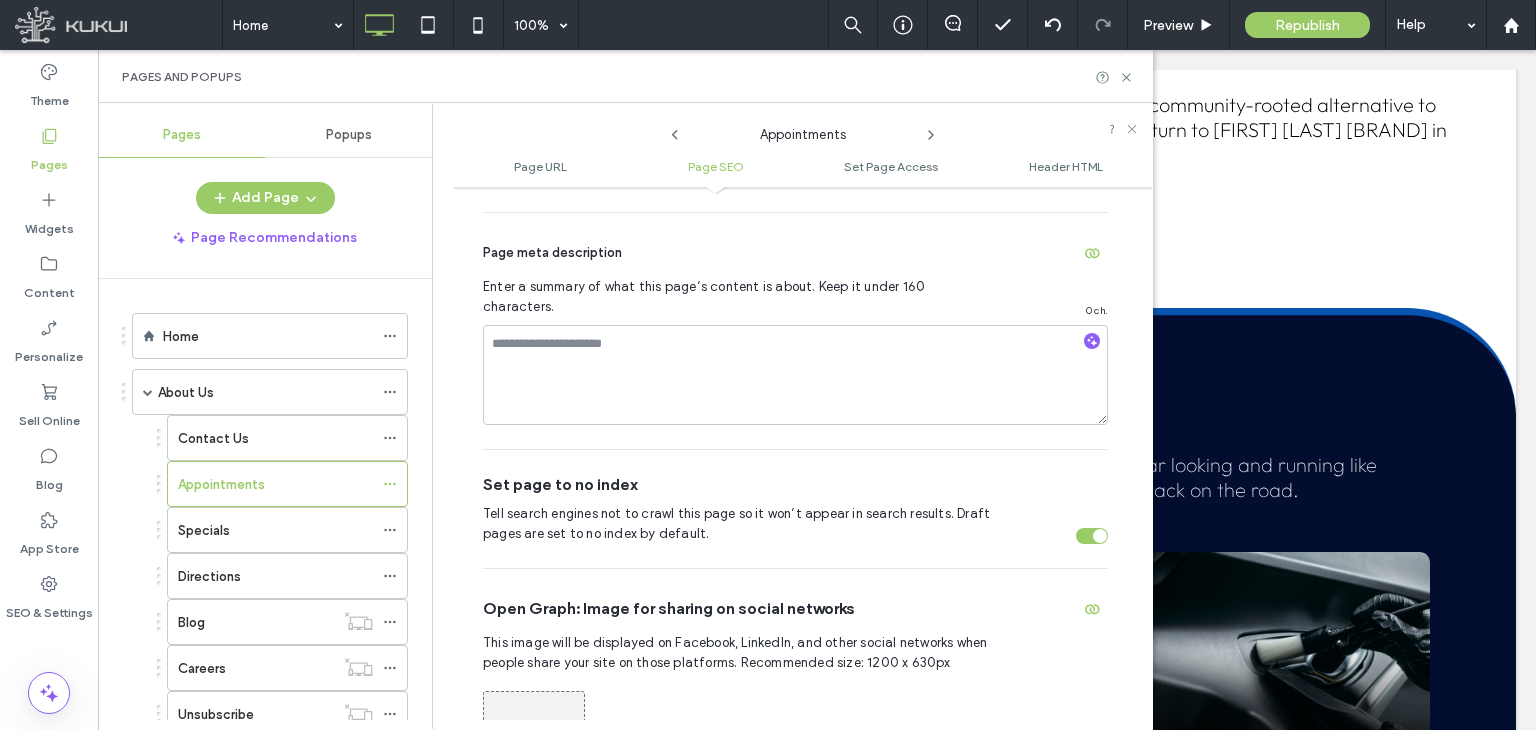 scroll, scrollTop: 704, scrollLeft: 0, axis: vertical 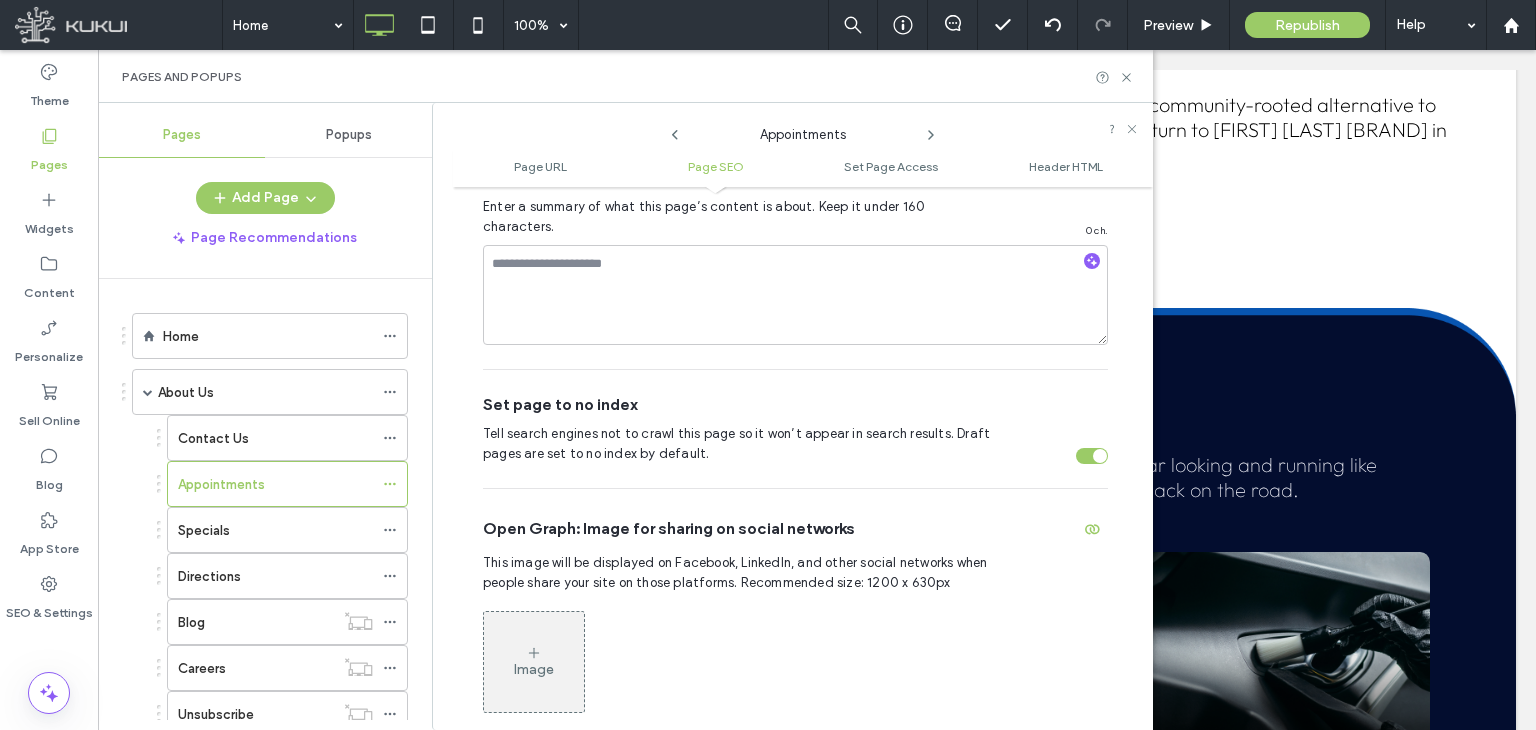 click at bounding box center [1092, 456] 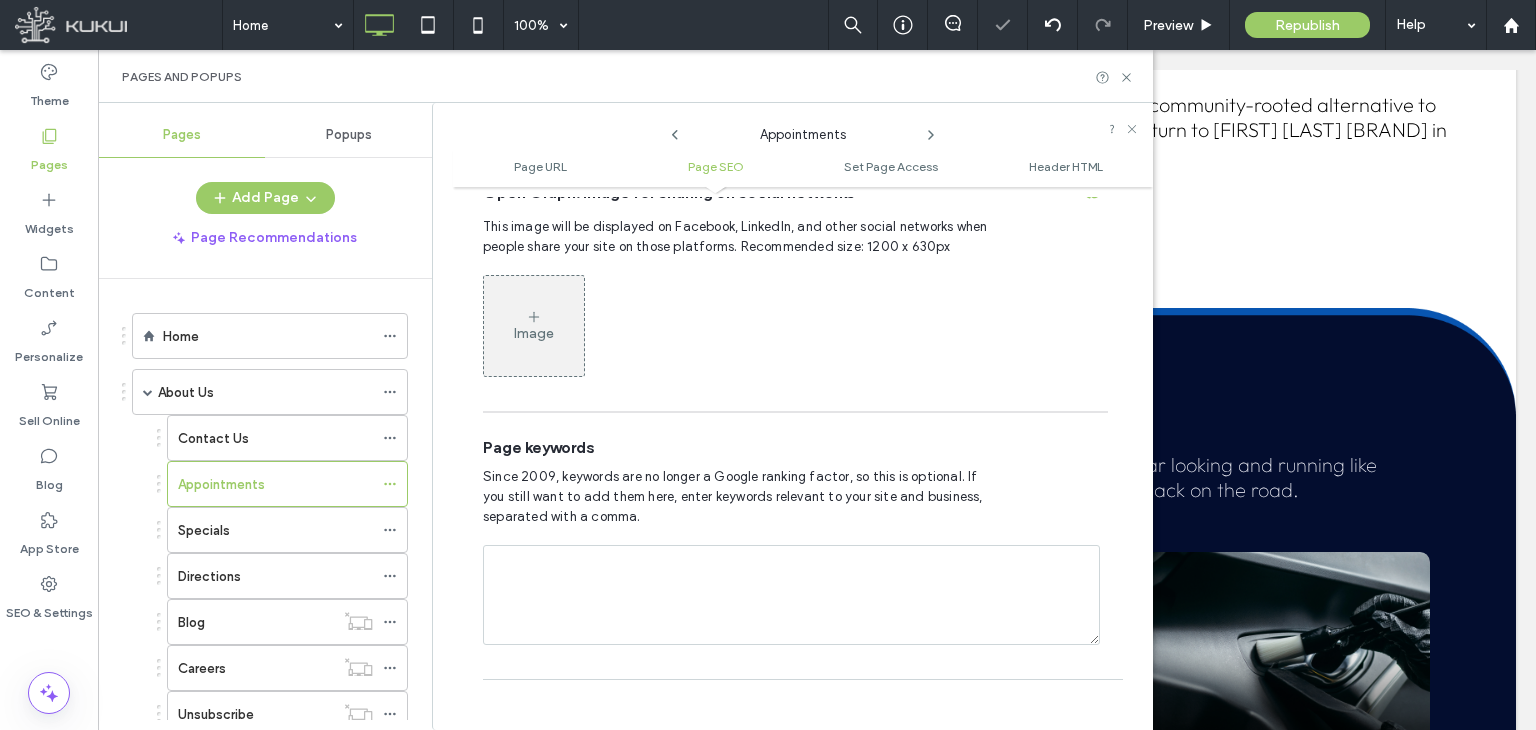 scroll, scrollTop: 1044, scrollLeft: 0, axis: vertical 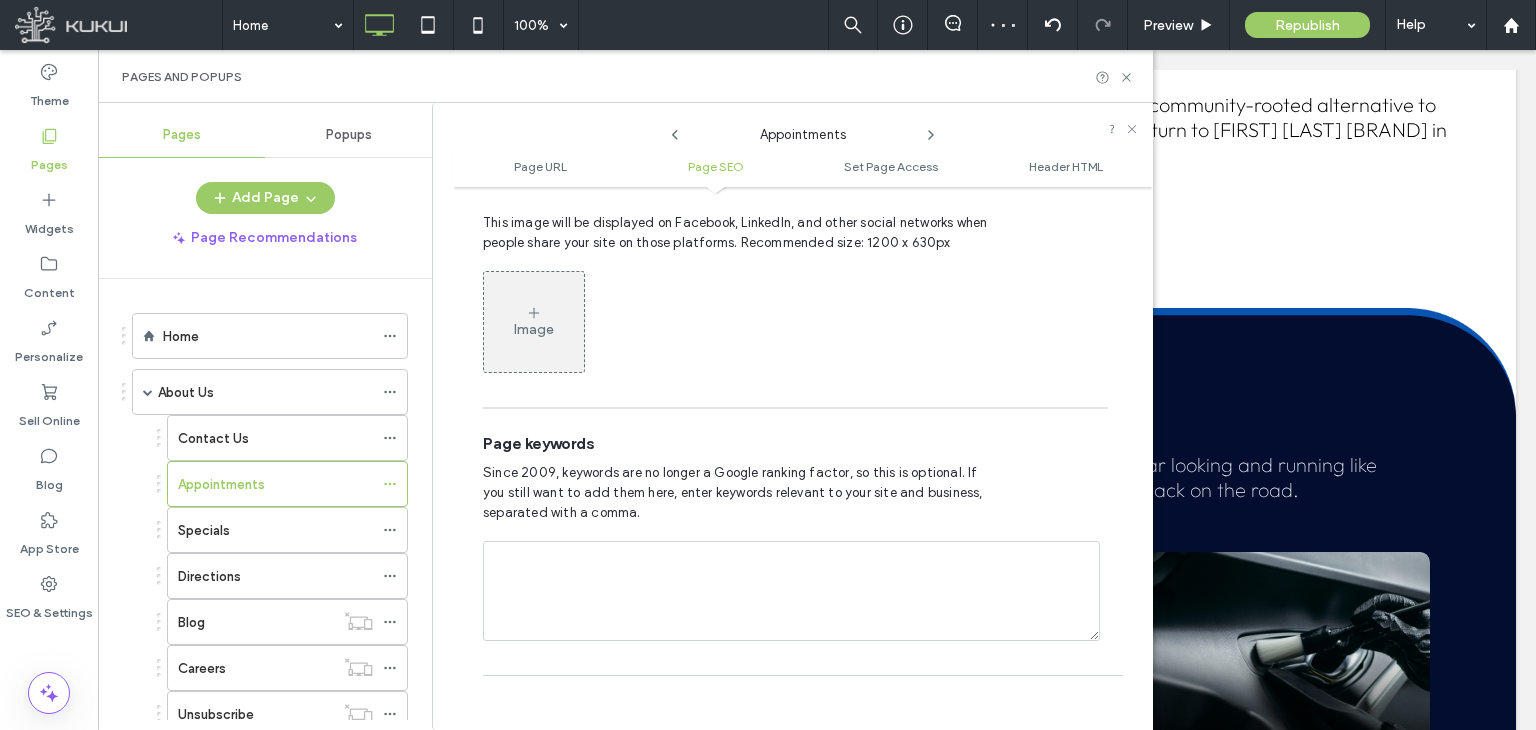 click 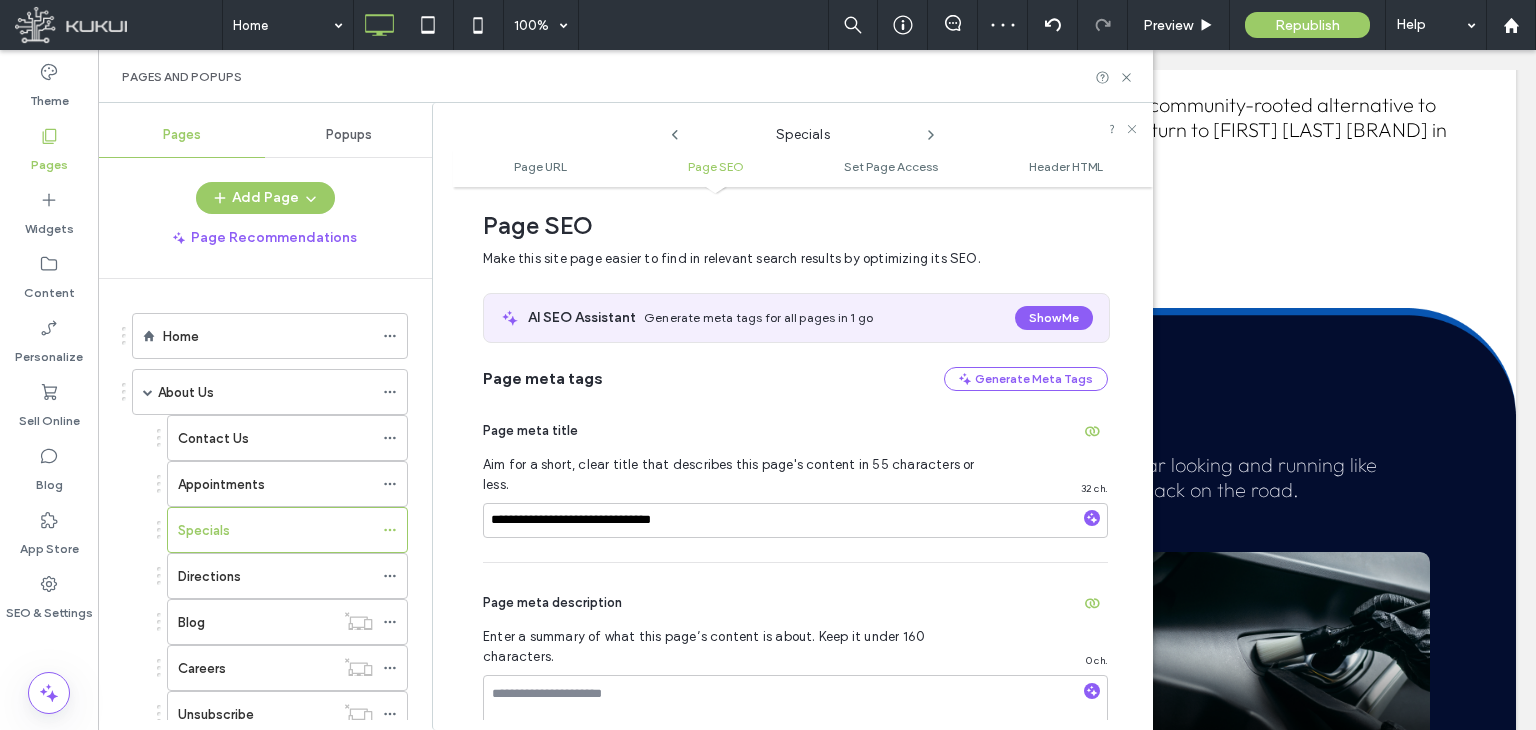 scroll, scrollTop: 774, scrollLeft: 0, axis: vertical 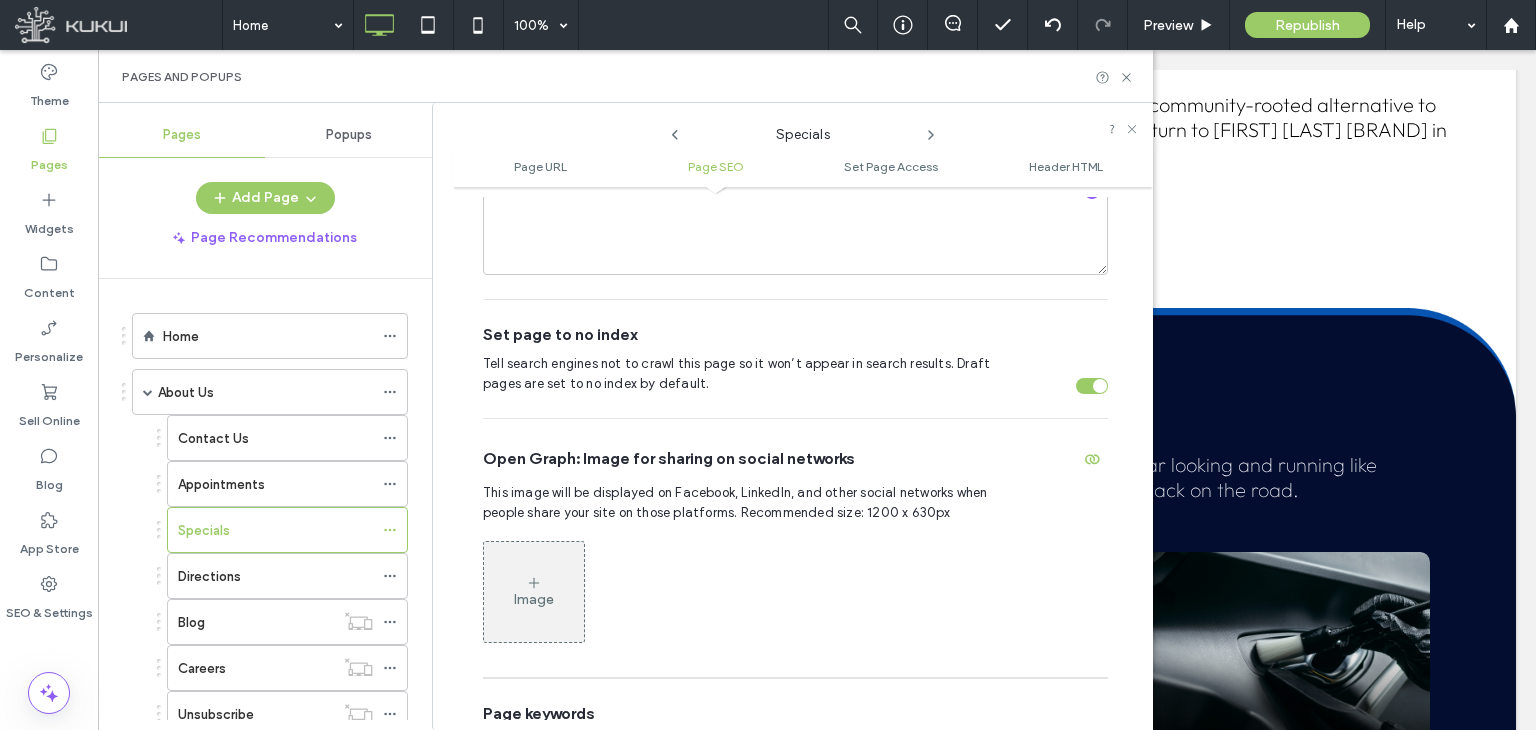 click at bounding box center [1092, 386] 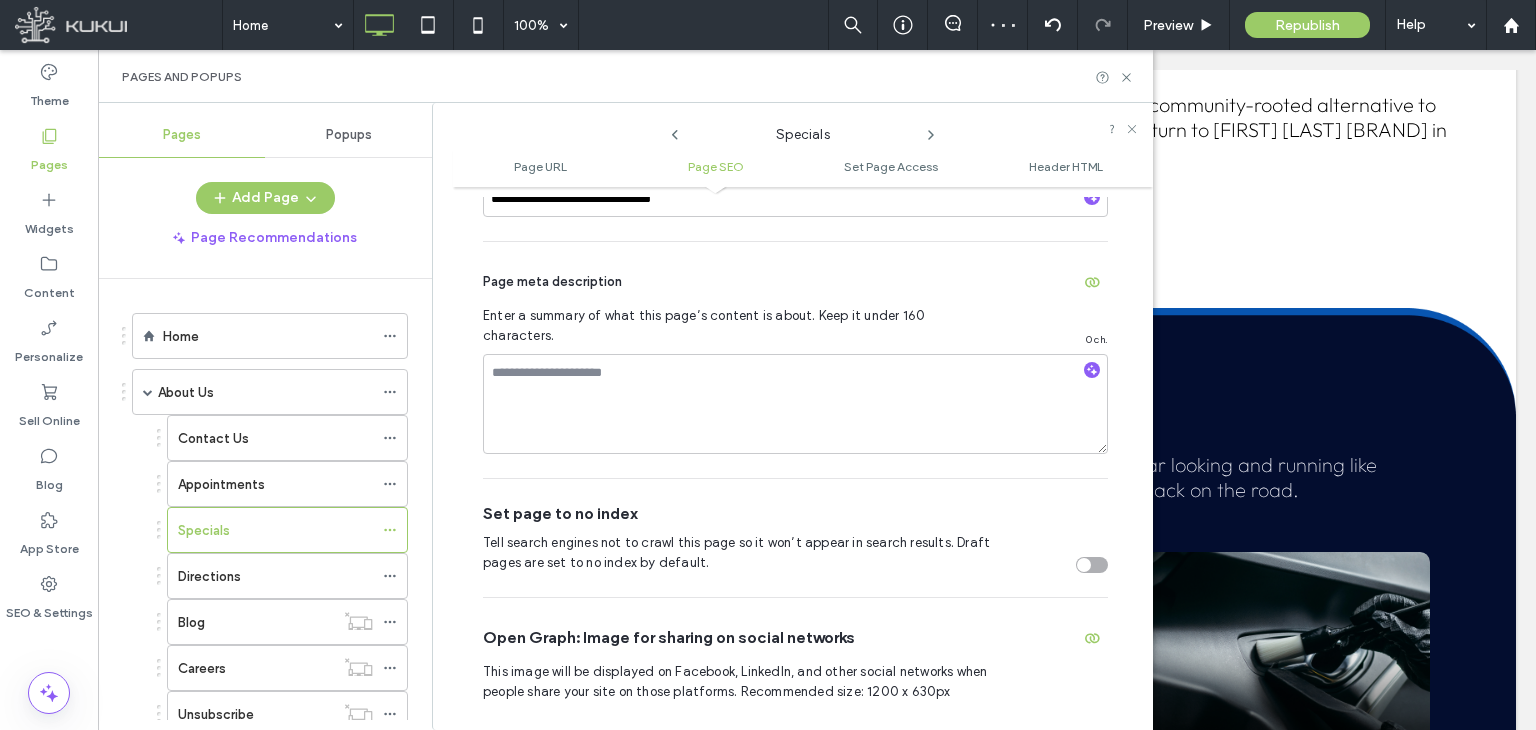 scroll, scrollTop: 474, scrollLeft: 0, axis: vertical 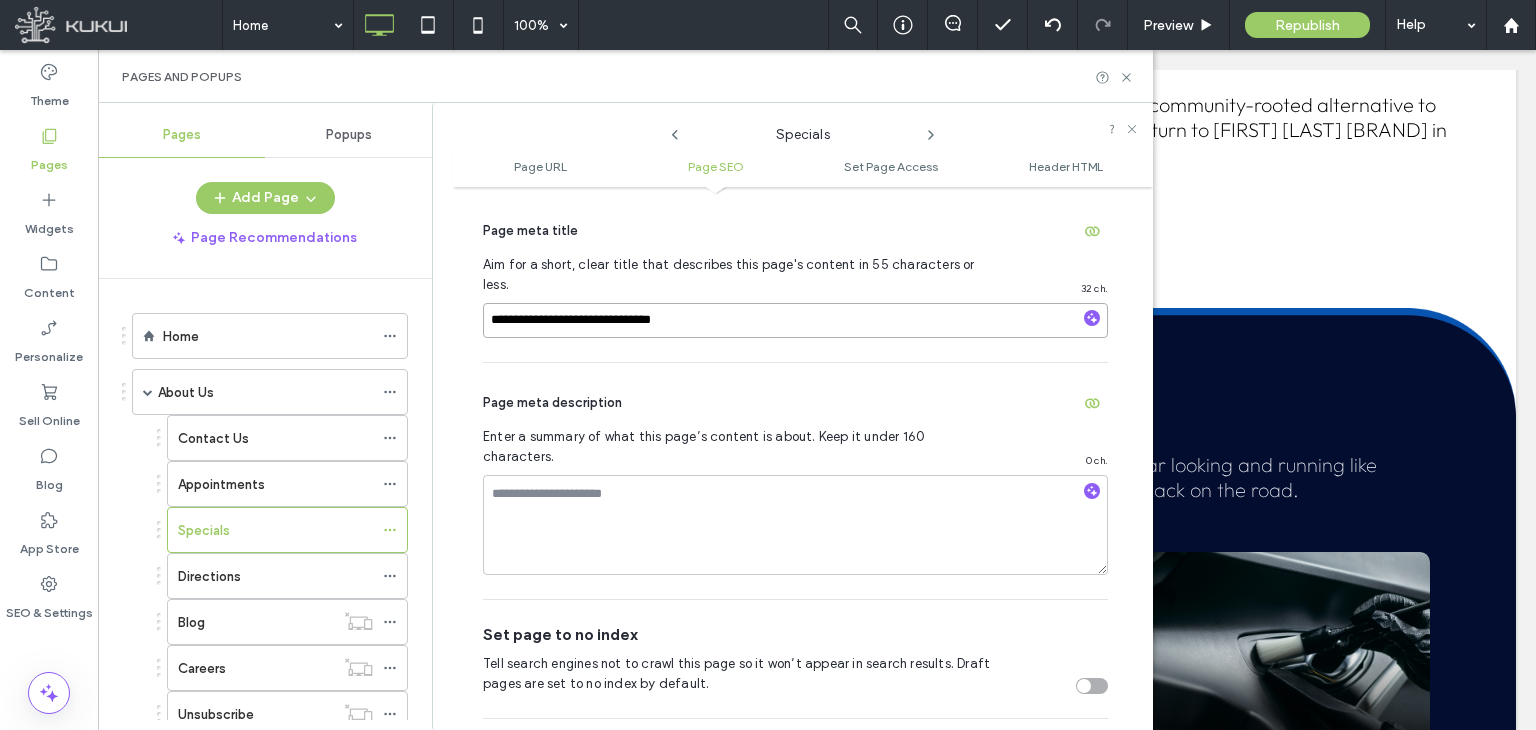 drag, startPoint x: 700, startPoint y: 301, endPoint x: 624, endPoint y: 358, distance: 95 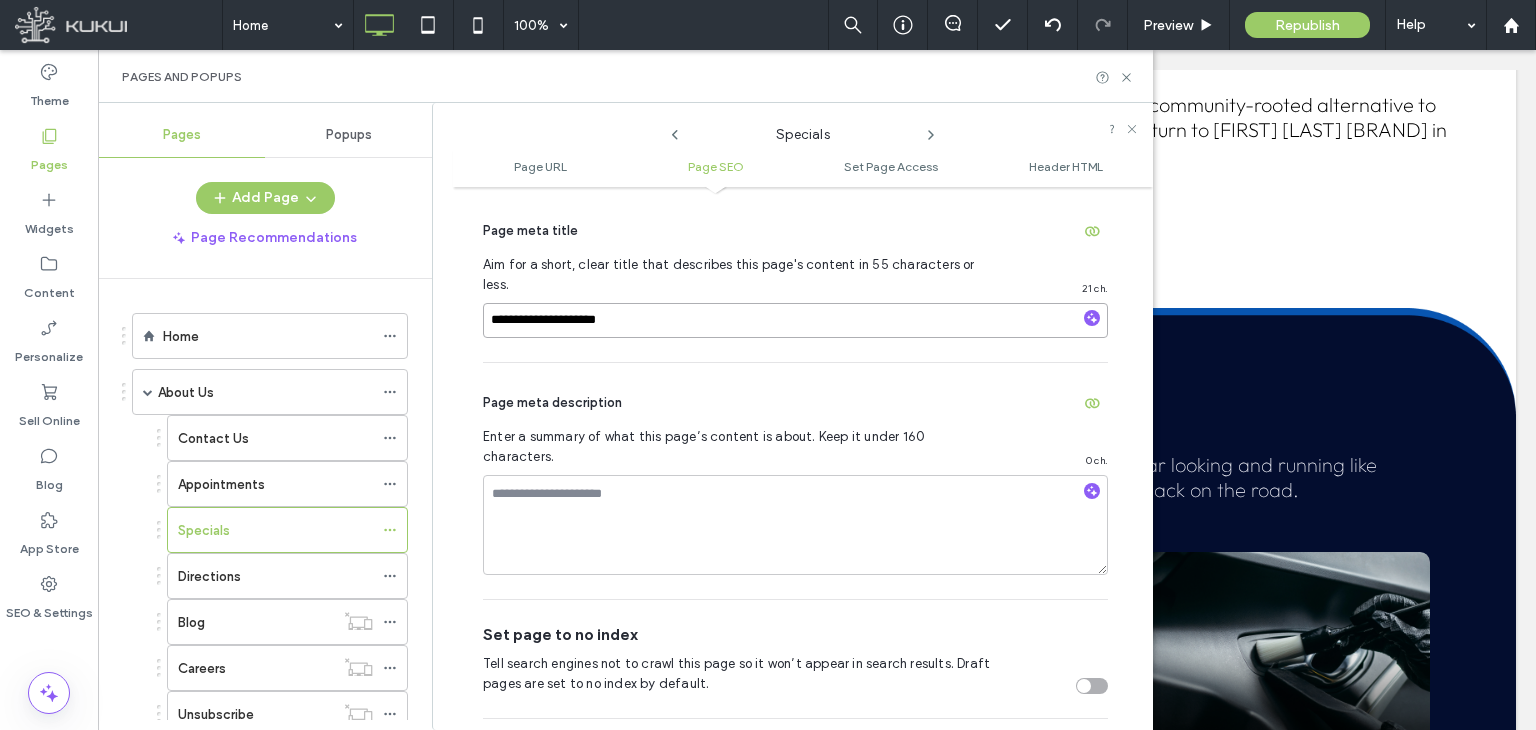 click on "**********" at bounding box center (795, 320) 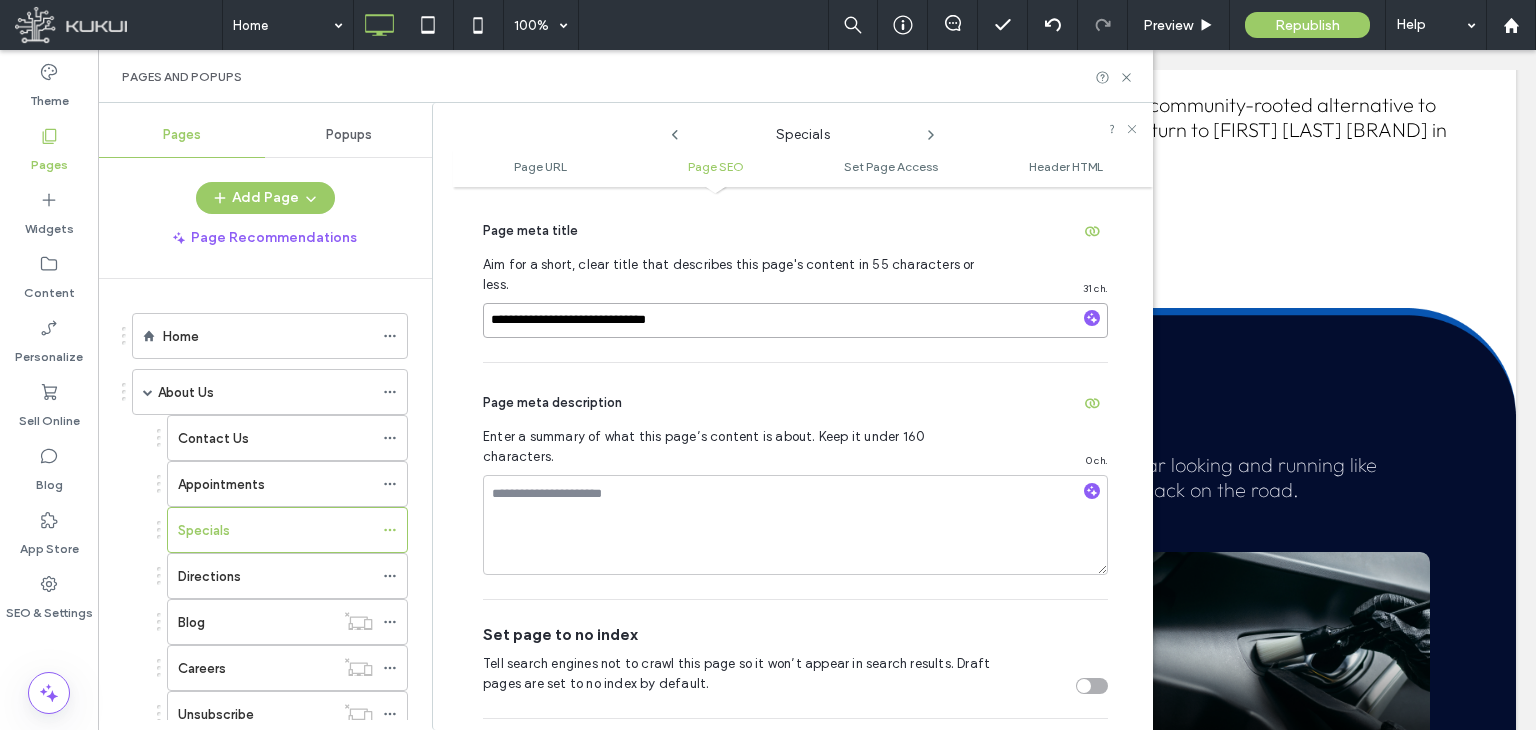 type on "**********" 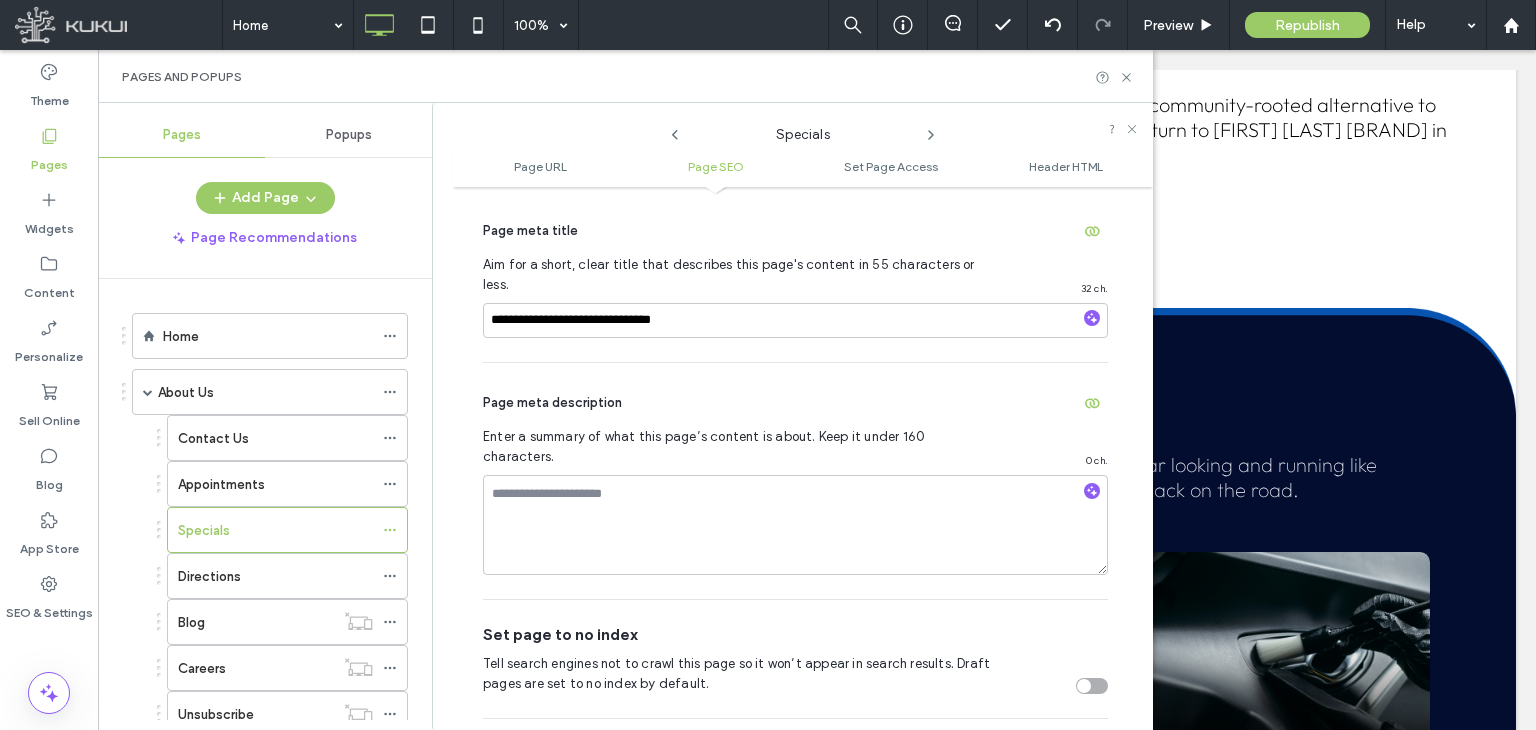 click on "Page meta description Enter a summary of what this page’s content is about. Keep it under 160 characters. 0   ch." at bounding box center (795, 481) 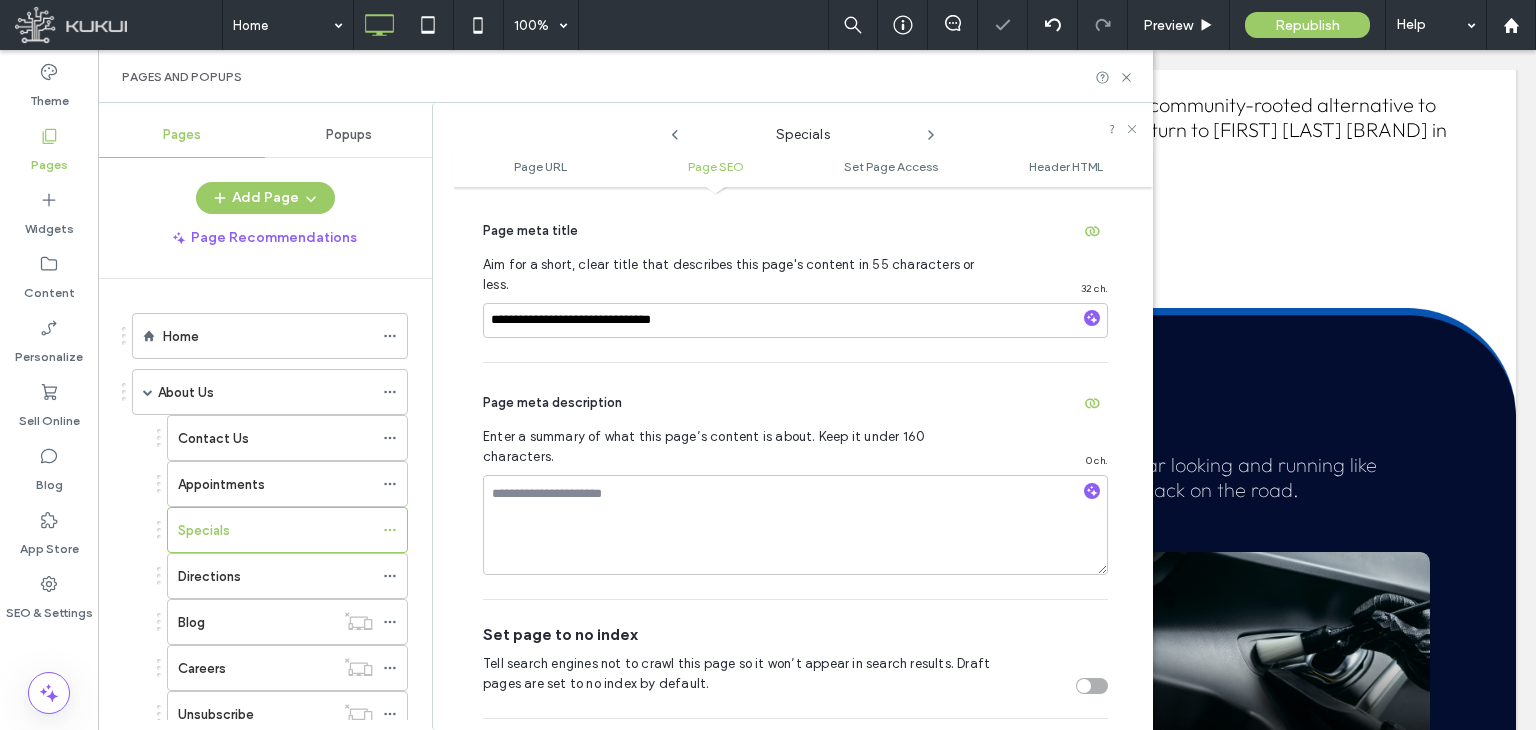 click 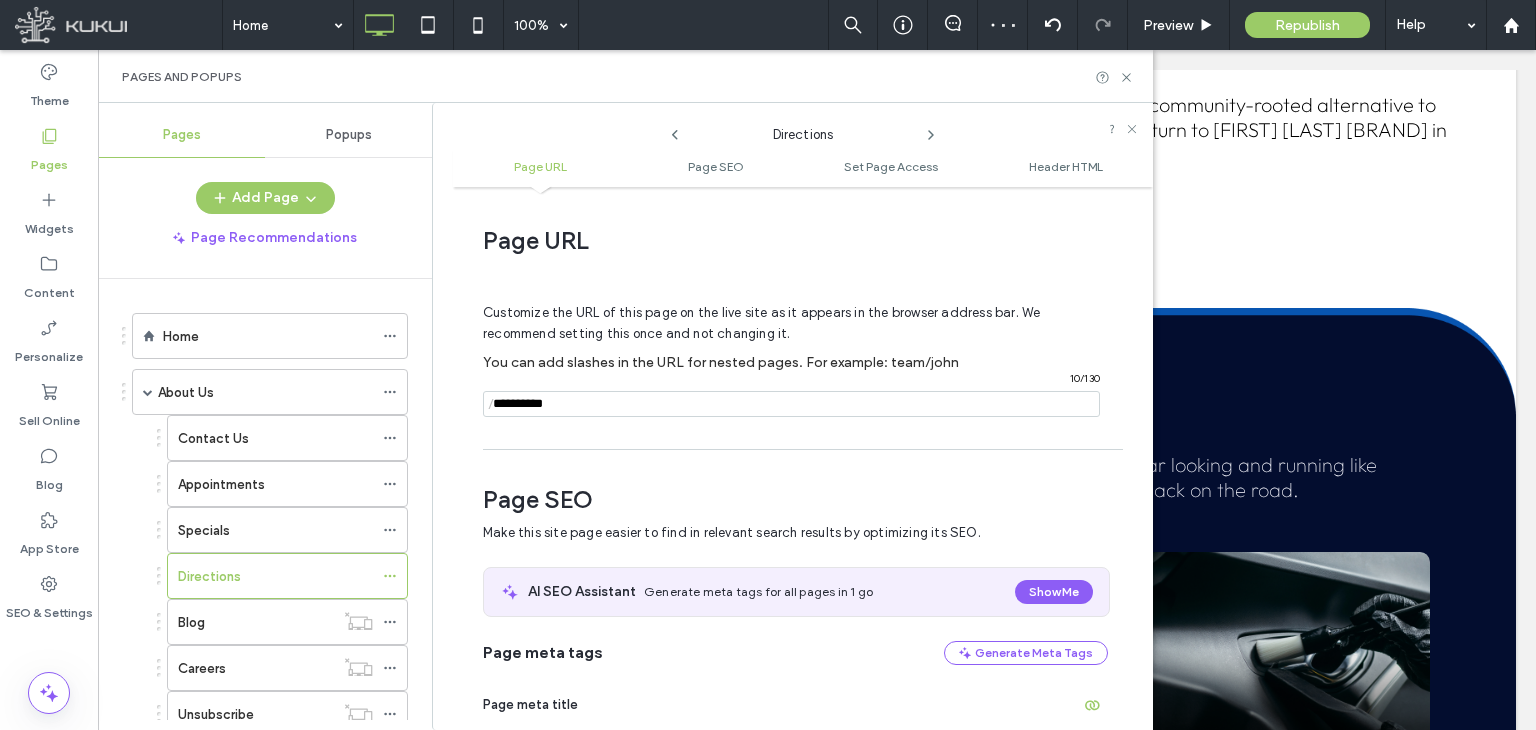 scroll, scrollTop: 274, scrollLeft: 0, axis: vertical 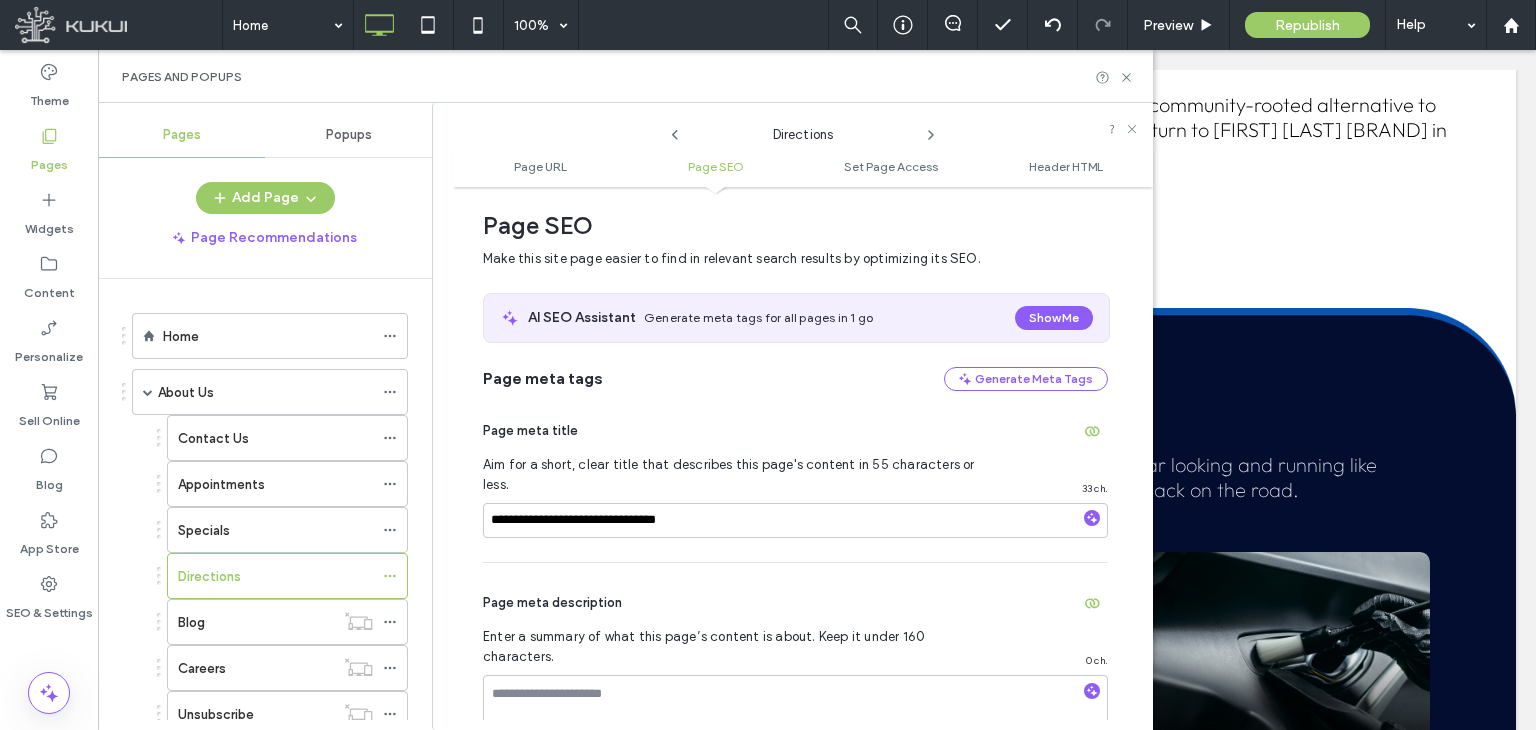 click 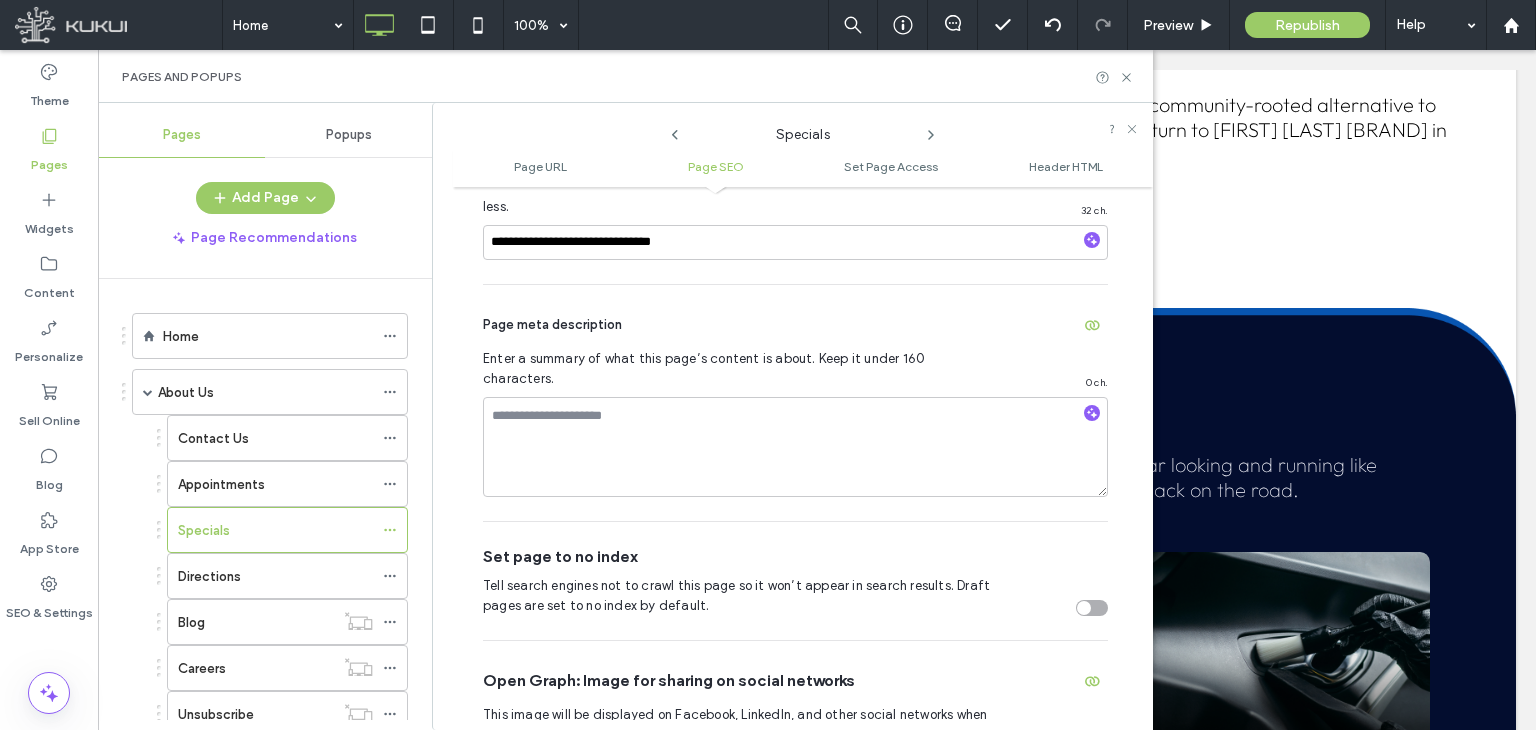 scroll, scrollTop: 600, scrollLeft: 0, axis: vertical 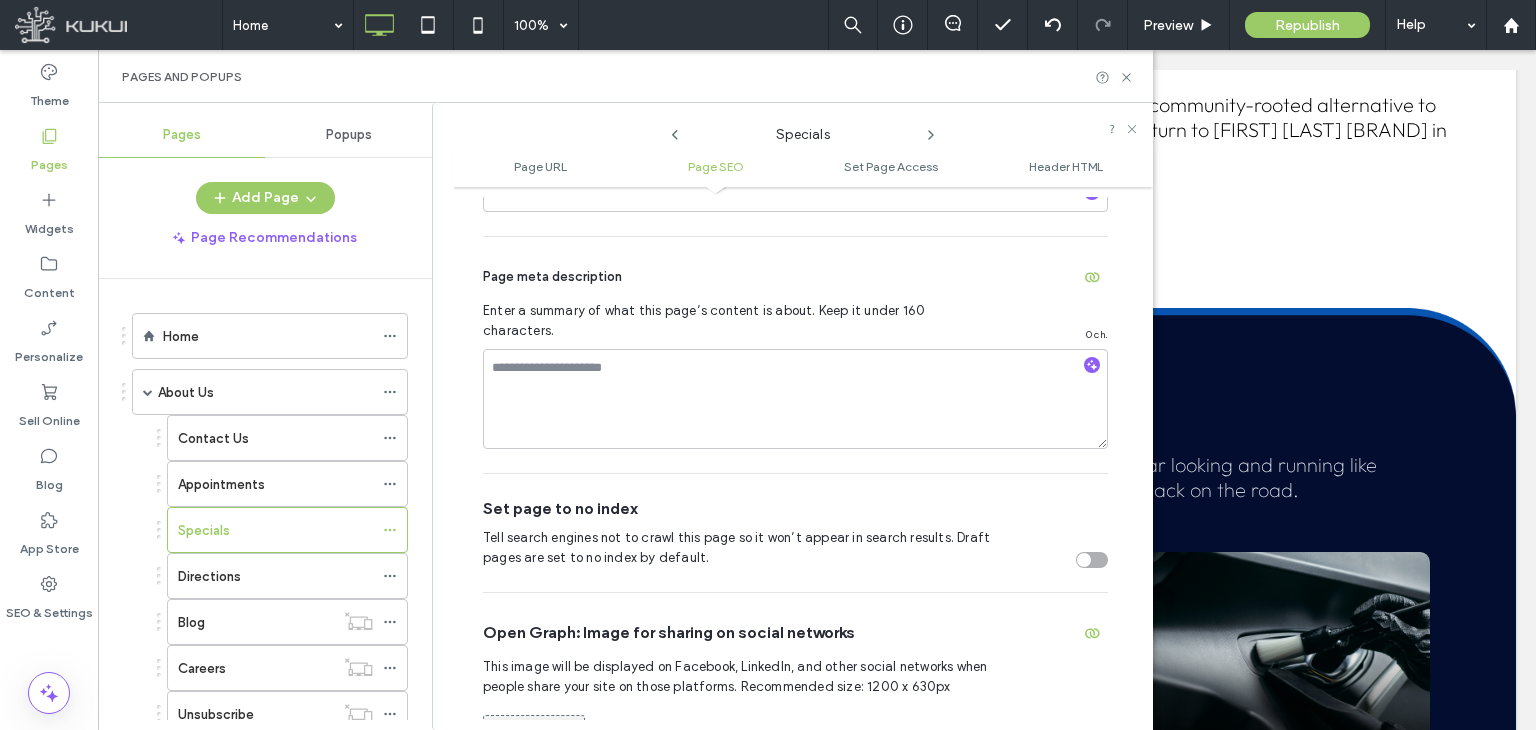 click 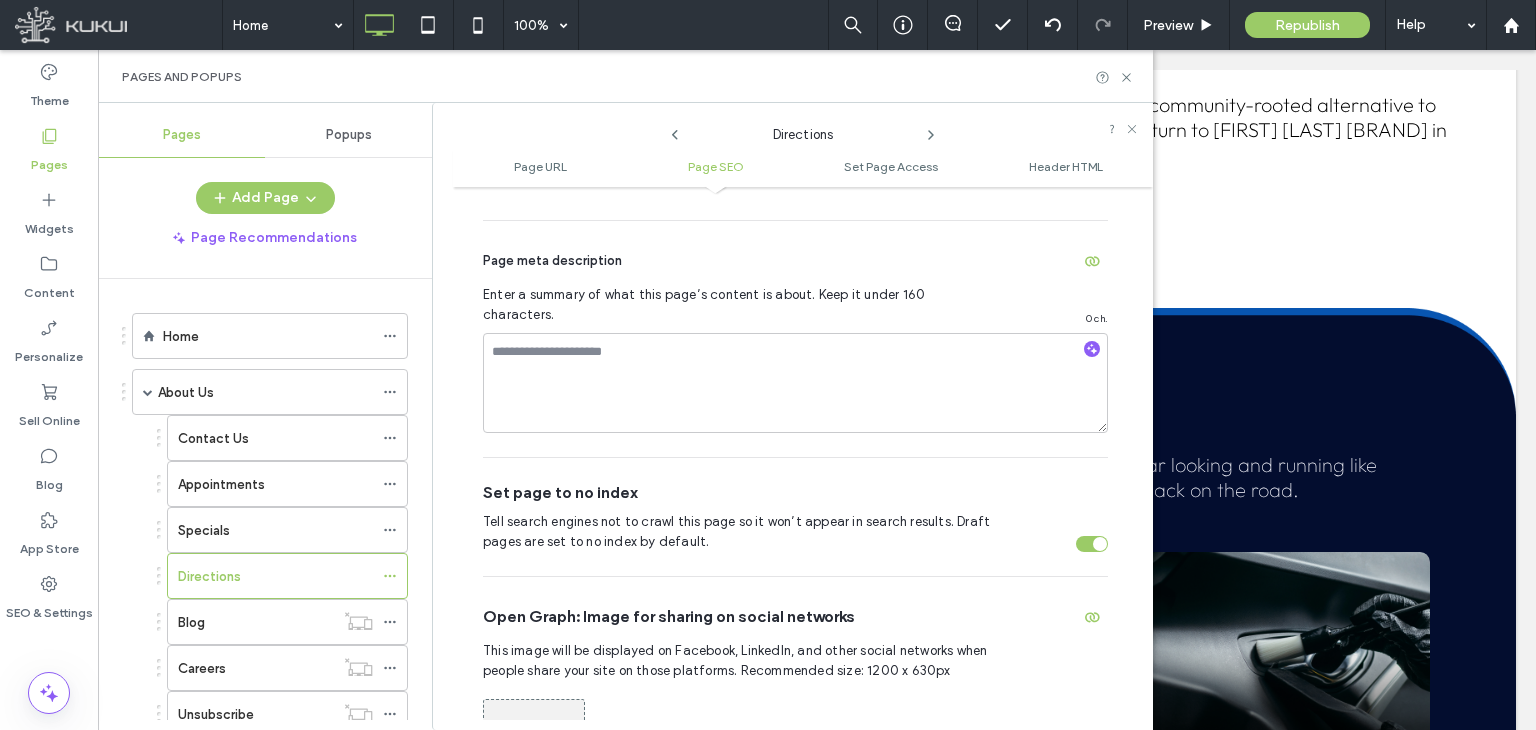 scroll, scrollTop: 666, scrollLeft: 0, axis: vertical 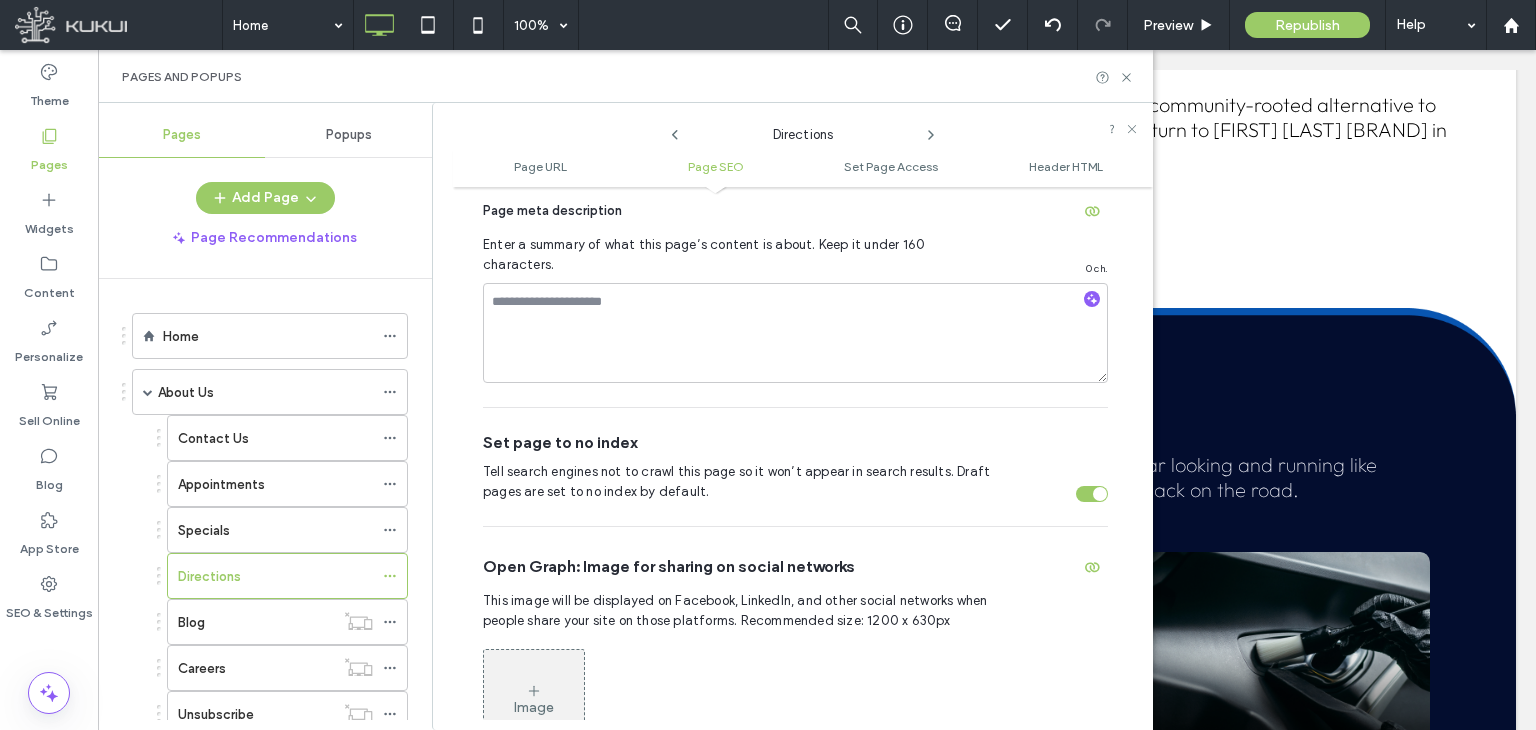 click at bounding box center (1100, 494) 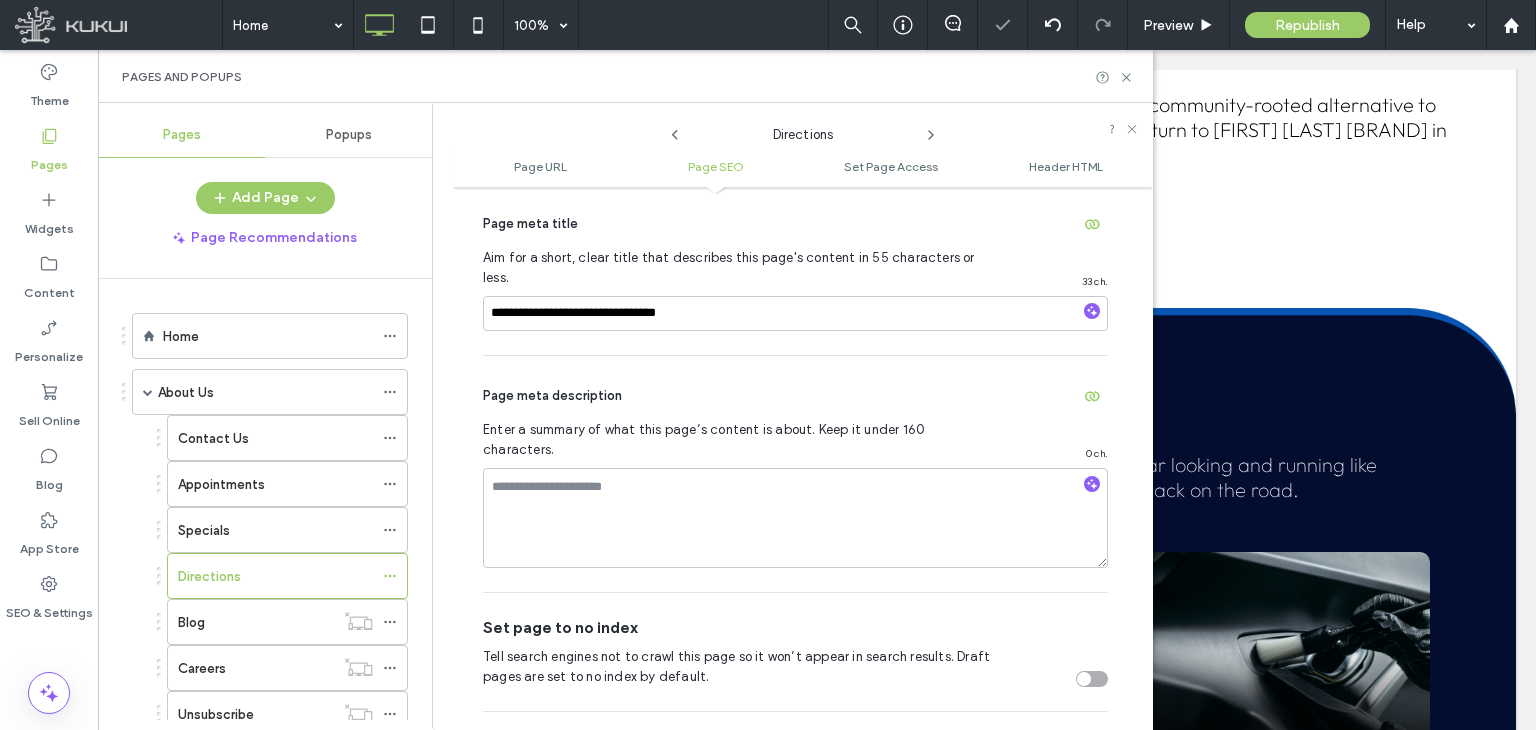 scroll, scrollTop: 466, scrollLeft: 0, axis: vertical 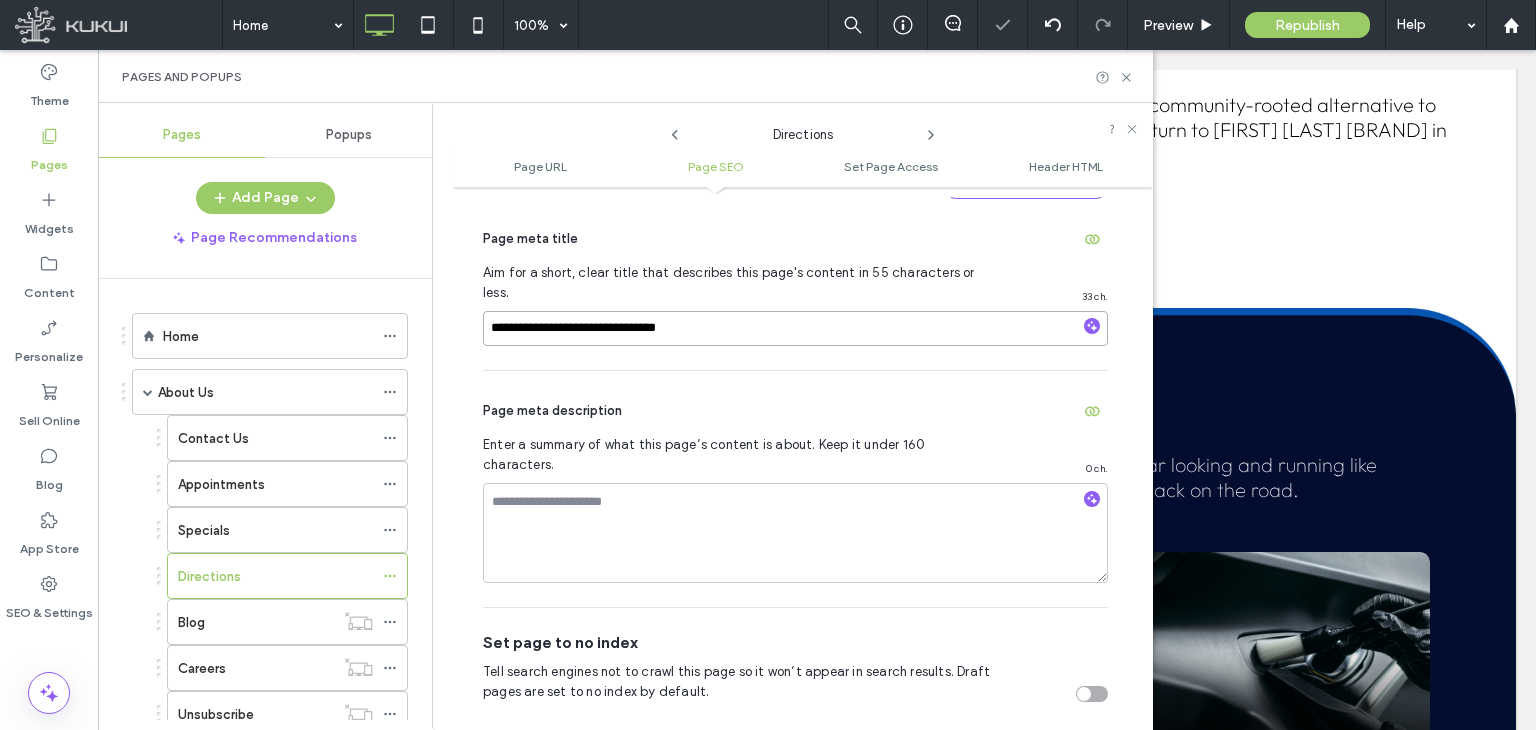 drag, startPoint x: 724, startPoint y: 315, endPoint x: 613, endPoint y: 341, distance: 114.00439 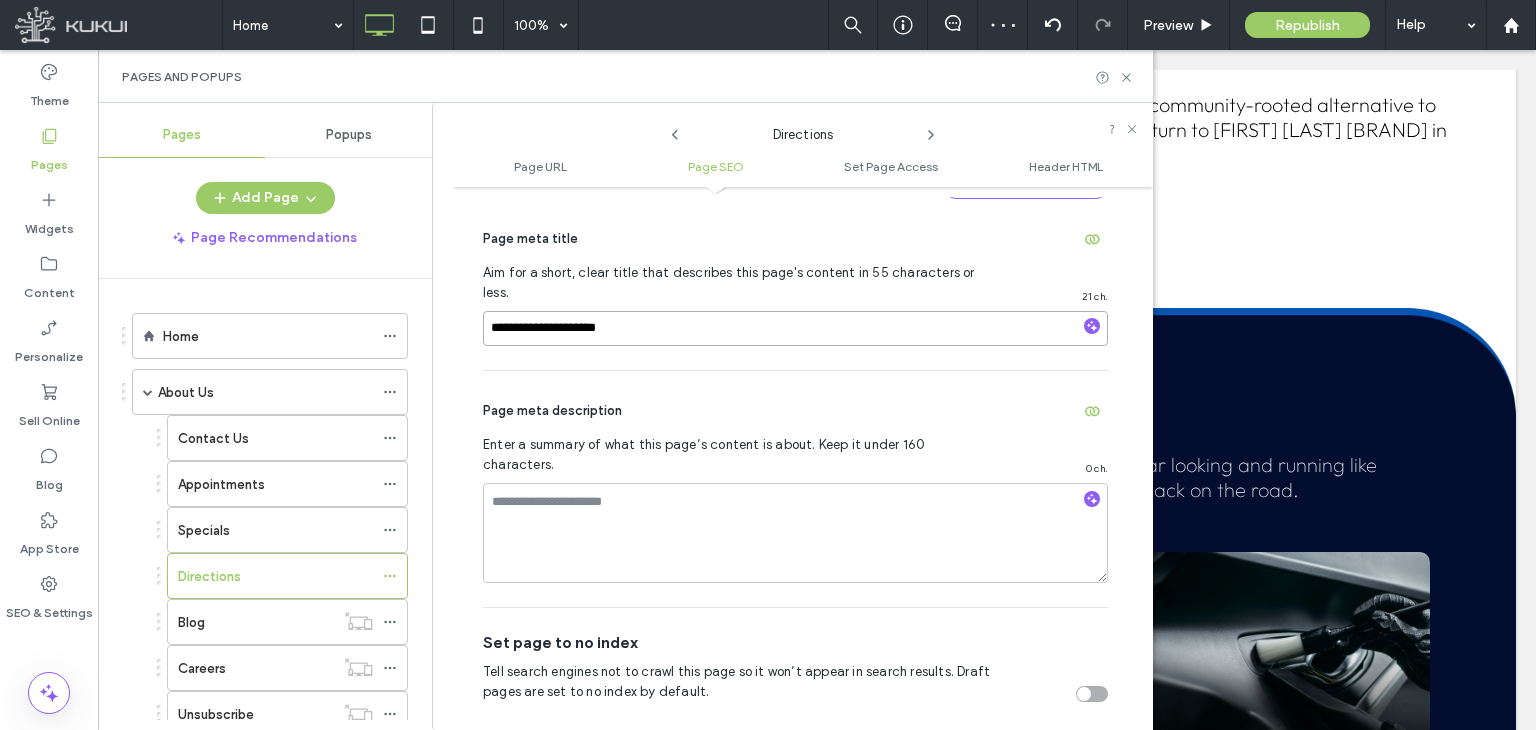 click on "**********" at bounding box center (795, 328) 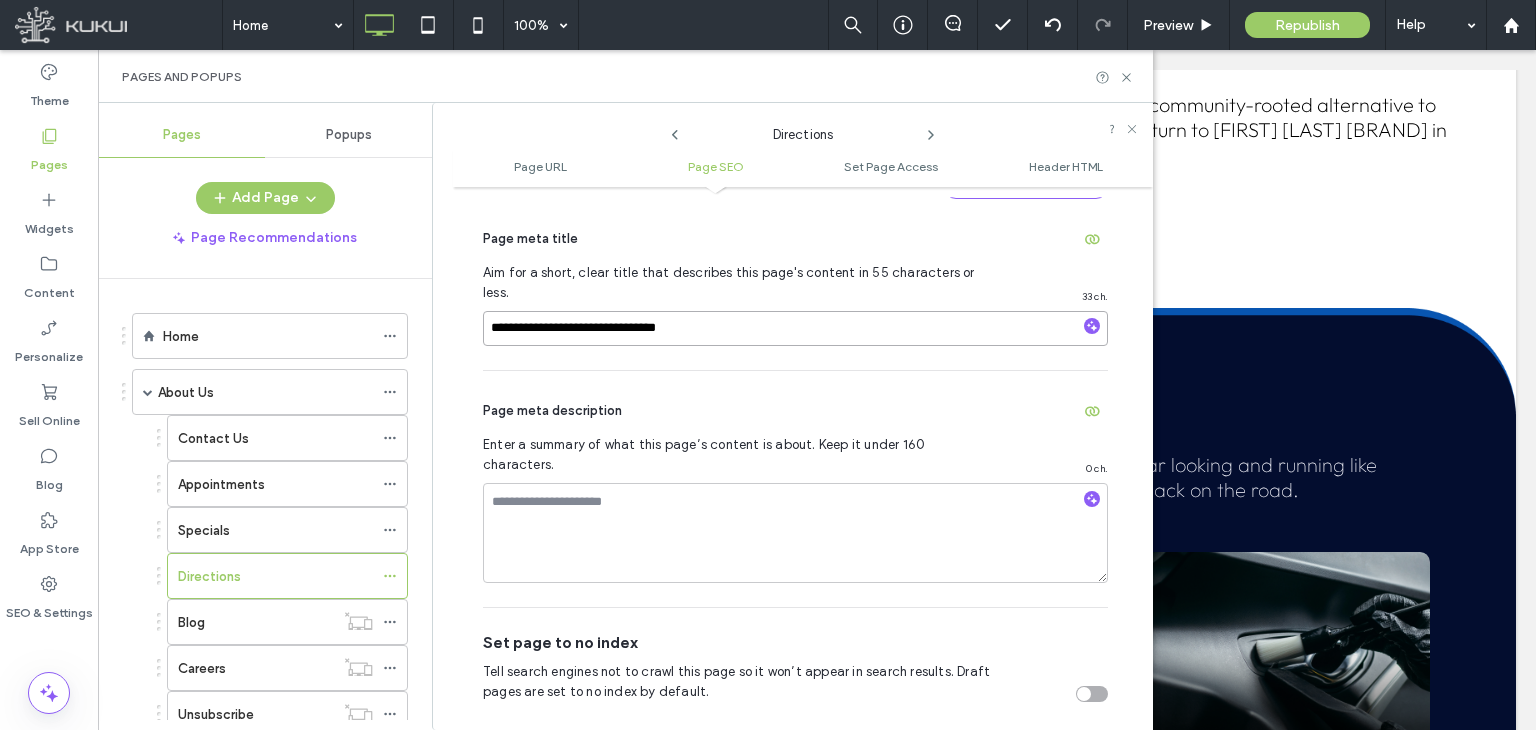 type on "**********" 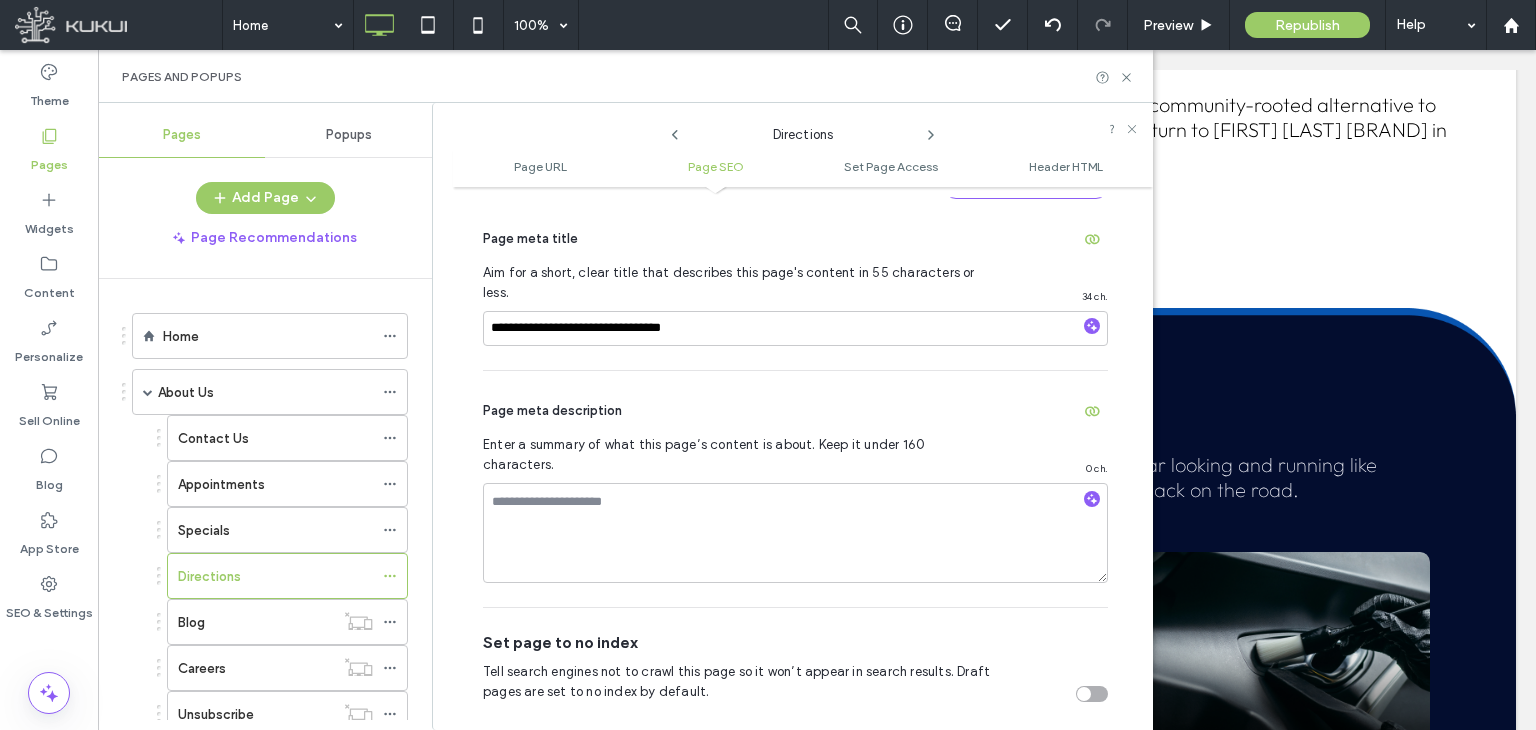 click 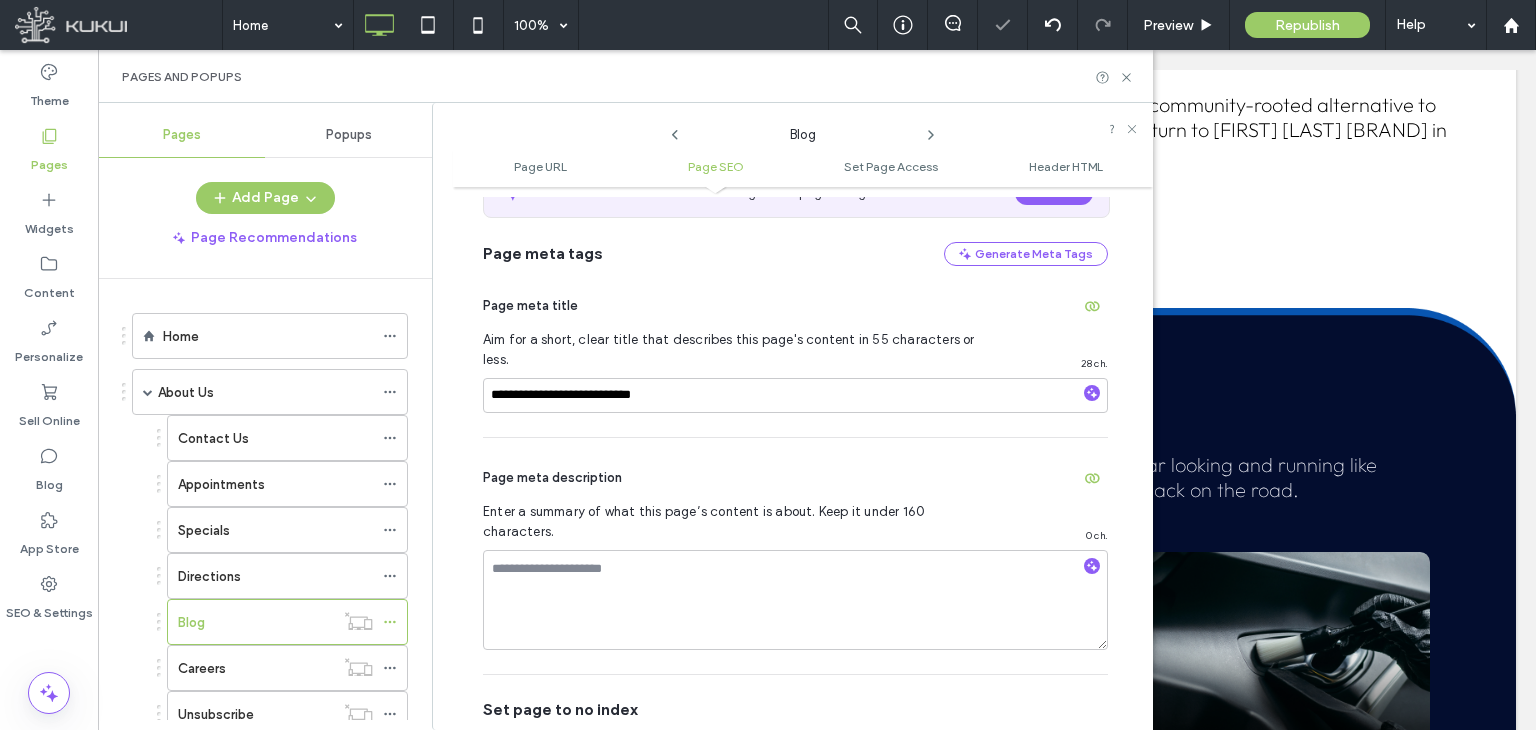 scroll, scrollTop: 474, scrollLeft: 0, axis: vertical 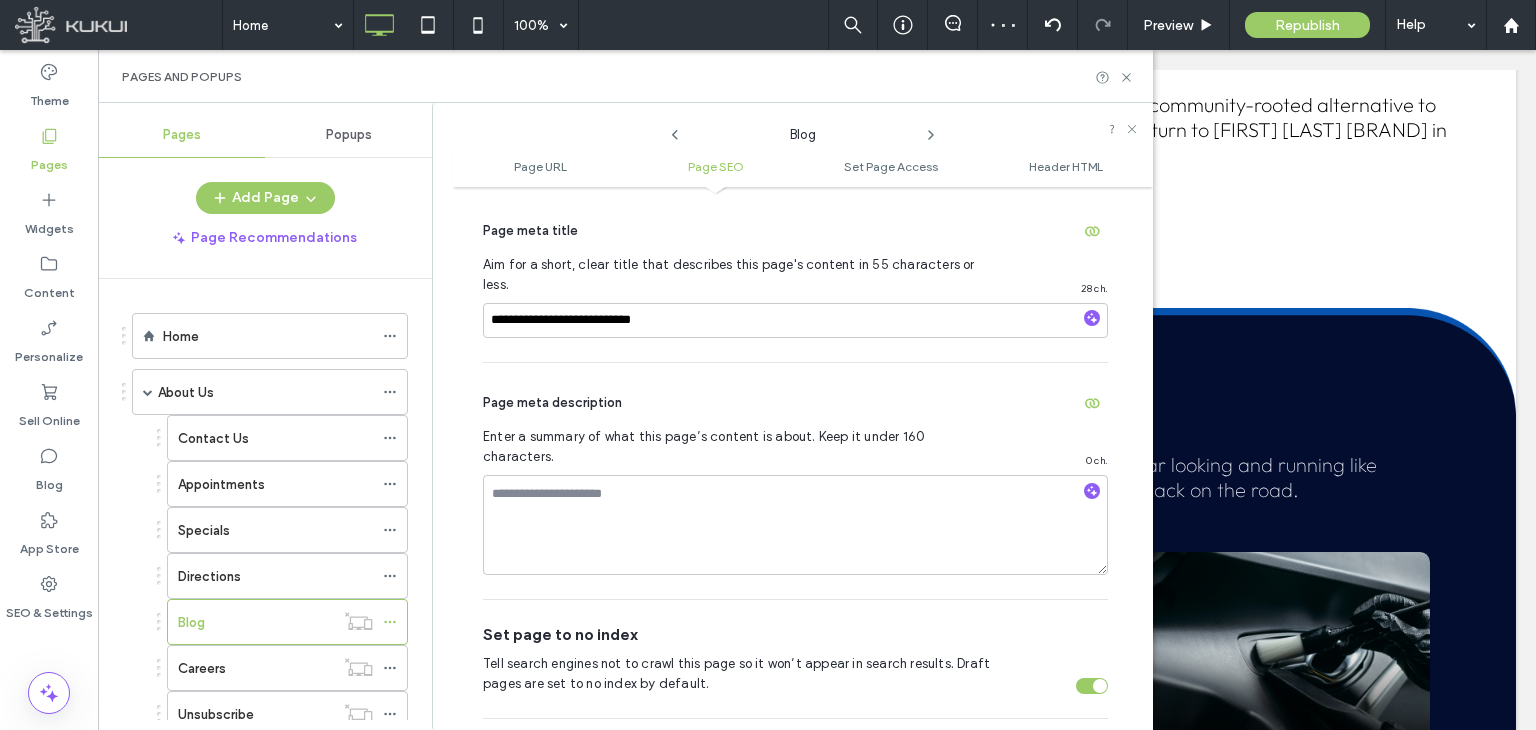 click at bounding box center [1100, 686] 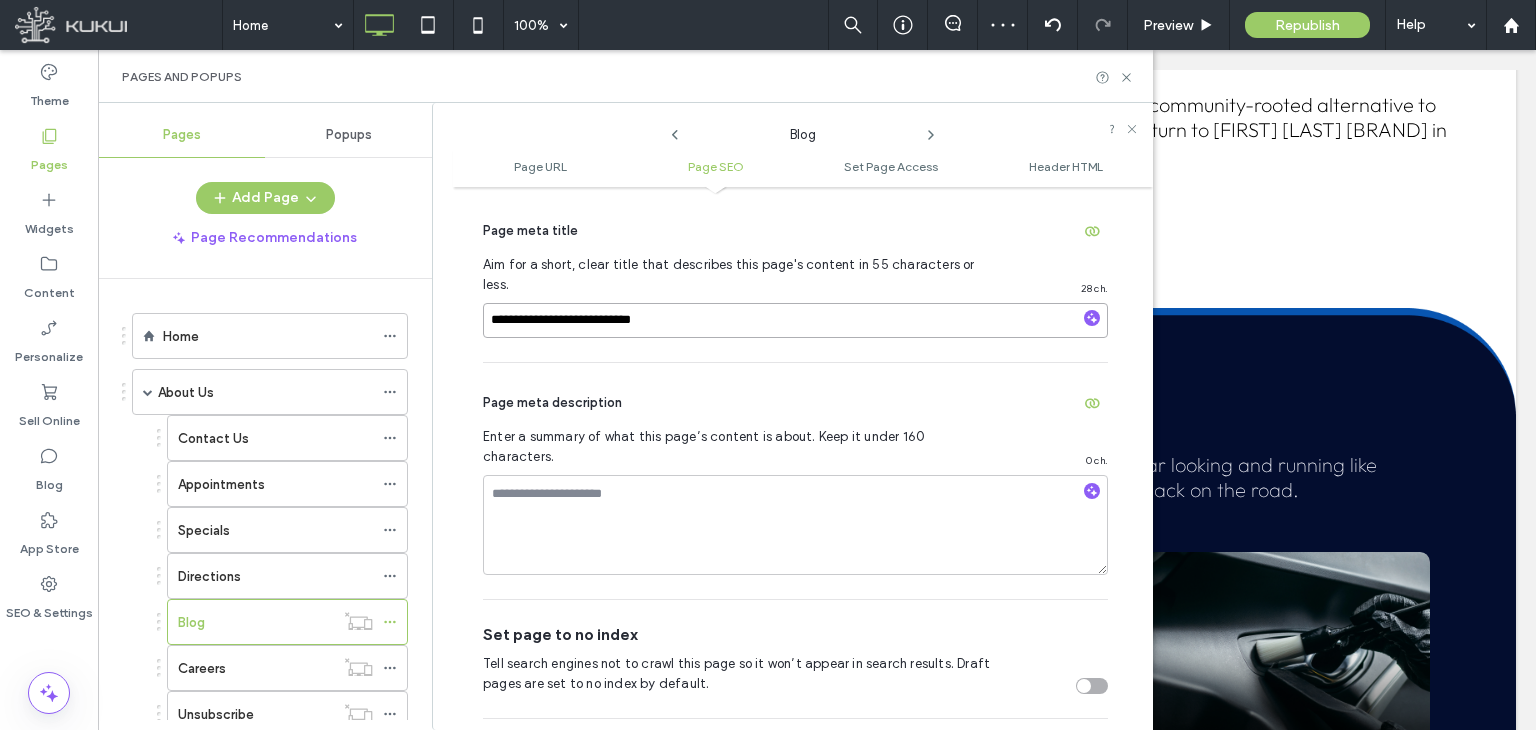 click on "**********" at bounding box center (795, 320) 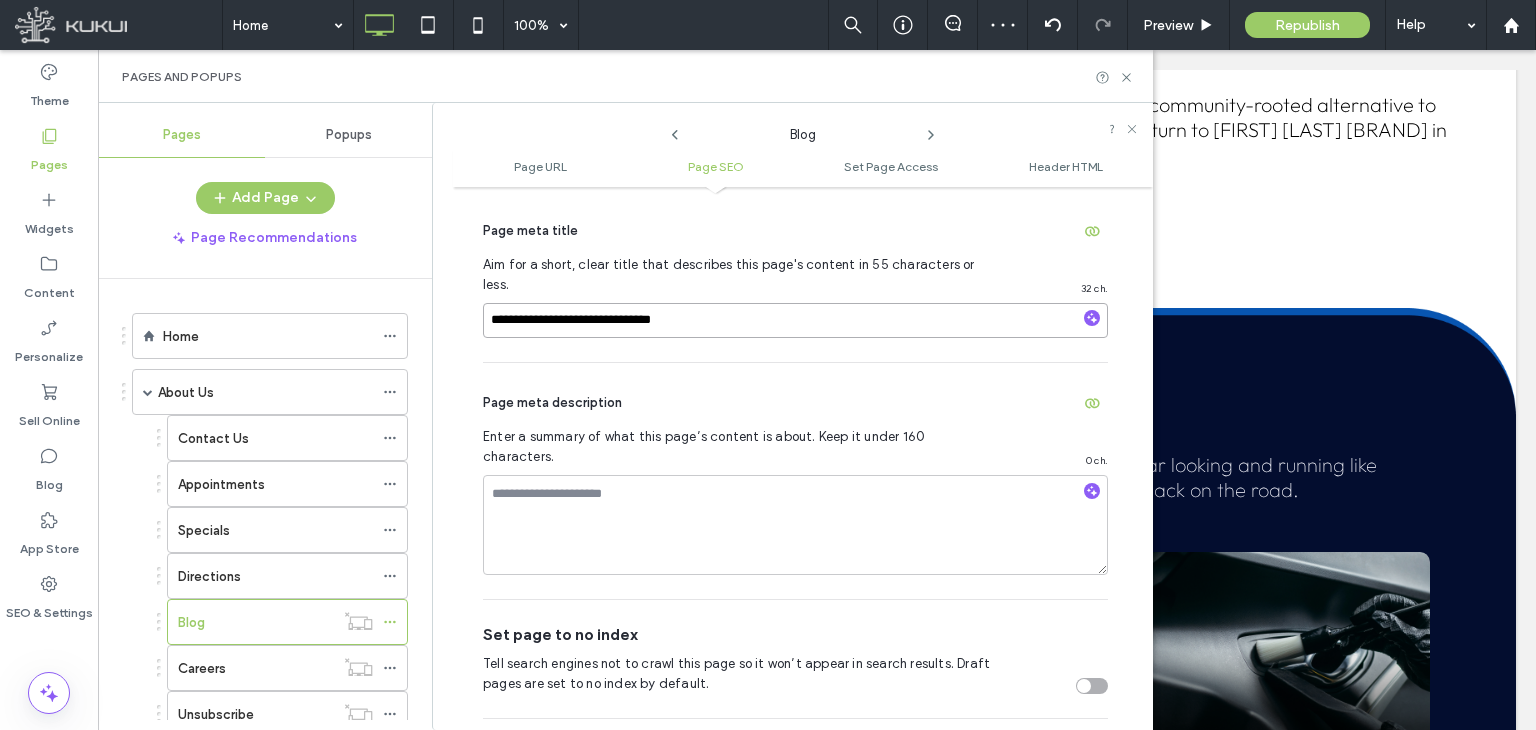 type on "**********" 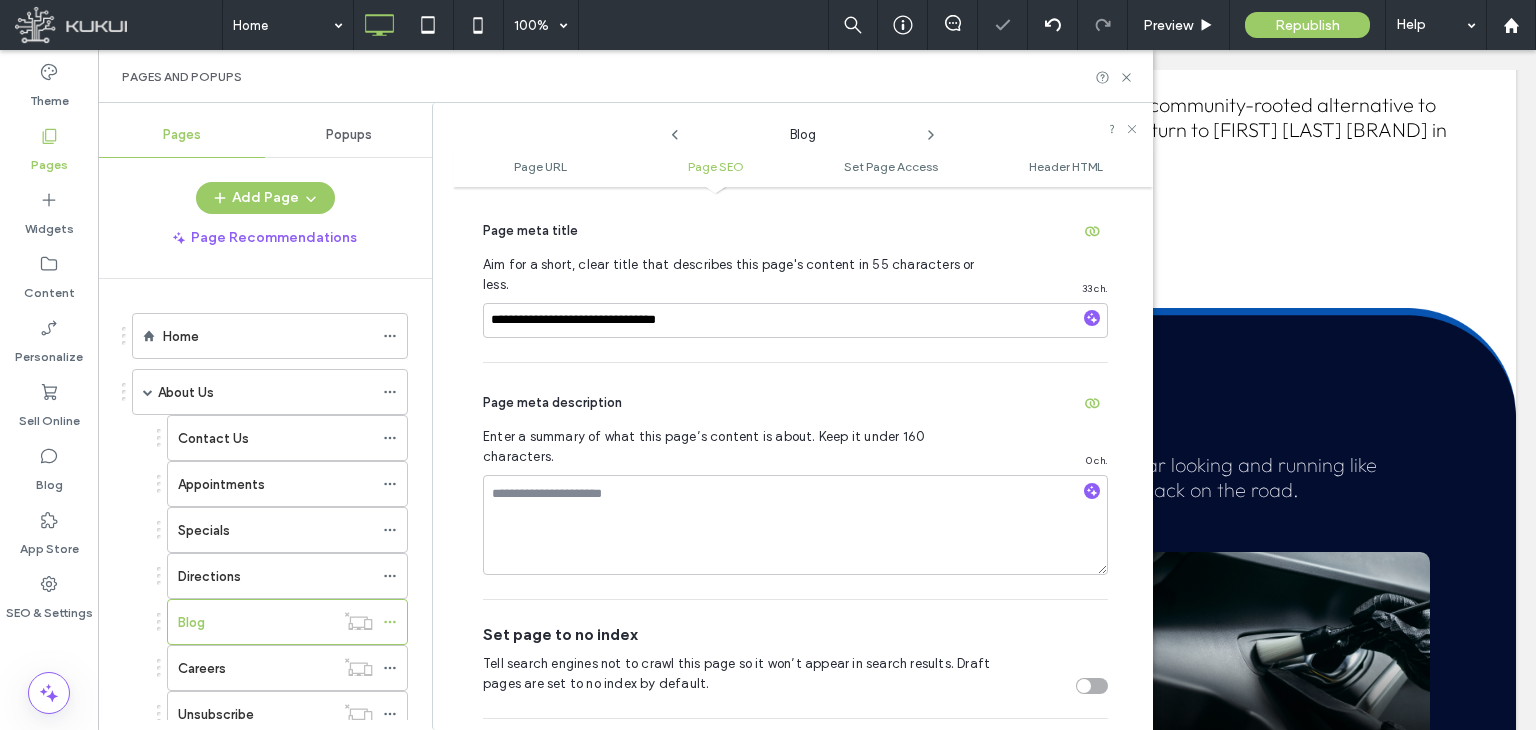 drag, startPoint x: 804, startPoint y: 321, endPoint x: 722, endPoint y: 337, distance: 83.546394 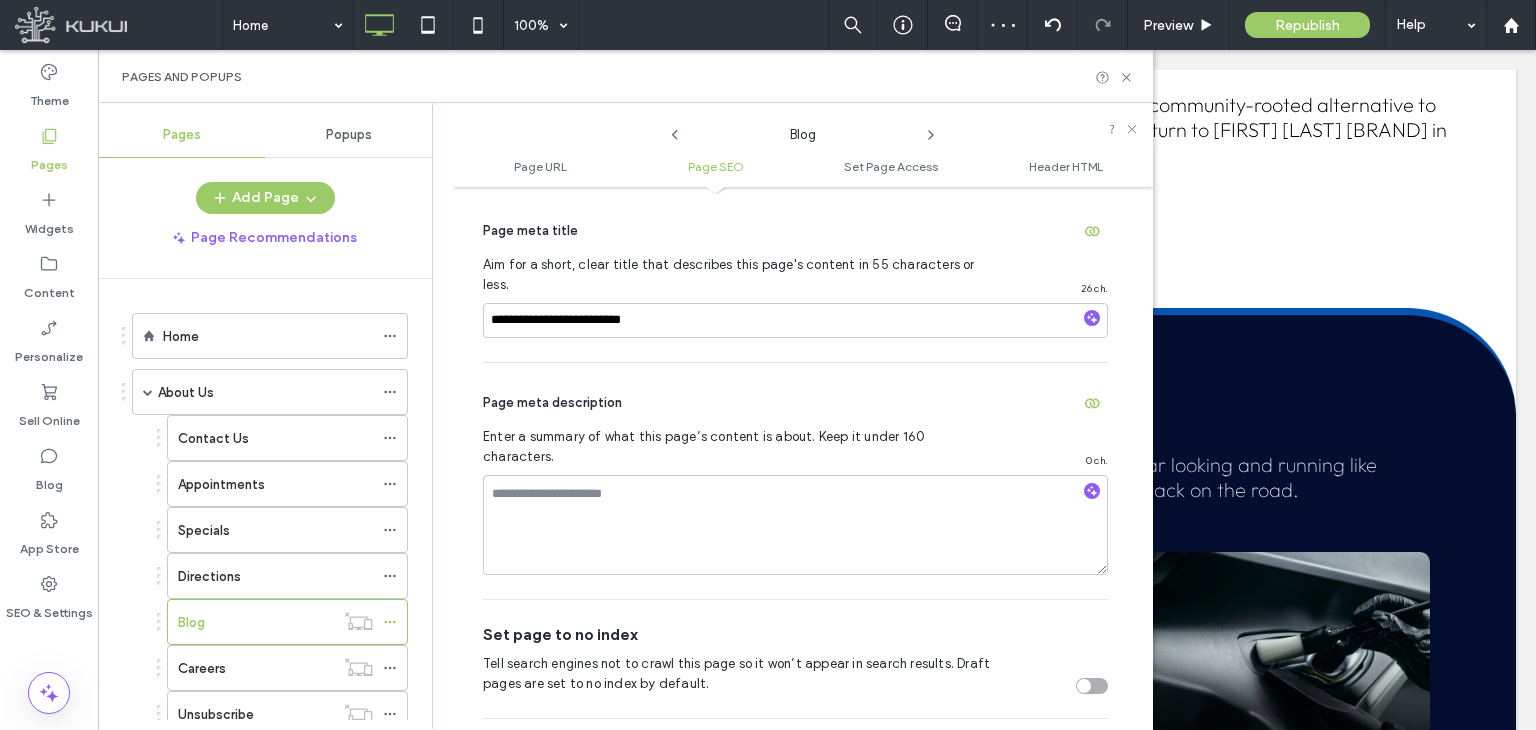 click on "**********" at bounding box center [795, 320] 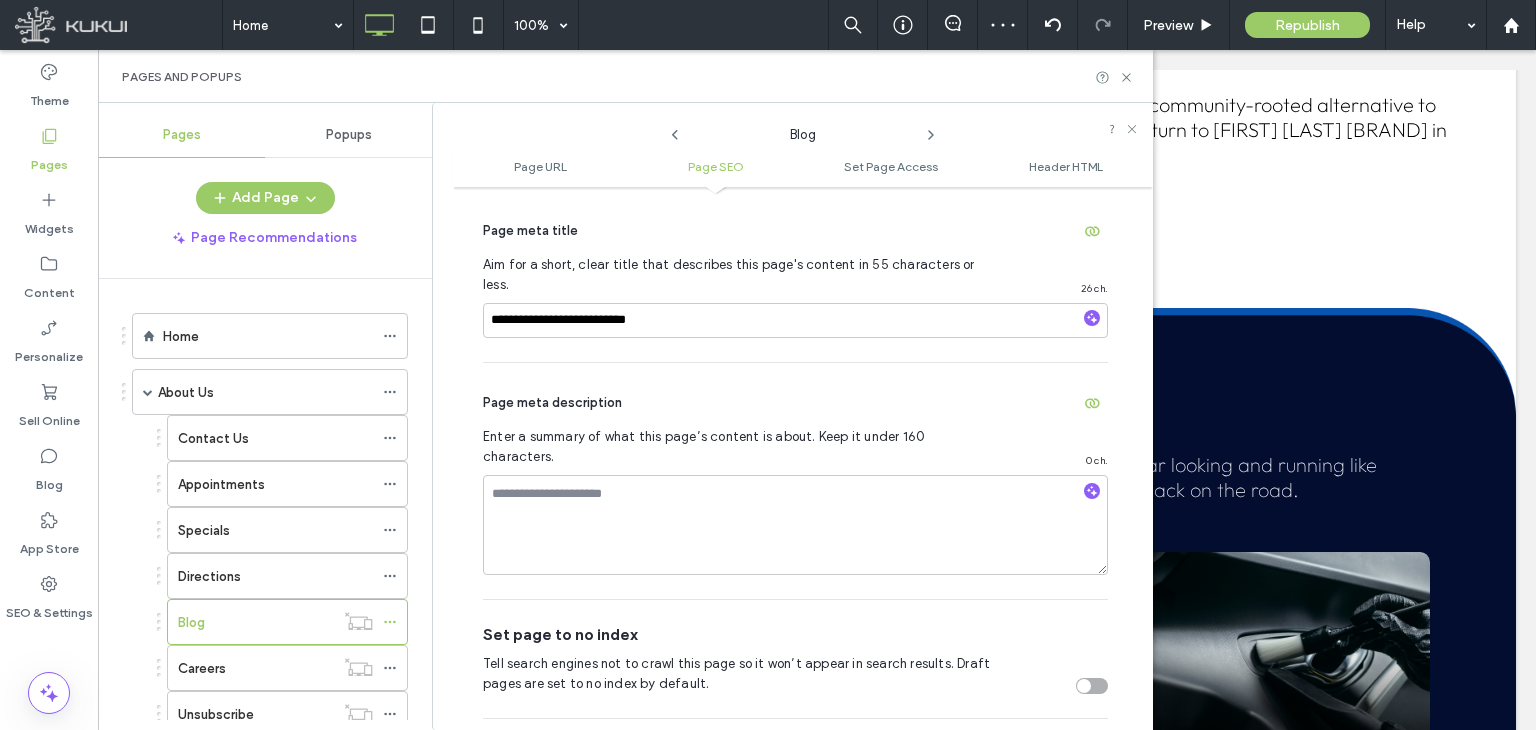 type on "**********" 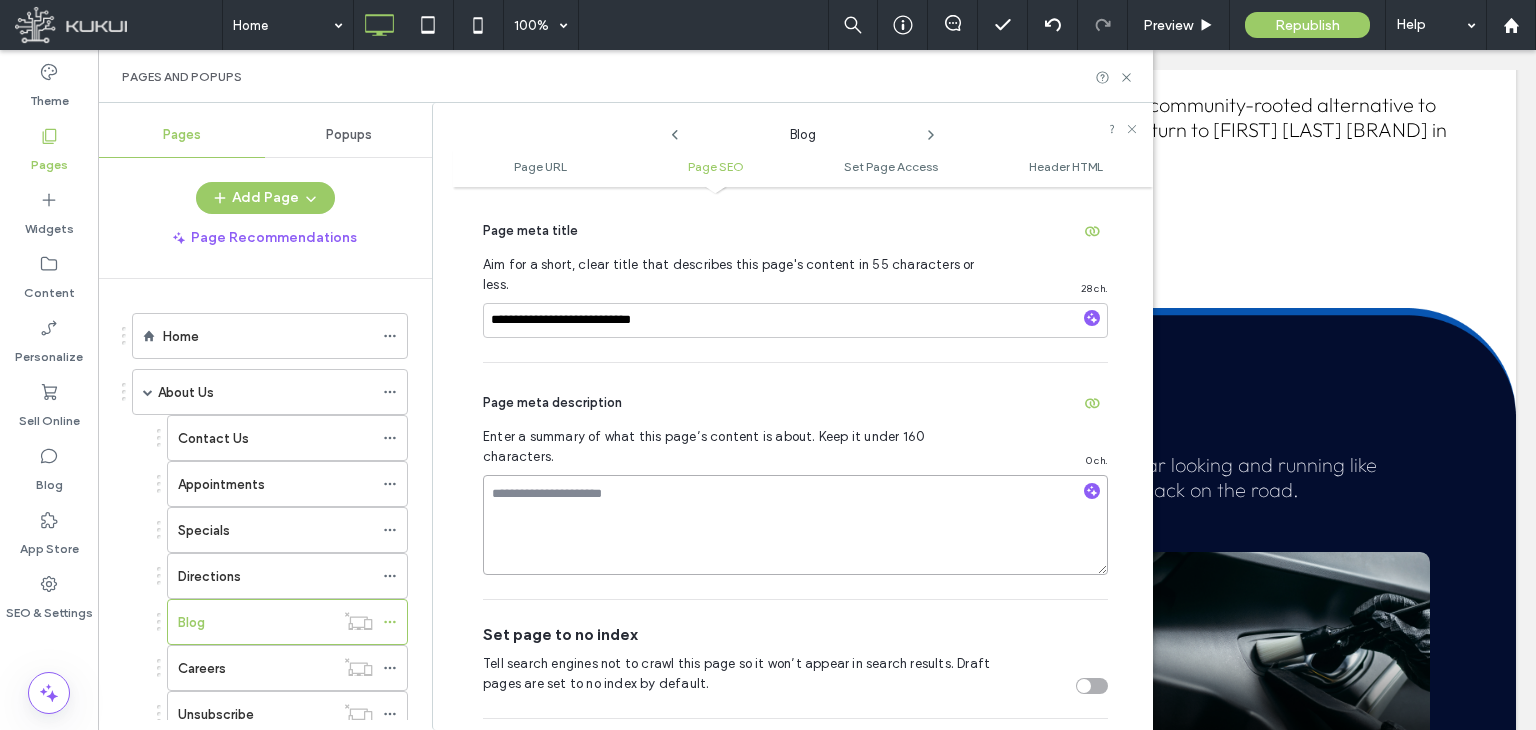 click at bounding box center [795, 525] 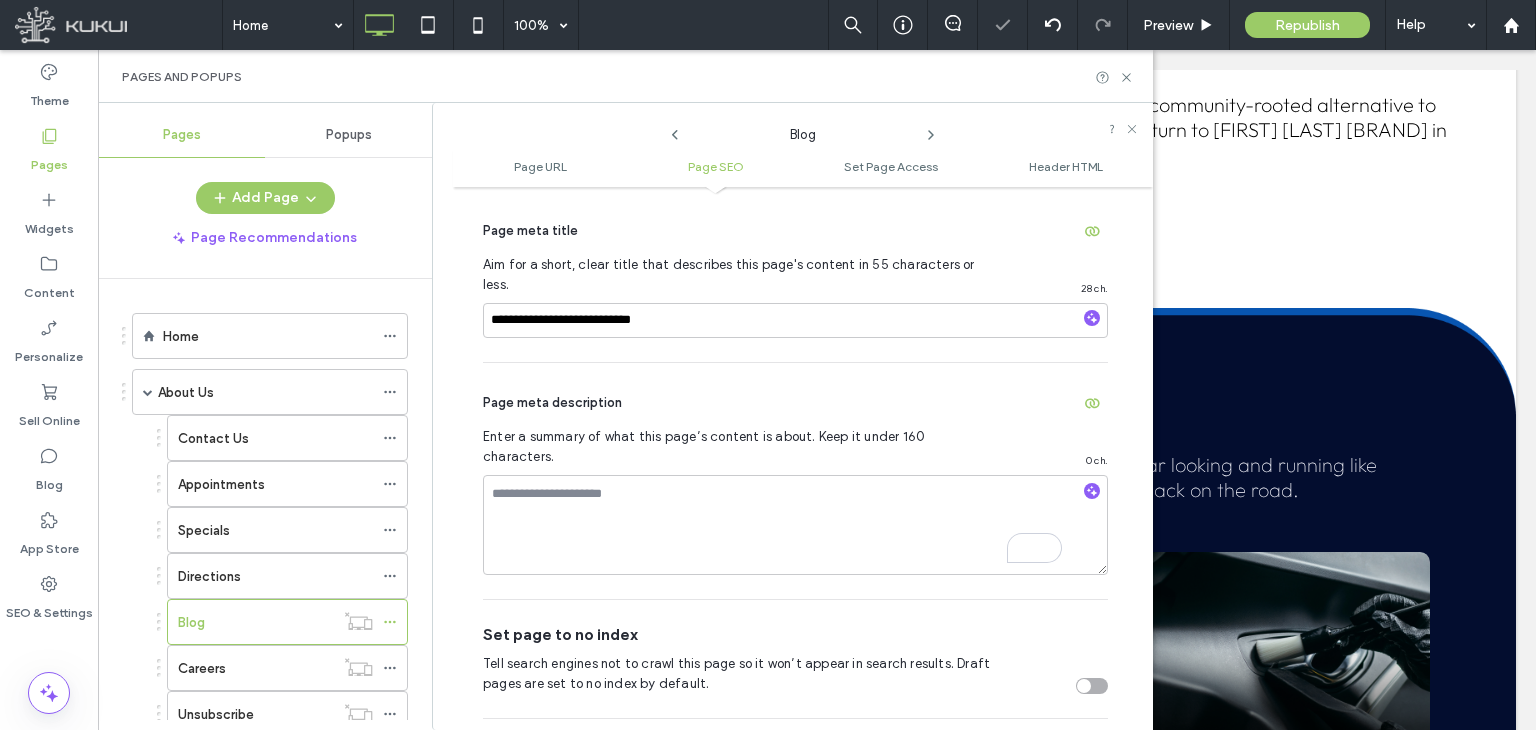 click 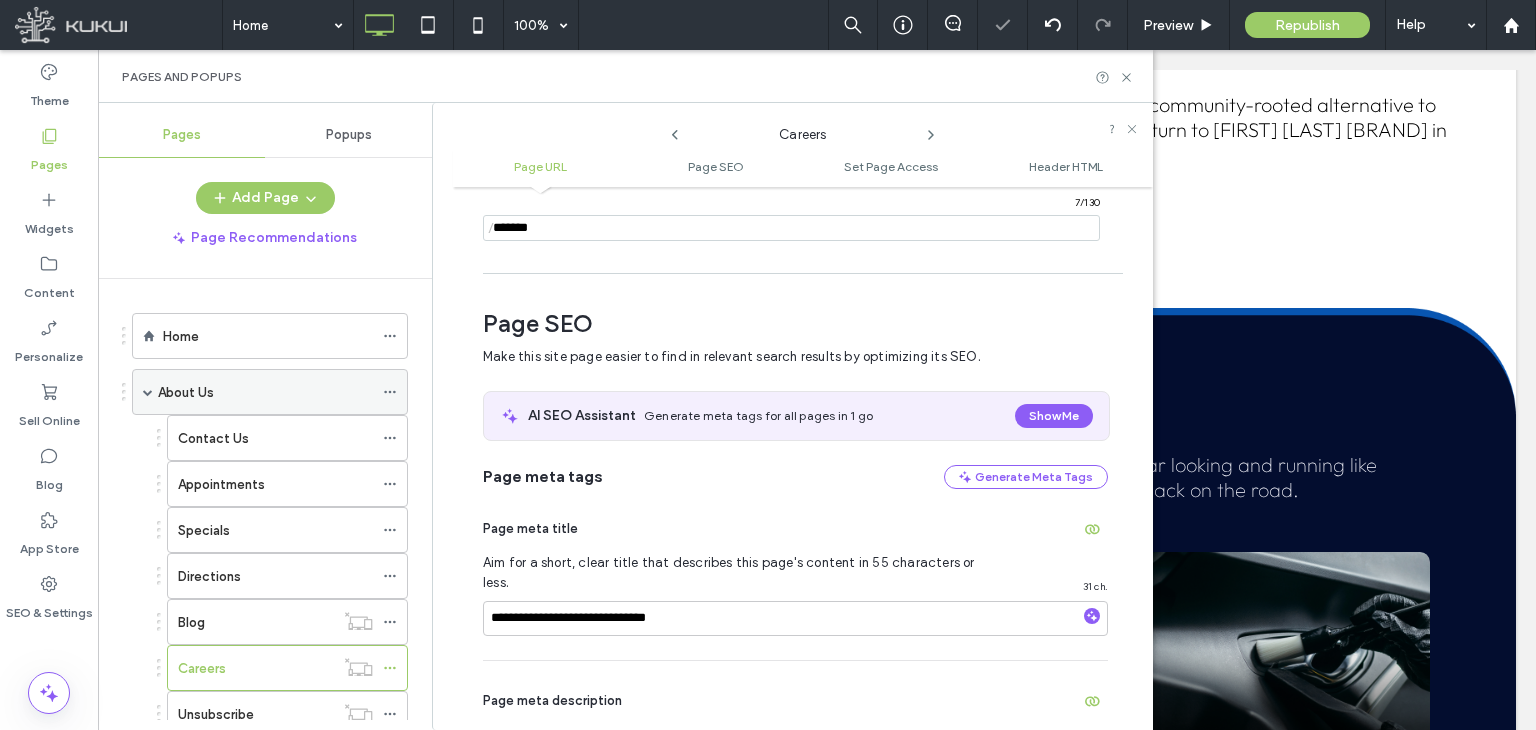 scroll, scrollTop: 274, scrollLeft: 0, axis: vertical 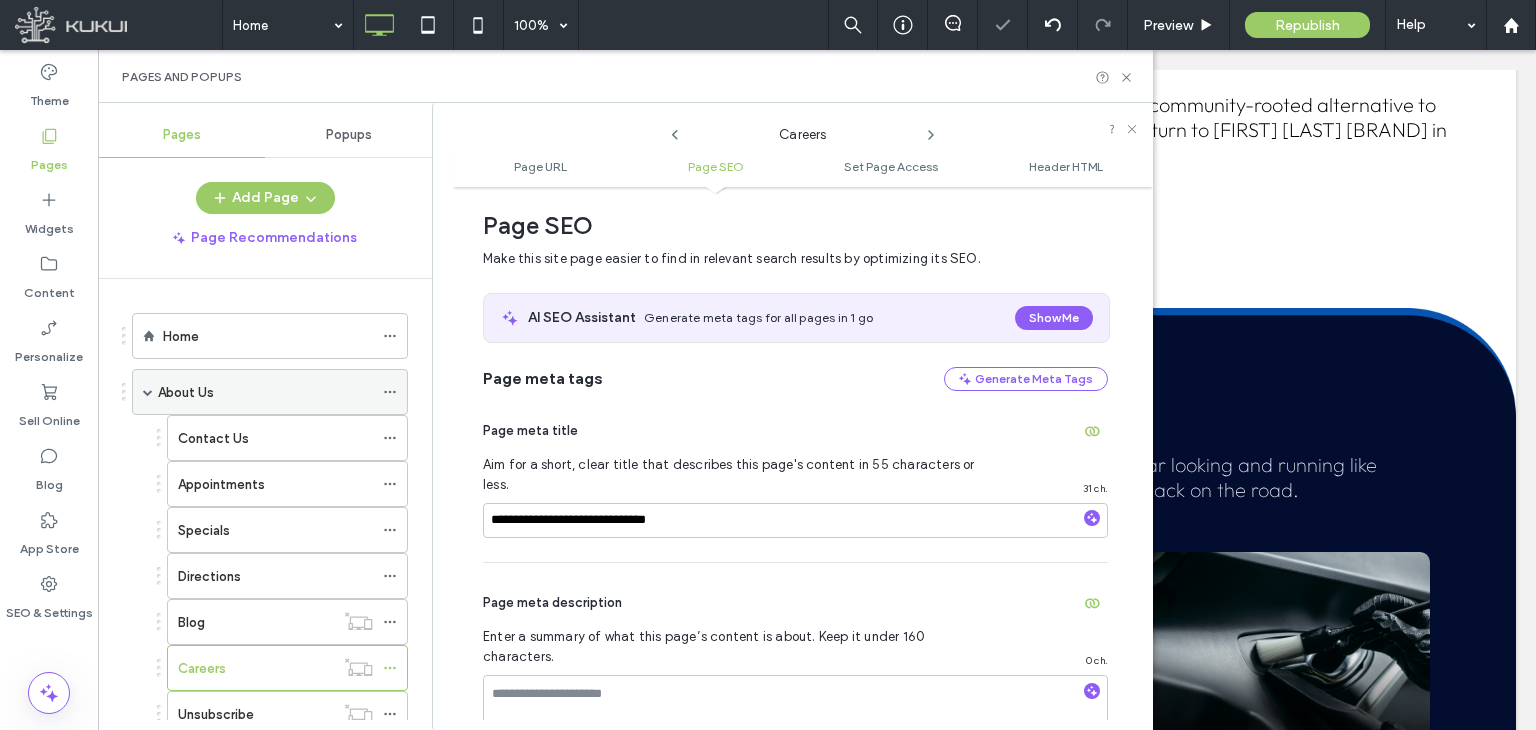 click on "About Us" at bounding box center (270, 392) 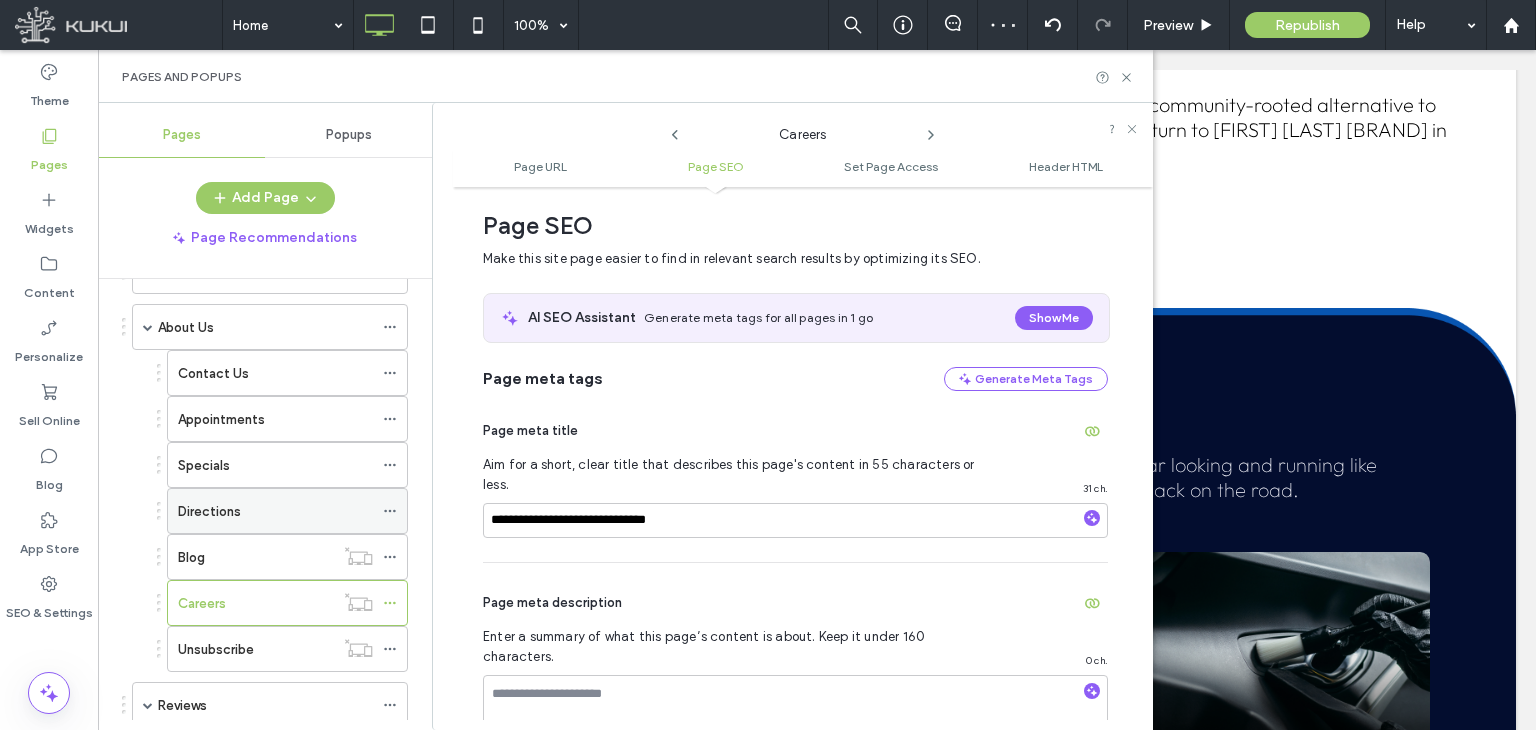scroll, scrollTop: 100, scrollLeft: 0, axis: vertical 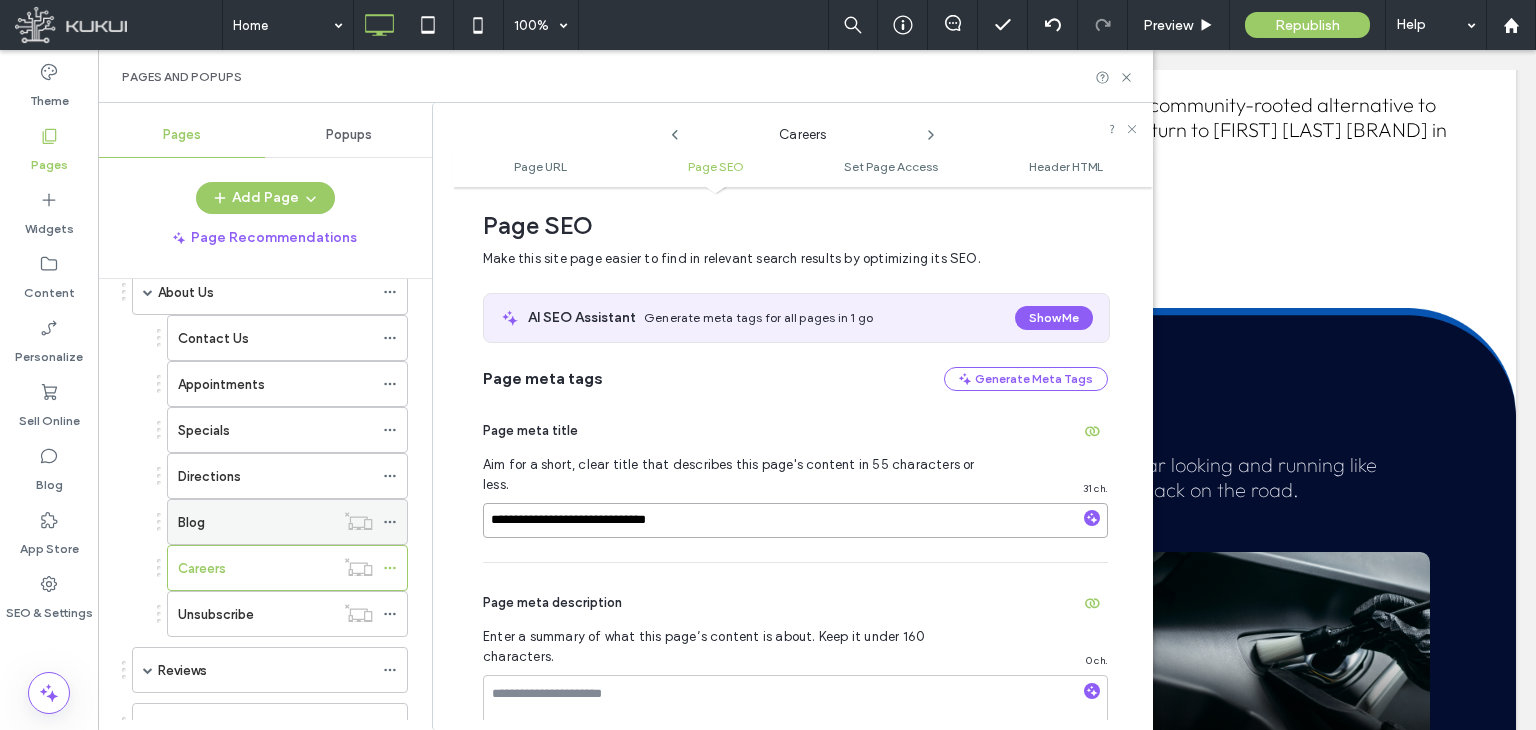 drag, startPoint x: 624, startPoint y: 502, endPoint x: 399, endPoint y: 540, distance: 228.18633 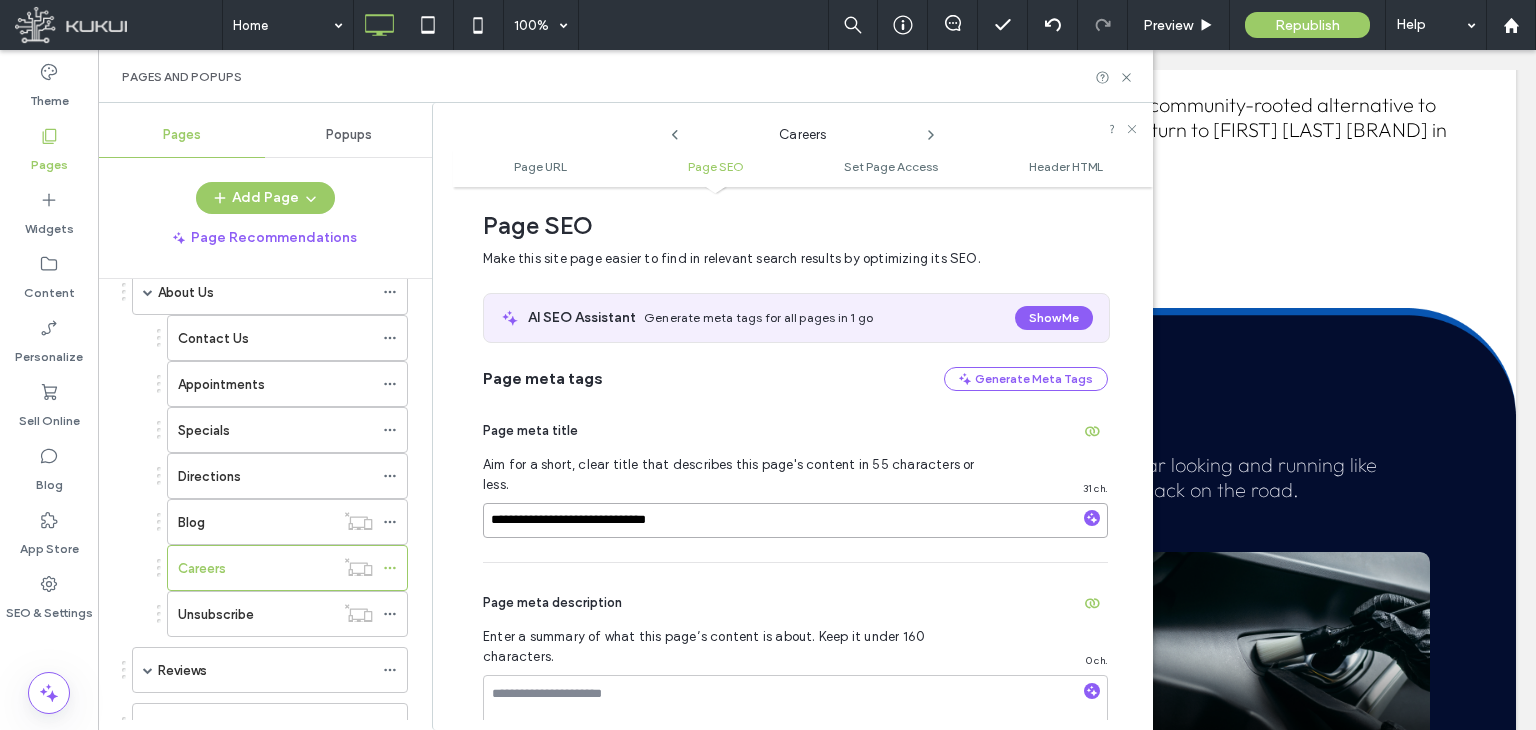 type on "*******" 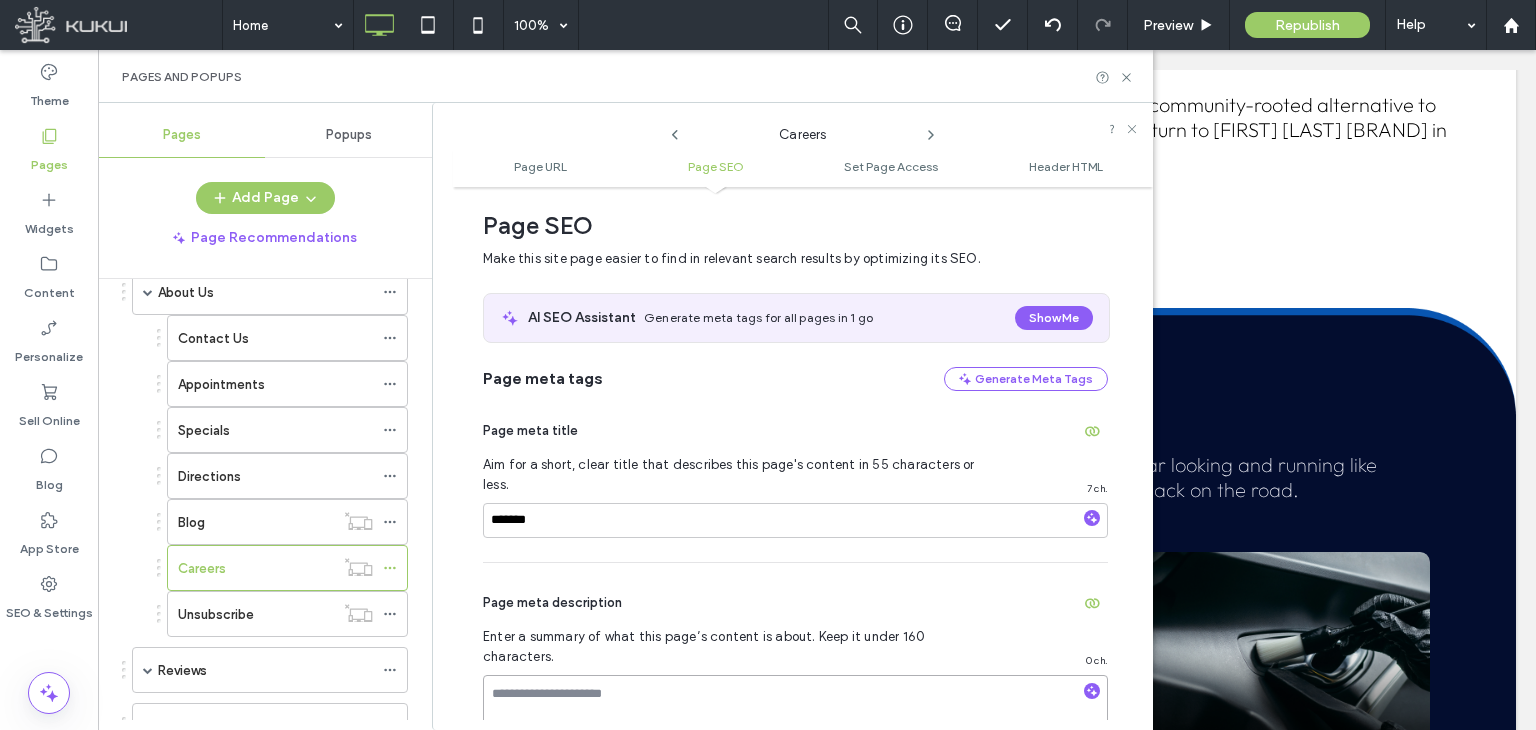 click at bounding box center [795, 725] 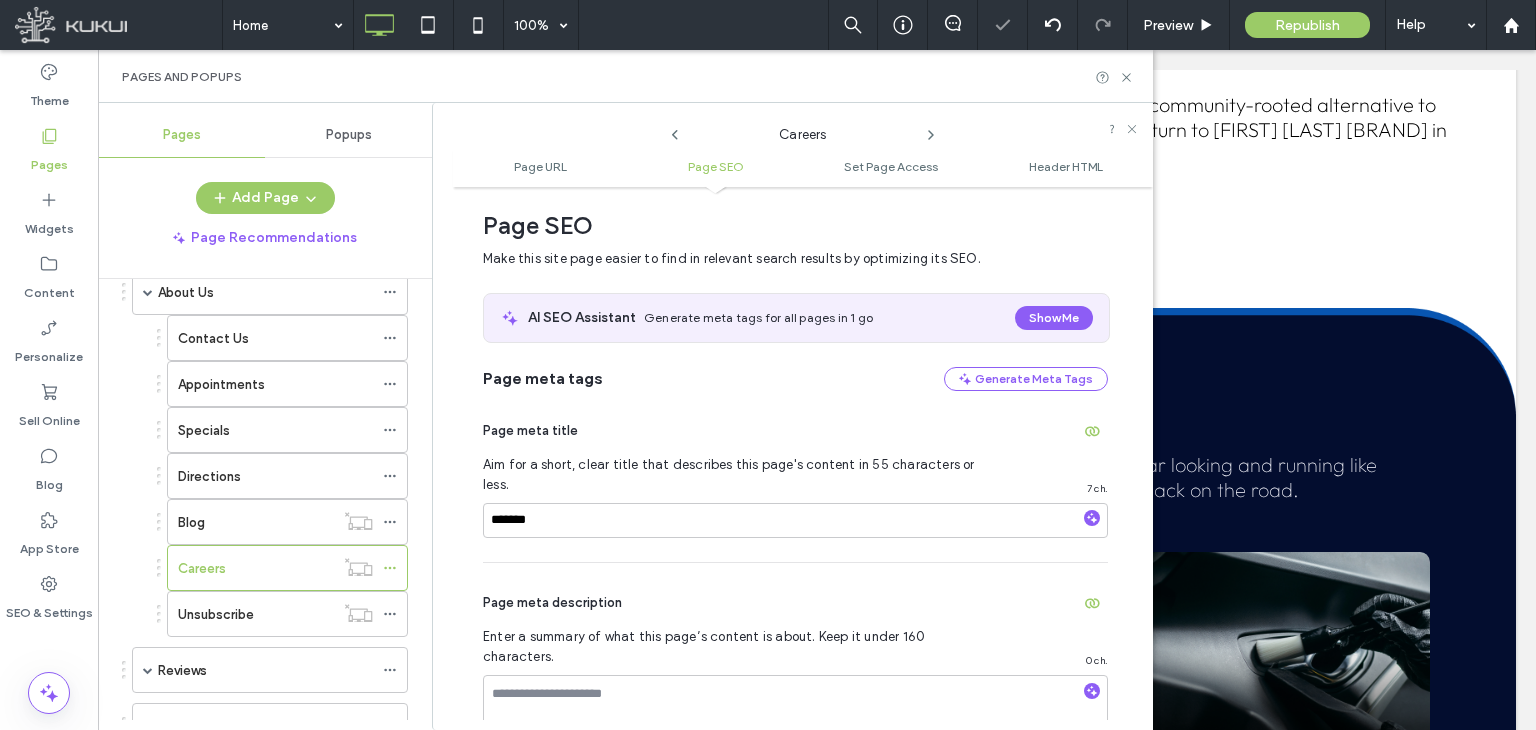 click on "Page URL Customize the URL of this page on the live site as it appears in the browser address bar. We recommend setting this once and not changing it. You can add slashes in the URL for nested pages. For example: team/[FIRST] / [NUMBER] / [NUMBER] Page SEO Make this site page easier to find in relevant search results by optimizing its SEO. AI SEO Assistant Generate meta tags for all pages in 1 go Show Me Page meta tags Generate Meta Tags Page meta title  Aim for a short, clear title that describes this page's content in 55 characters or less. 7   ch. ******* Page meta description Enter a summary of what this page’s content is about. Keep it under 160 characters. 0   ch. Set page to no index Tell search engines not to crawl this page so it won’t appear in search results. Draft pages are set to no index by default. Open Graph: Image for sharing on social networks  This image will be displayed on Facebook, LinkedIn, and other social networks when people share your site on those platforms. Recommended size: 1200 x 630px 1" at bounding box center [803, 458] 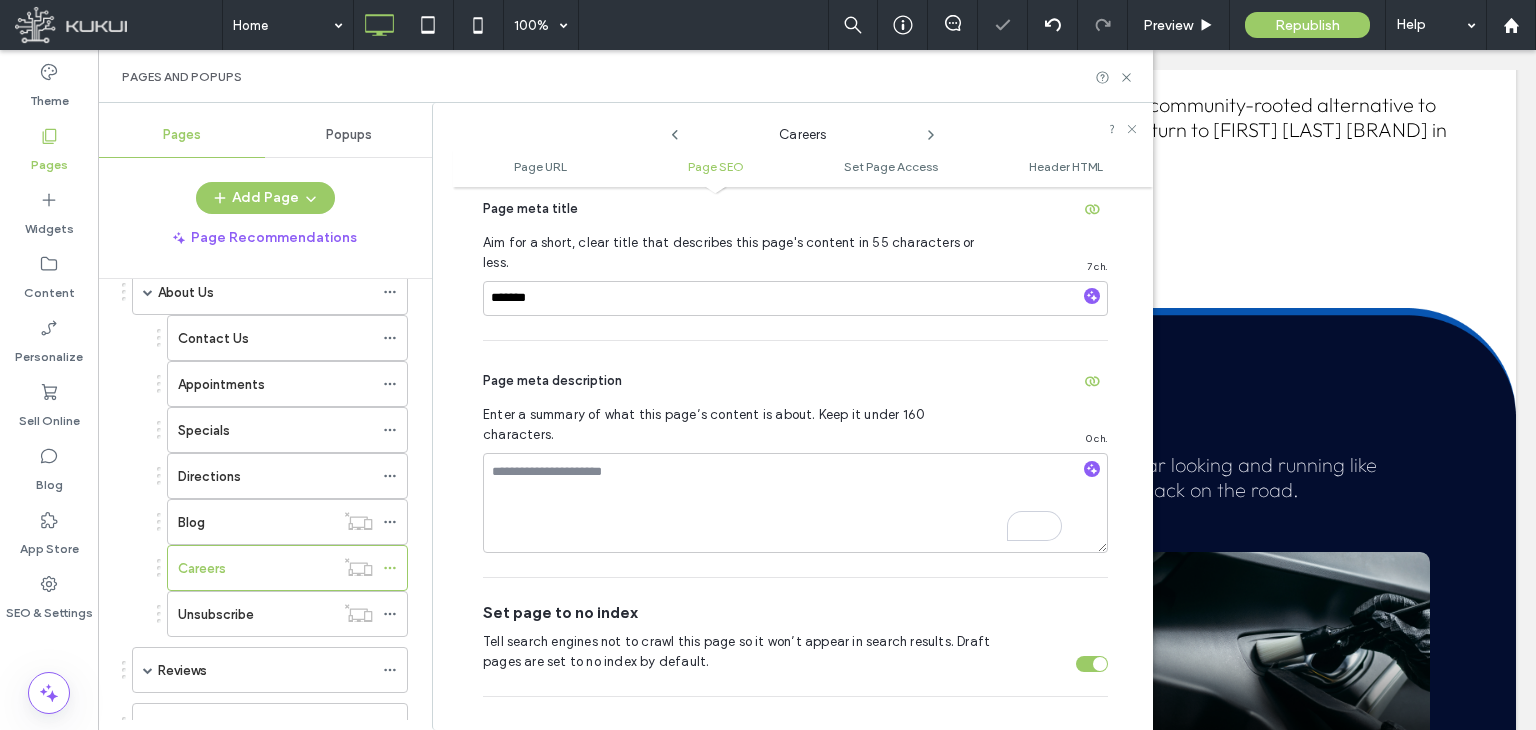 scroll, scrollTop: 503, scrollLeft: 0, axis: vertical 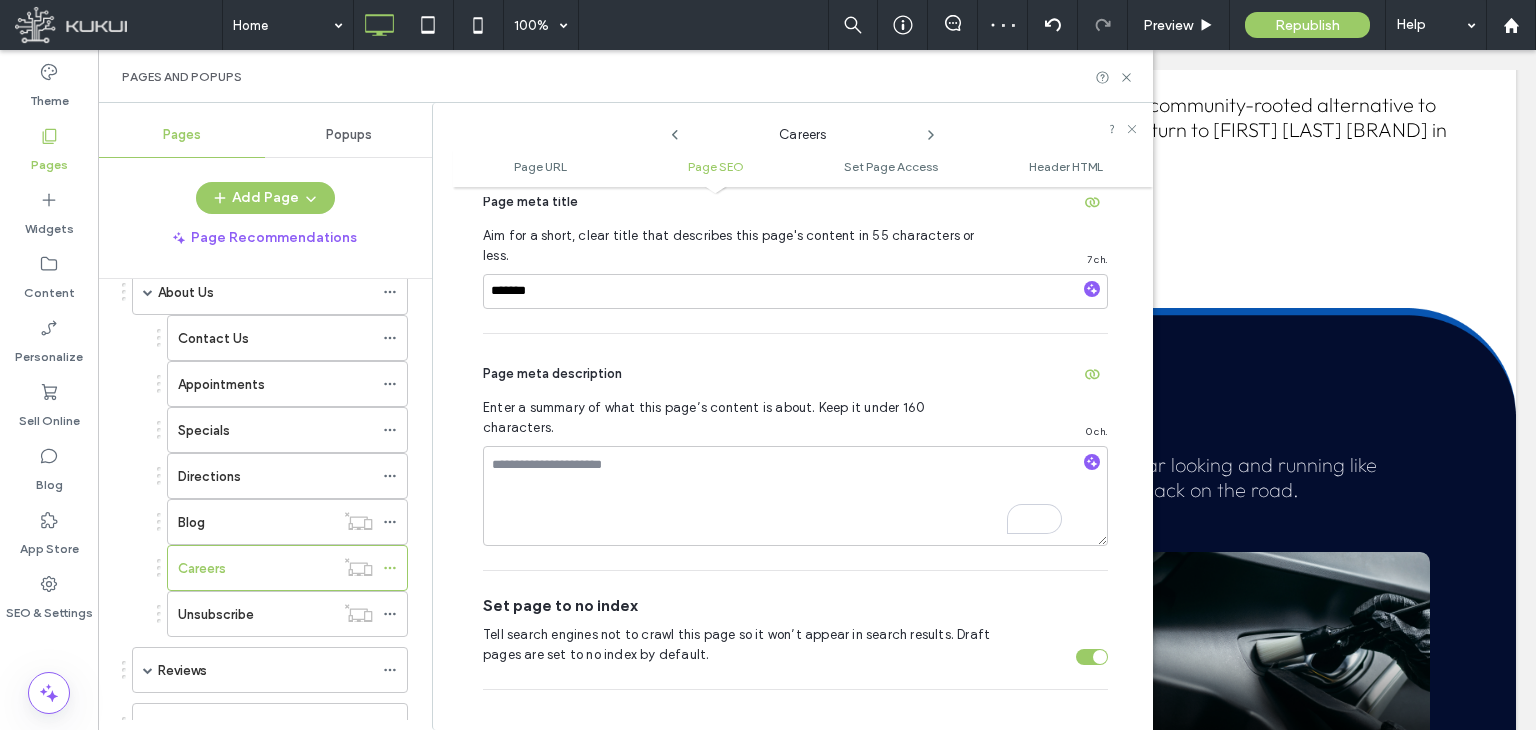 click 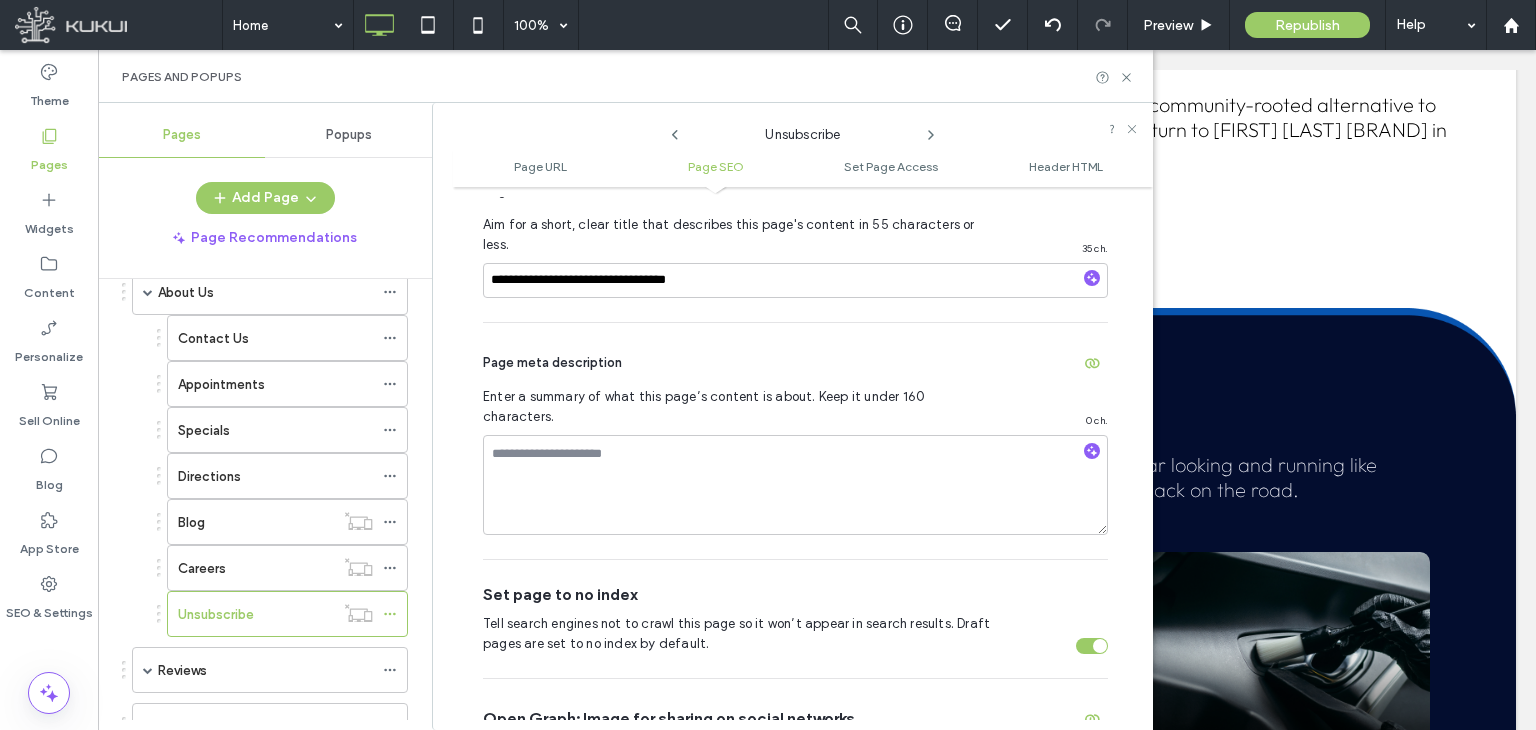 scroll, scrollTop: 446, scrollLeft: 0, axis: vertical 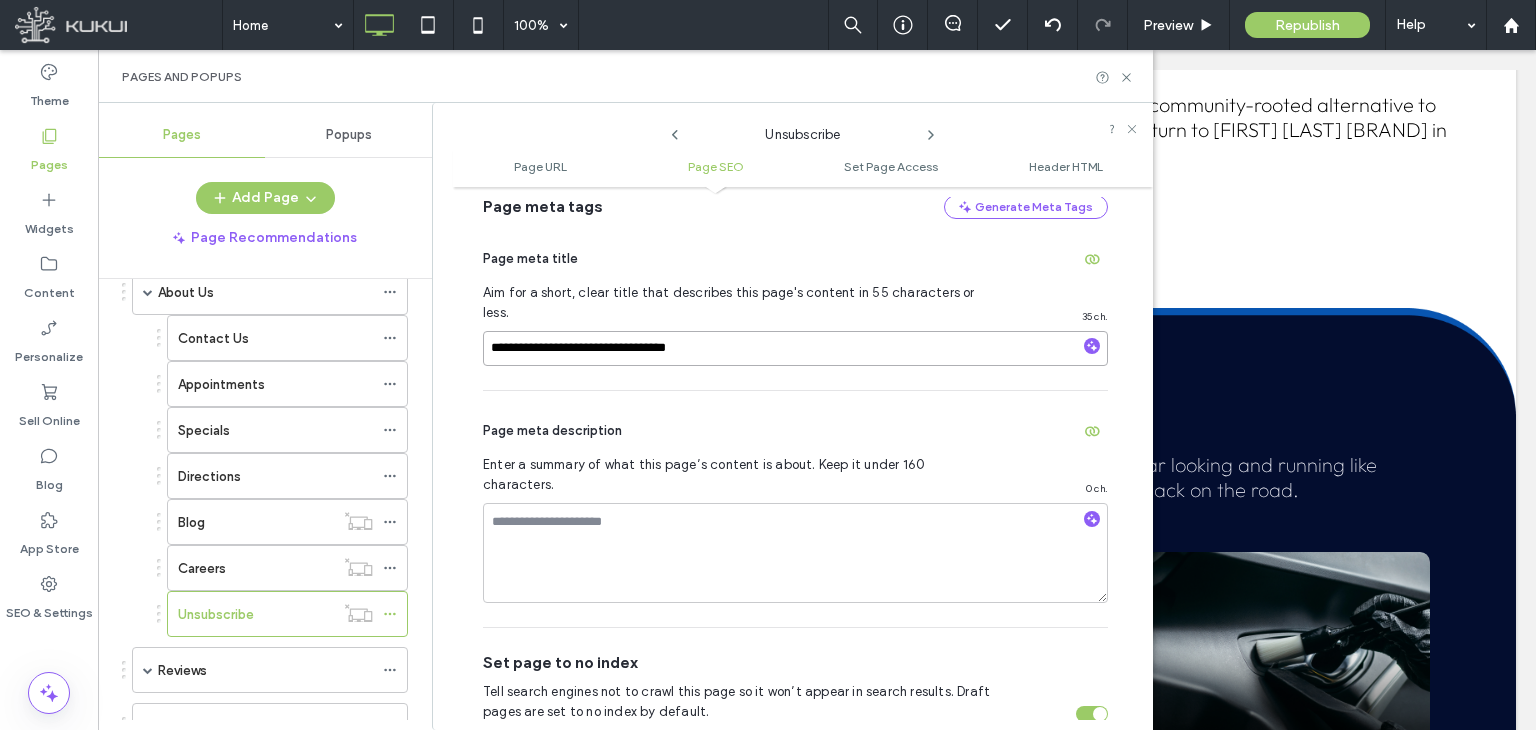 drag, startPoint x: 624, startPoint y: 329, endPoint x: 471, endPoint y: 349, distance: 154.30165 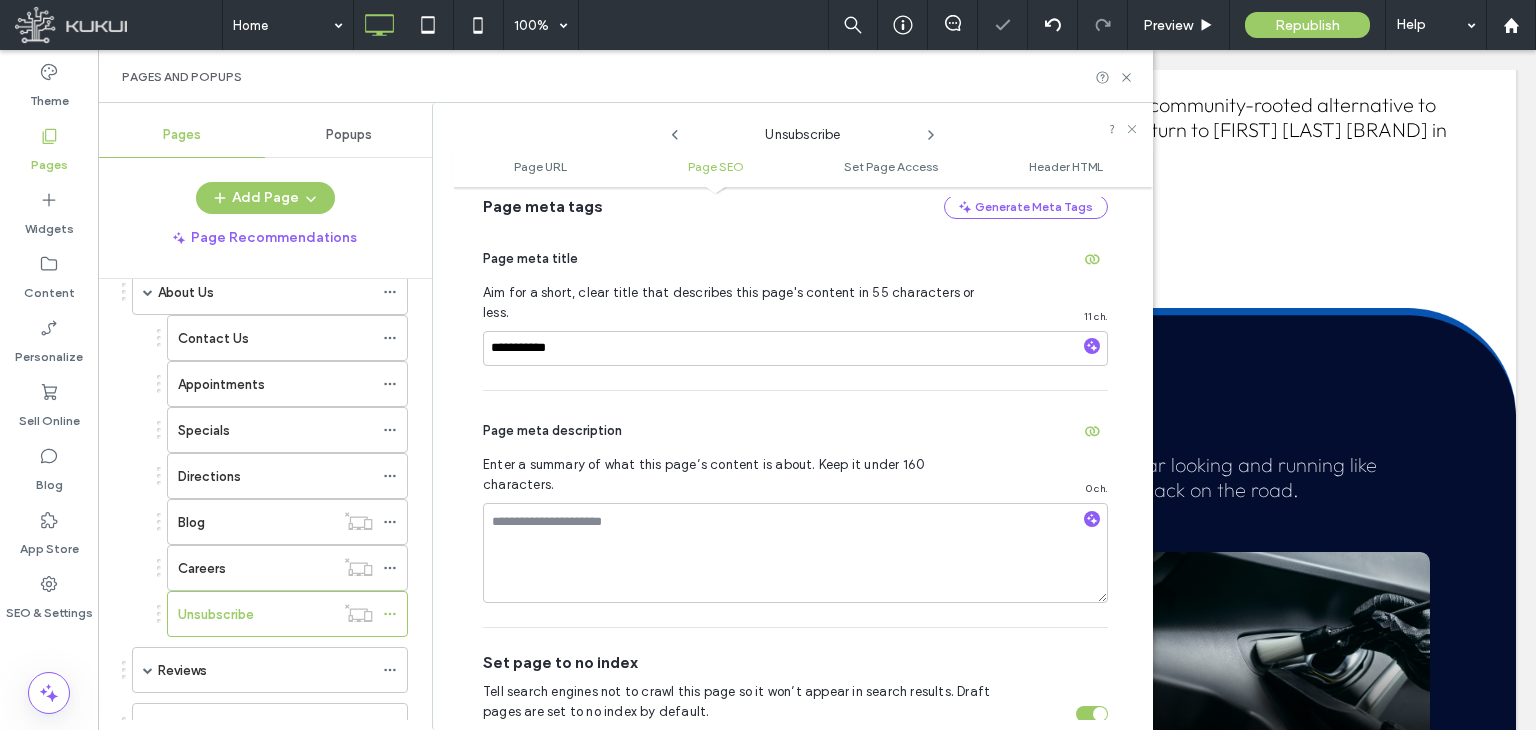 click 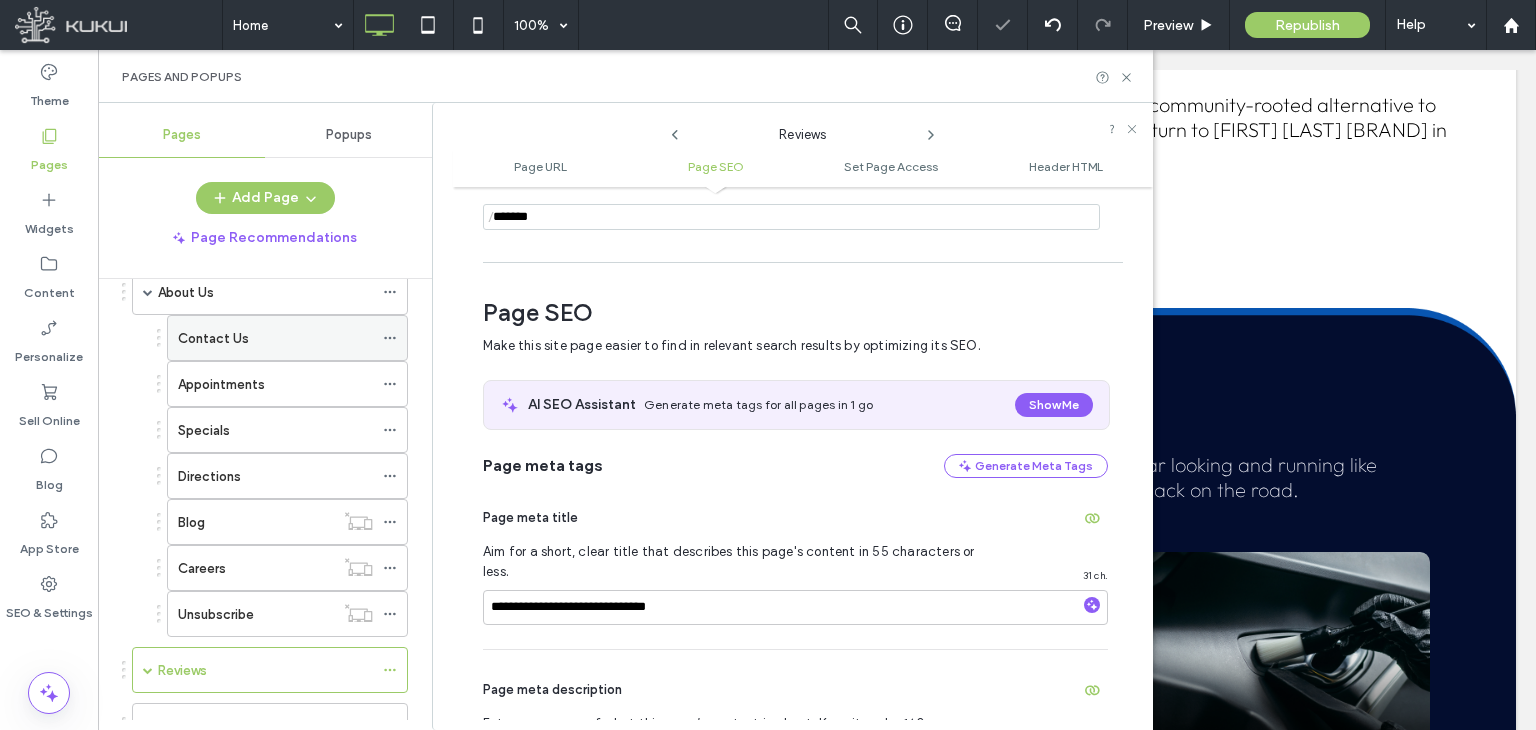 scroll, scrollTop: 274, scrollLeft: 0, axis: vertical 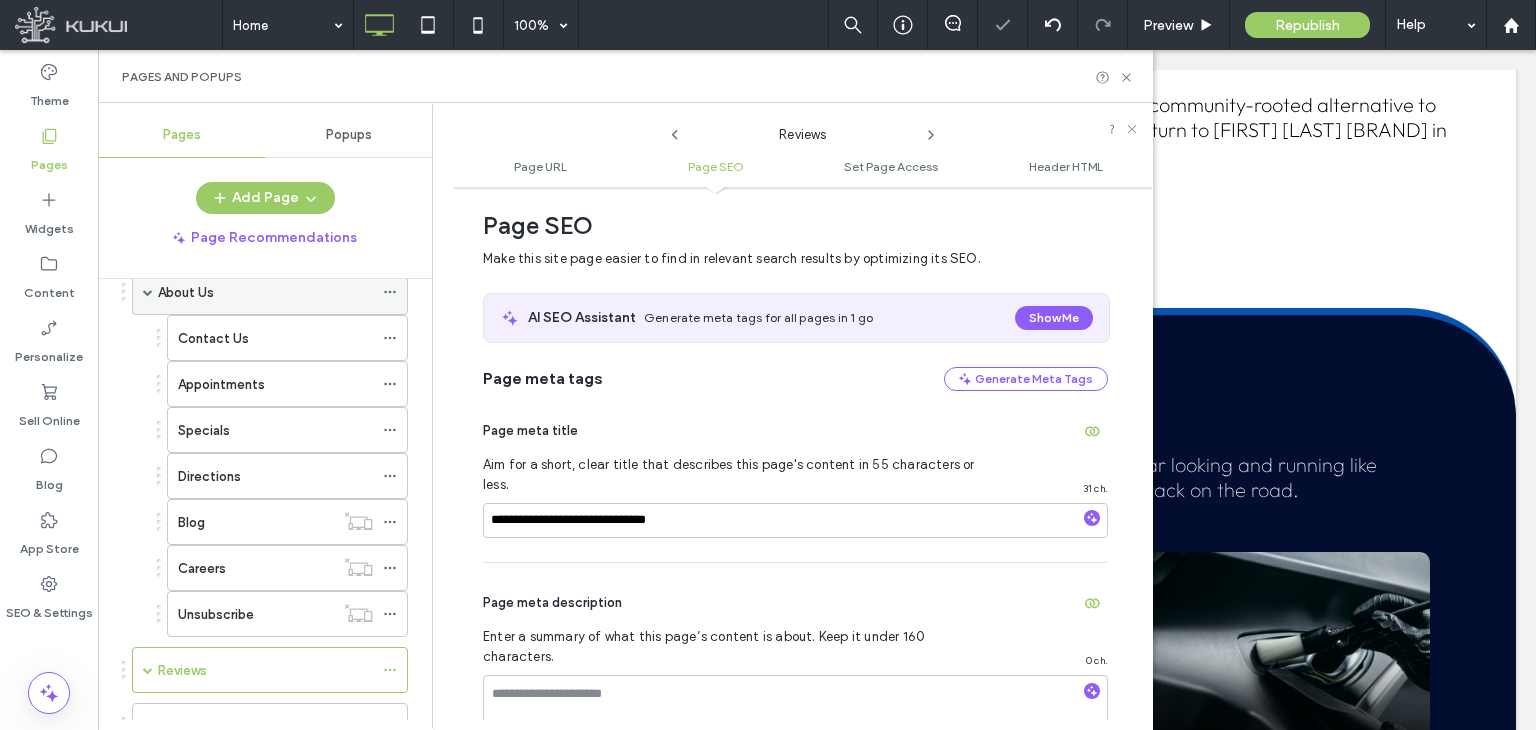 click at bounding box center [148, 292] 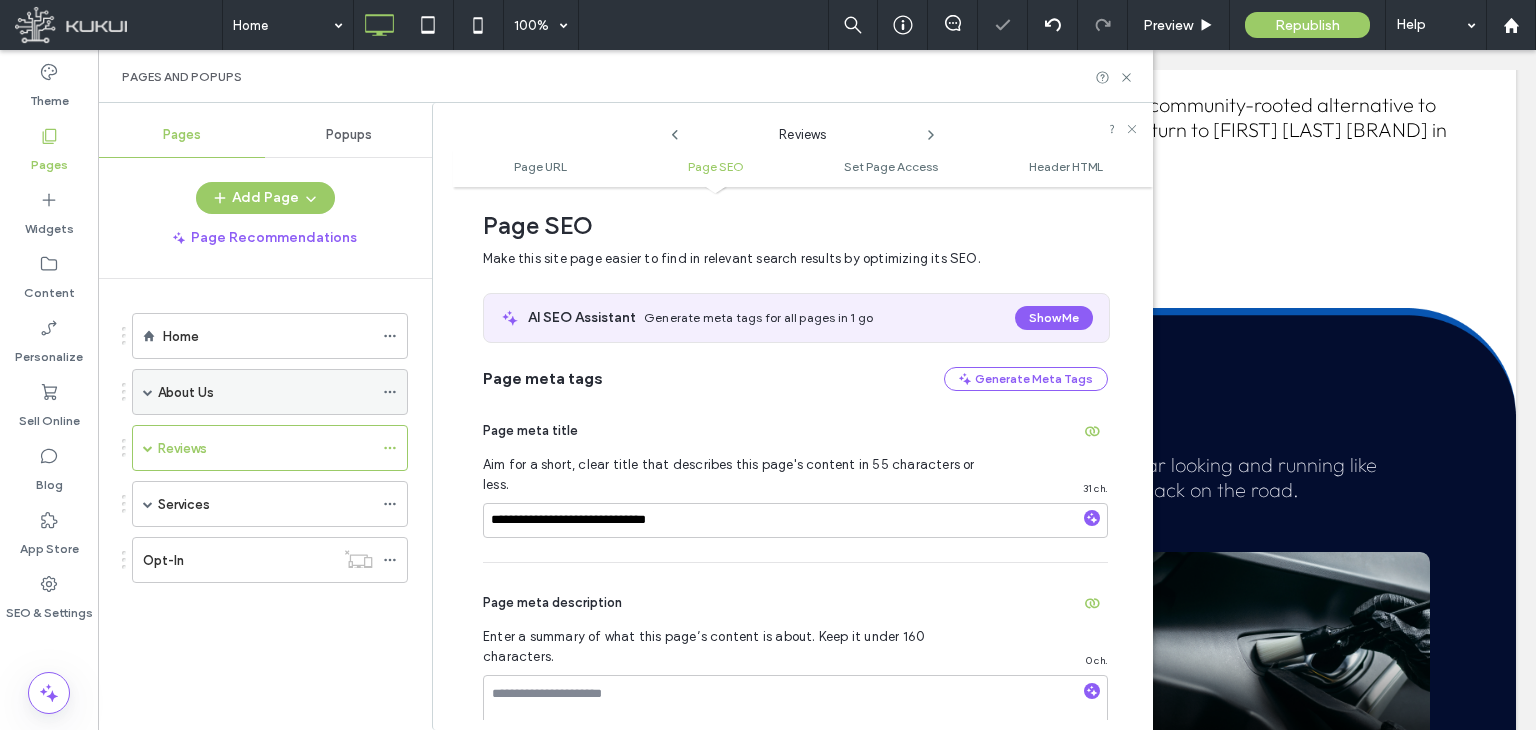 scroll, scrollTop: 0, scrollLeft: 0, axis: both 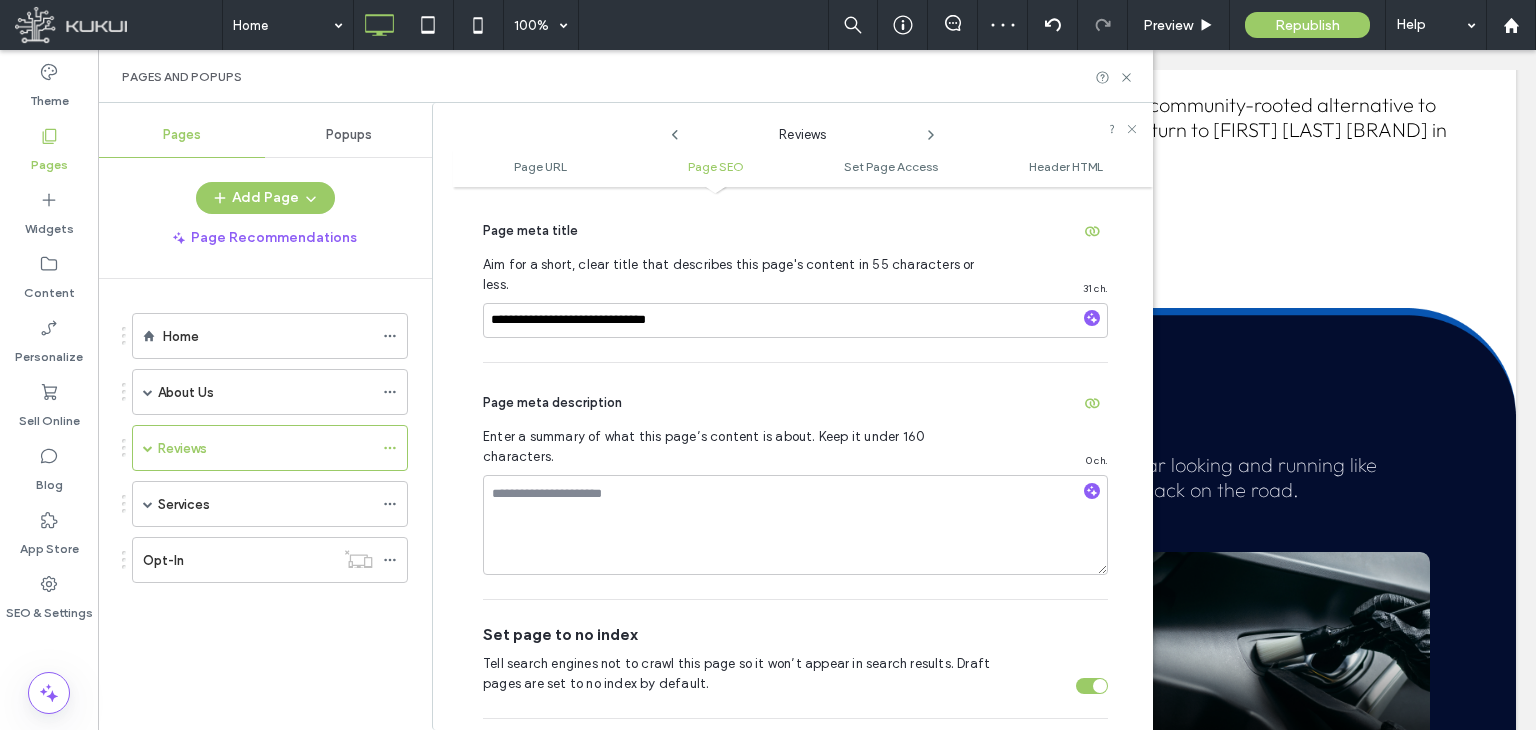 click at bounding box center [1092, 686] 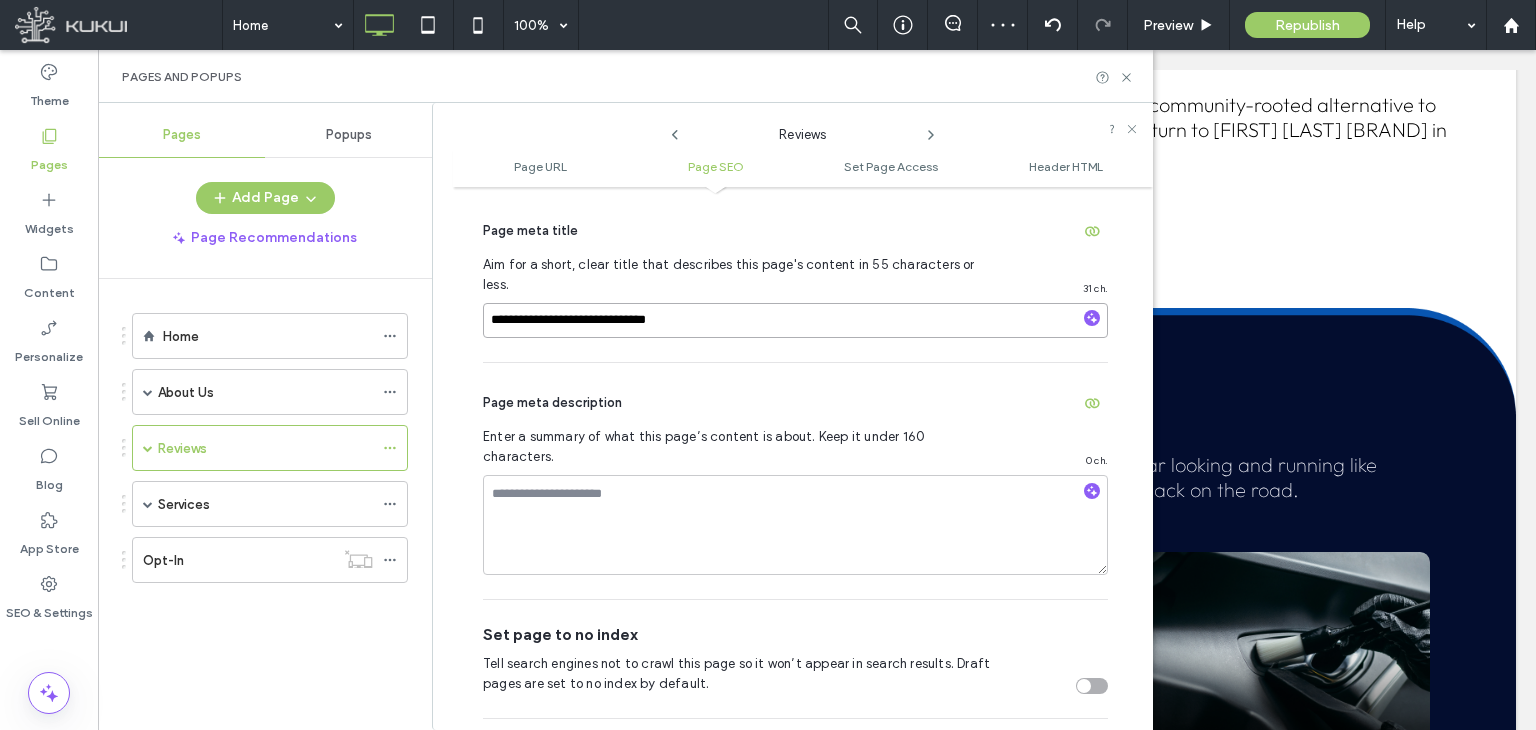 click on "**********" at bounding box center (795, 320) 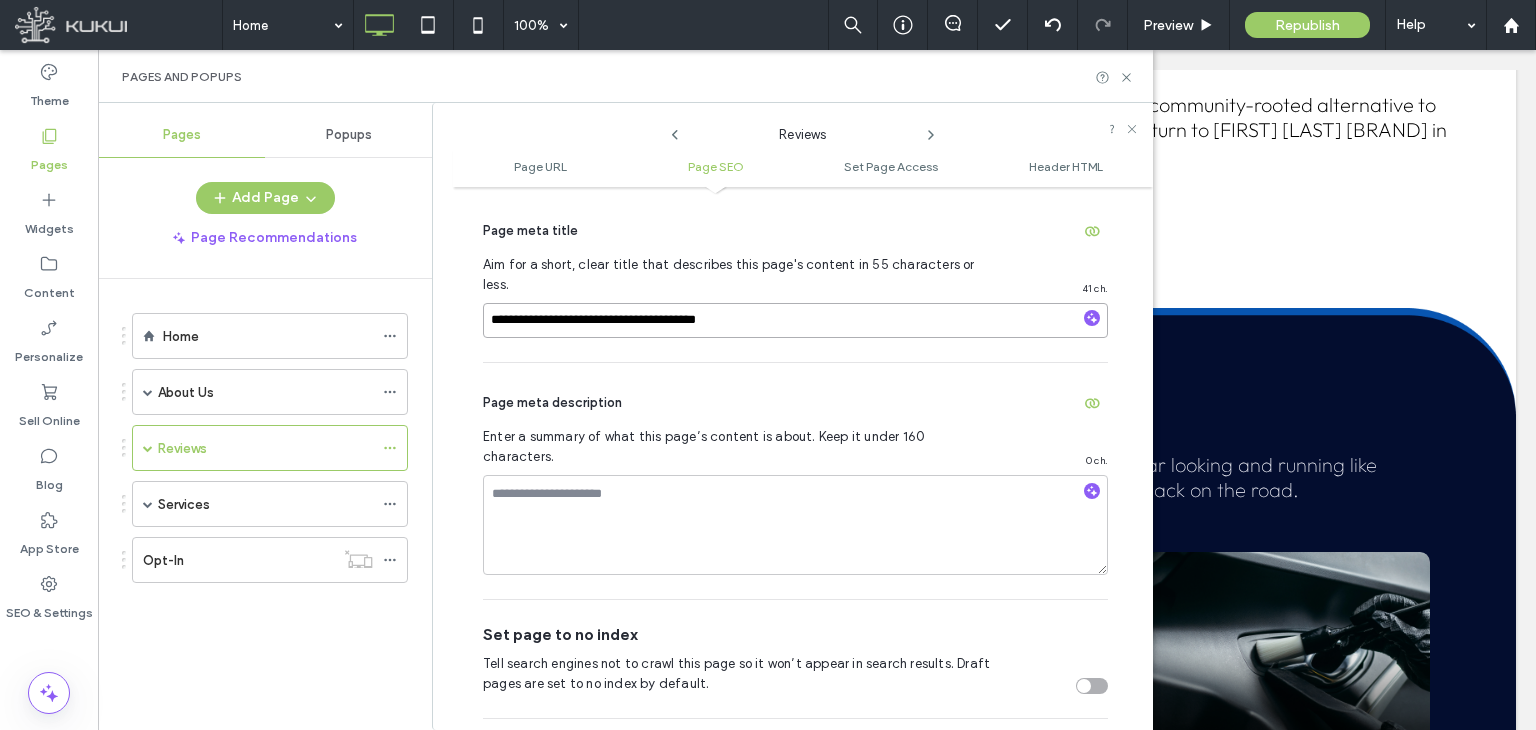 click on "**********" at bounding box center (795, 320) 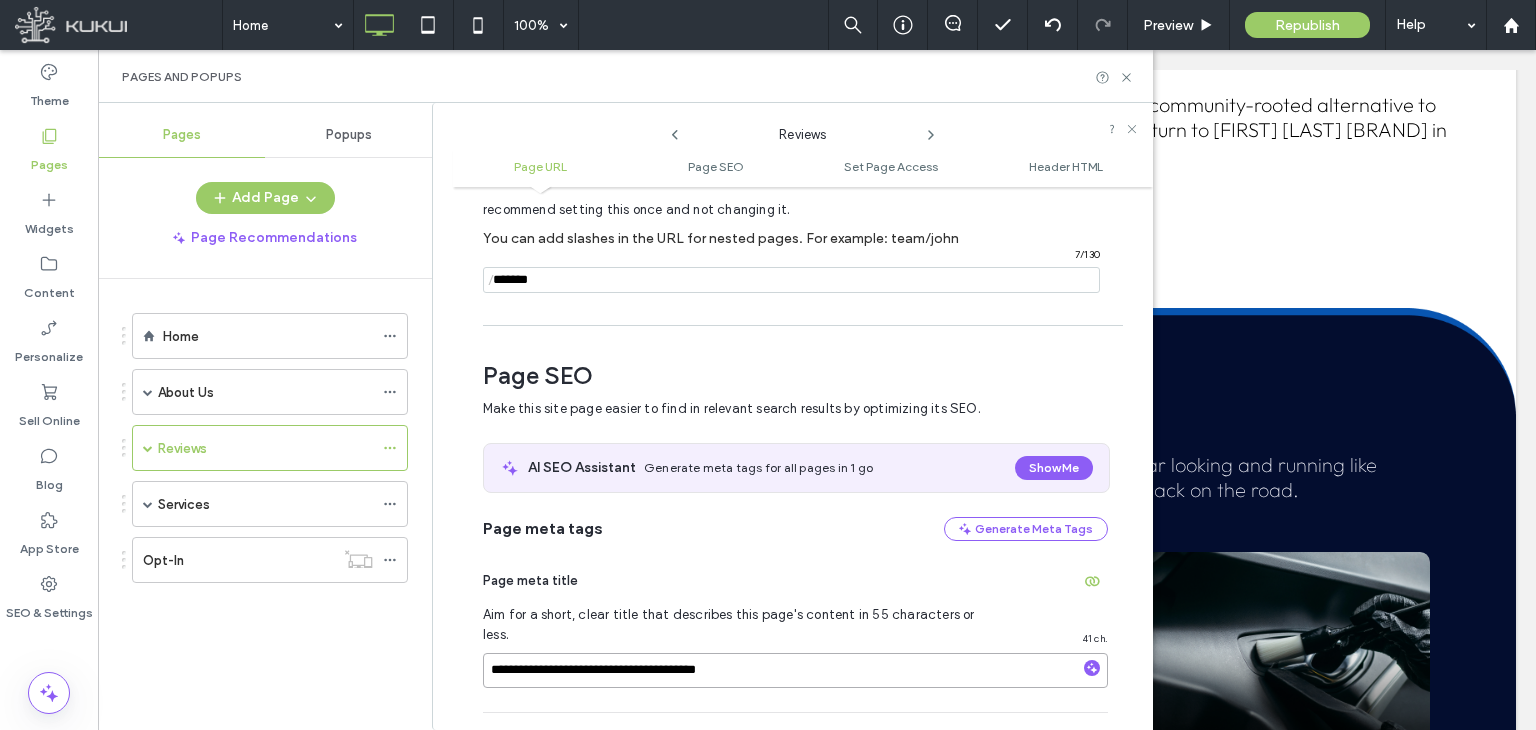 scroll, scrollTop: 200, scrollLeft: 0, axis: vertical 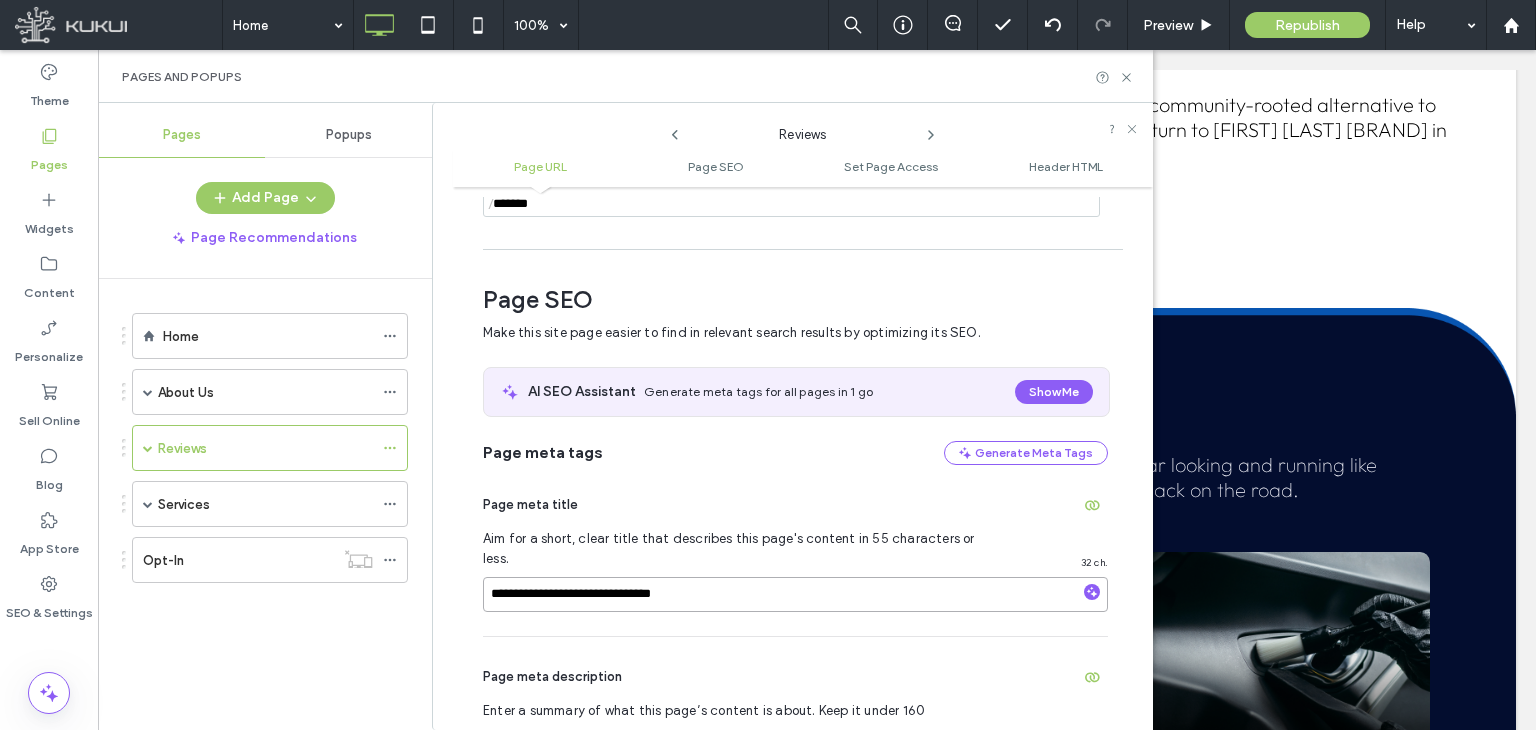 type on "**********" 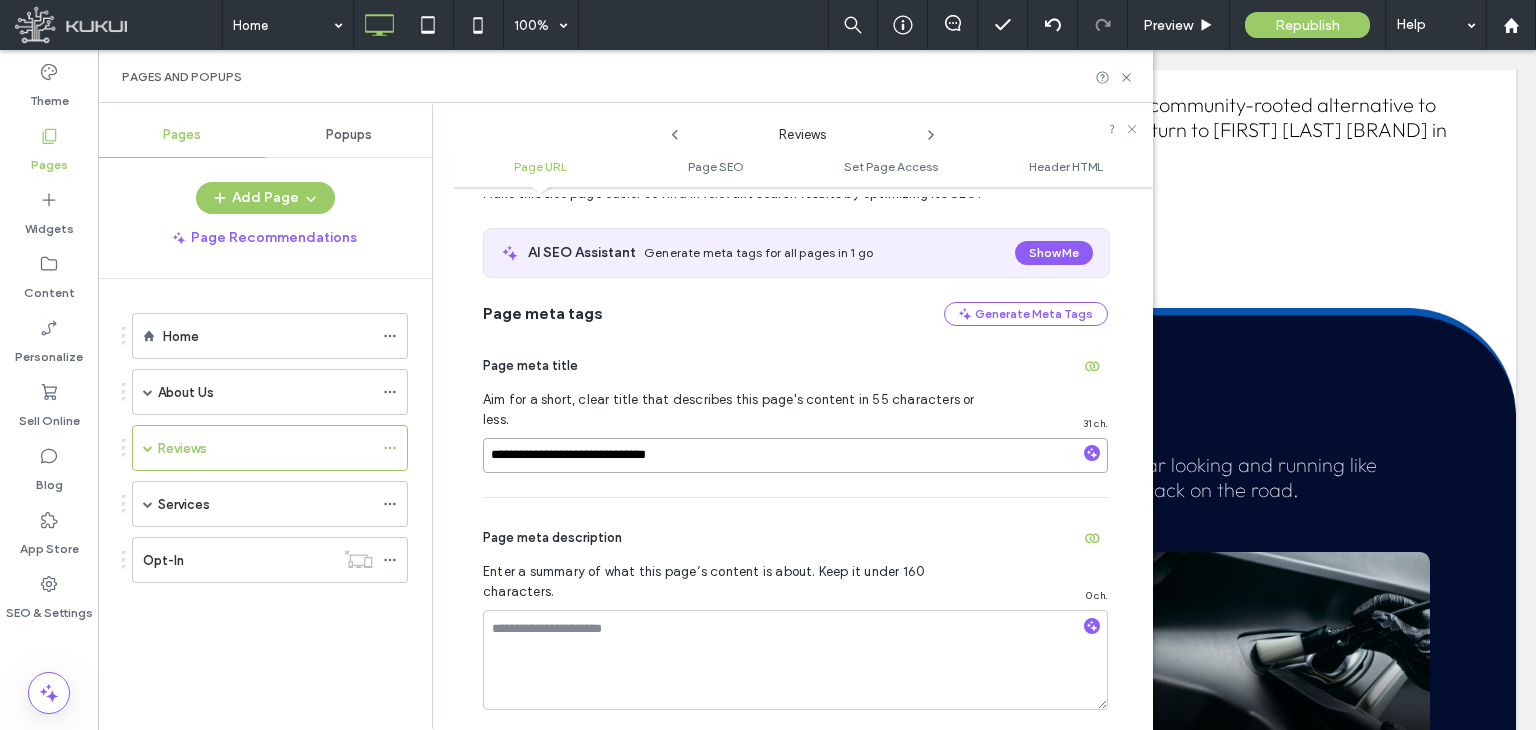 scroll, scrollTop: 400, scrollLeft: 0, axis: vertical 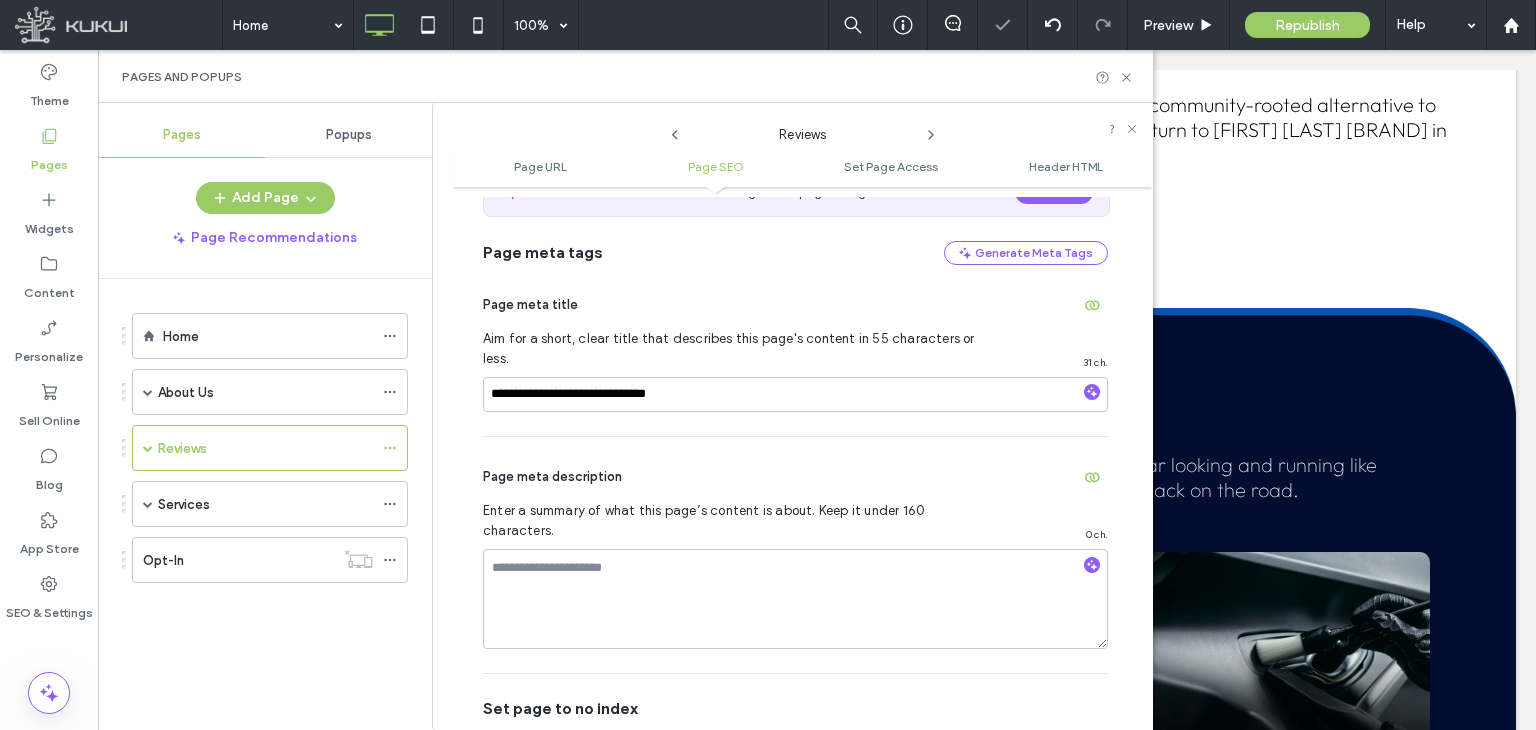 click at bounding box center [931, 130] 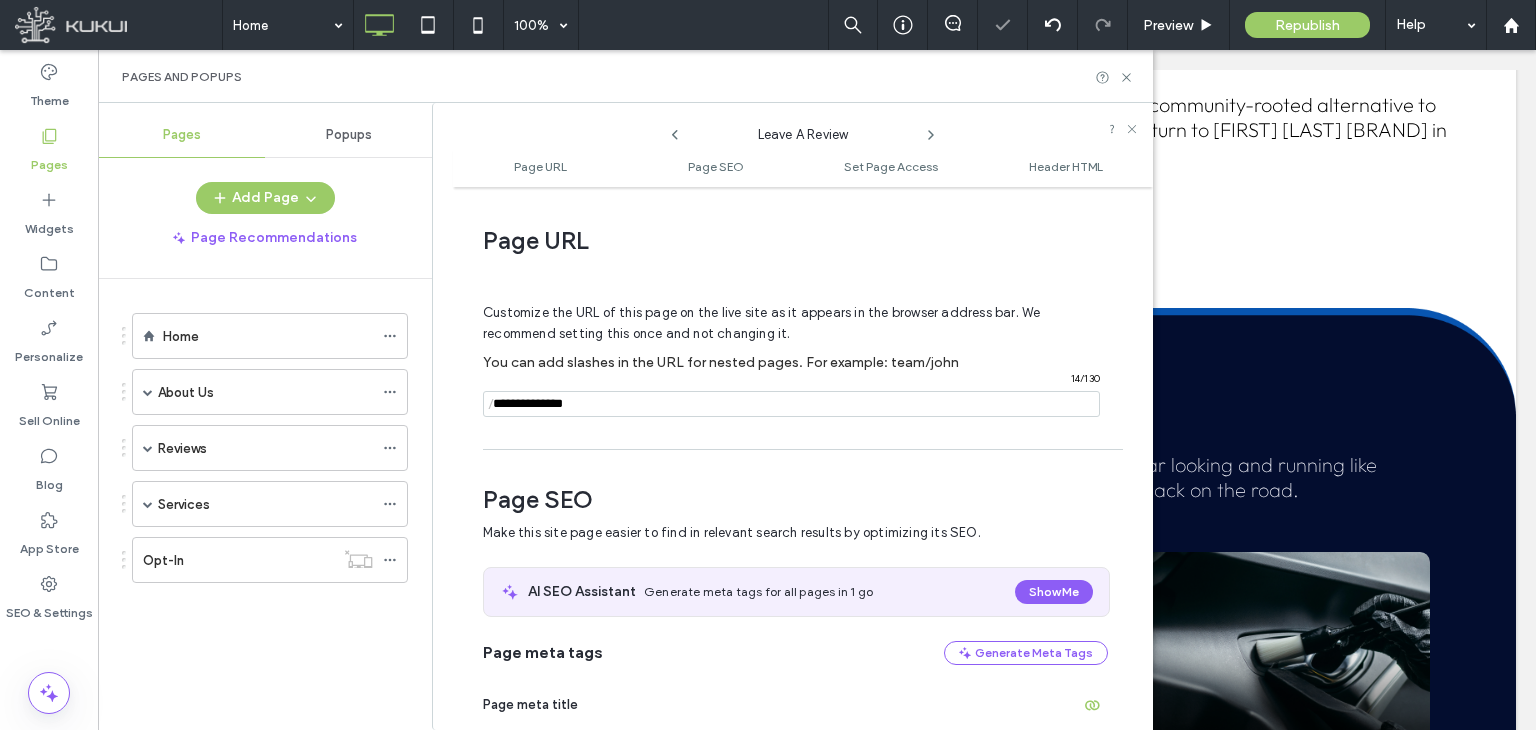 scroll, scrollTop: 274, scrollLeft: 0, axis: vertical 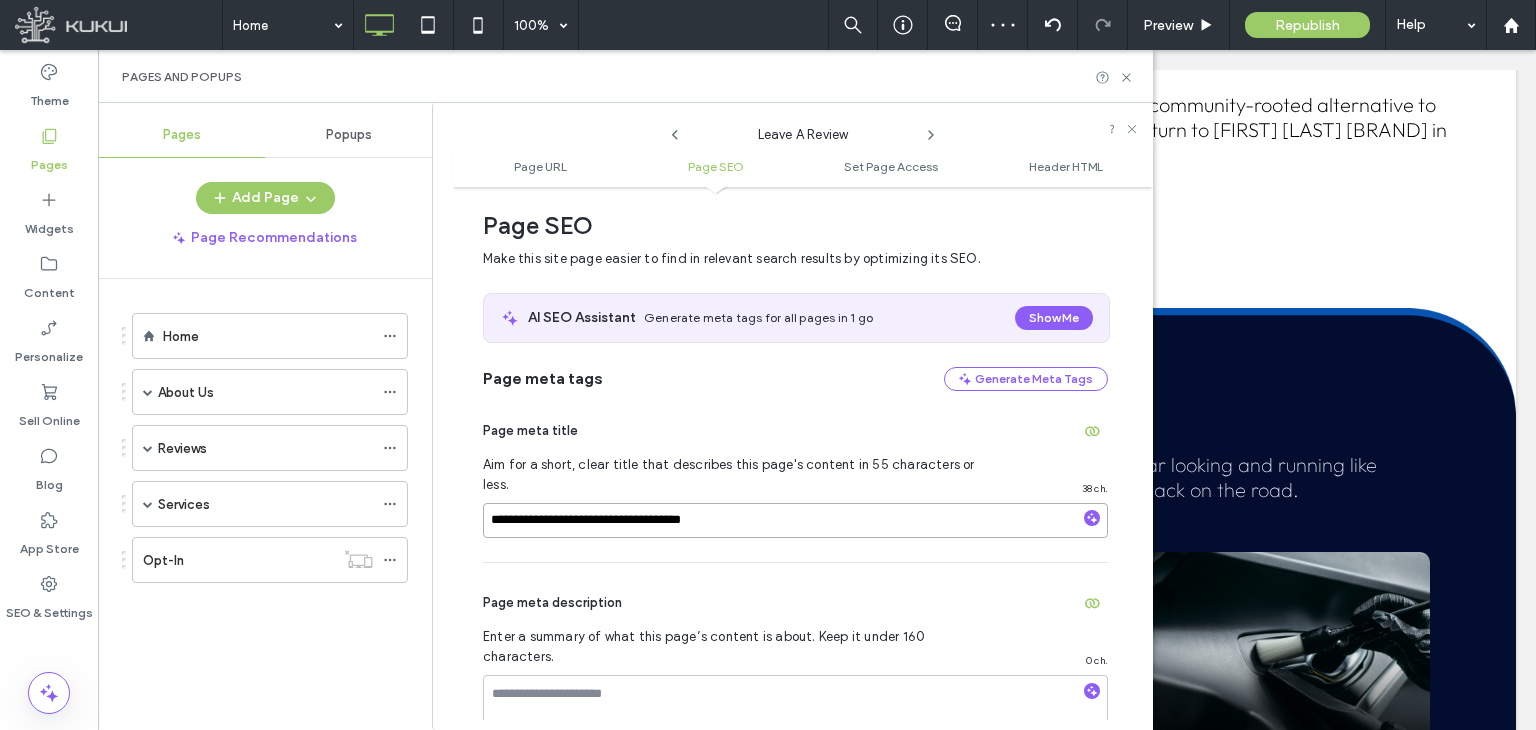 drag, startPoint x: 772, startPoint y: 499, endPoint x: 623, endPoint y: 556, distance: 159.53056 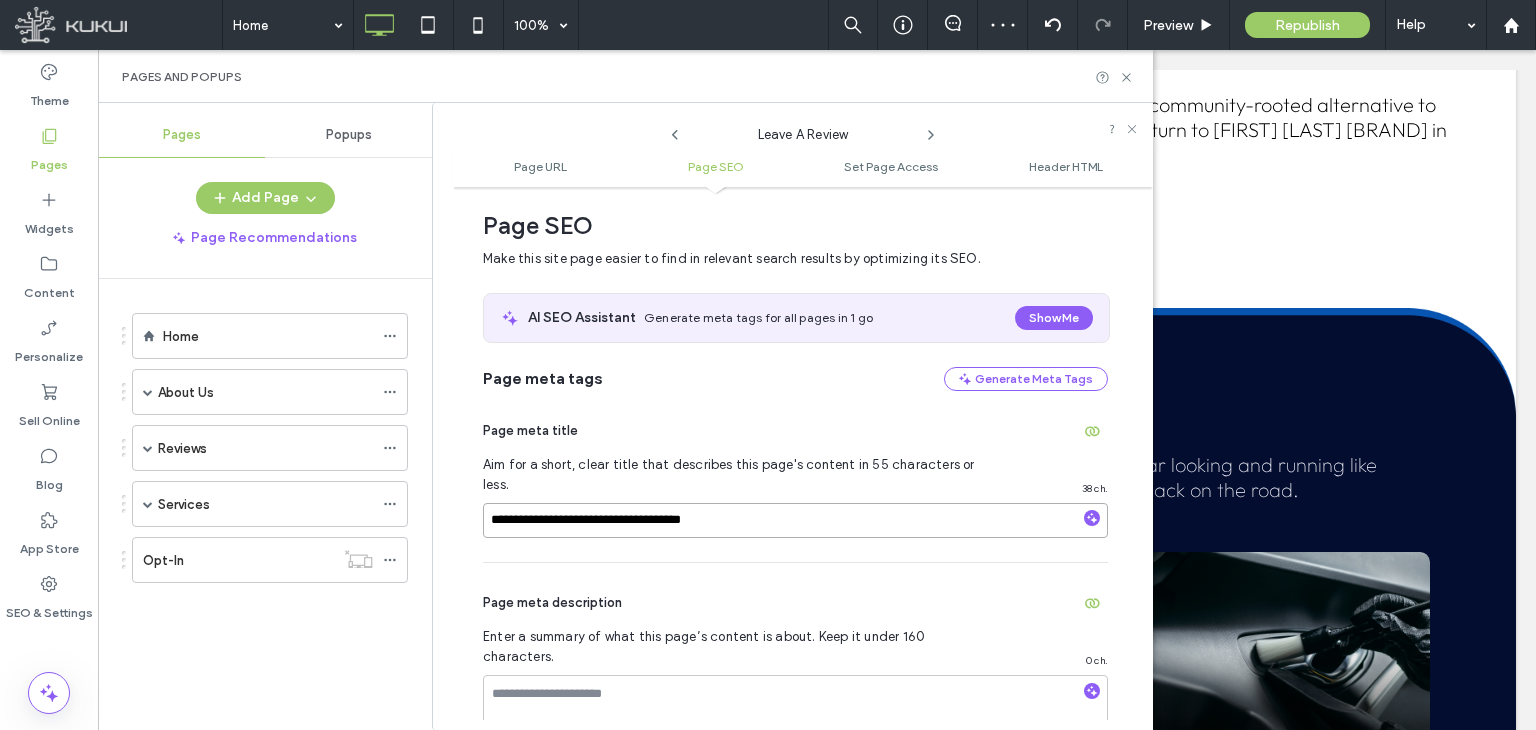 click on "**********" at bounding box center [795, 583] 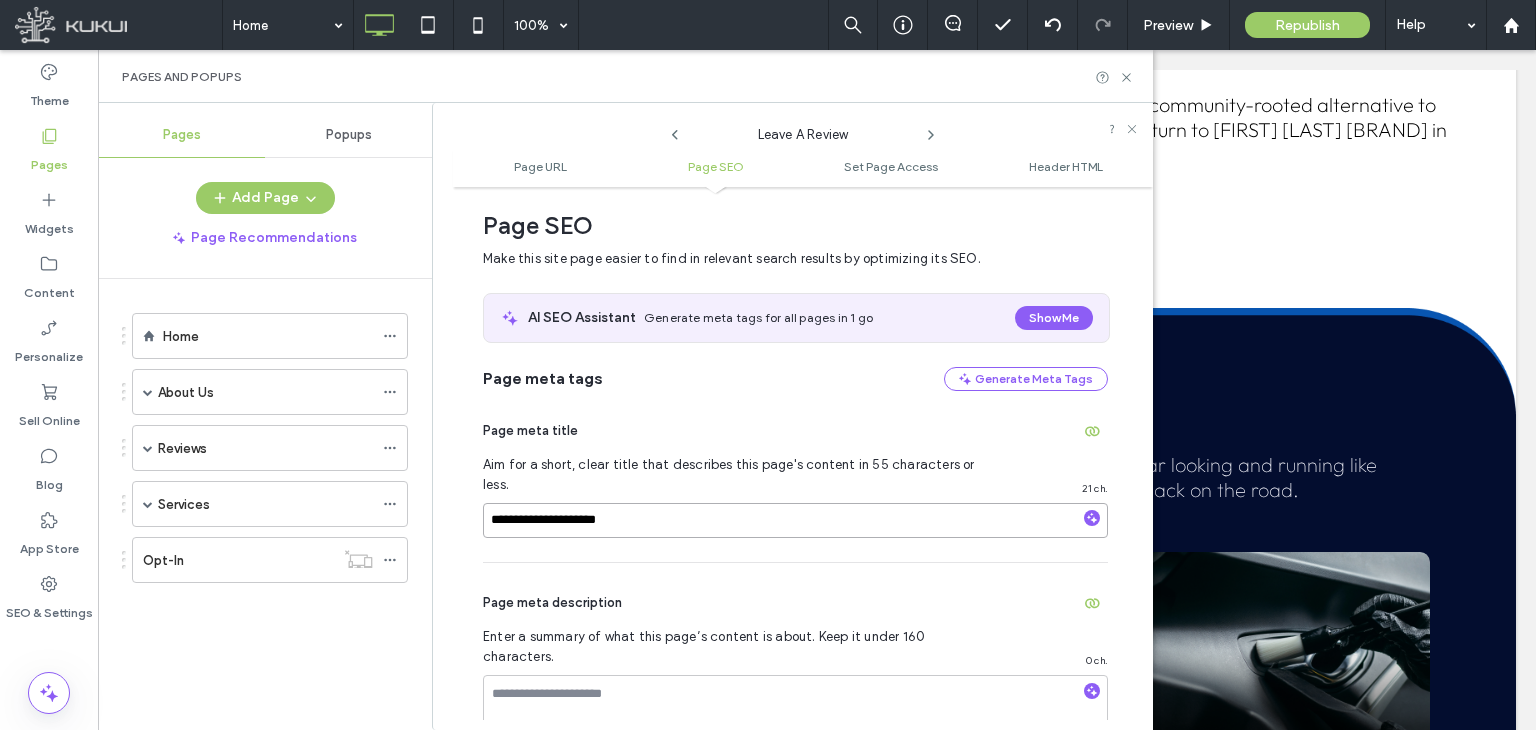 click on "**********" at bounding box center [795, 520] 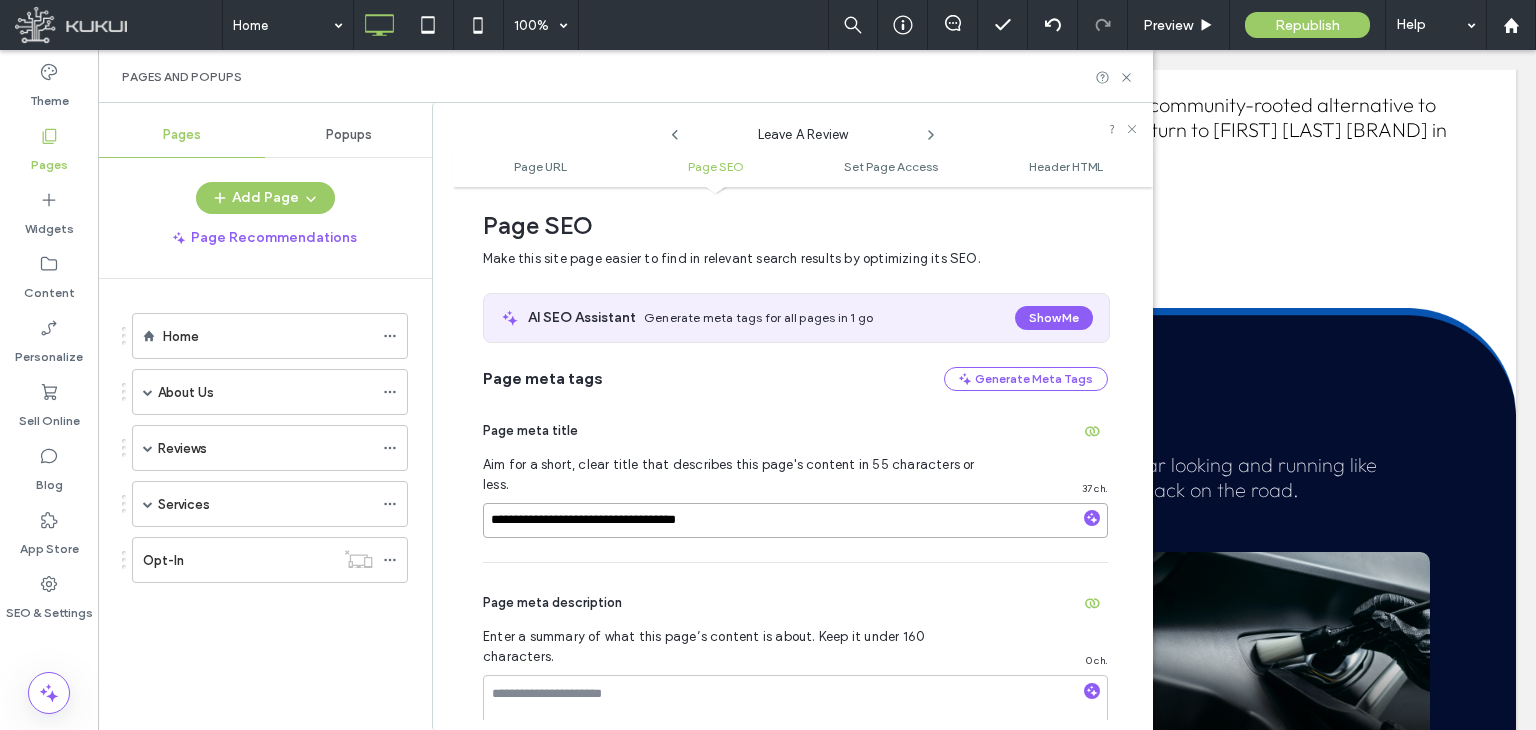 type on "**********" 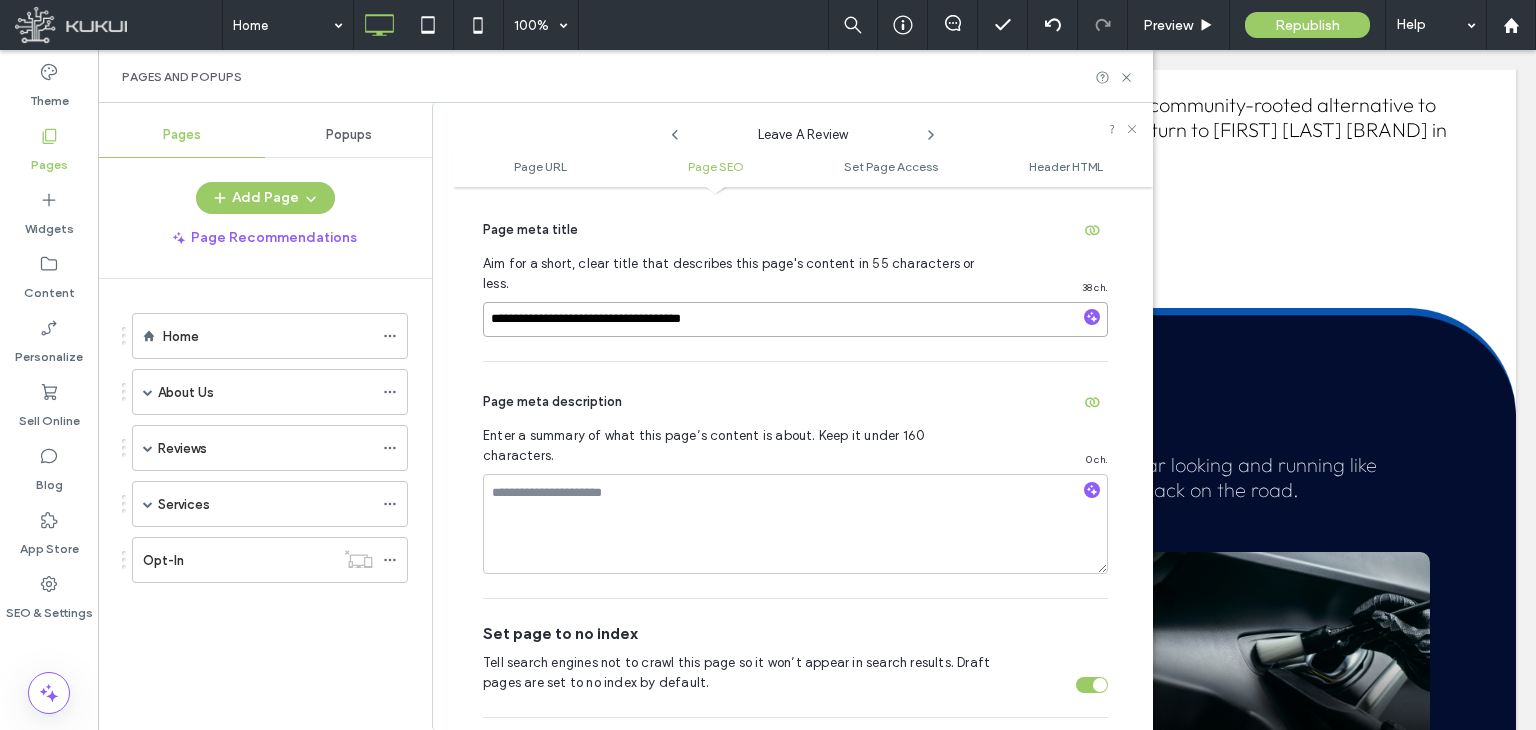 scroll, scrollTop: 474, scrollLeft: 0, axis: vertical 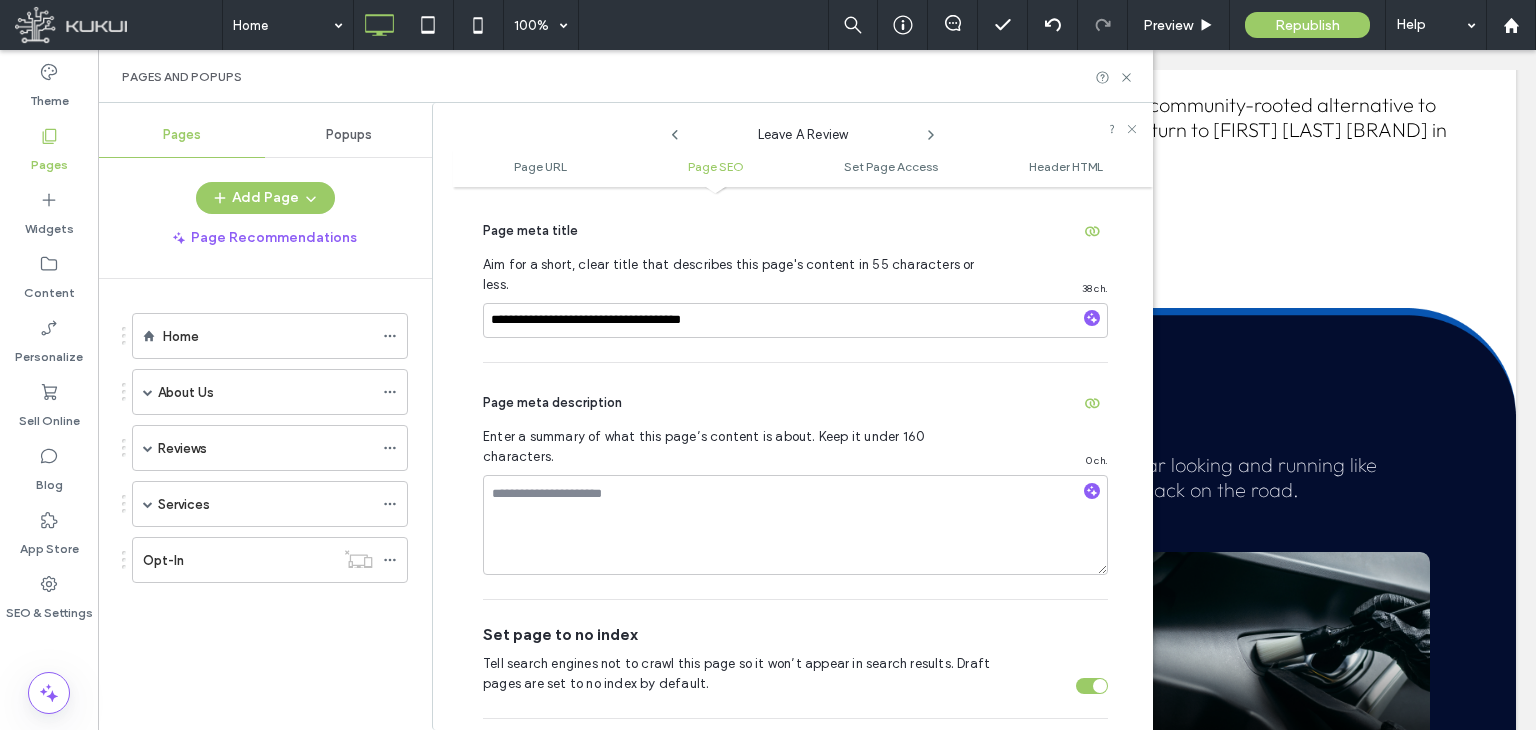click at bounding box center [1092, 686] 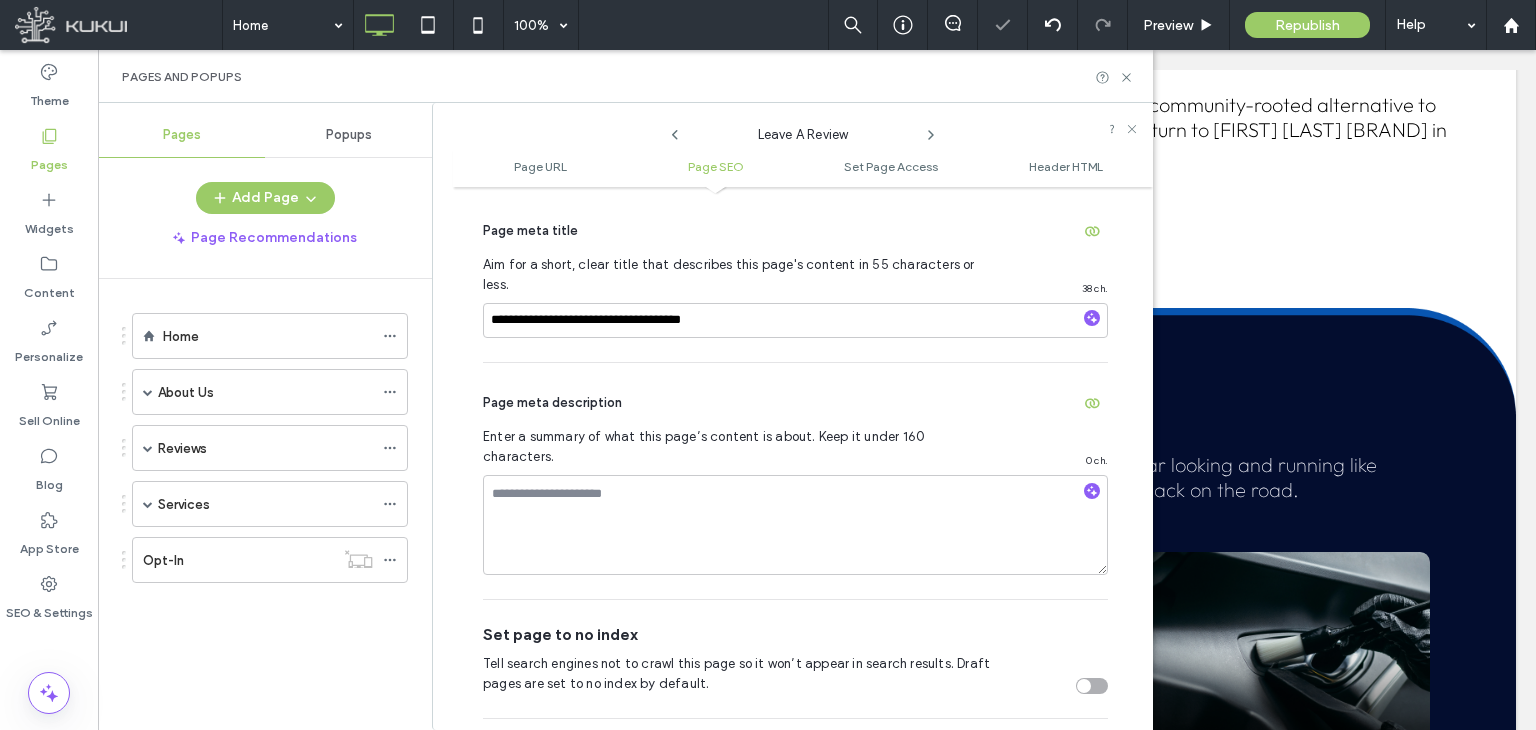 click 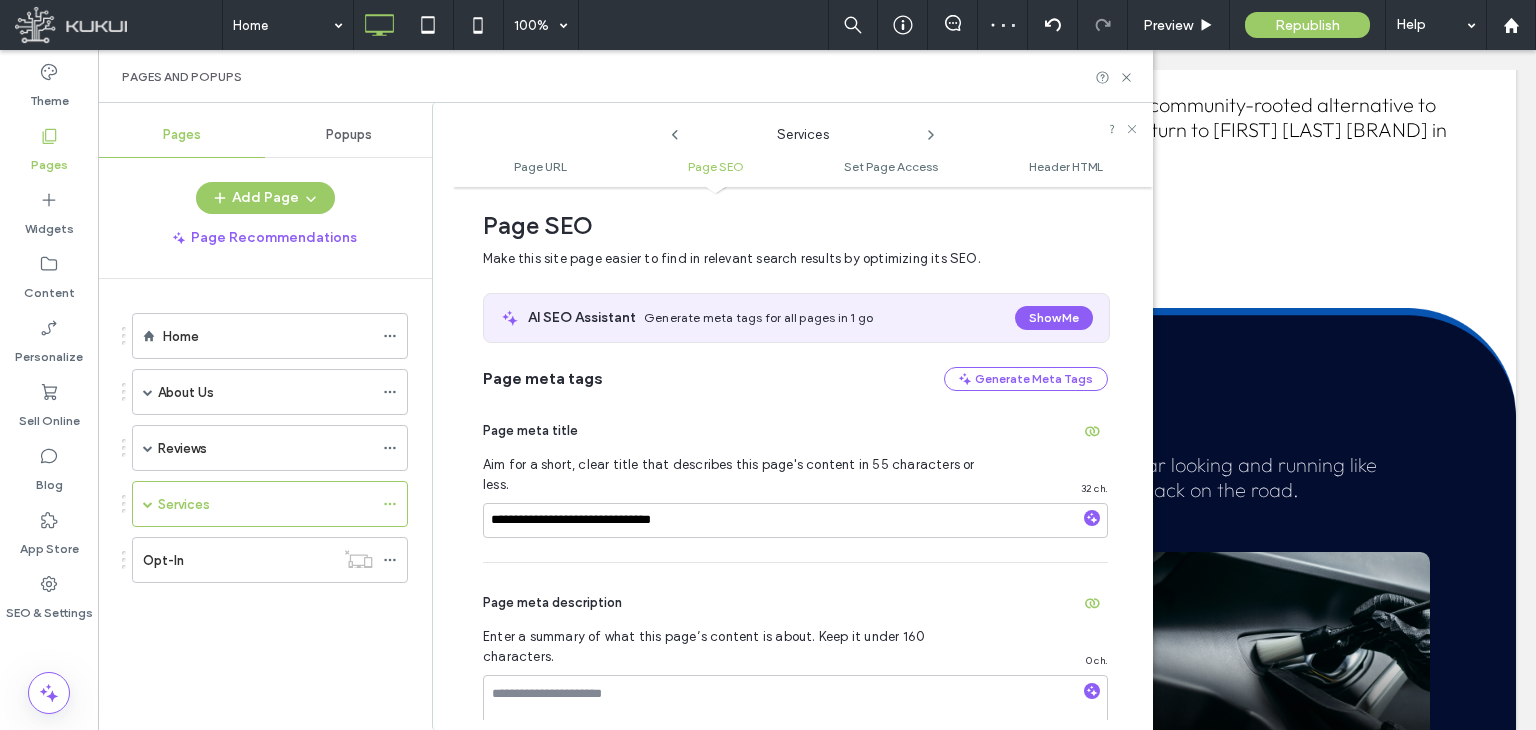 scroll, scrollTop: 336, scrollLeft: 0, axis: vertical 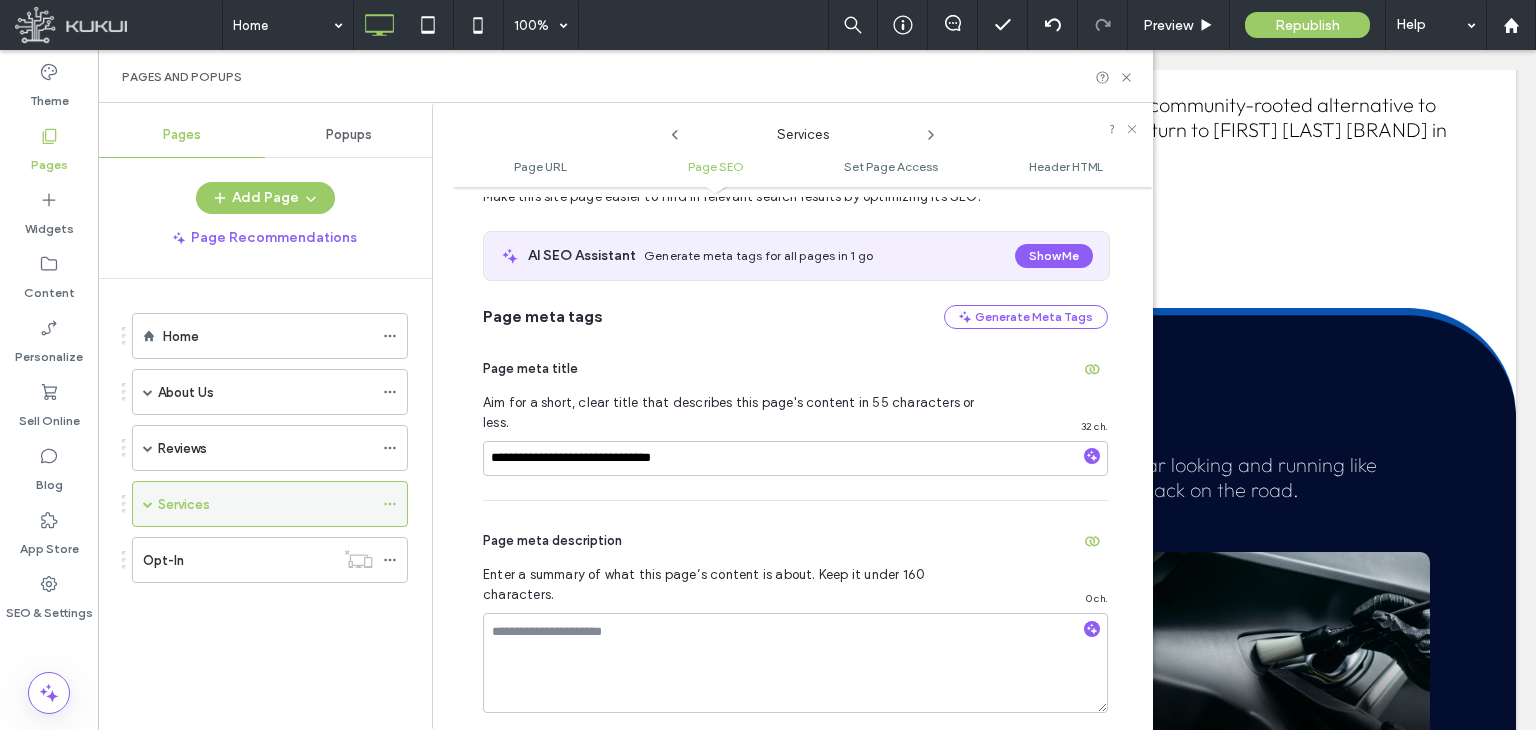 click at bounding box center [148, 504] 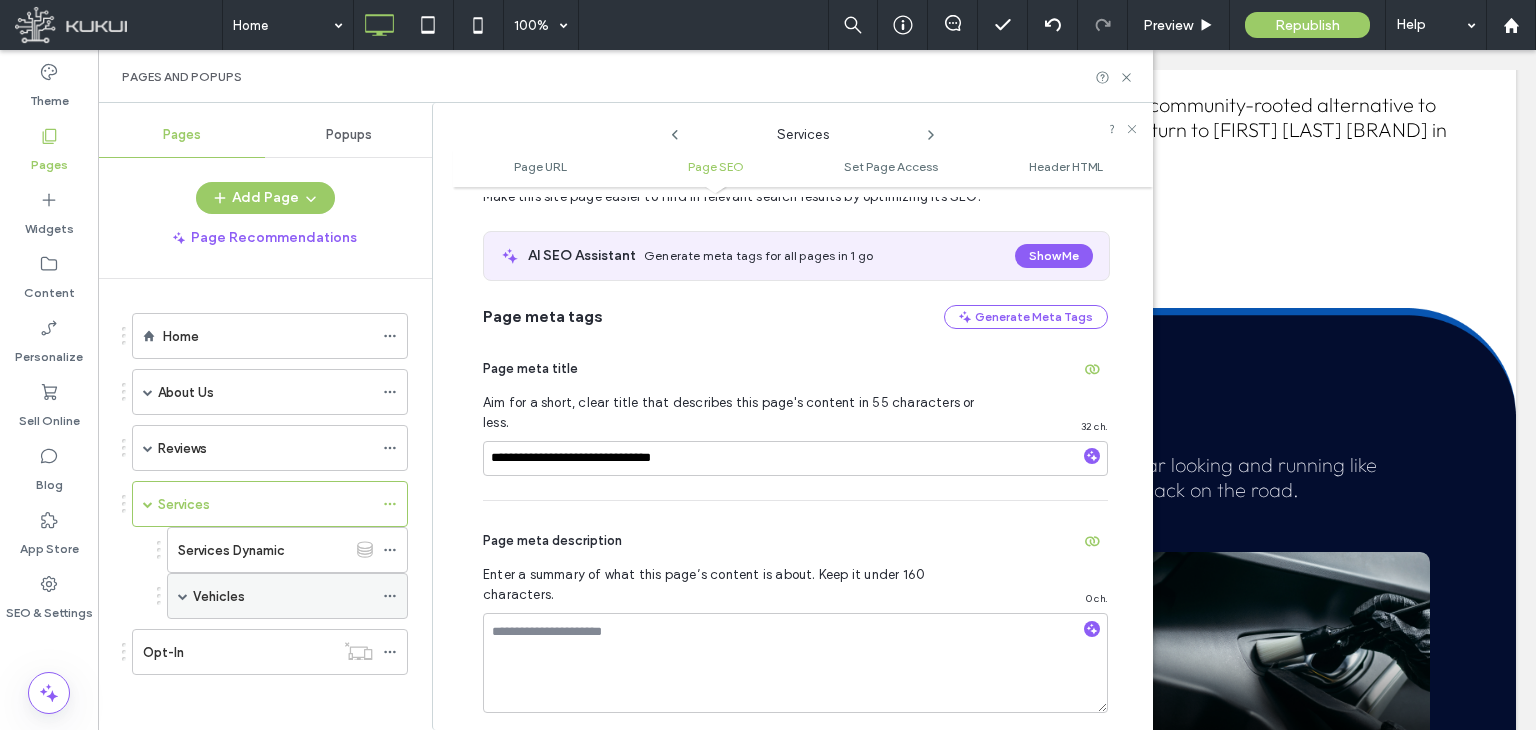 click at bounding box center (183, 596) 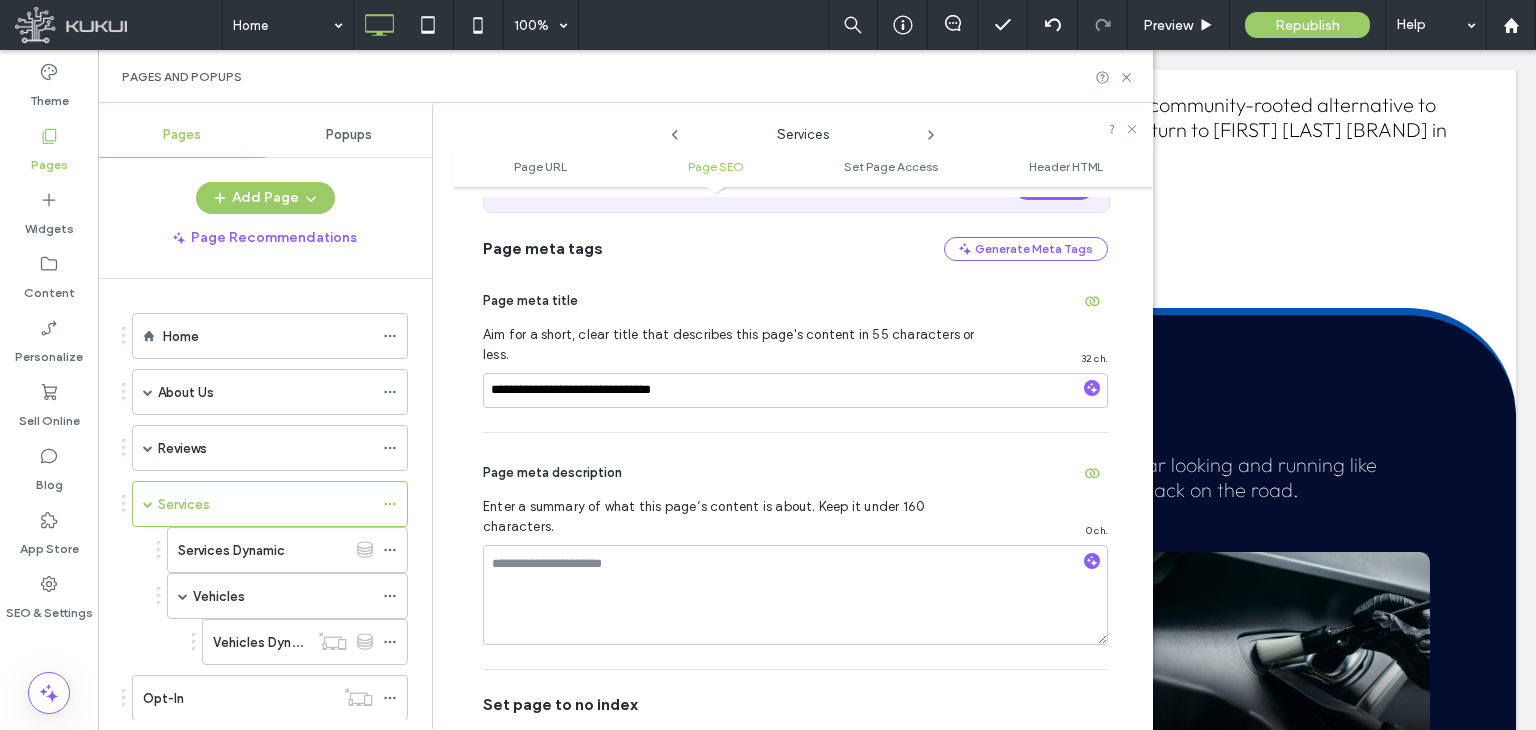 scroll, scrollTop: 436, scrollLeft: 0, axis: vertical 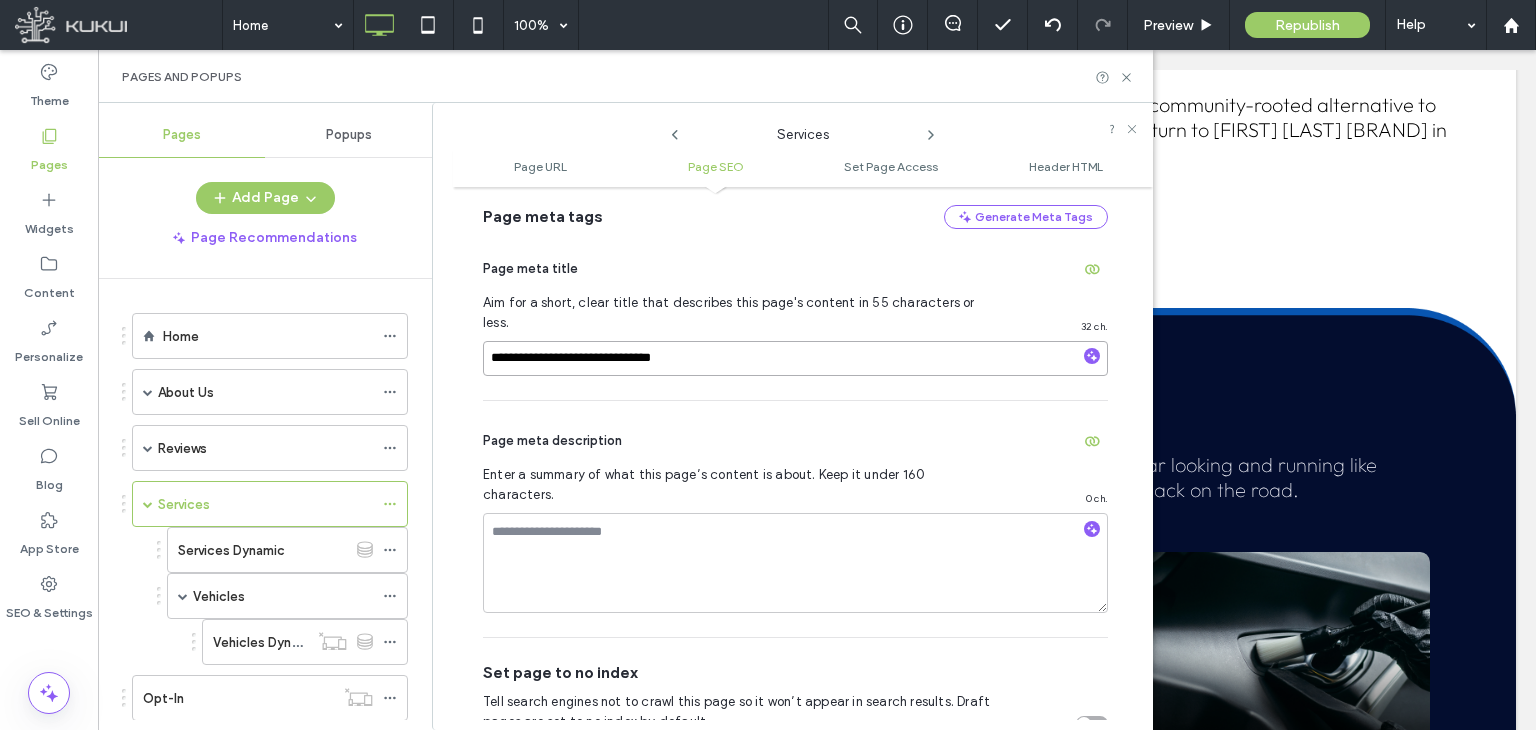 click on "**********" at bounding box center [795, 358] 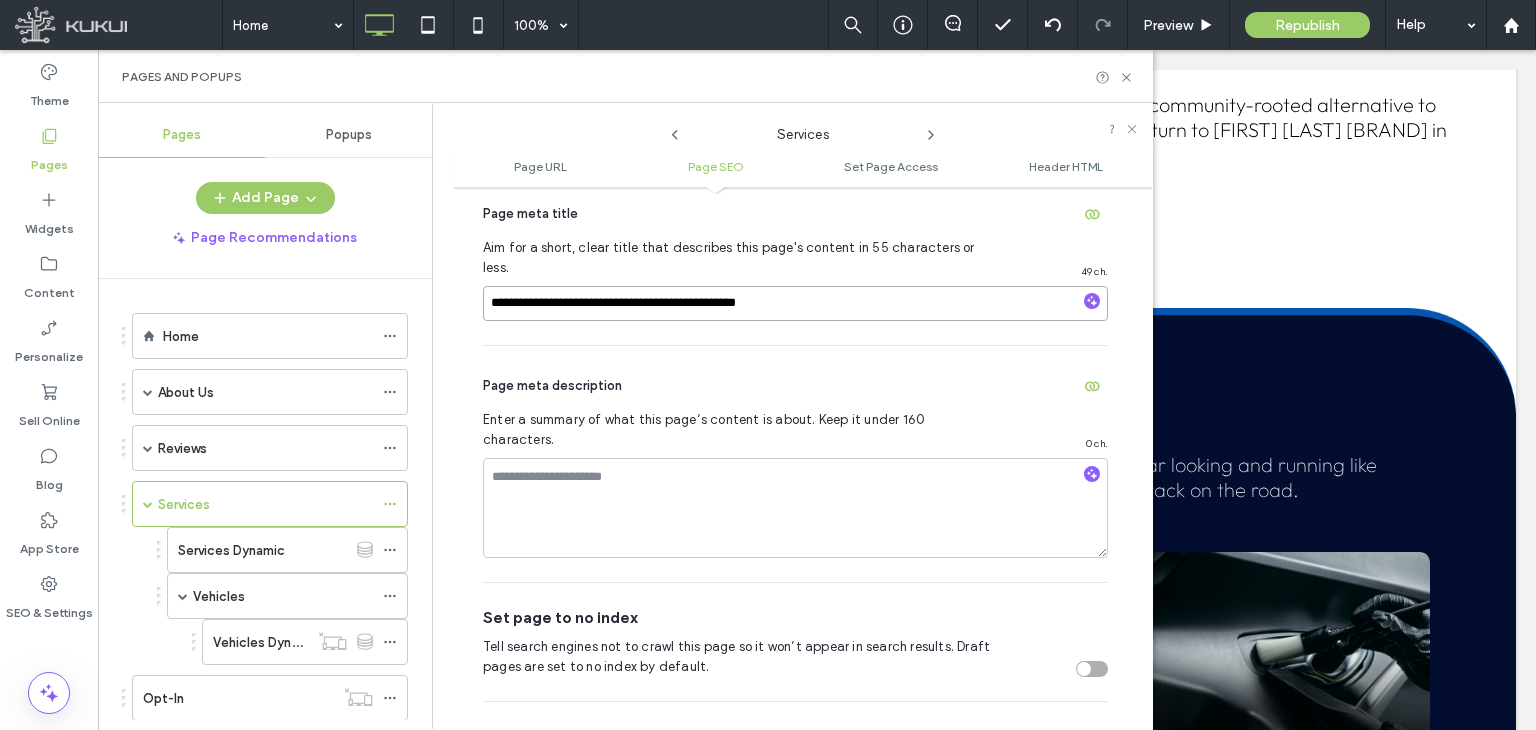 scroll, scrollTop: 536, scrollLeft: 0, axis: vertical 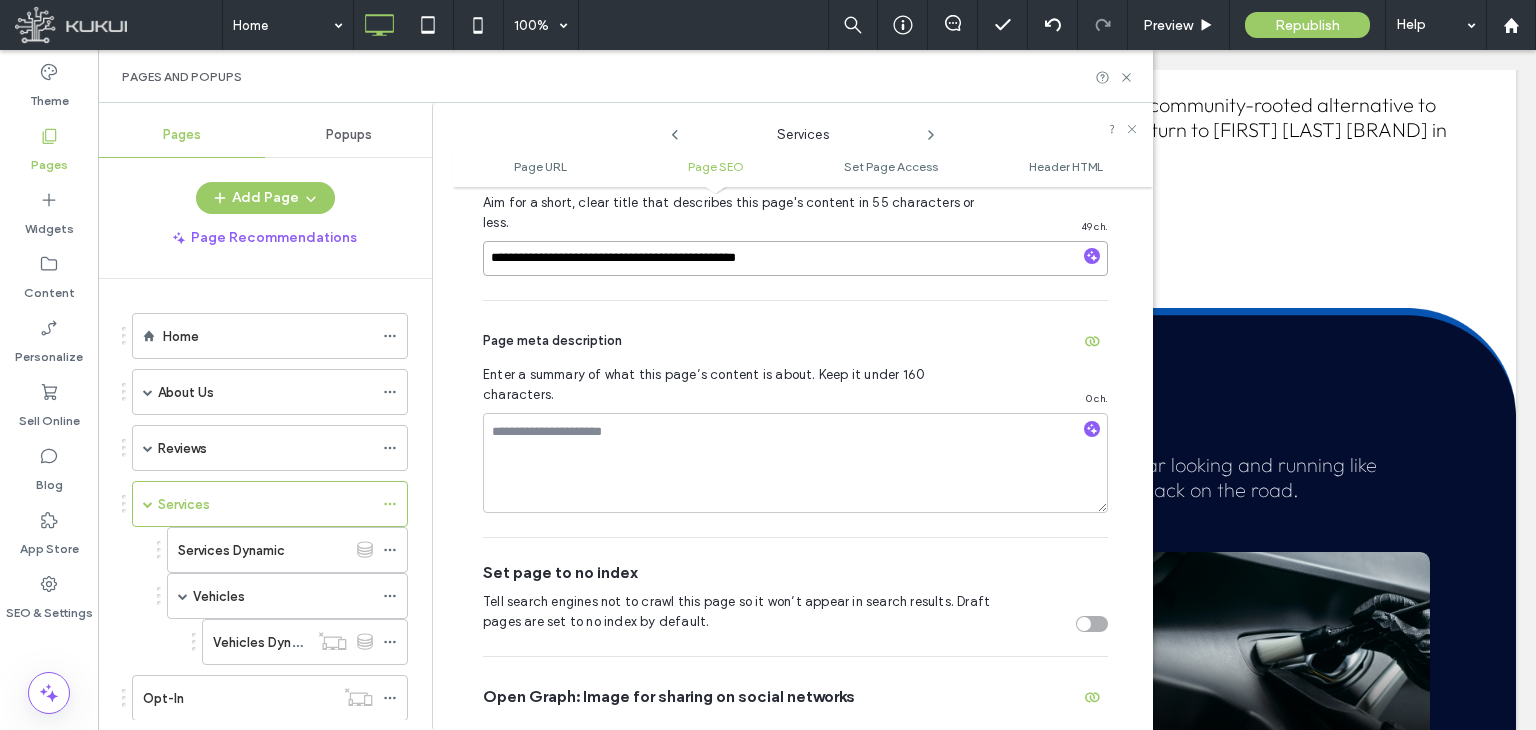 drag, startPoint x: 849, startPoint y: 344, endPoint x: 623, endPoint y: 387, distance: 230.05434 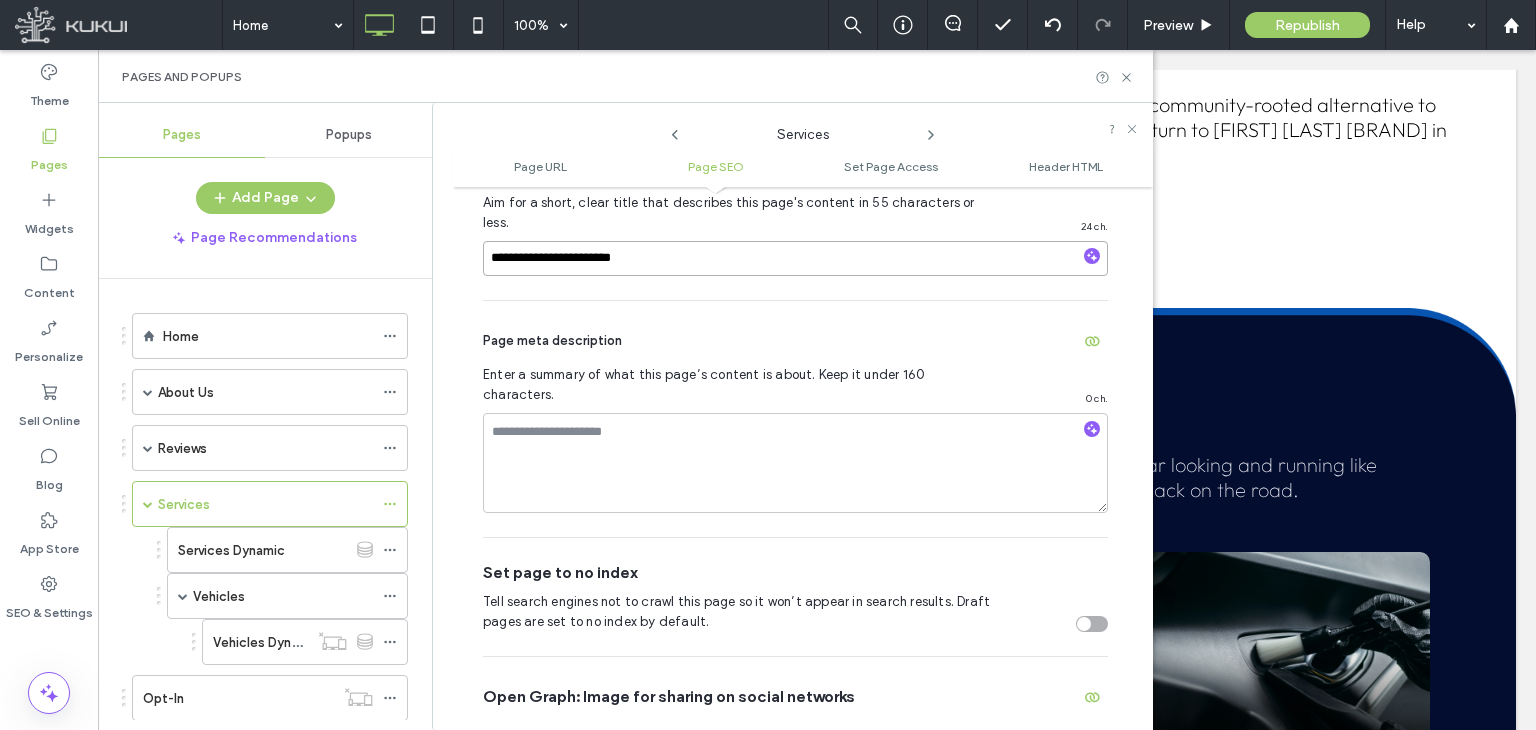 click on "**********" at bounding box center [795, 258] 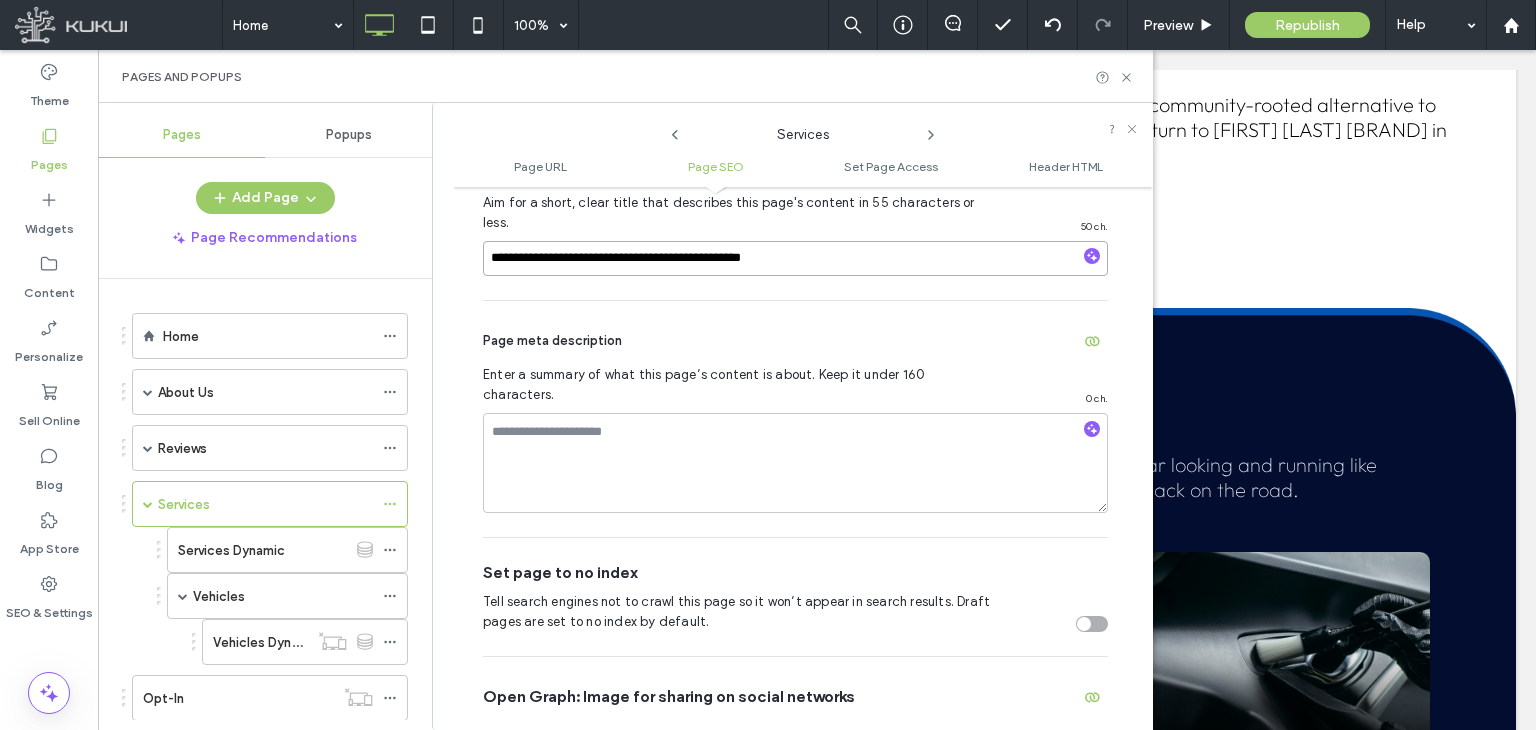 click on "**********" at bounding box center [795, 258] 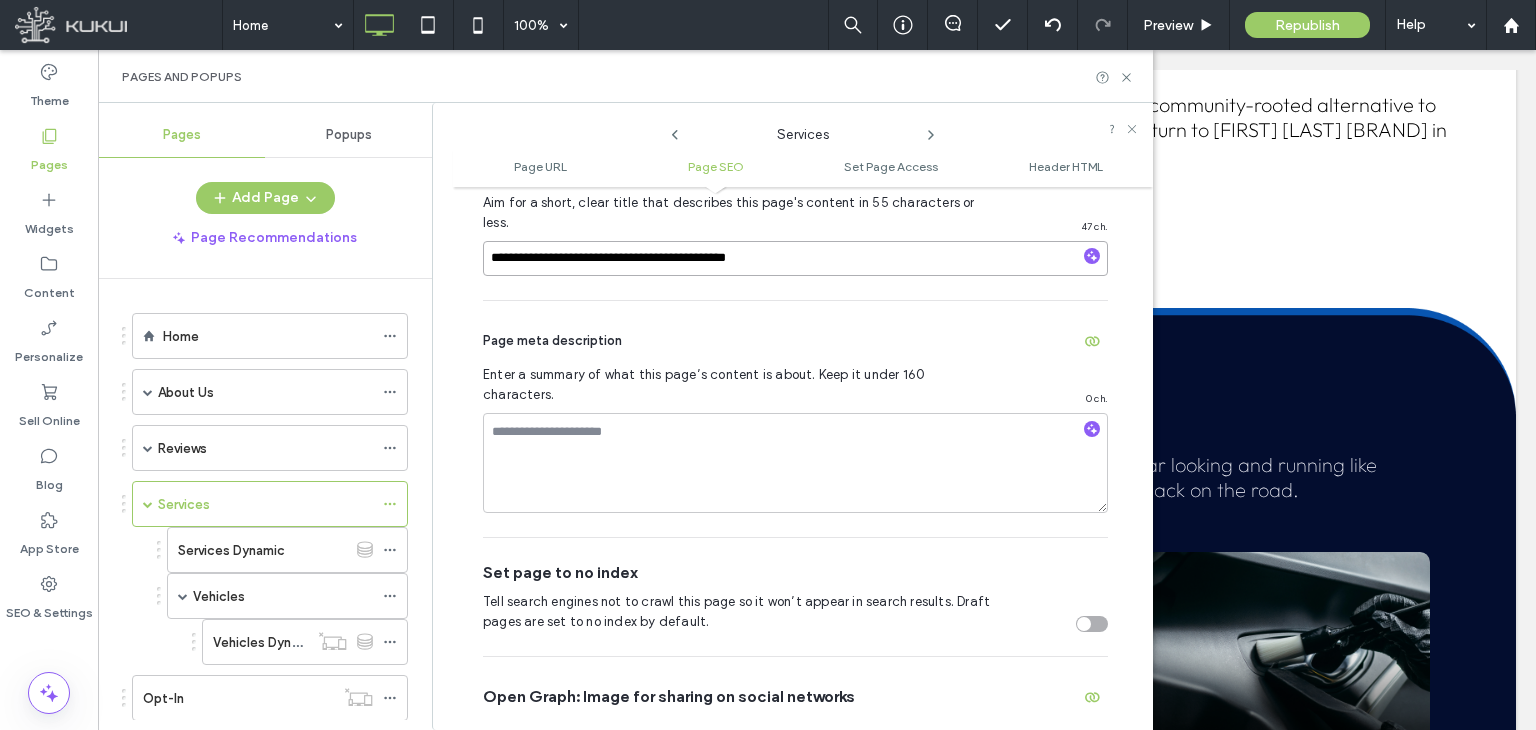 click on "**********" at bounding box center [795, 258] 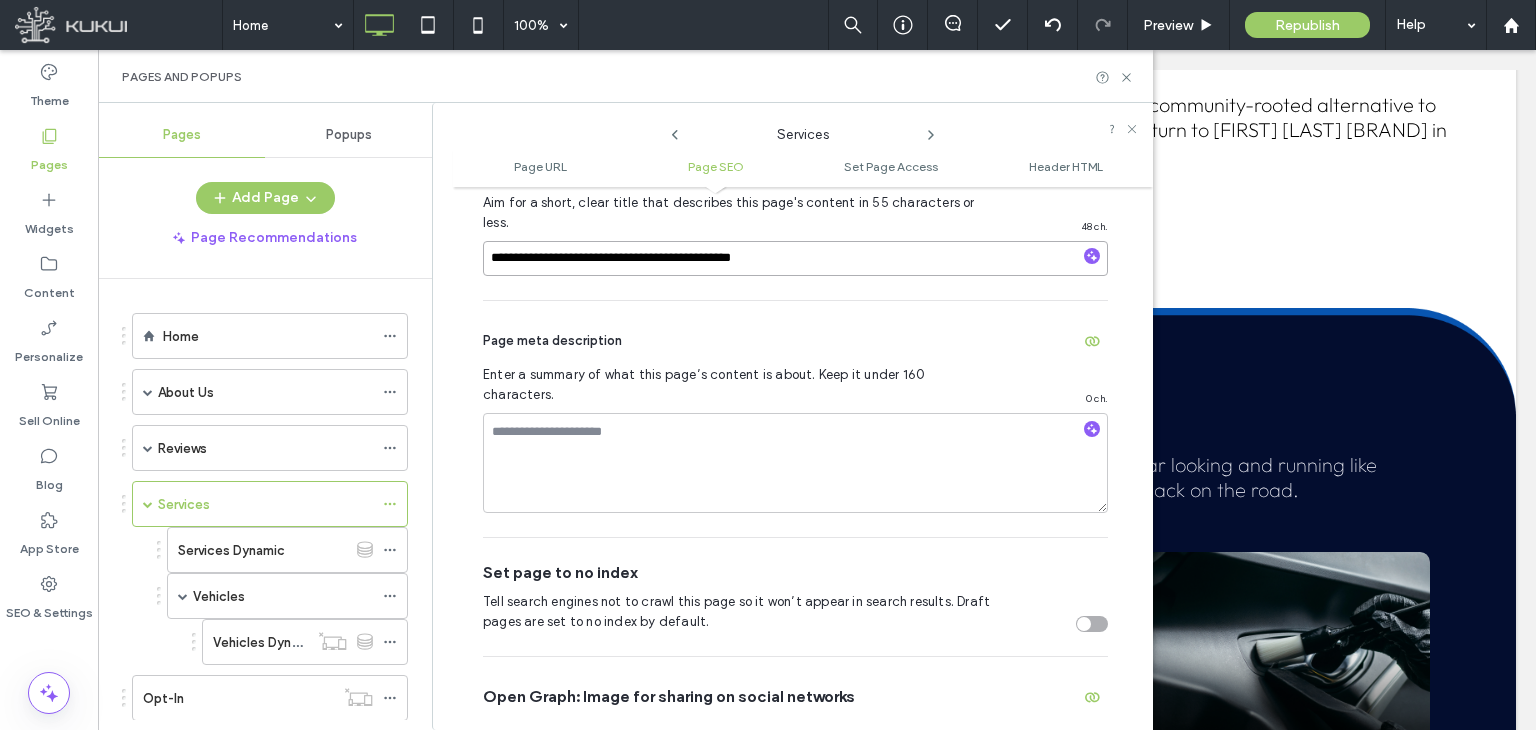 type on "**********" 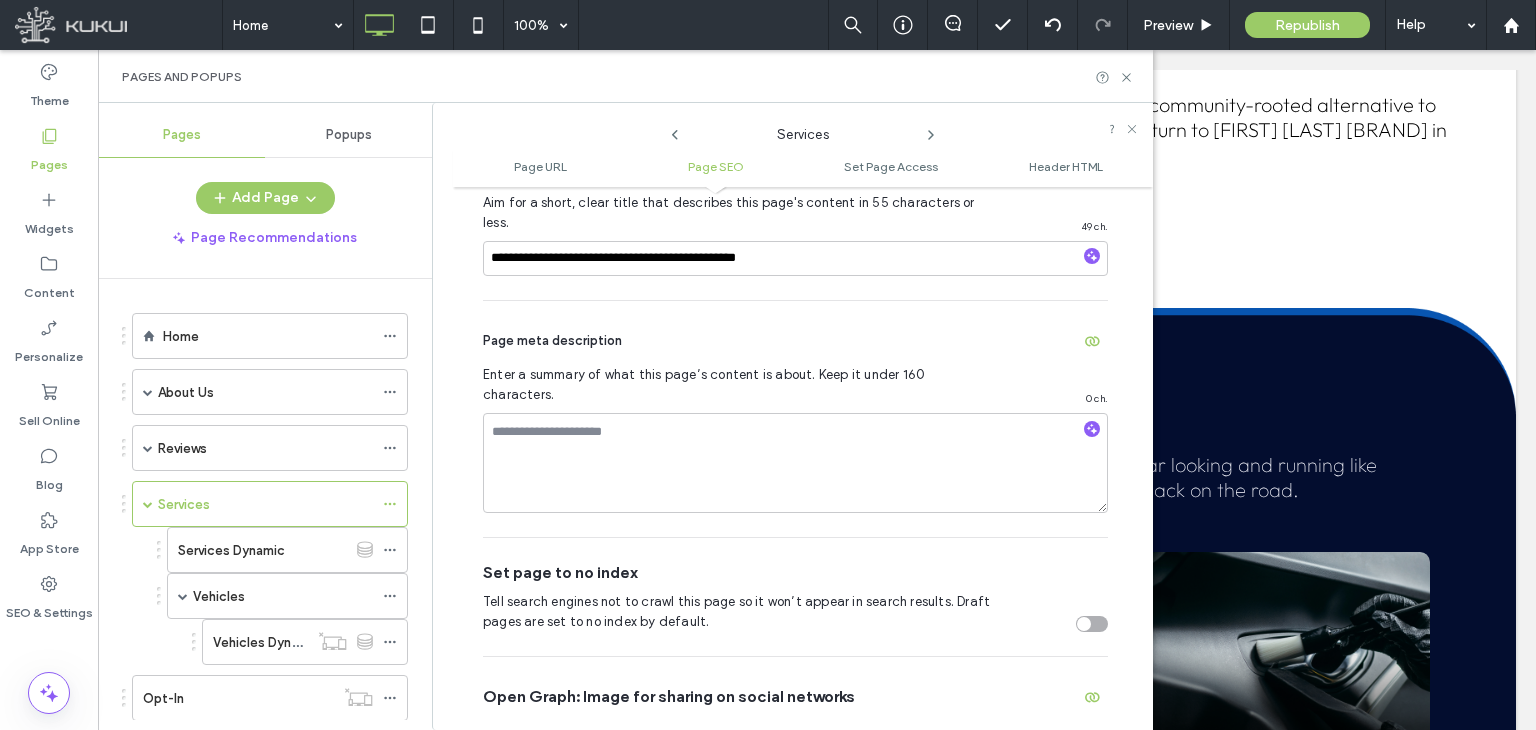 click on "**********" at bounding box center (803, 458) 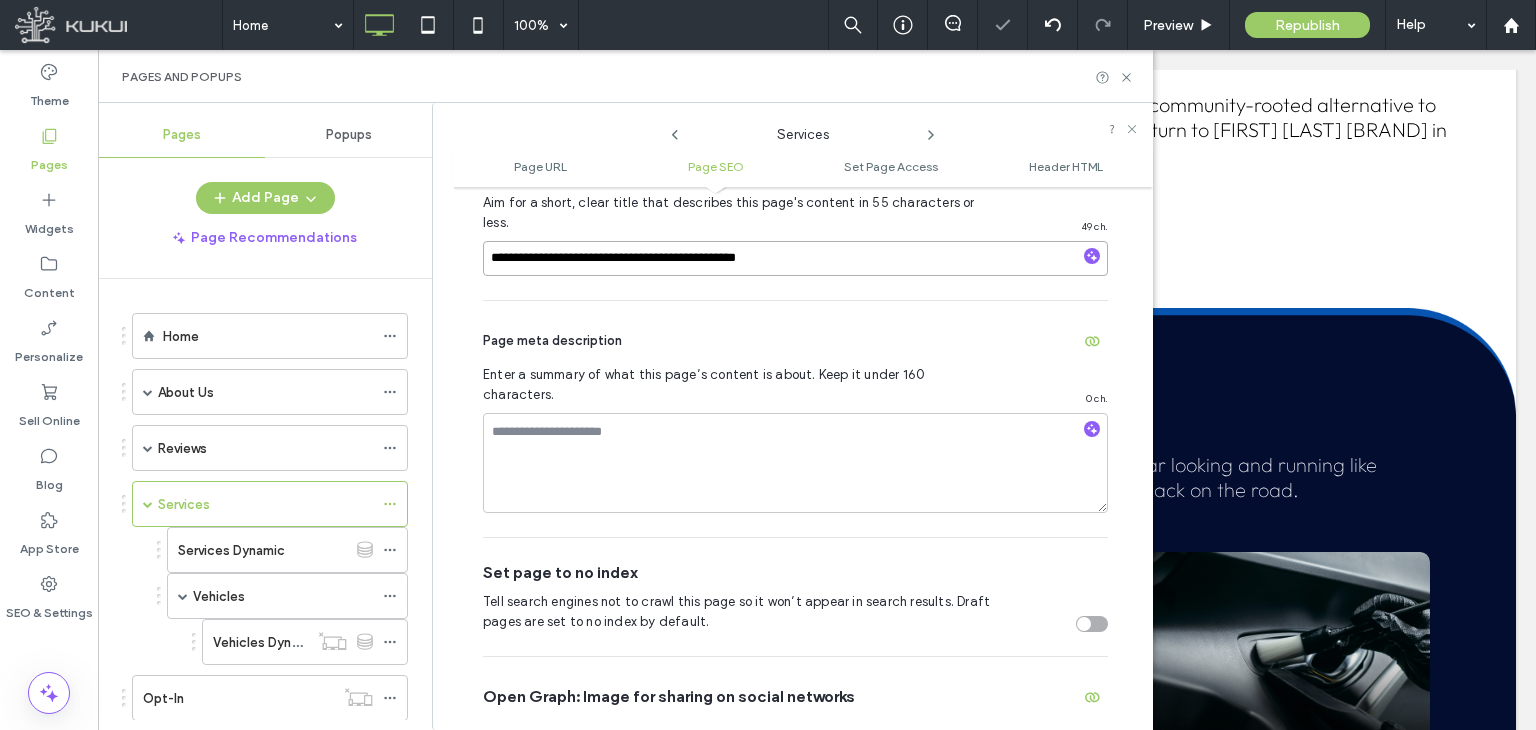 click on "**********" at bounding box center [795, 258] 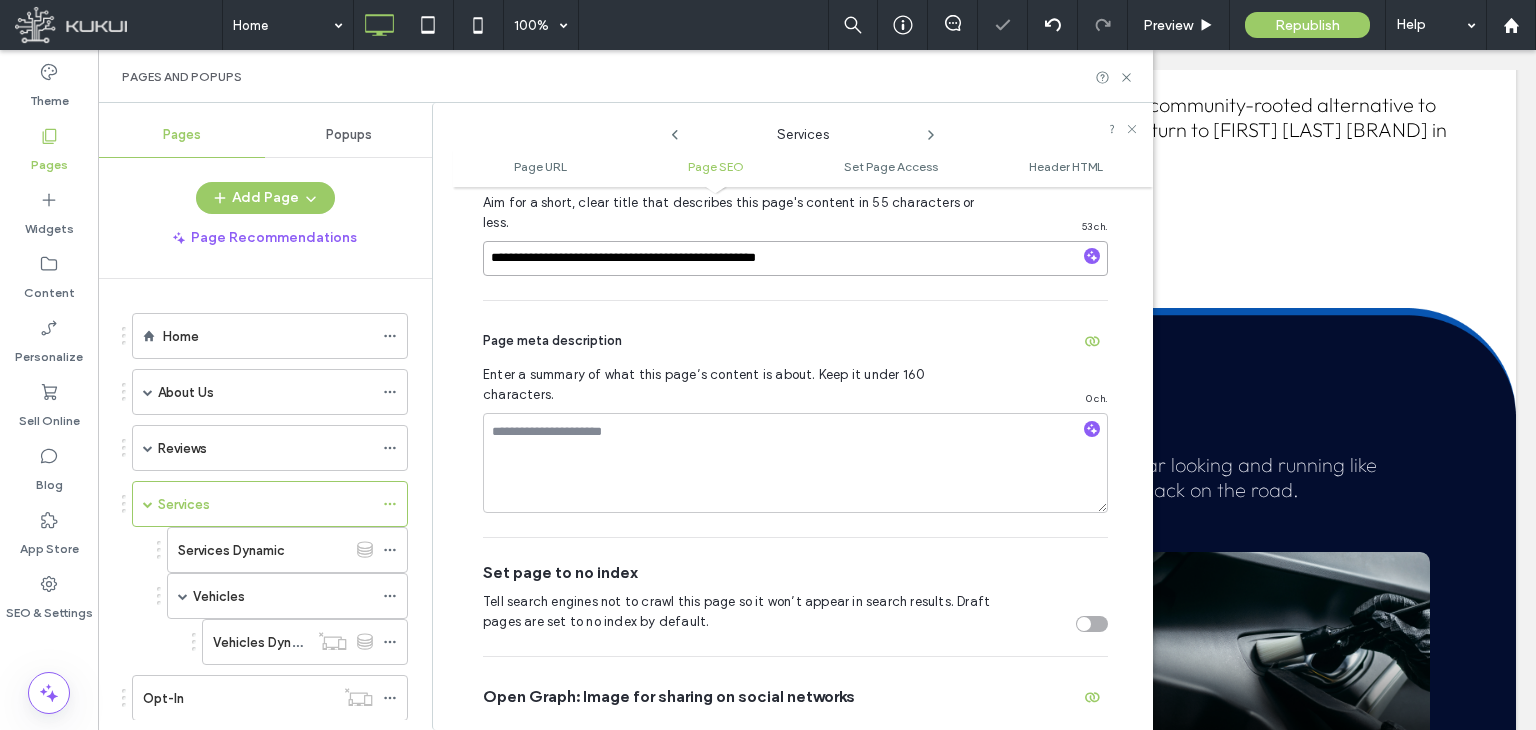 type on "**********" 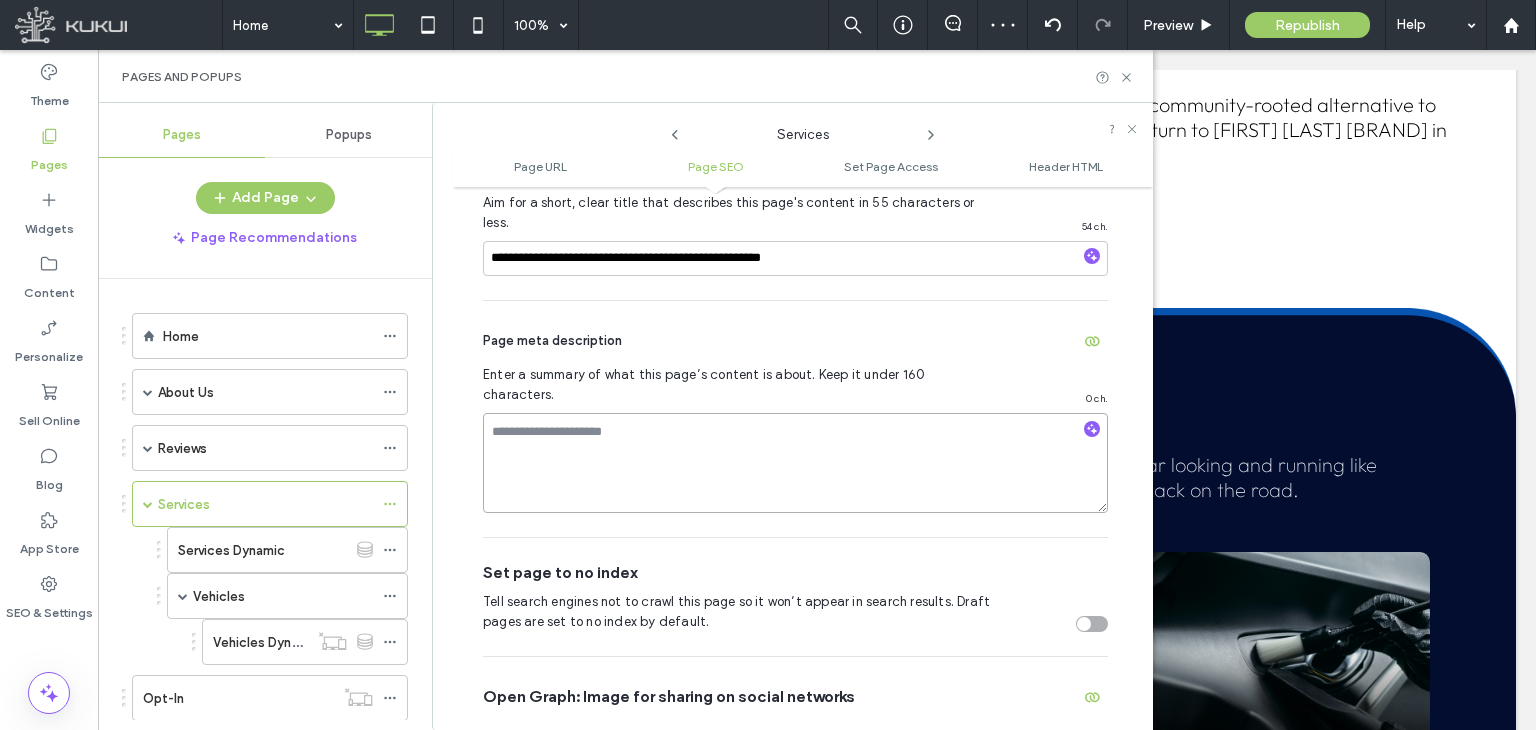 click at bounding box center (795, 463) 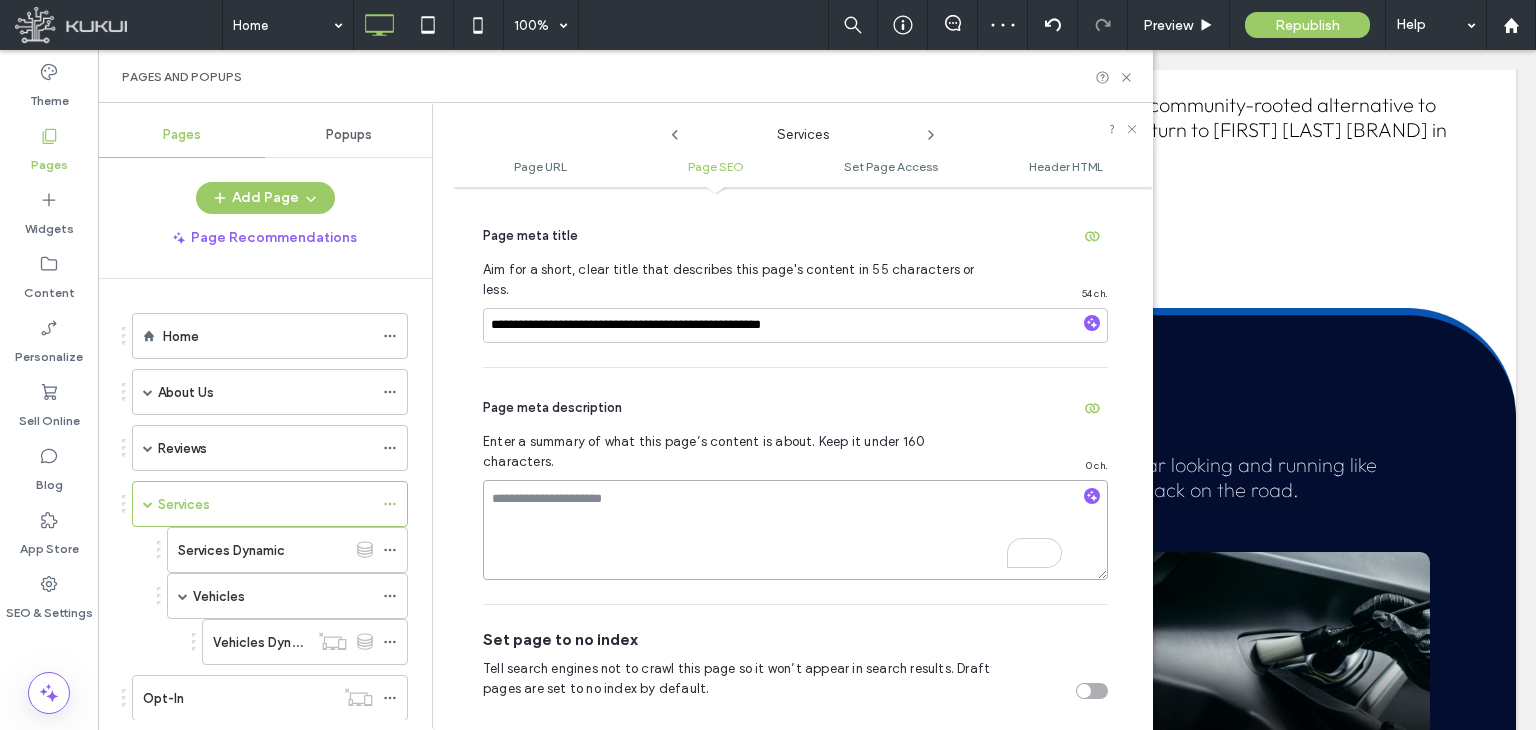 scroll, scrollTop: 436, scrollLeft: 0, axis: vertical 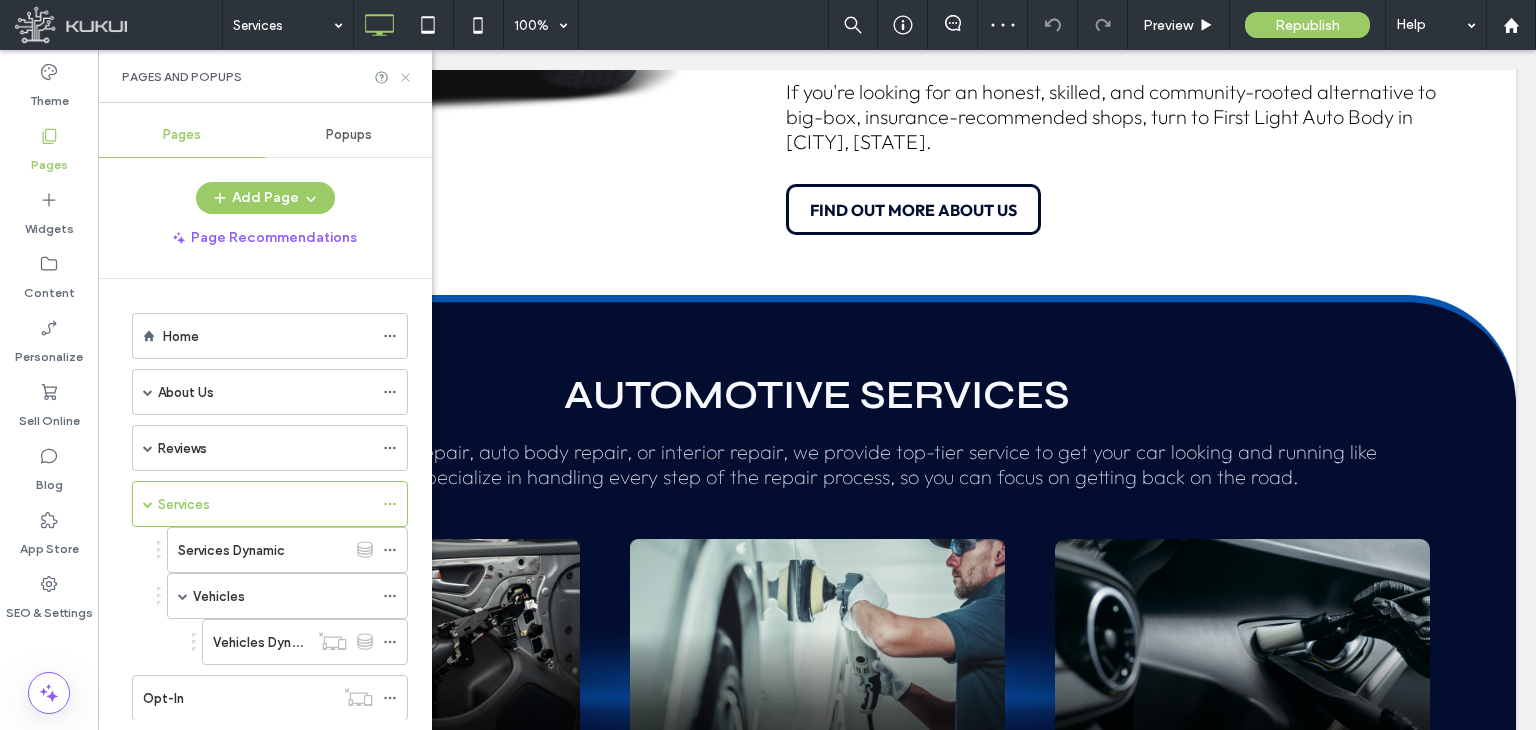 click 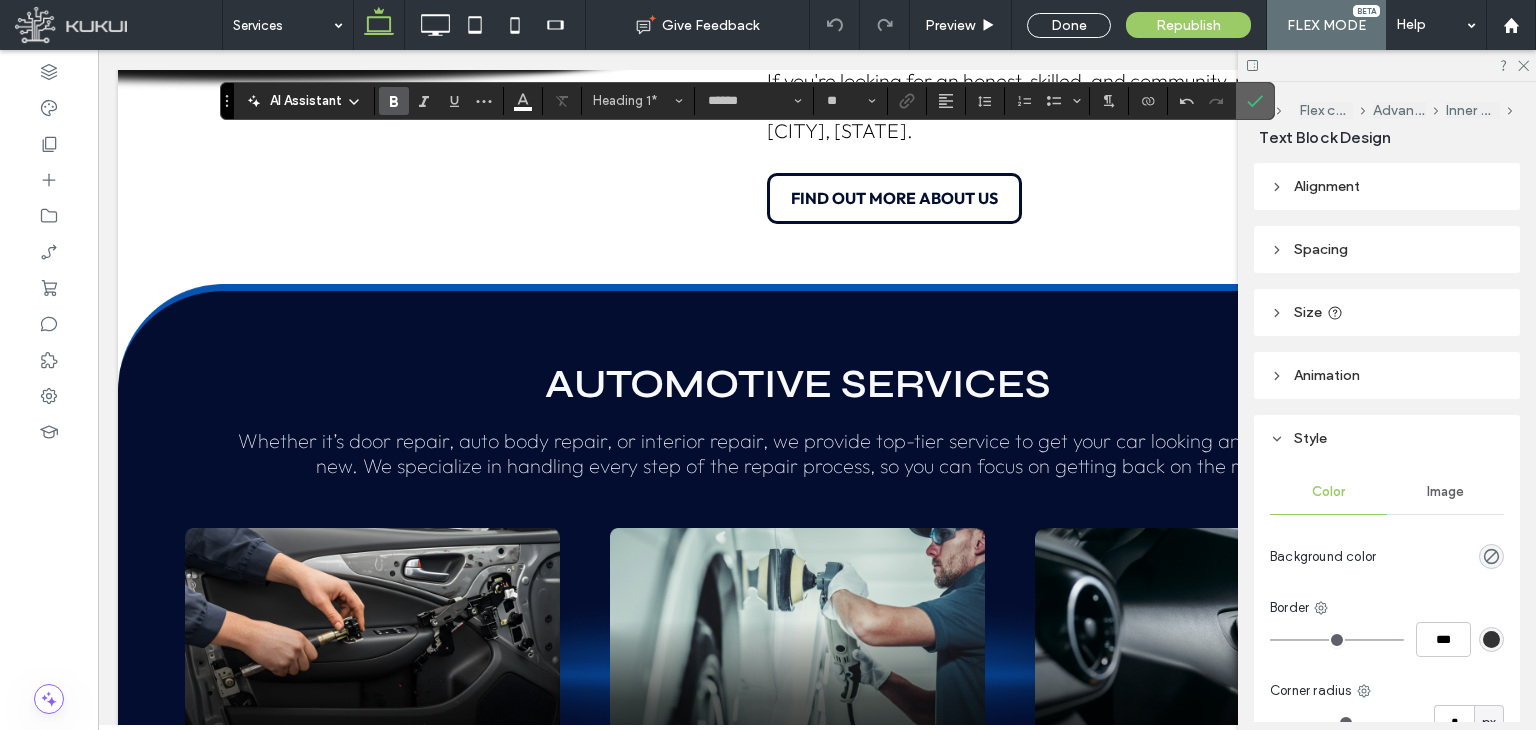 click 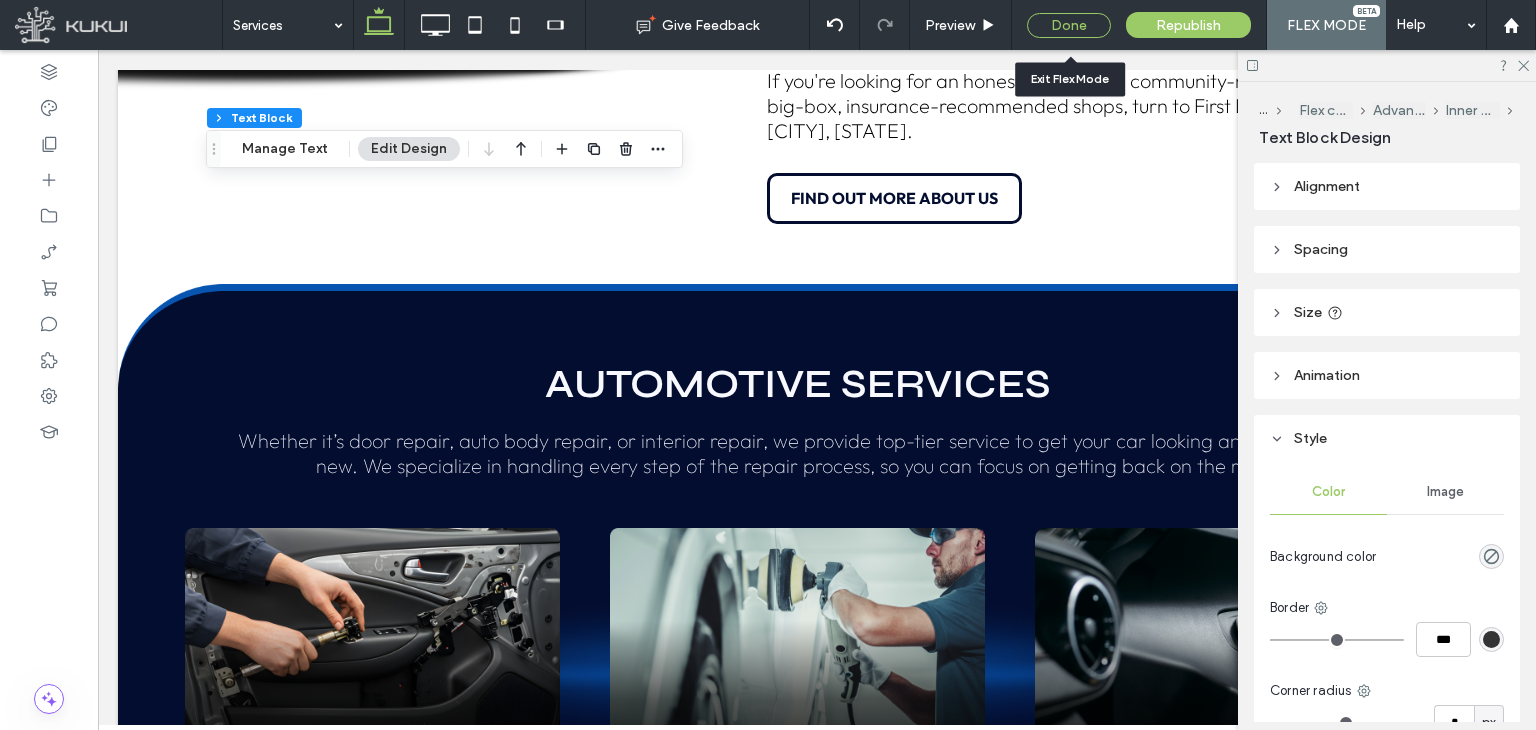 click on "Done" at bounding box center (1069, 25) 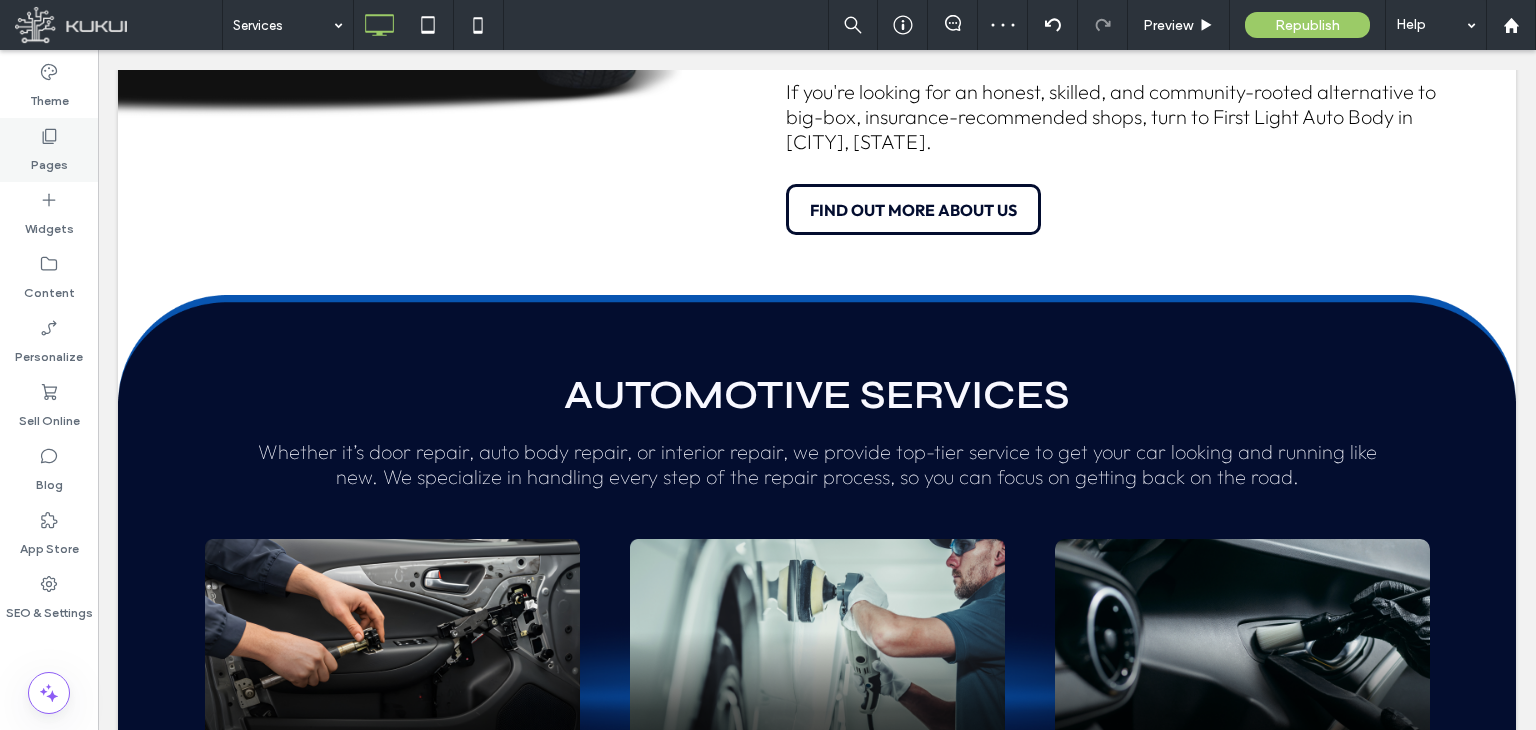 click on "Pages" at bounding box center (49, 150) 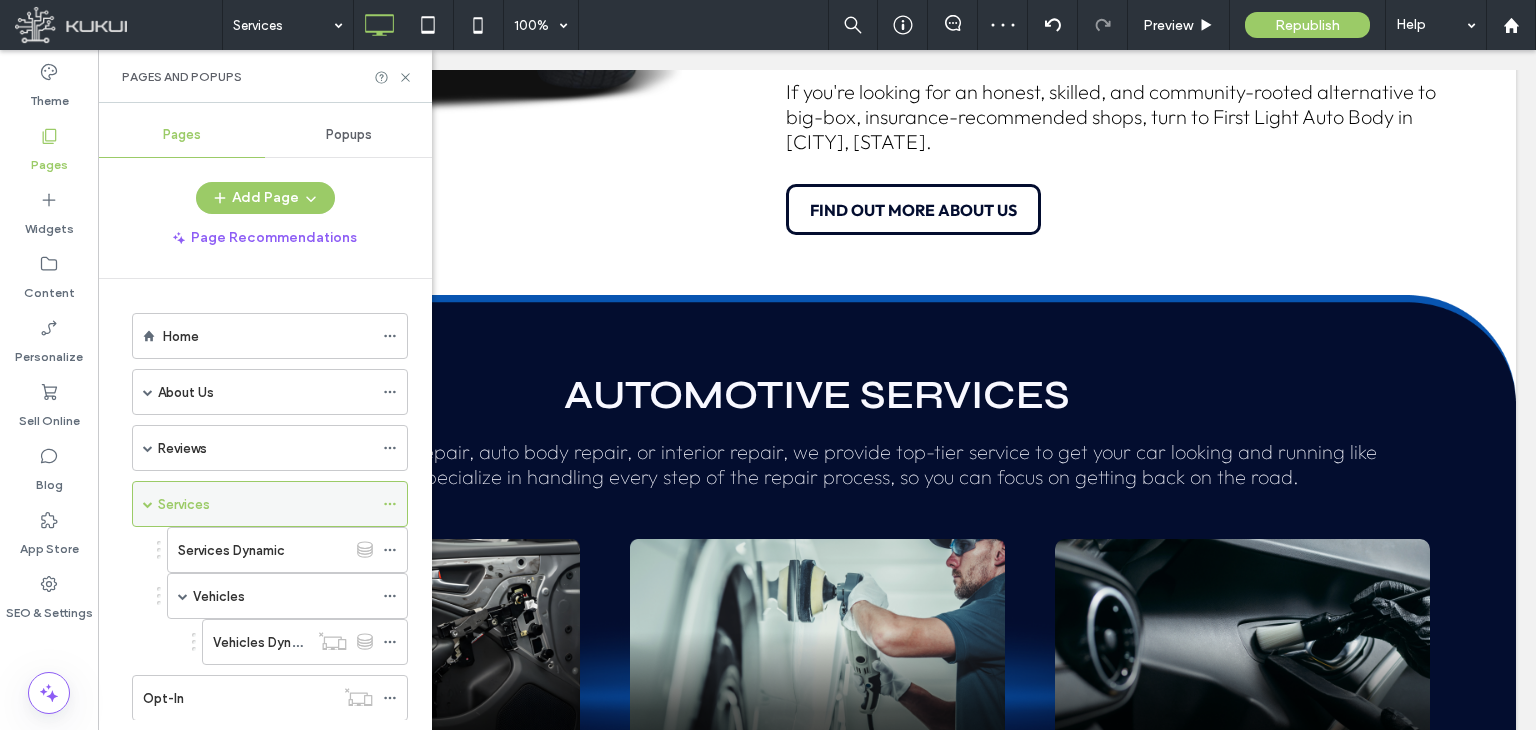 click 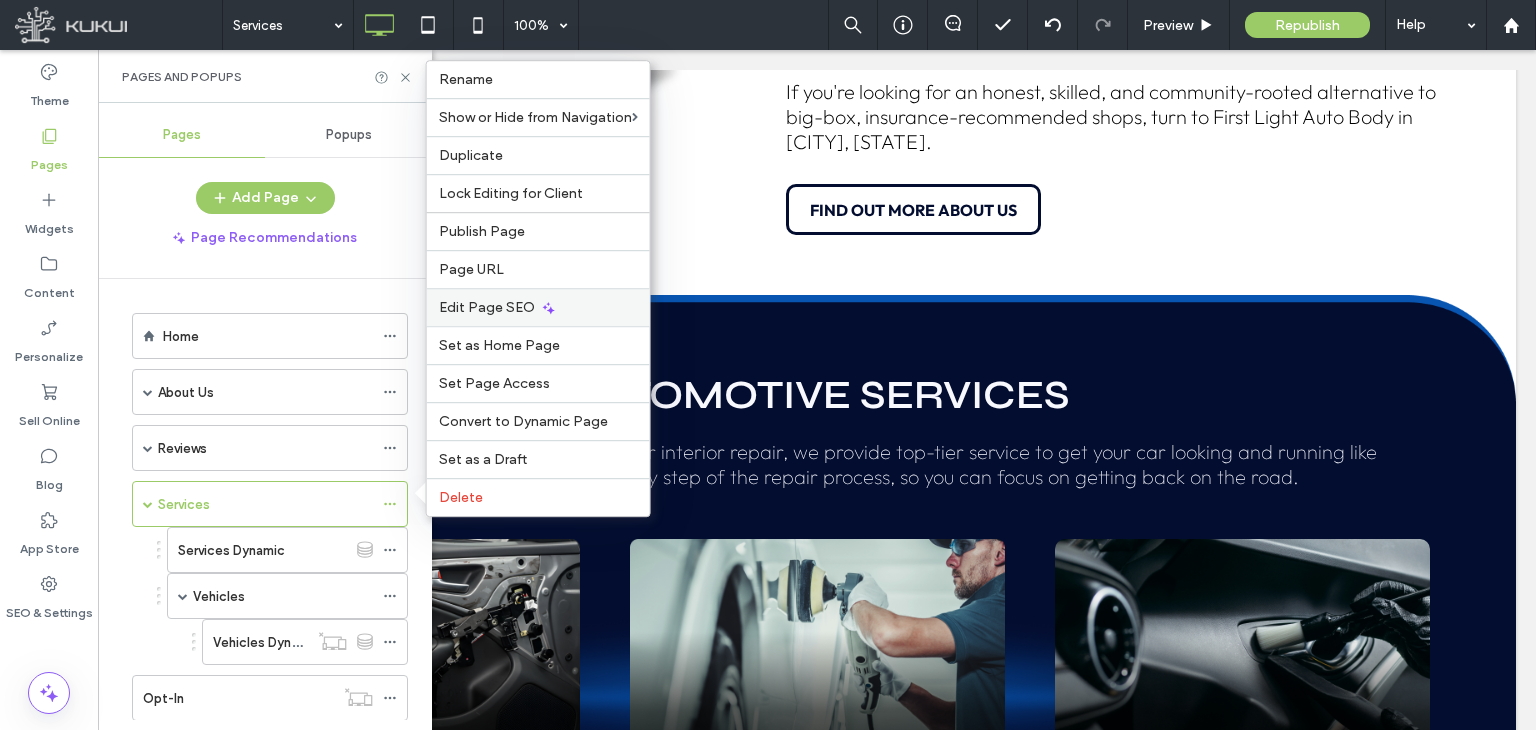 click on "Edit Page SEO" at bounding box center [487, 307] 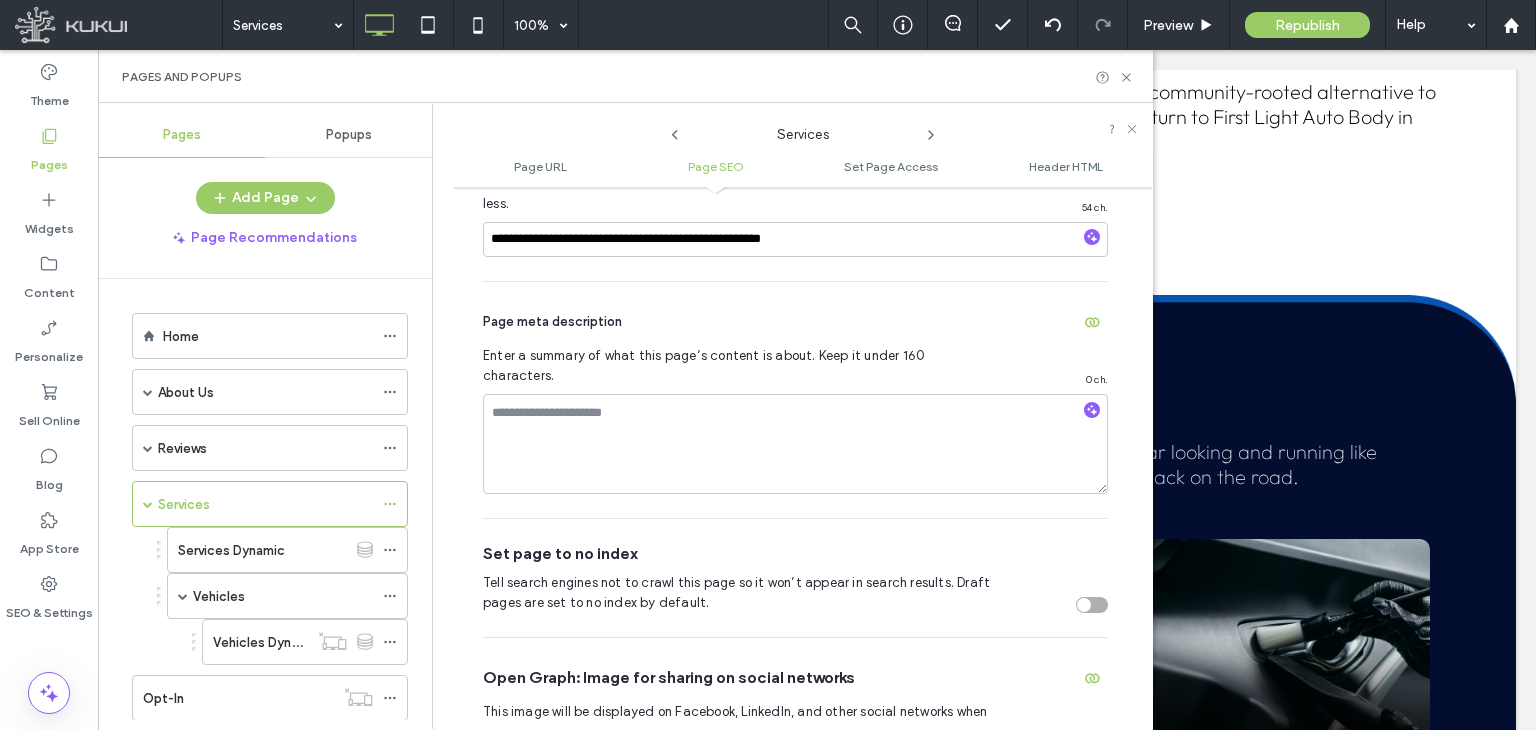 scroll, scrollTop: 574, scrollLeft: 0, axis: vertical 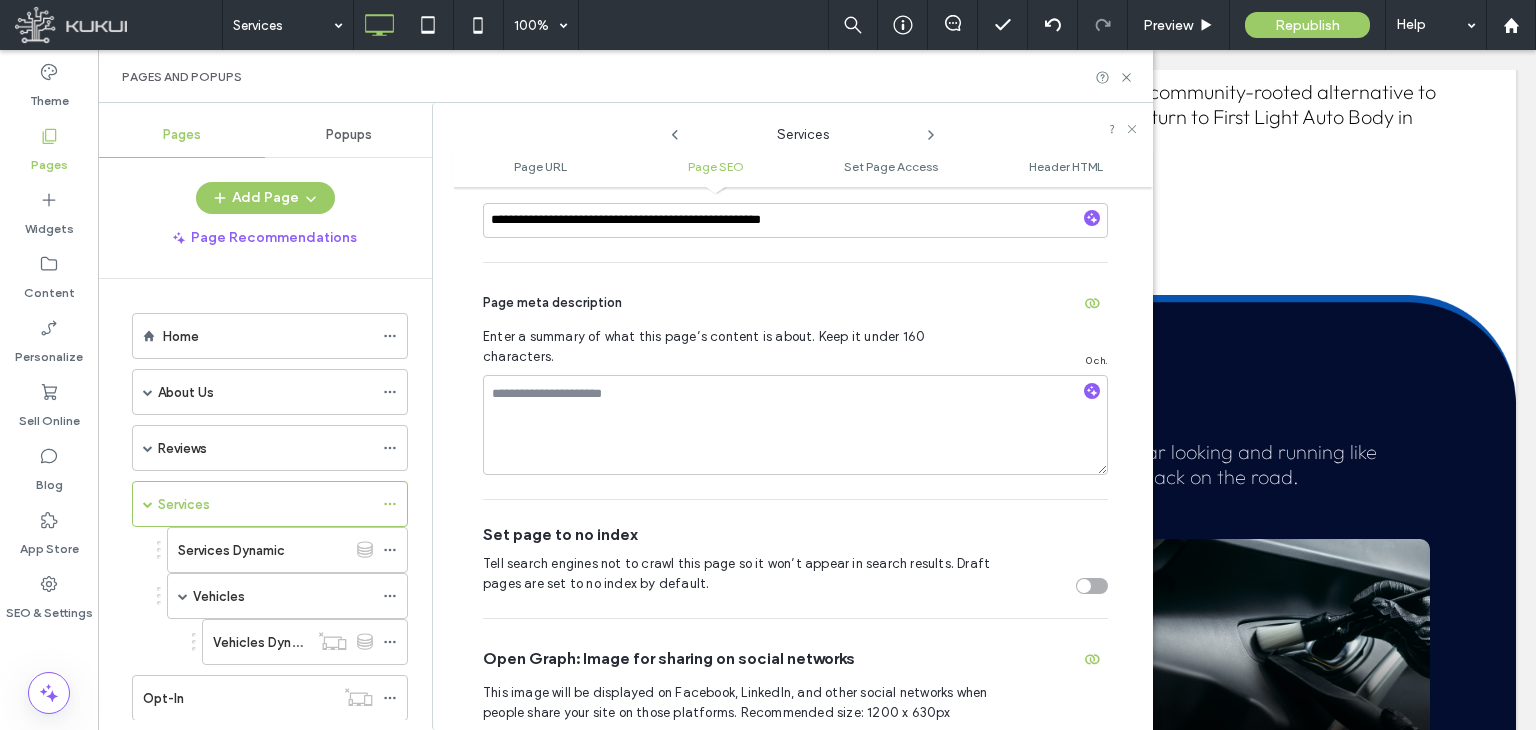 click 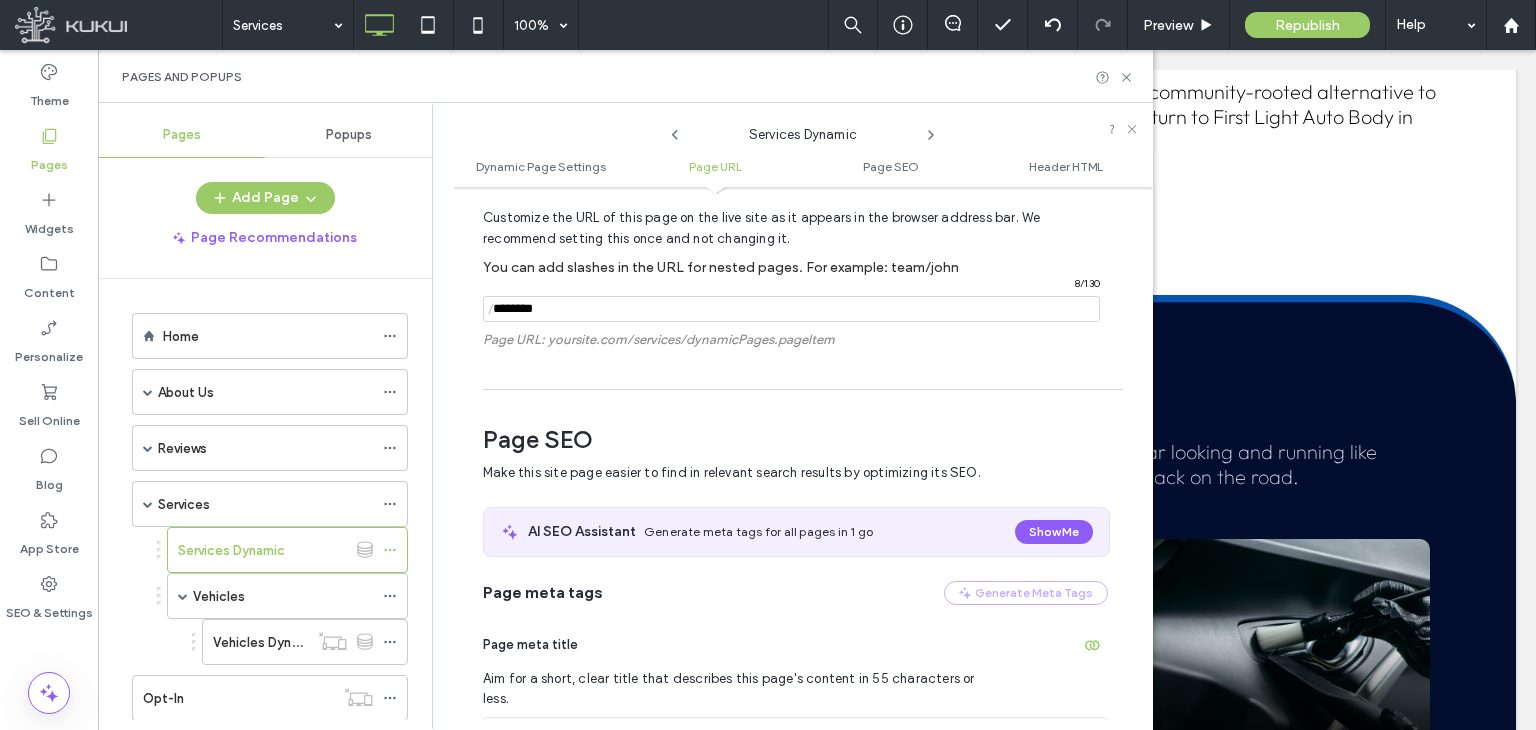 scroll, scrollTop: 660, scrollLeft: 0, axis: vertical 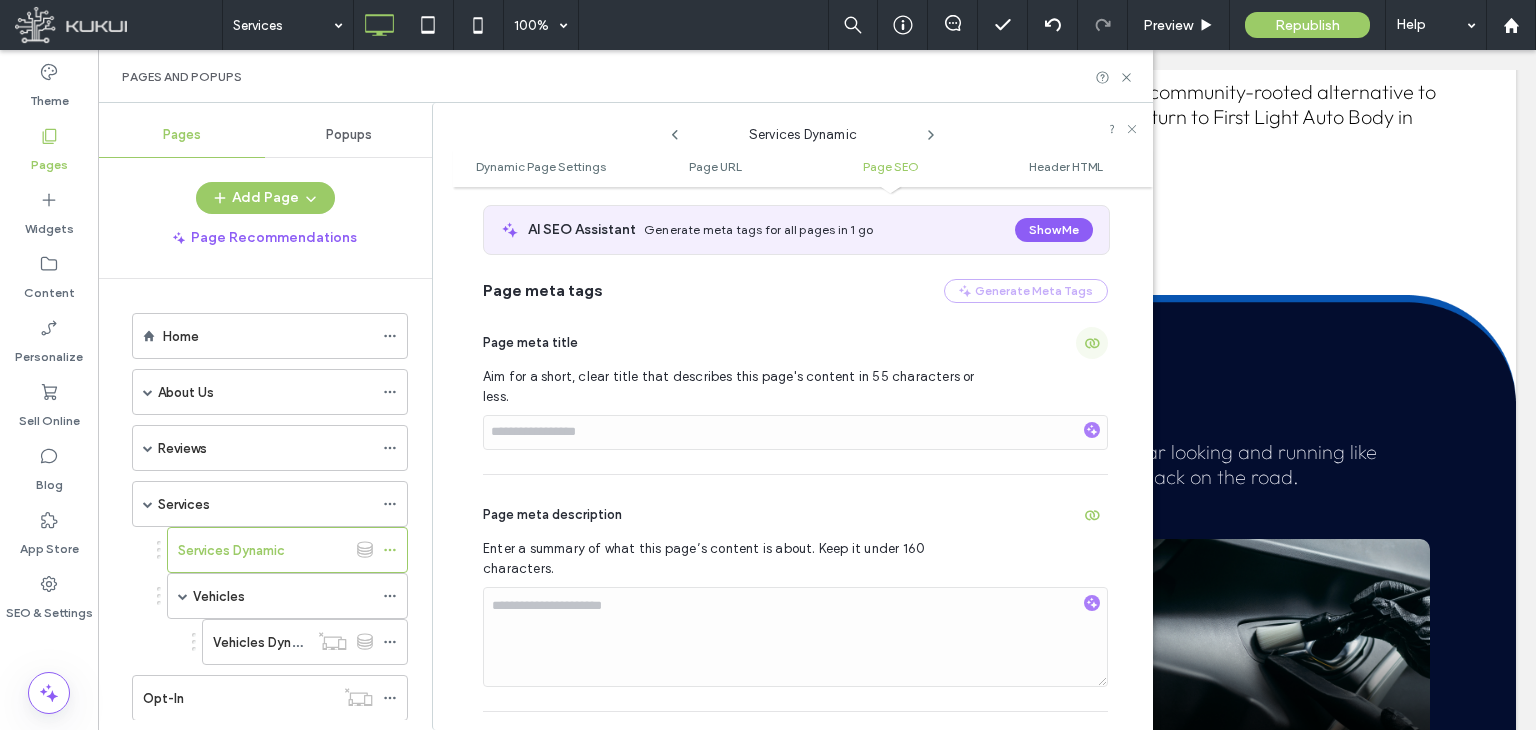 click on "Page meta title  Aim for a short, clear title that describes this page's content in 55 characters or less." at bounding box center [795, 388] 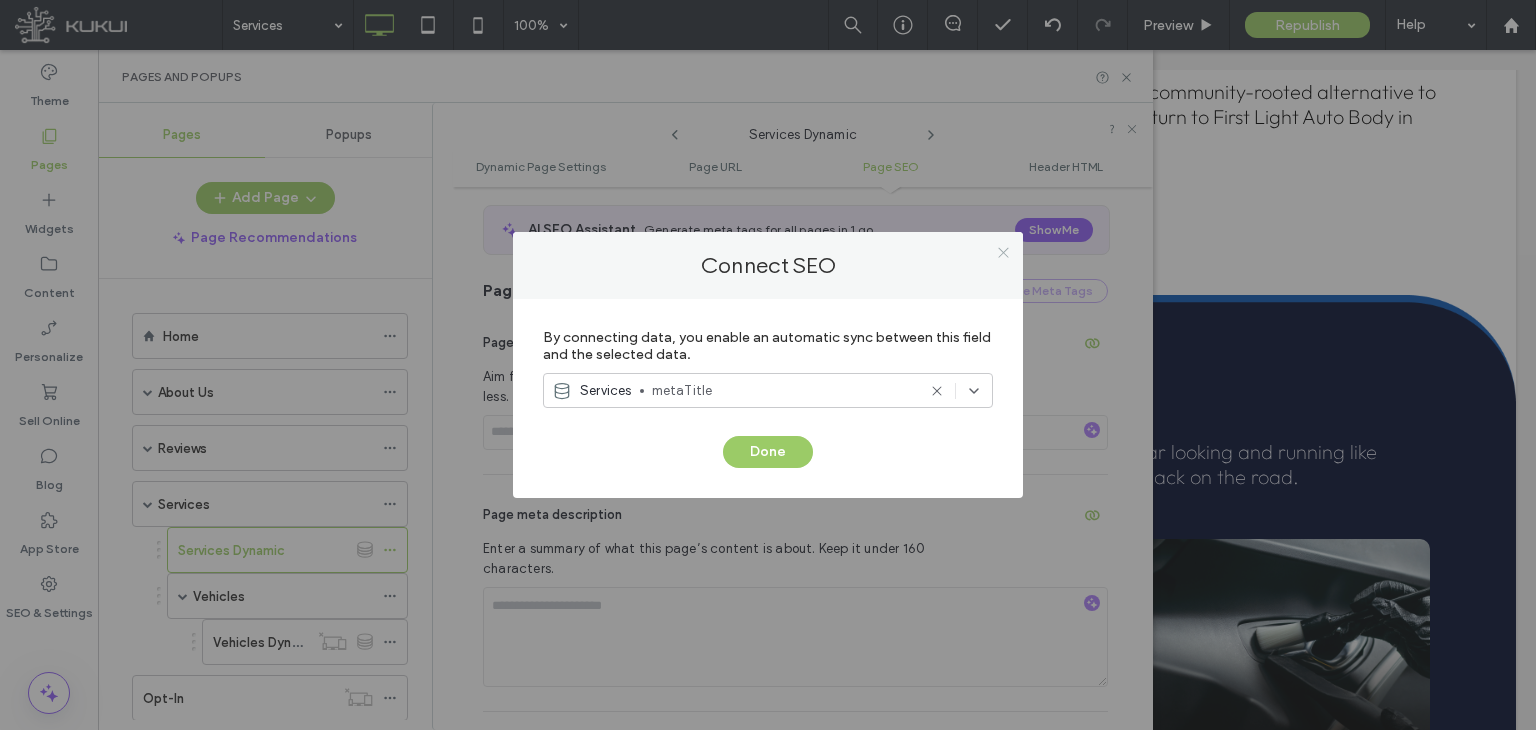 click at bounding box center (1003, 252) 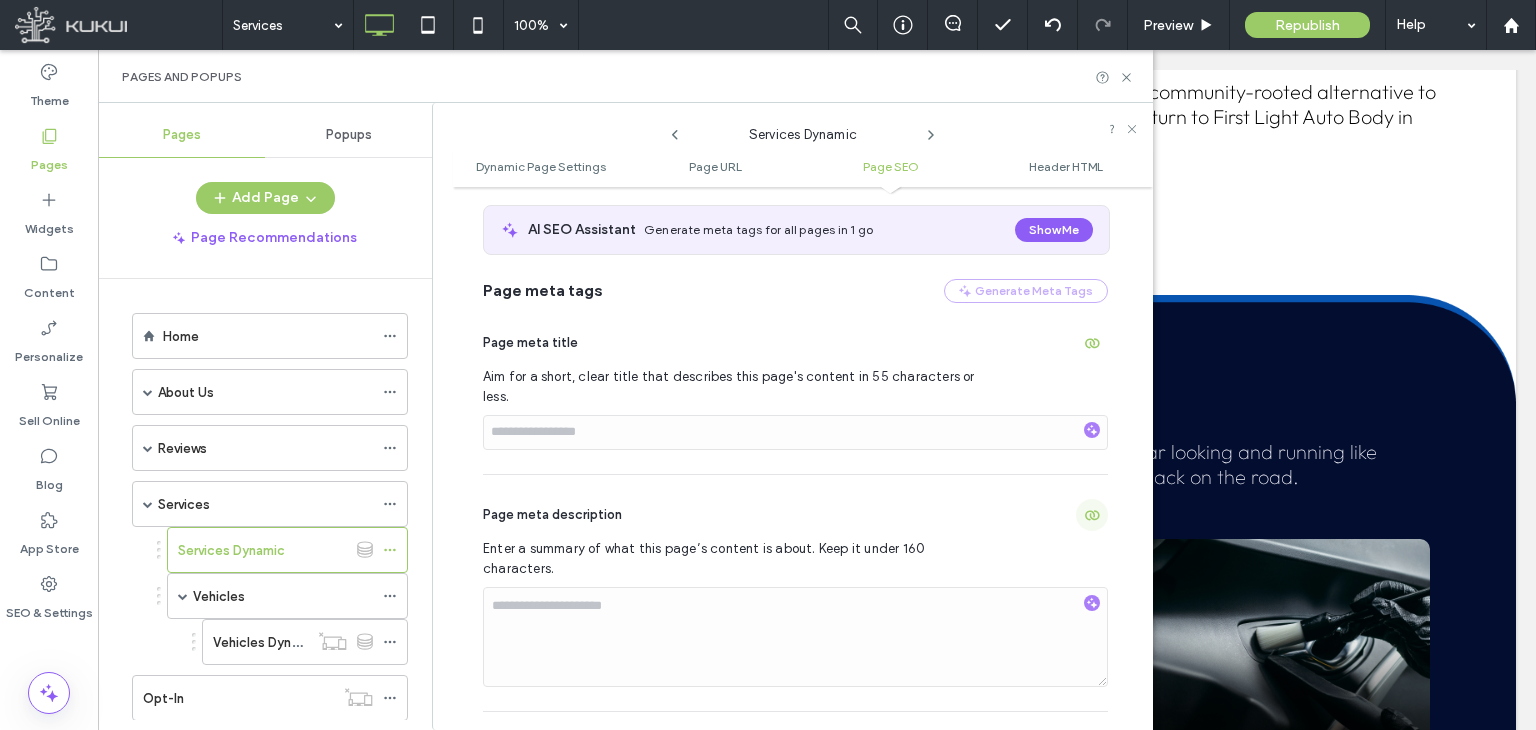 click 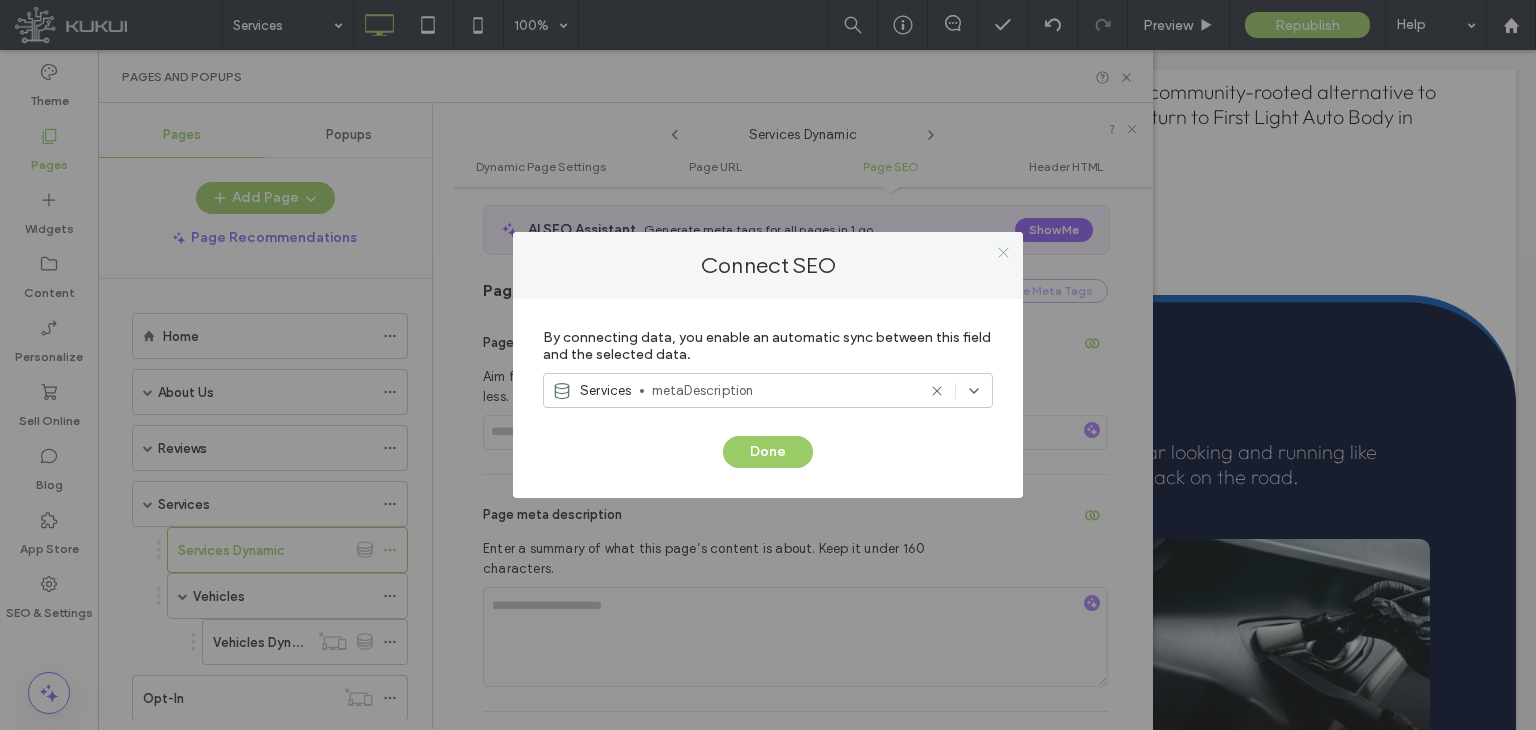click at bounding box center (1003, 252) 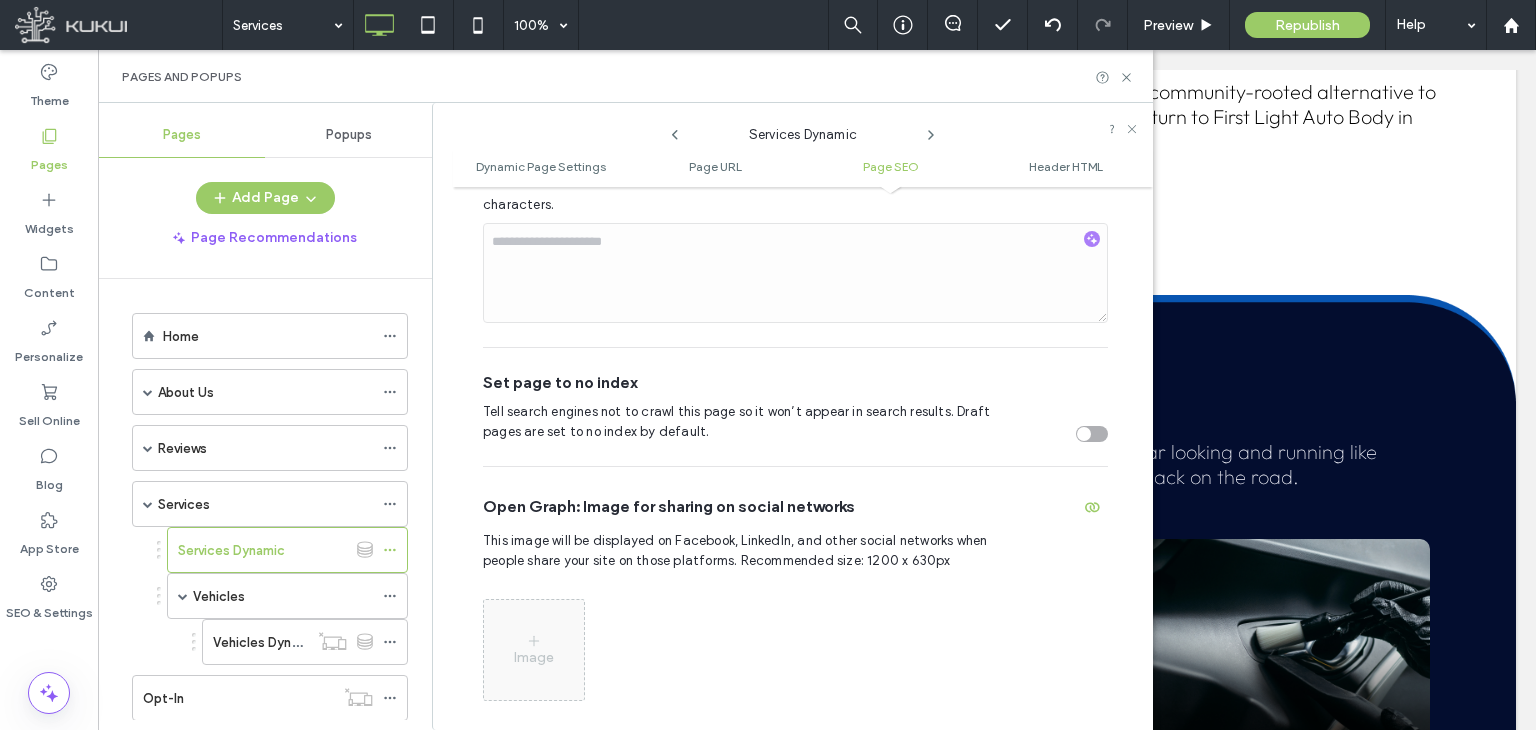 scroll, scrollTop: 1141, scrollLeft: 0, axis: vertical 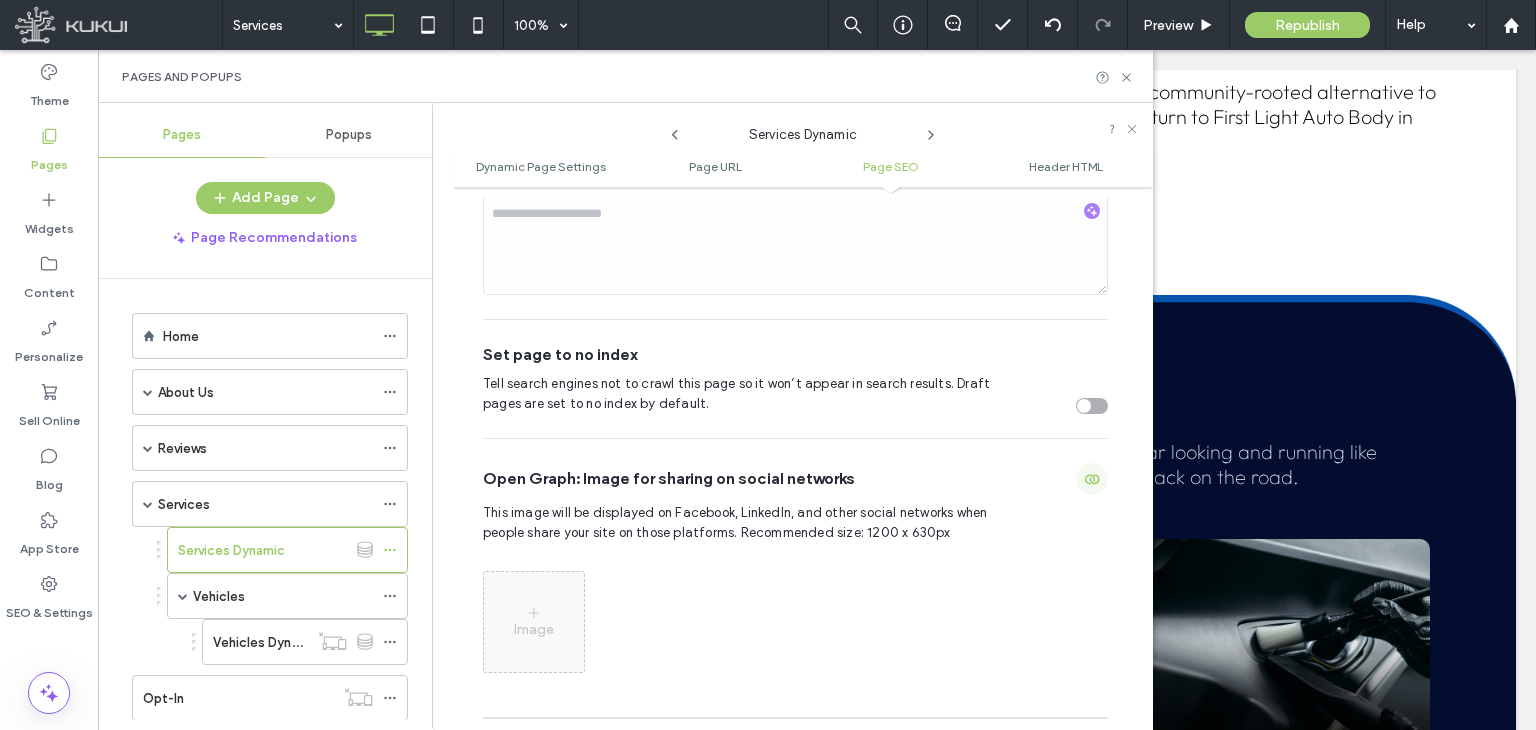 click 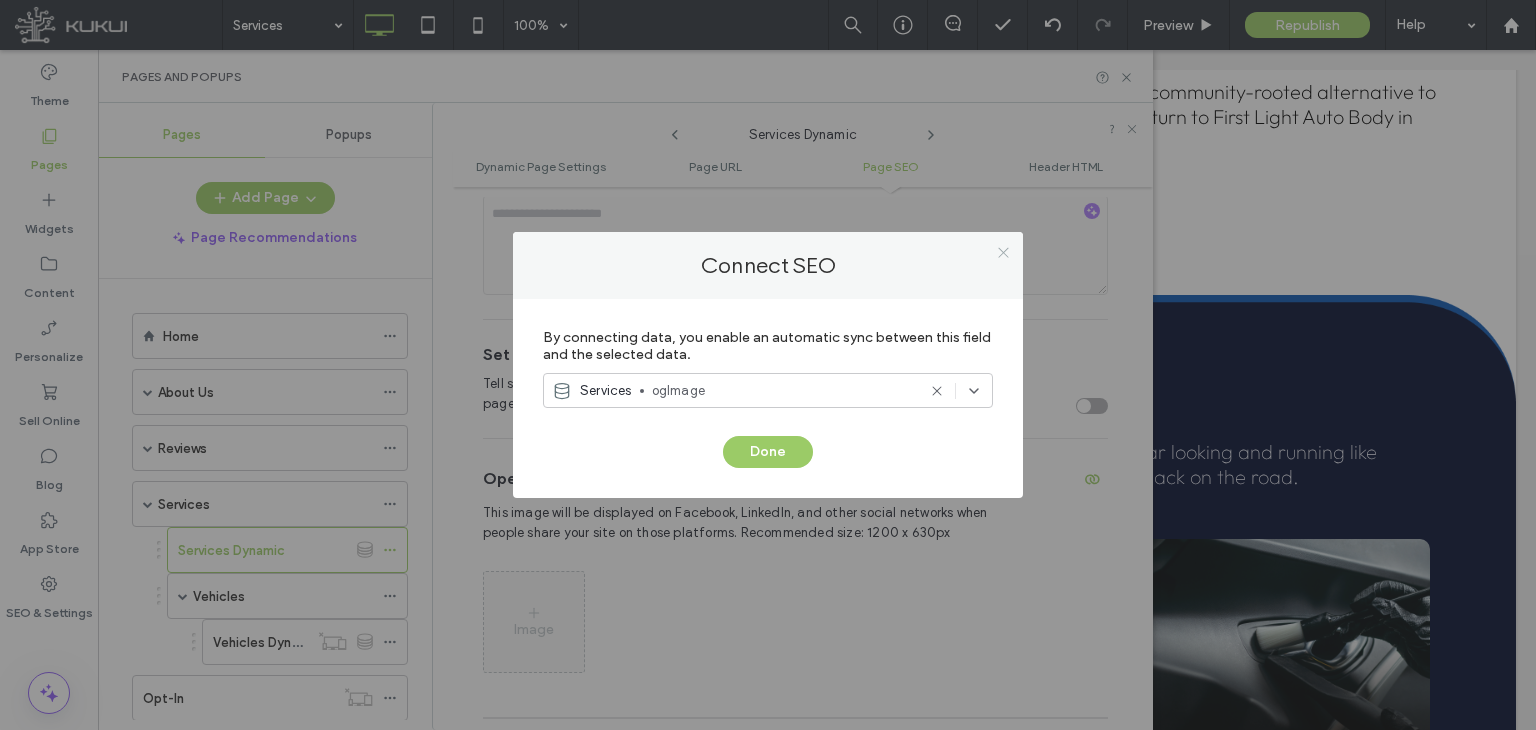 click 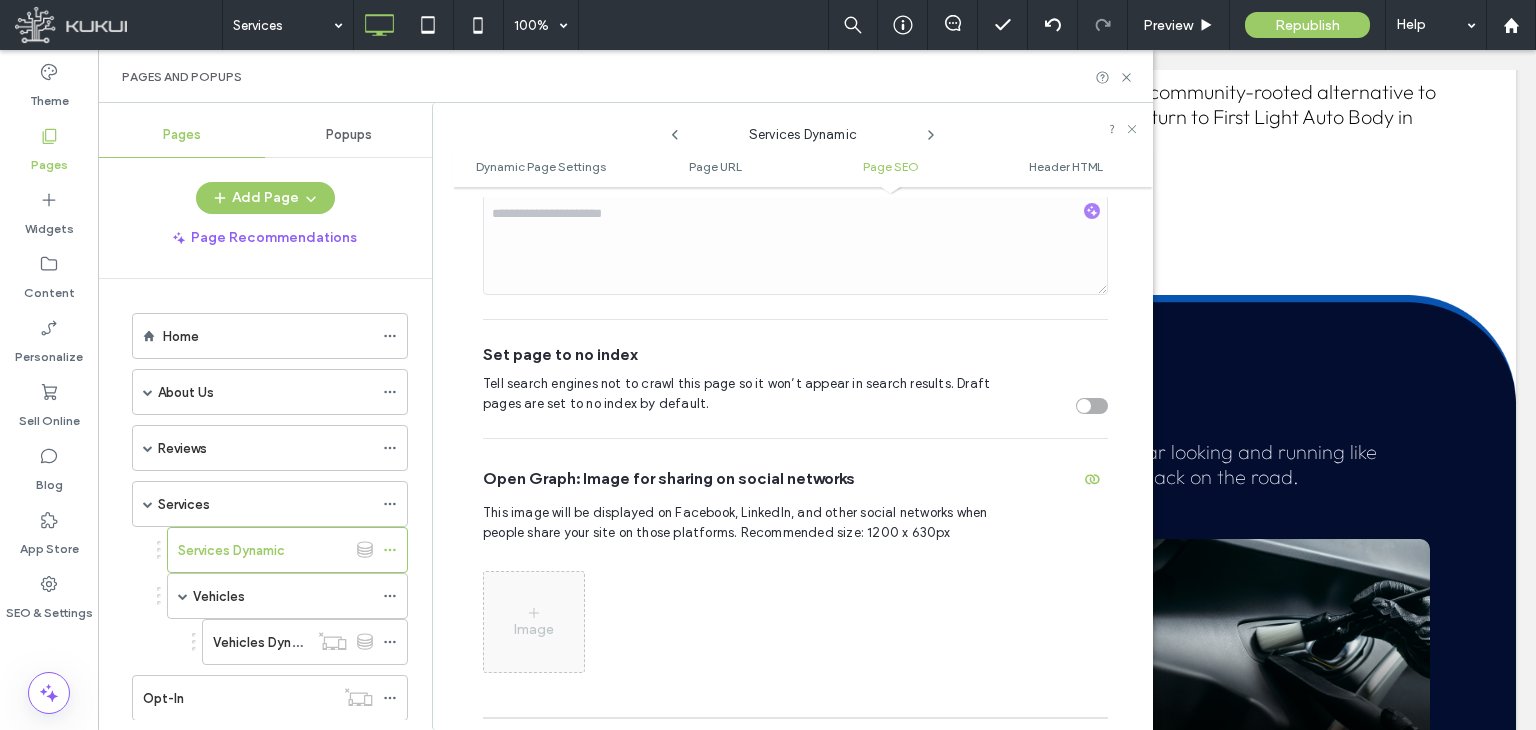 click 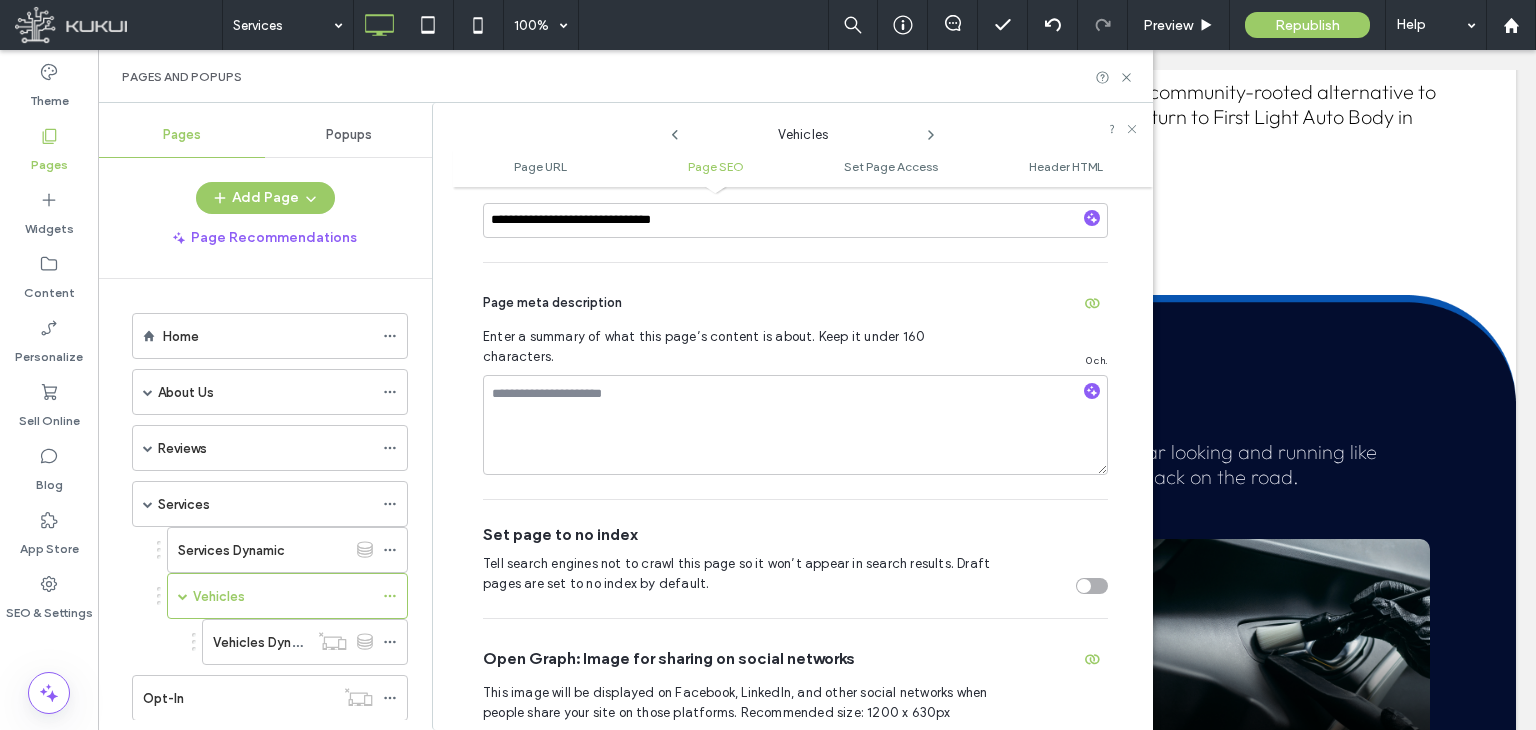 scroll, scrollTop: 474, scrollLeft: 0, axis: vertical 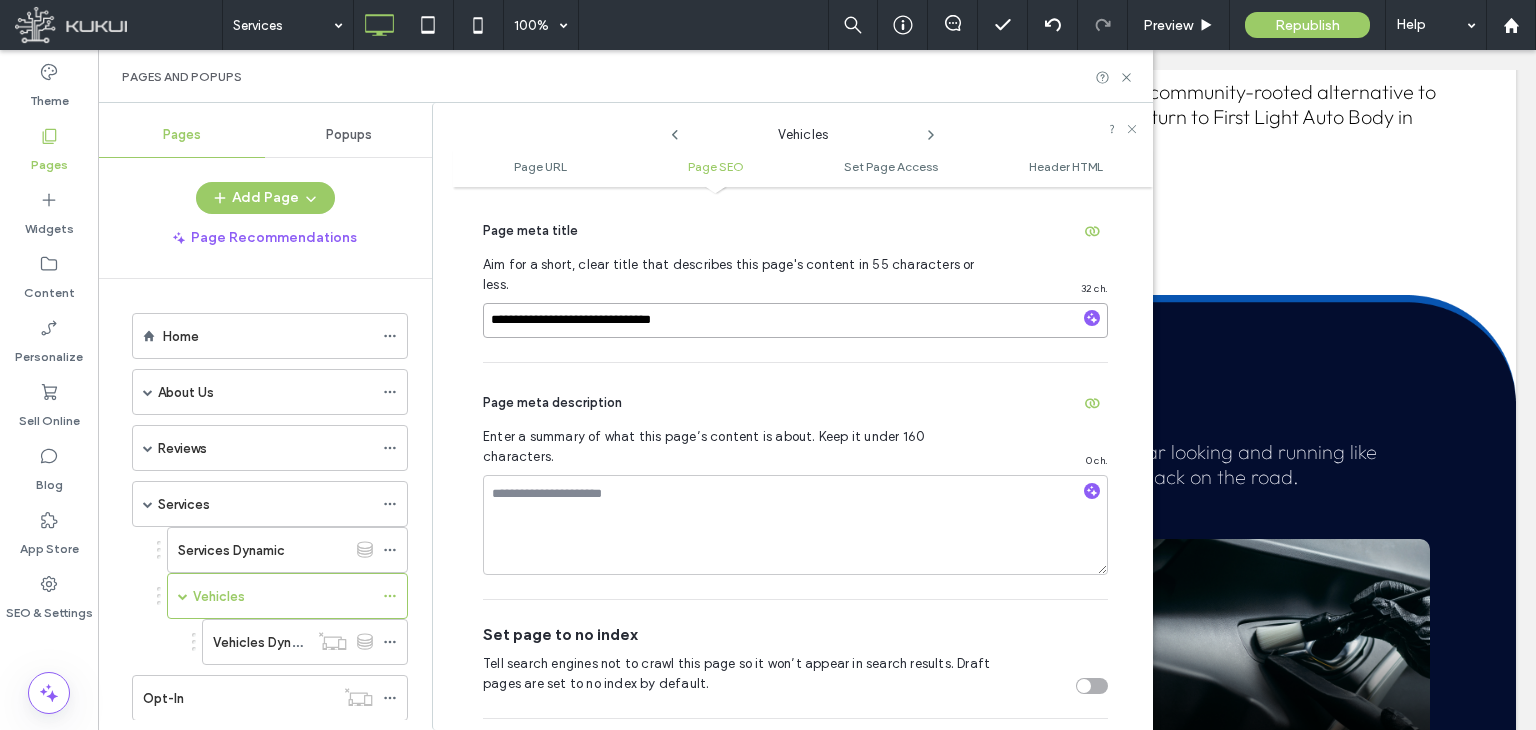 drag, startPoint x: 706, startPoint y: 297, endPoint x: 616, endPoint y: 318, distance: 92.417534 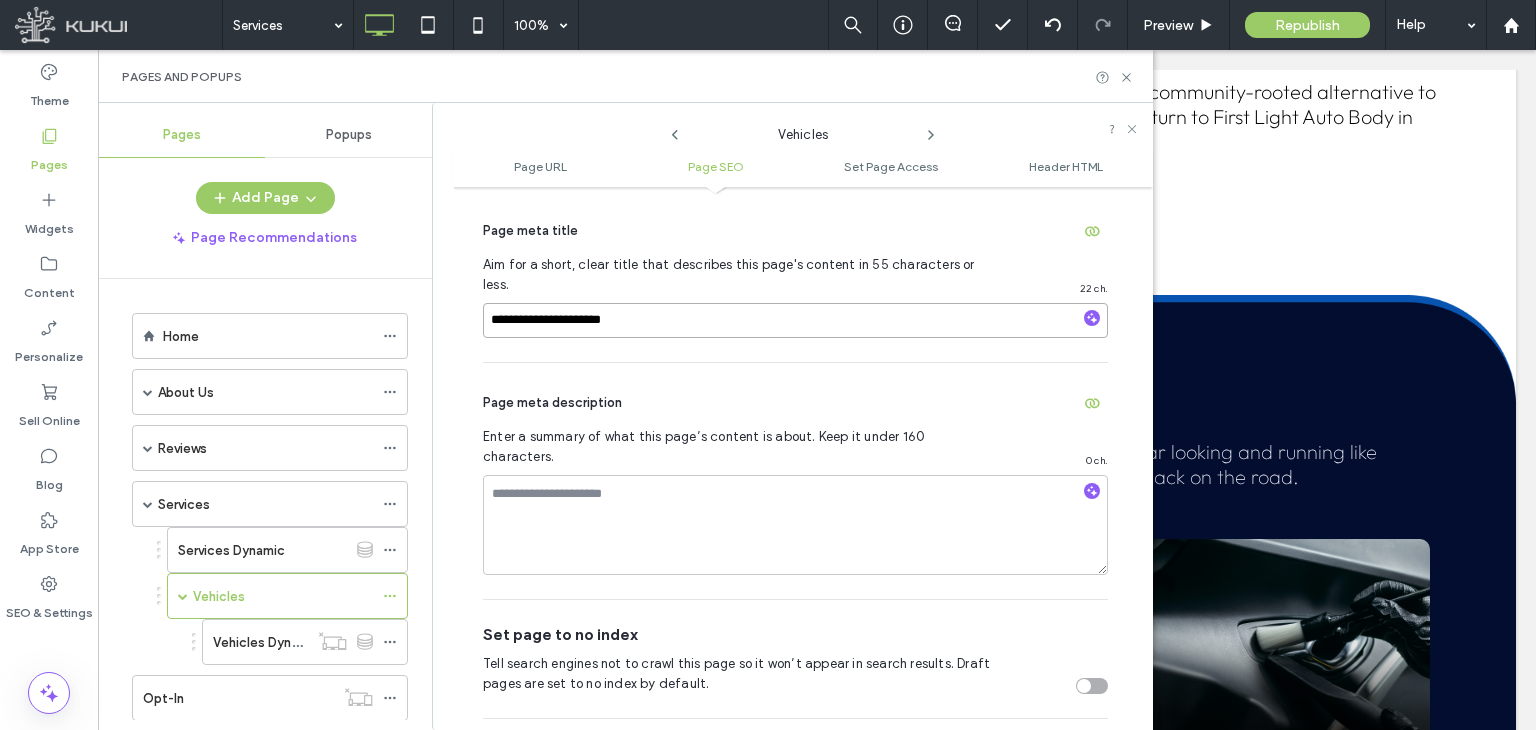 type on "**********" 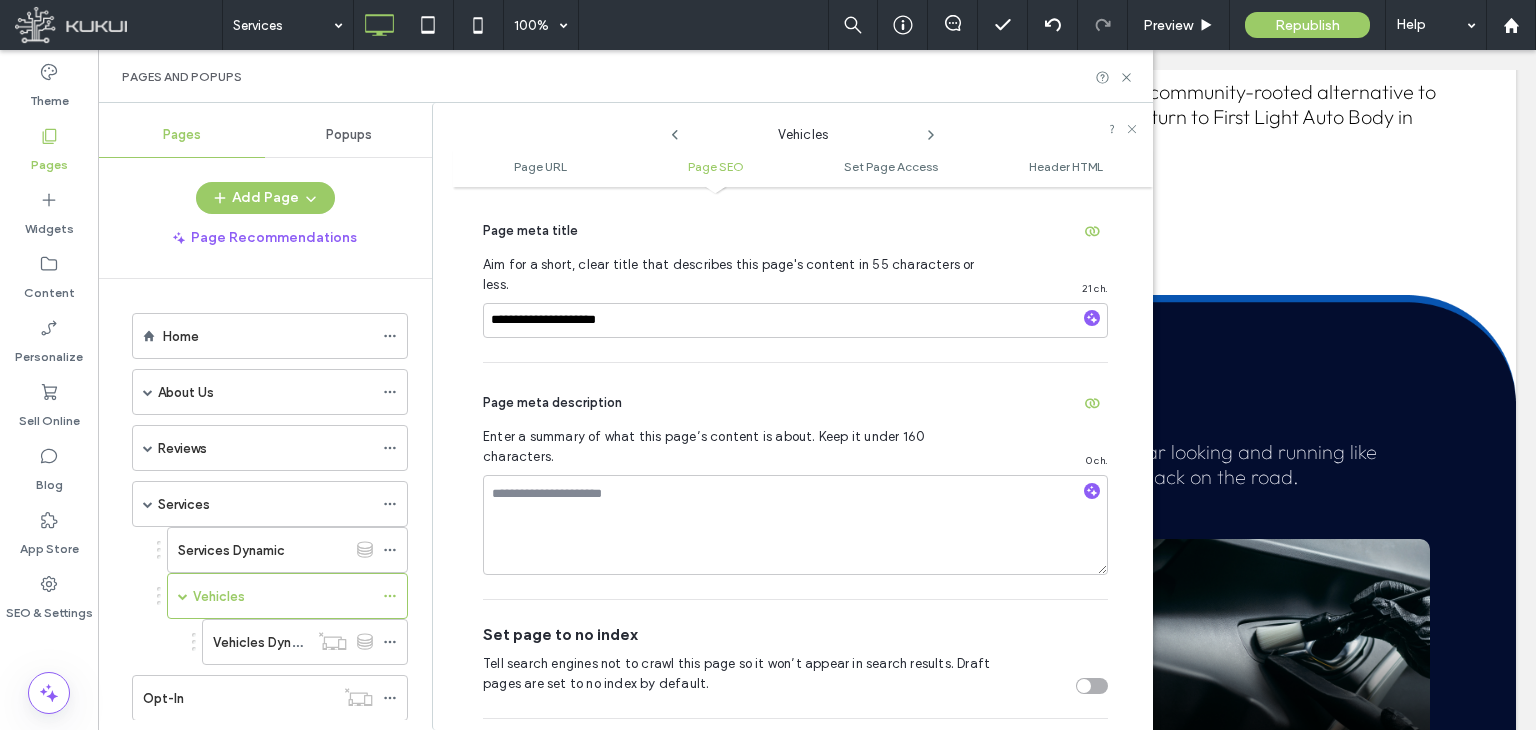click on "**********" at bounding box center (803, 458) 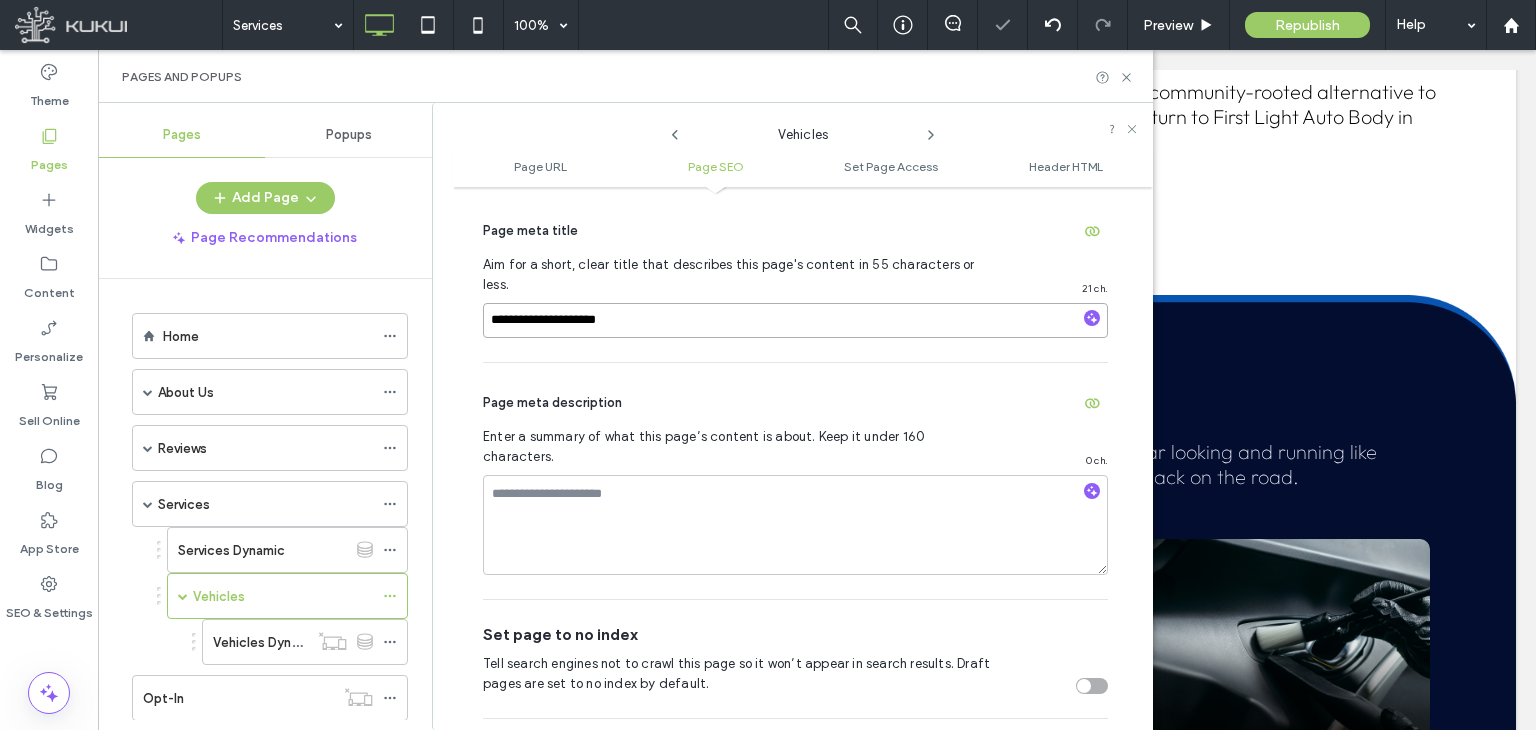 click on "**********" at bounding box center [795, 320] 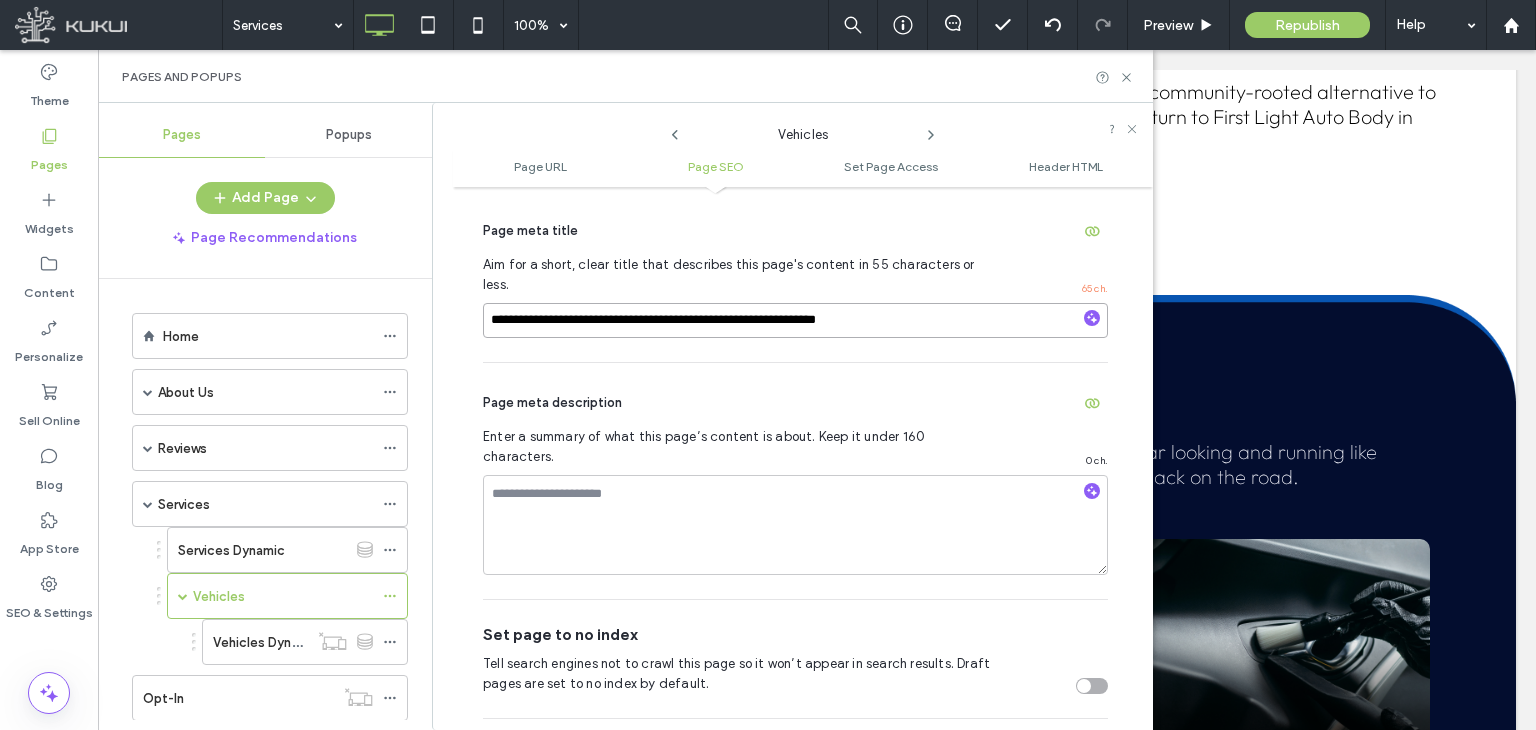 type on "**********" 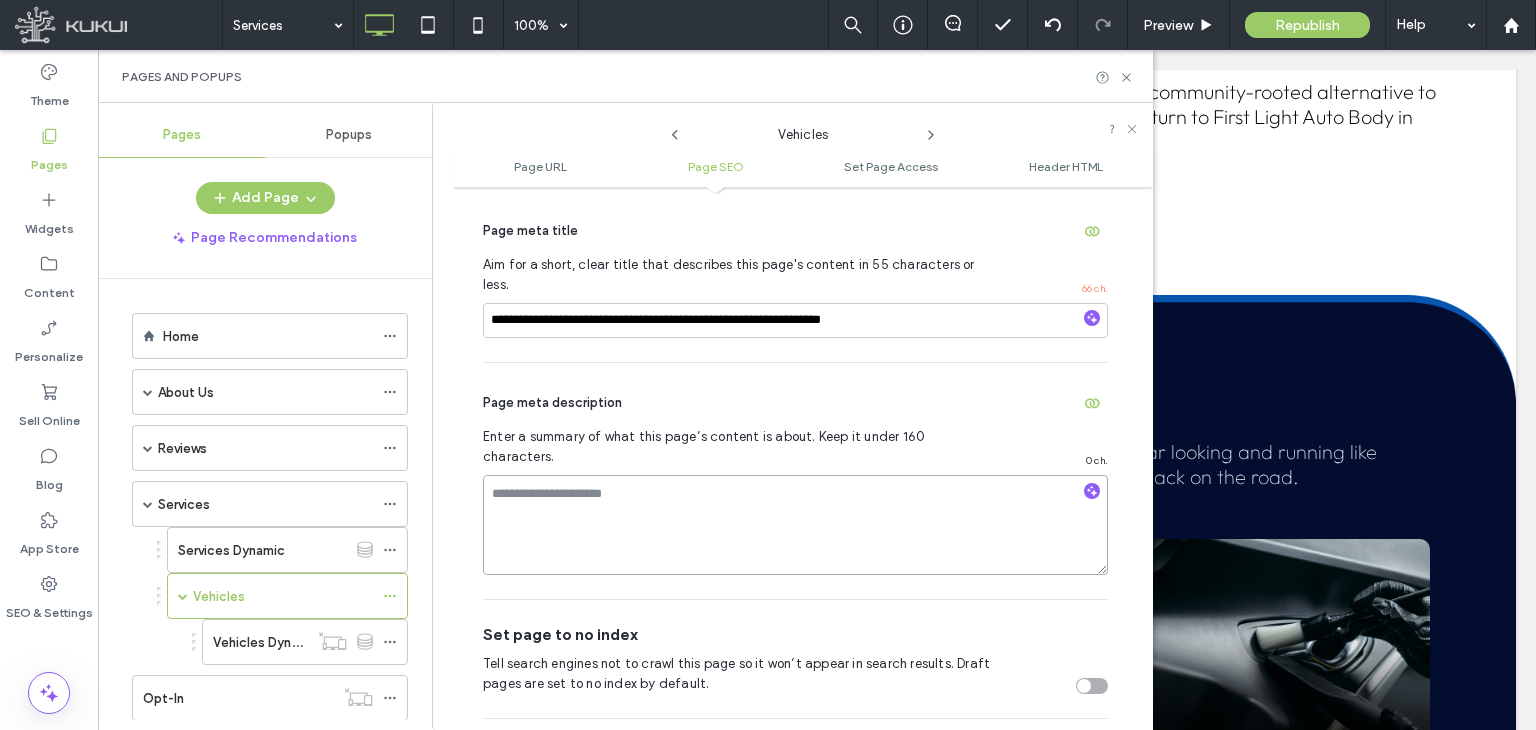 click at bounding box center [795, 525] 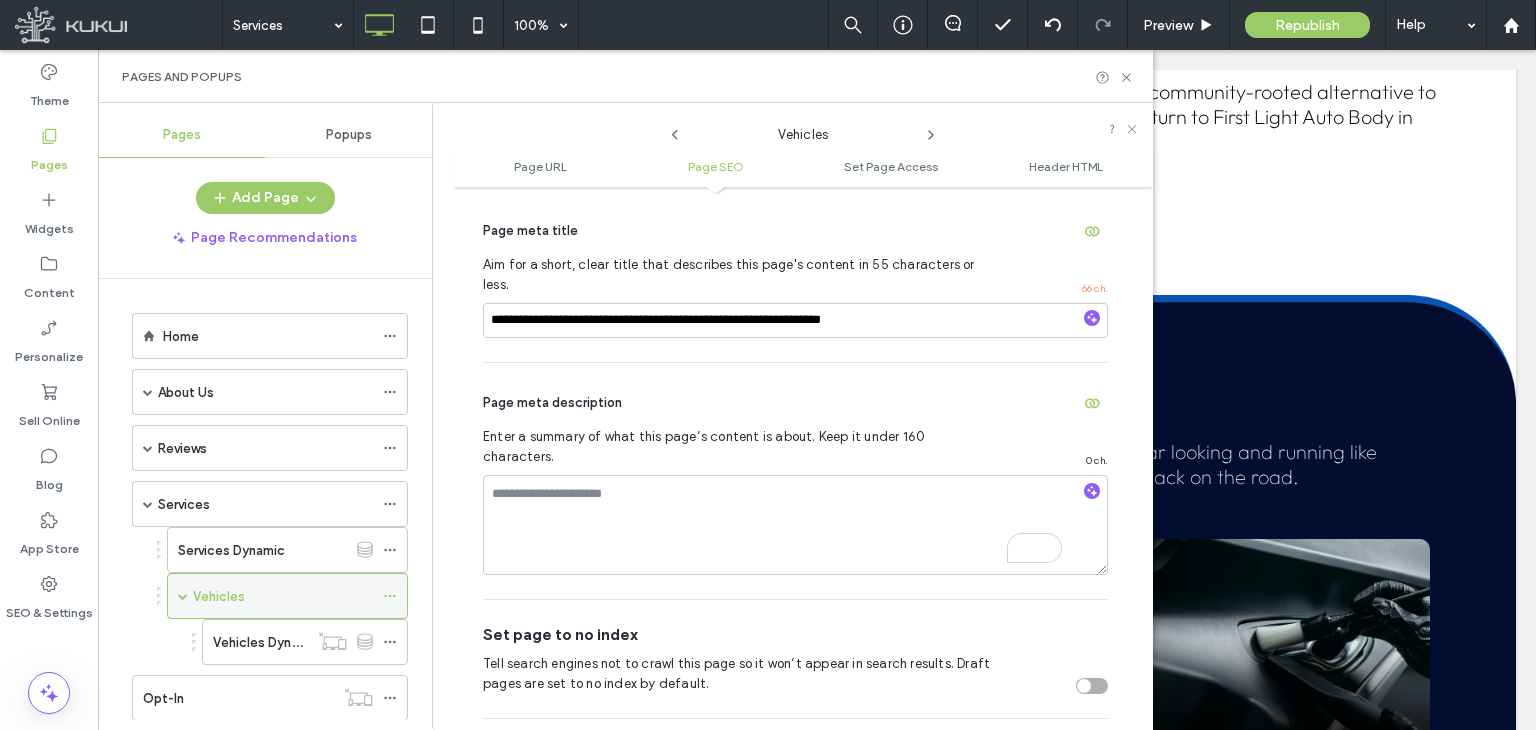 click on "Vehicles" at bounding box center (219, 596) 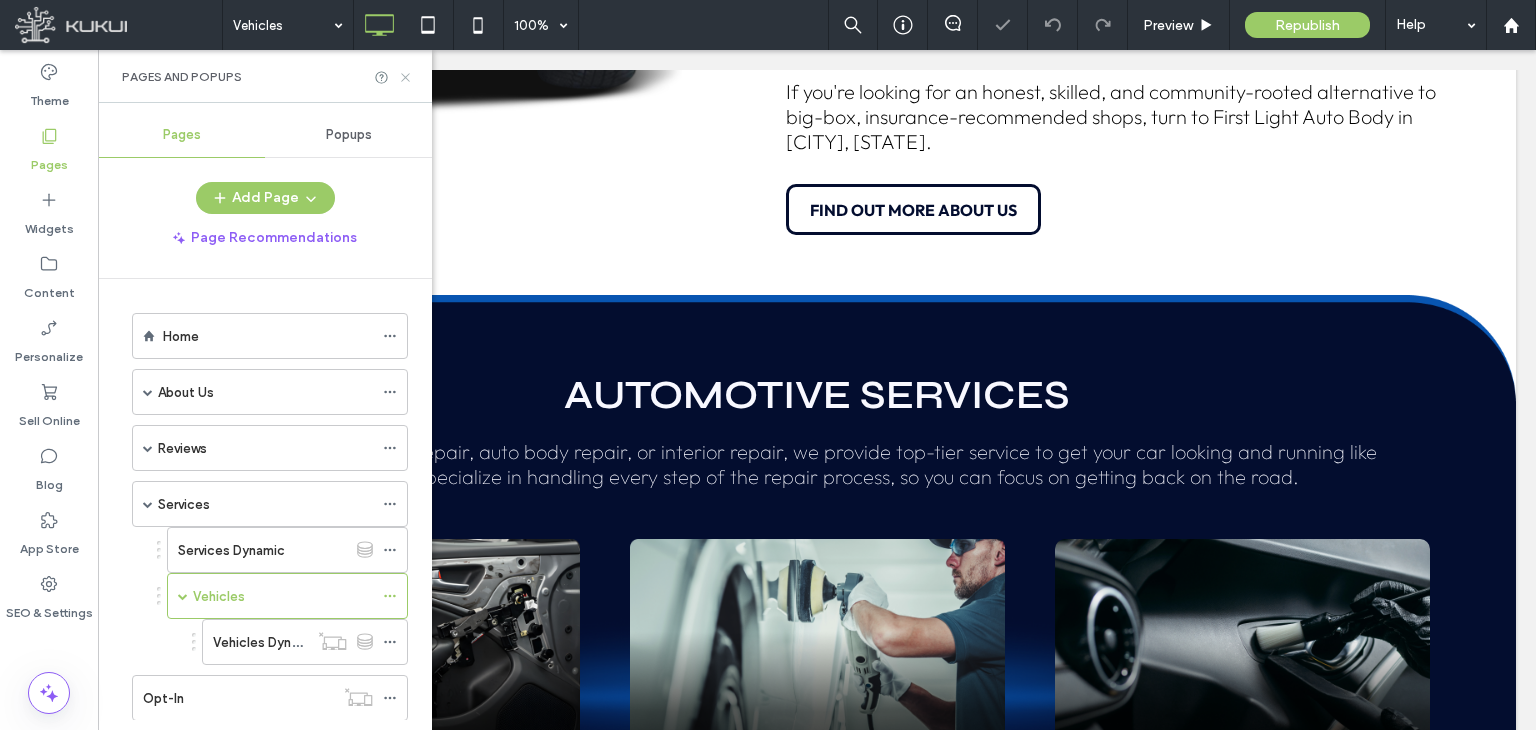 click 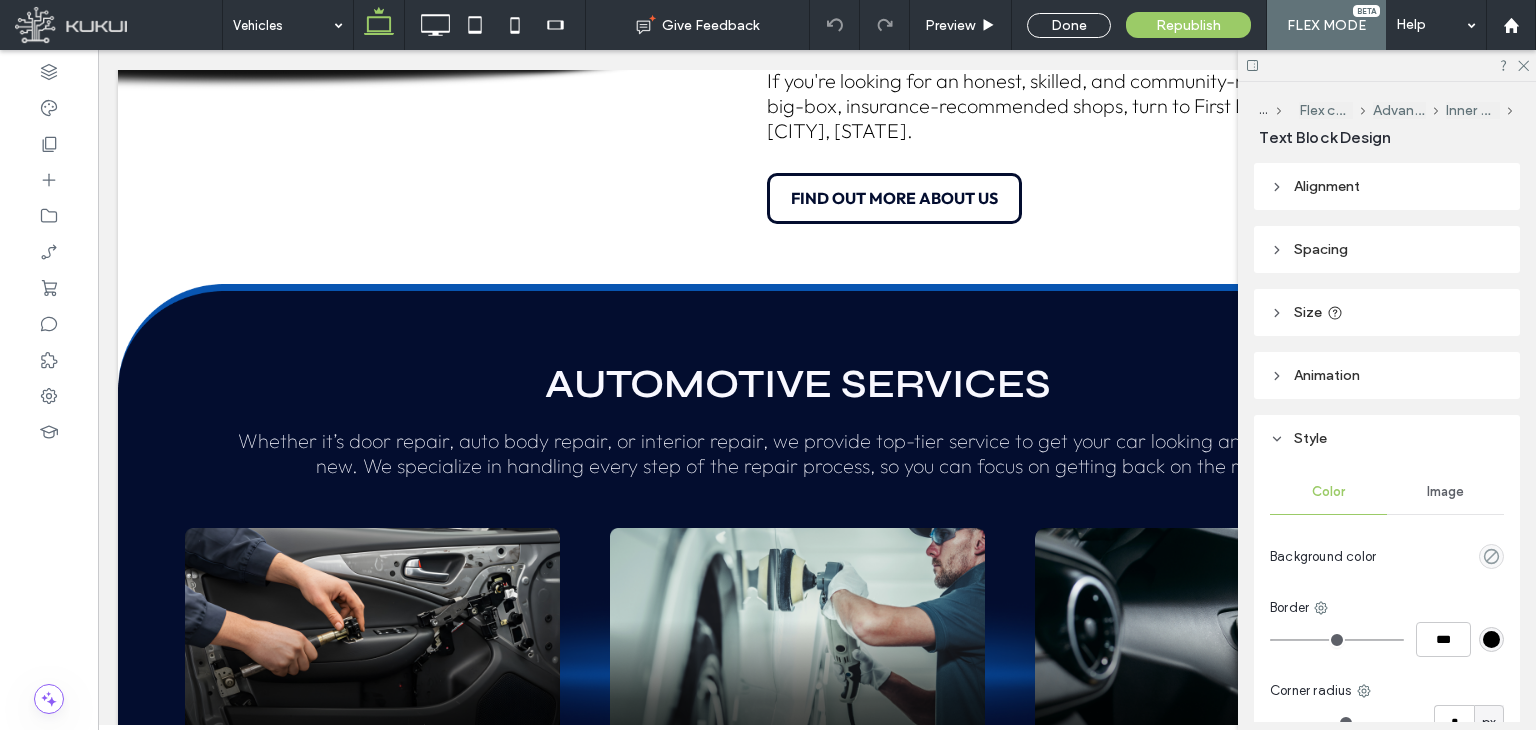 type on "******" 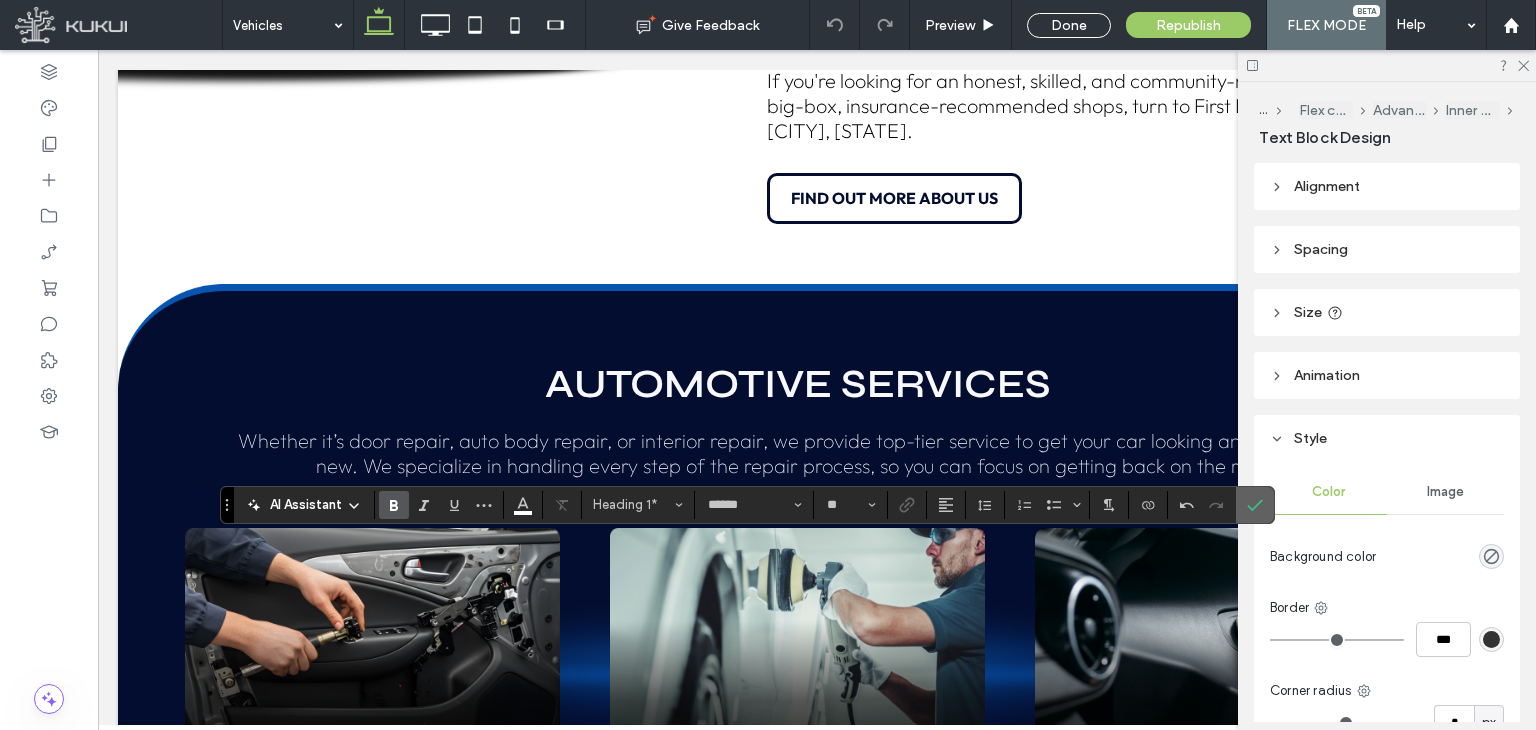 click 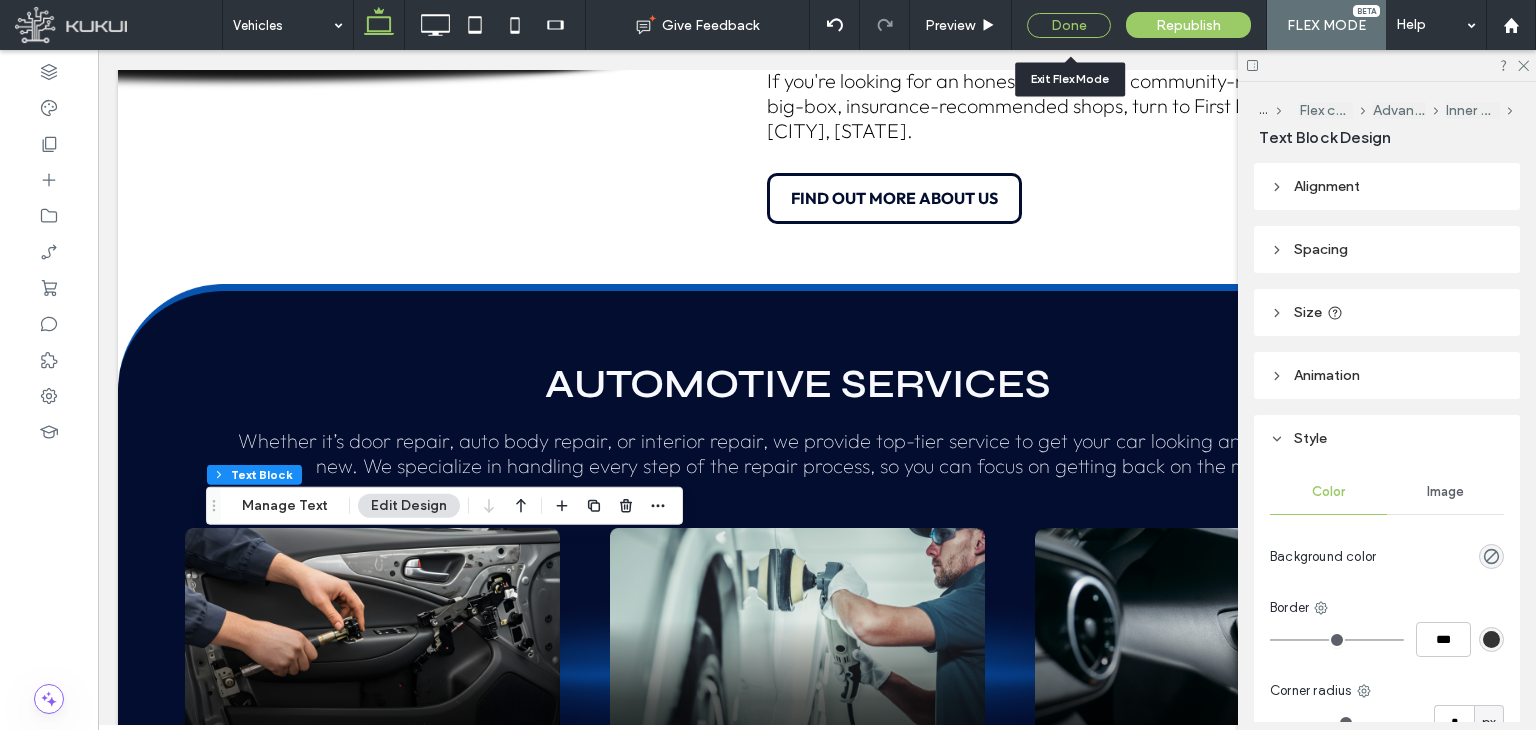 click on "Done" at bounding box center (1069, 25) 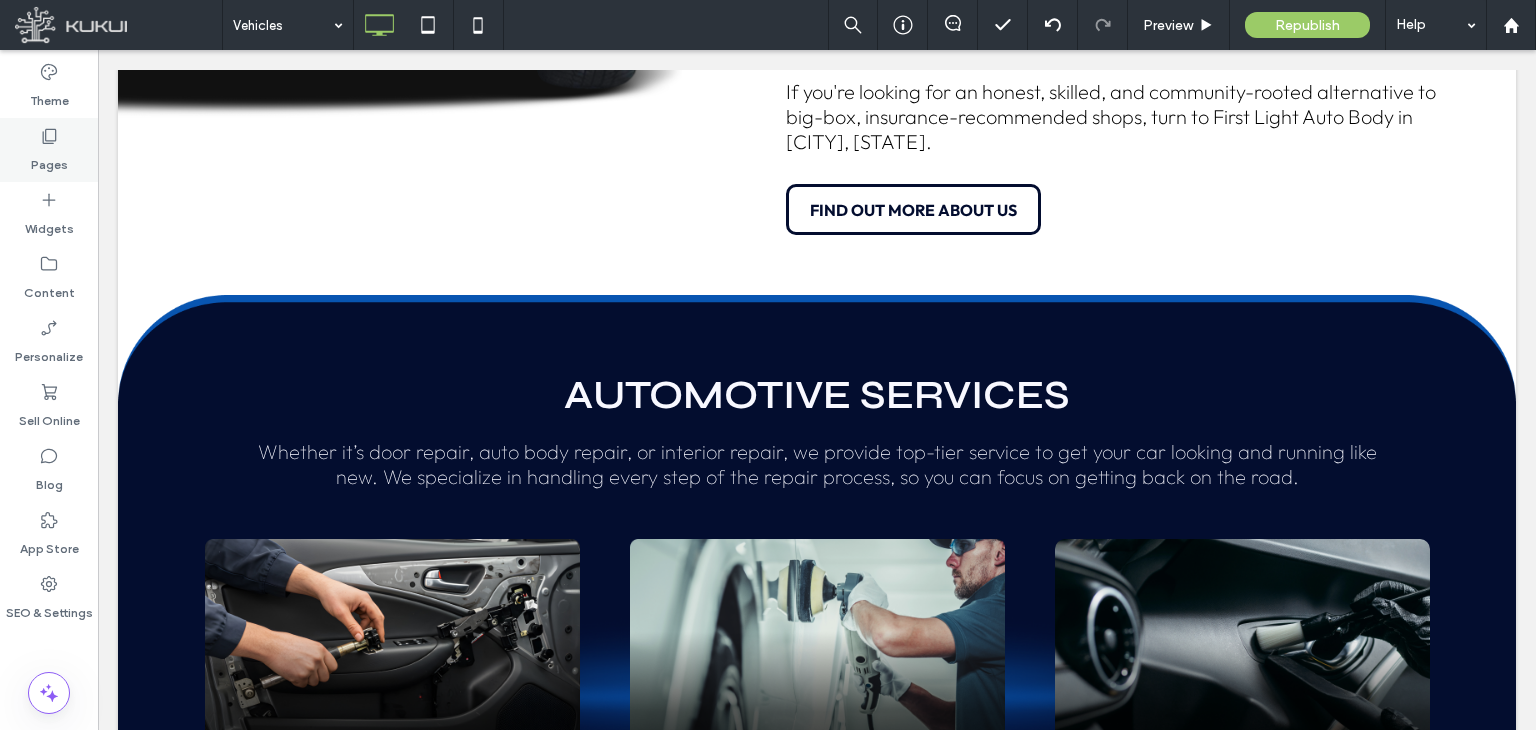 click on "Pages" at bounding box center (49, 150) 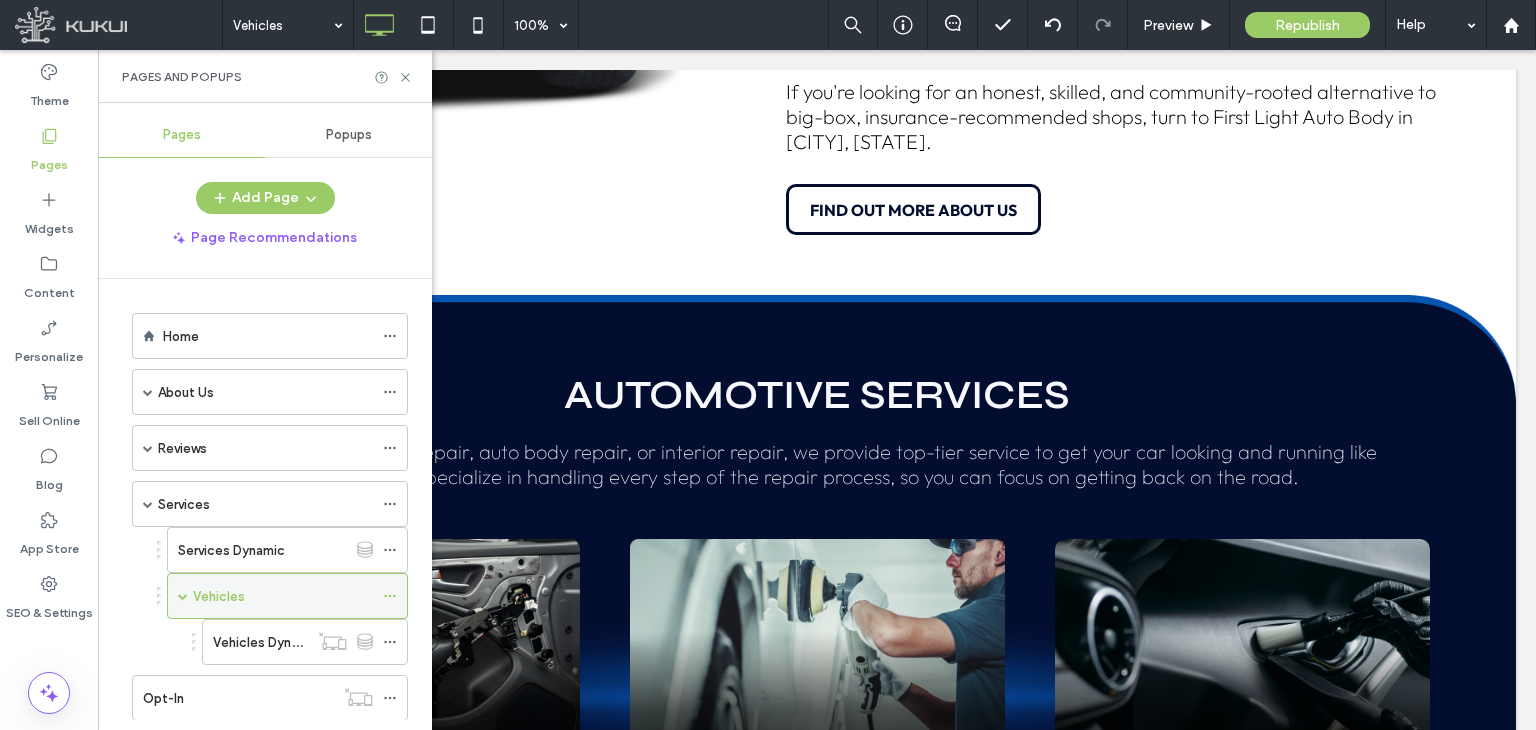 click at bounding box center (395, 596) 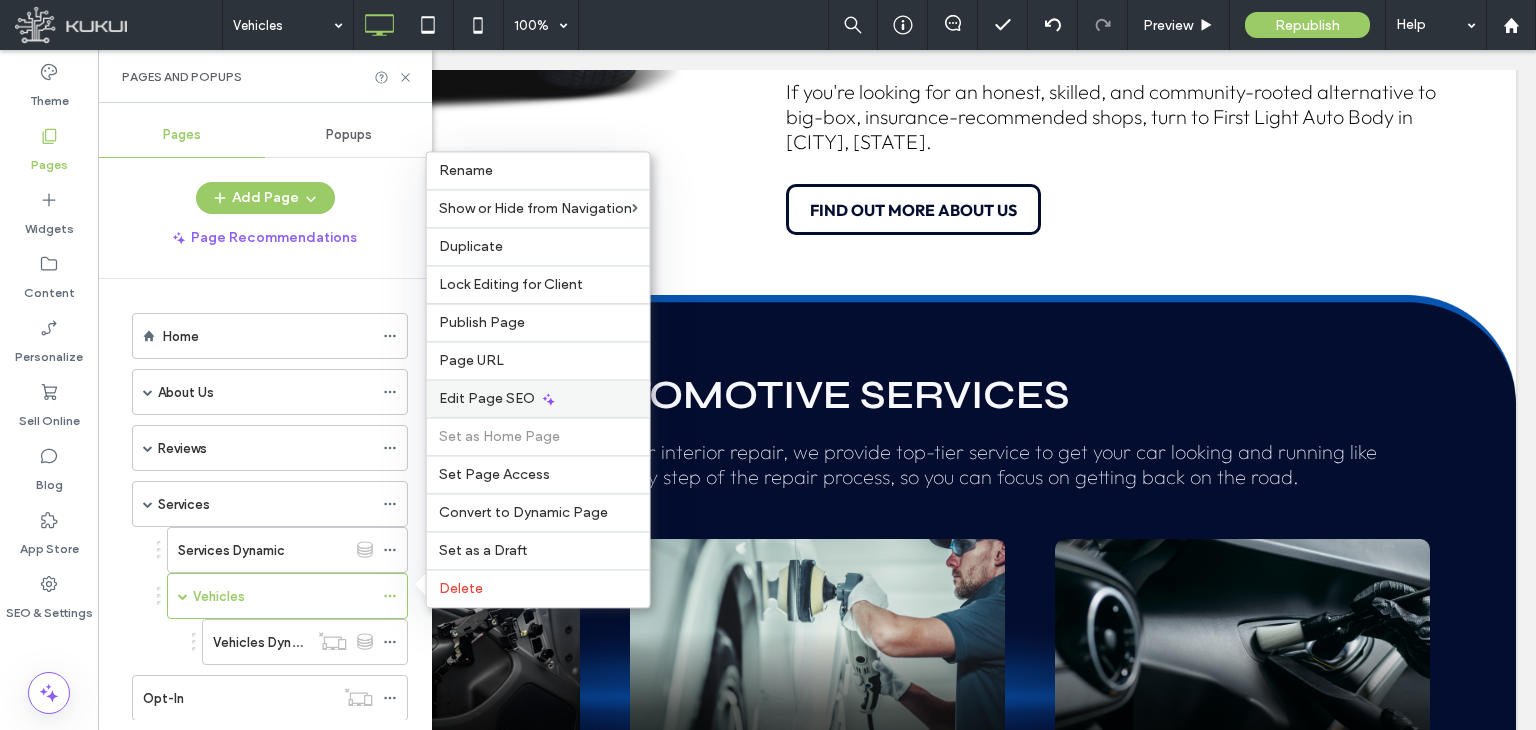 click on "Edit Page SEO" at bounding box center (487, 398) 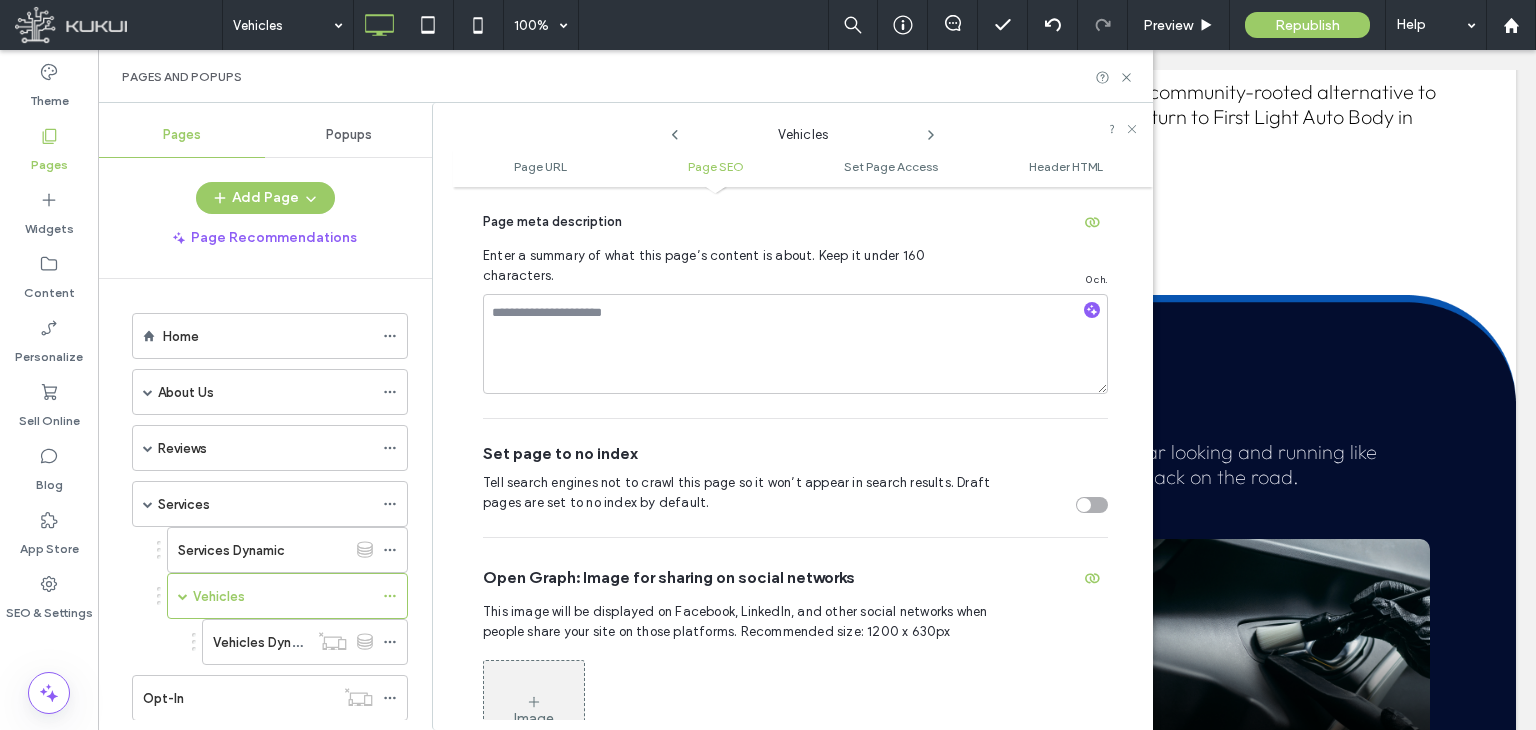 scroll, scrollTop: 661, scrollLeft: 0, axis: vertical 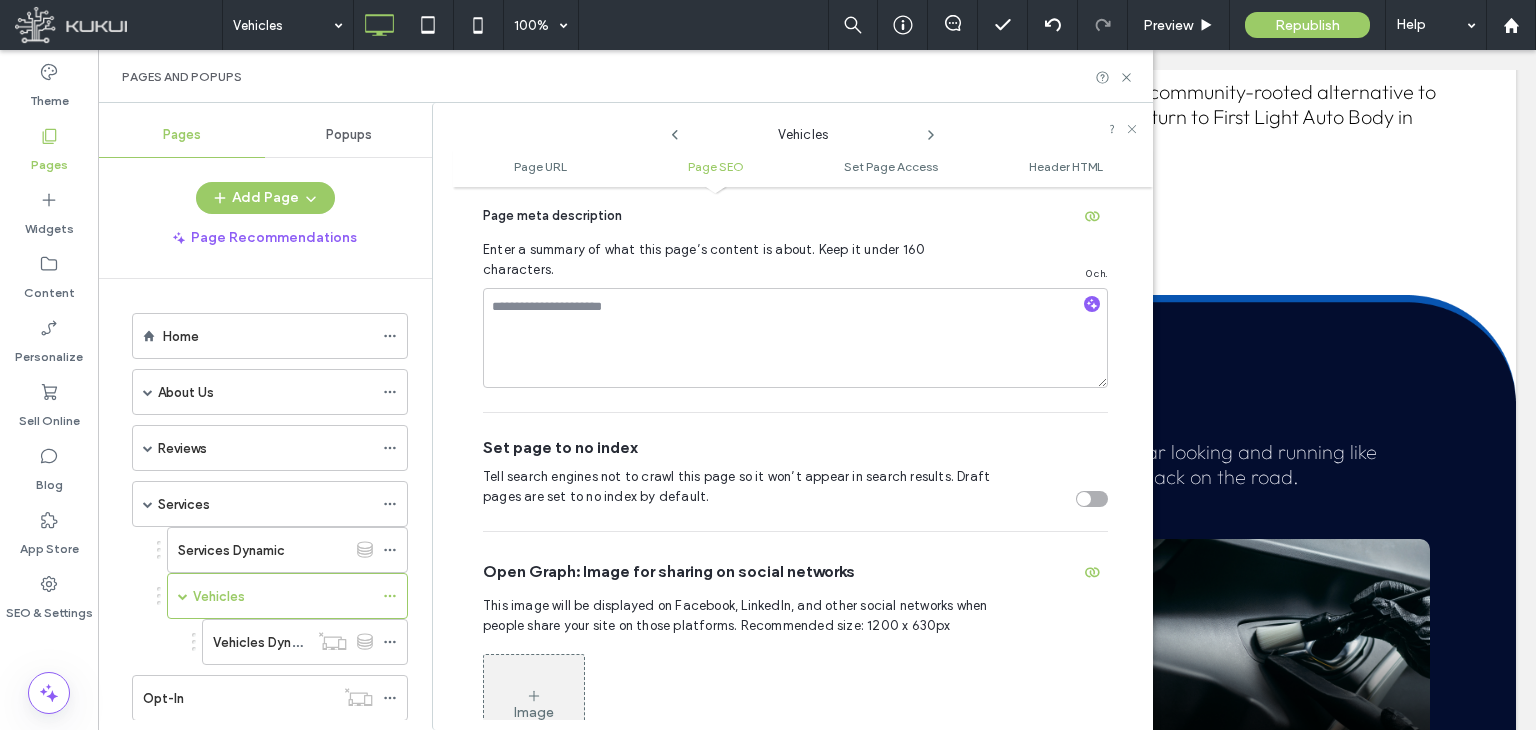 click 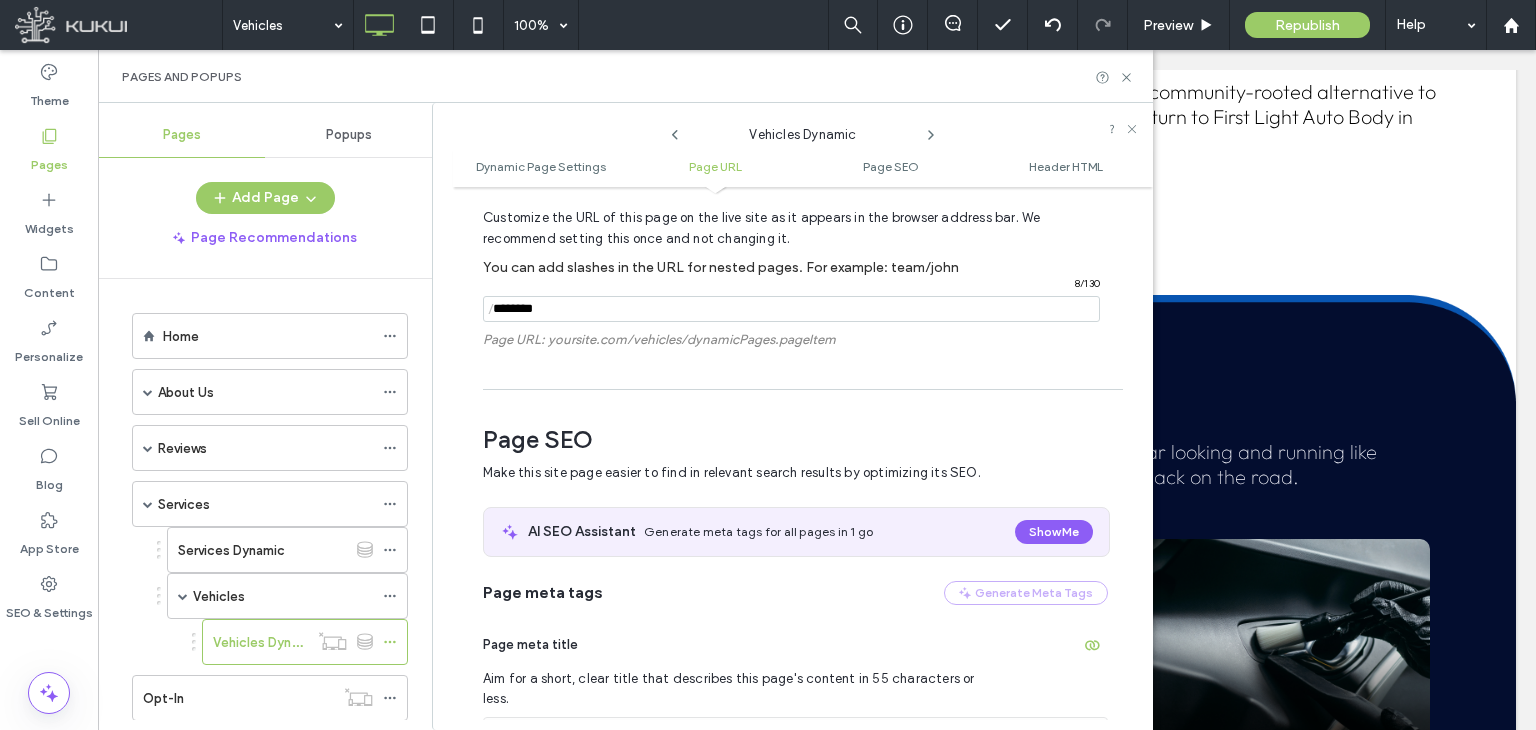 scroll, scrollTop: 660, scrollLeft: 0, axis: vertical 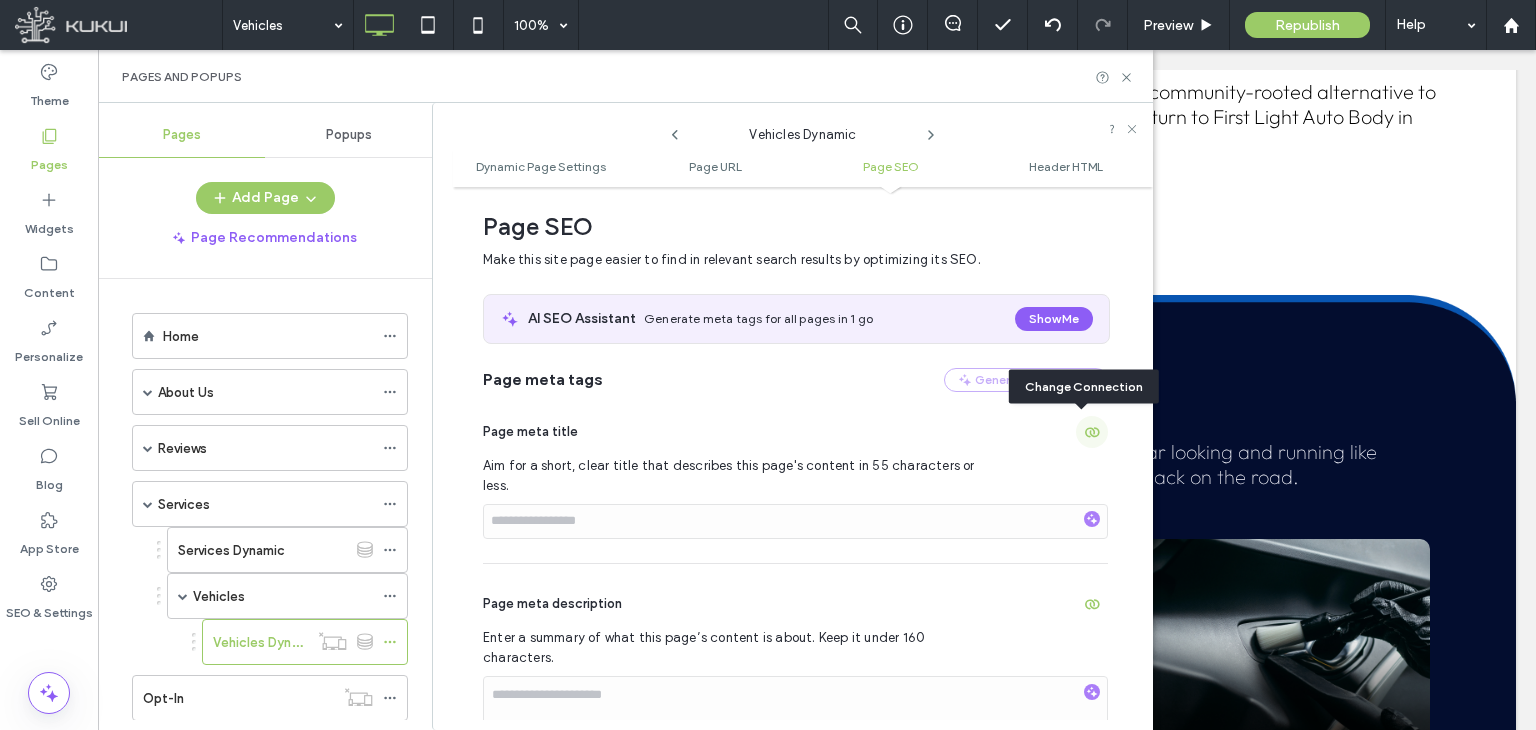 click 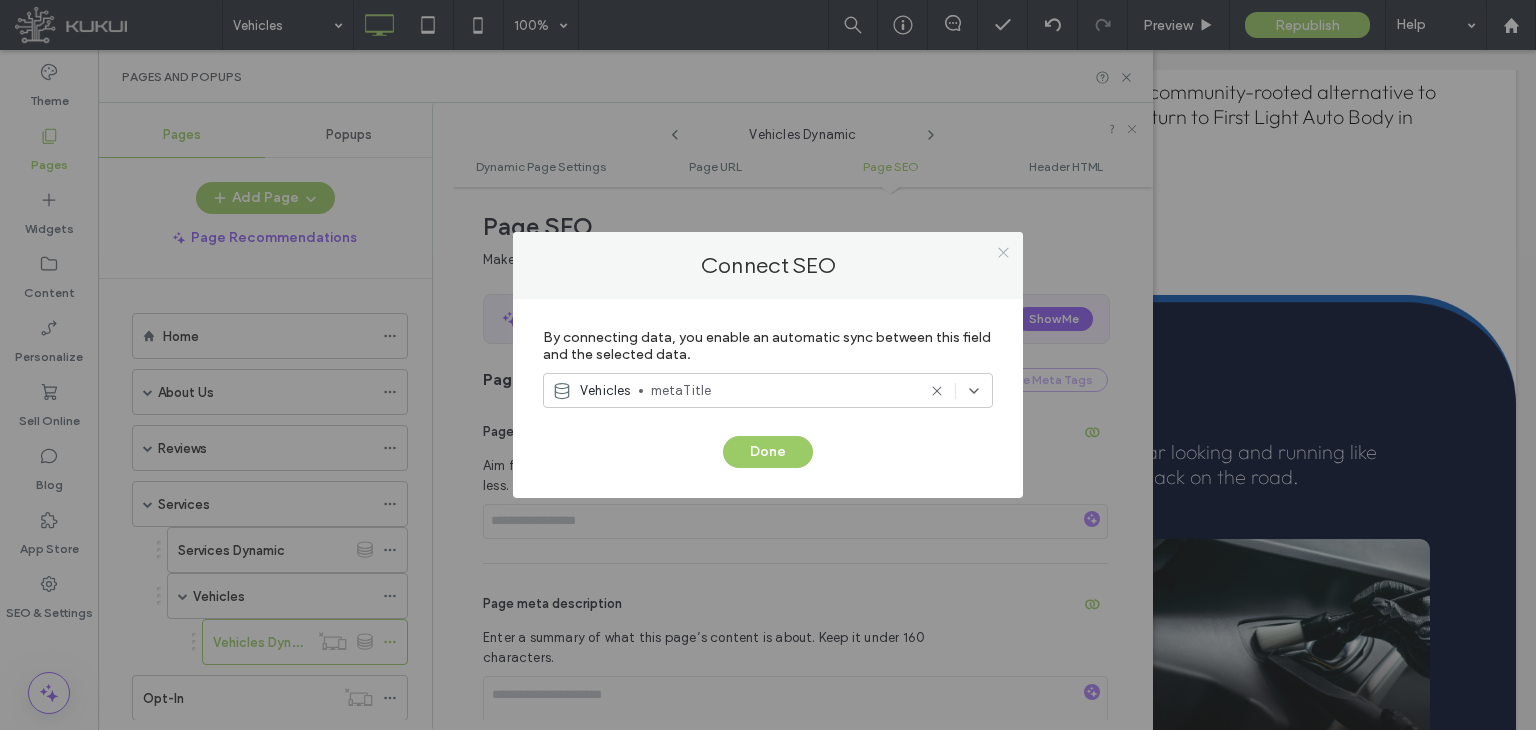 click 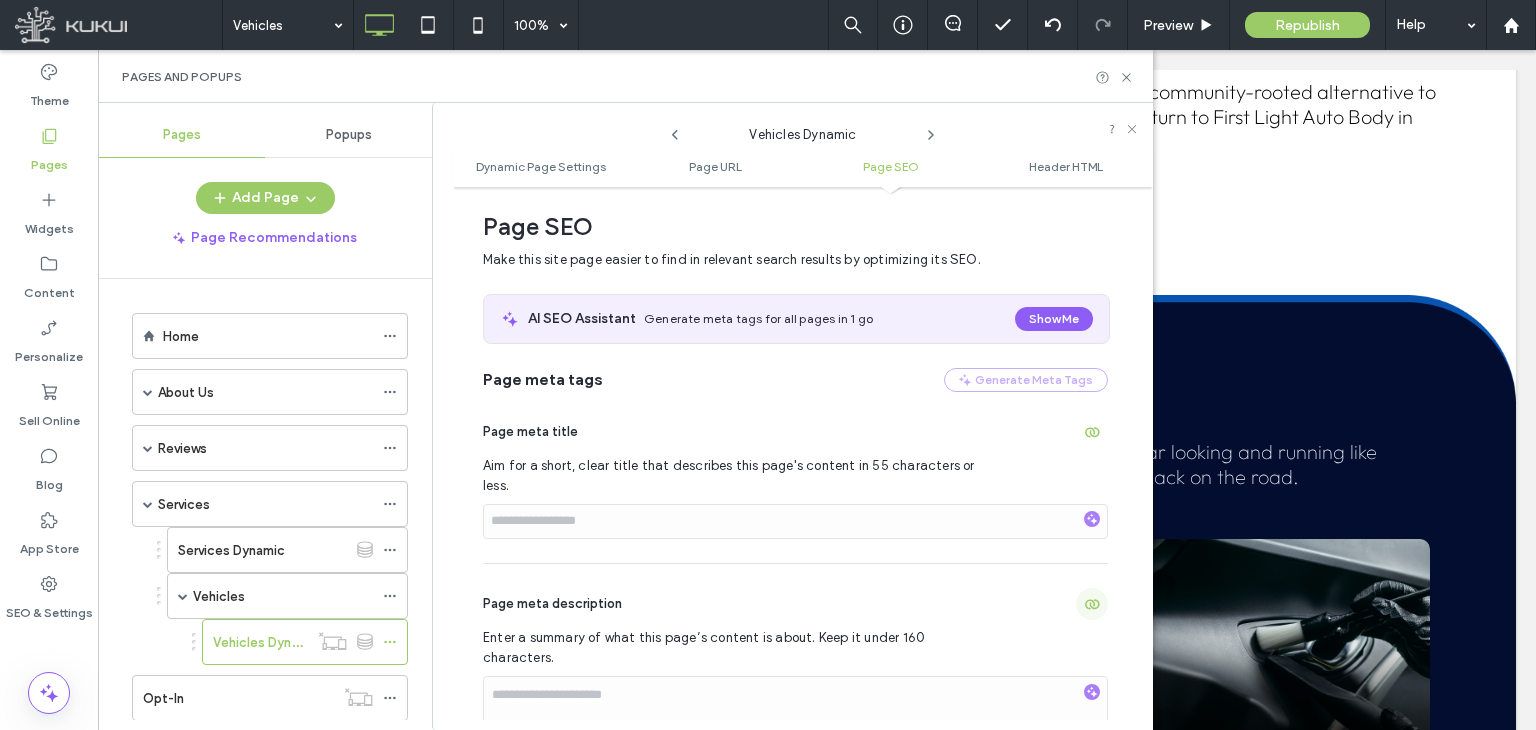 click at bounding box center [1092, 604] 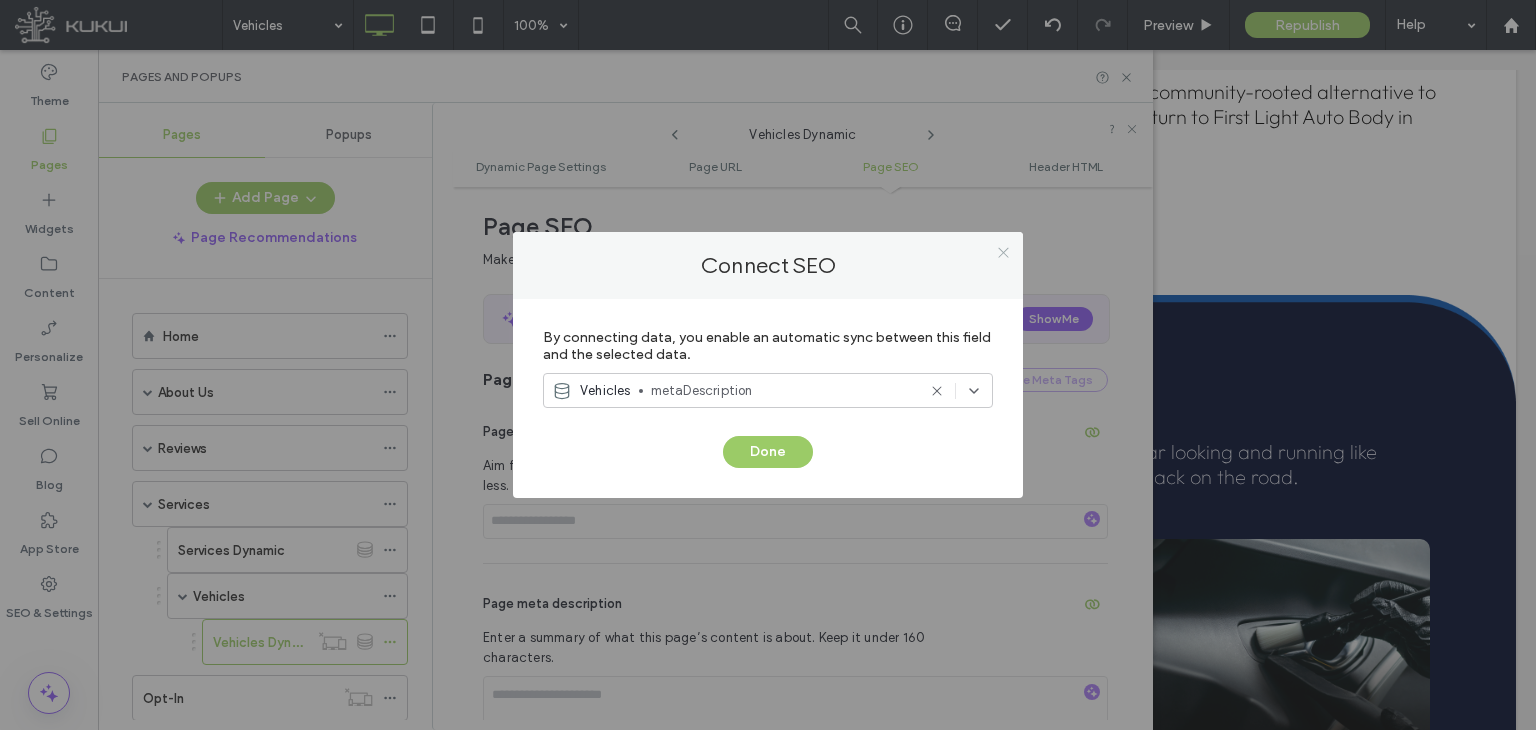 click 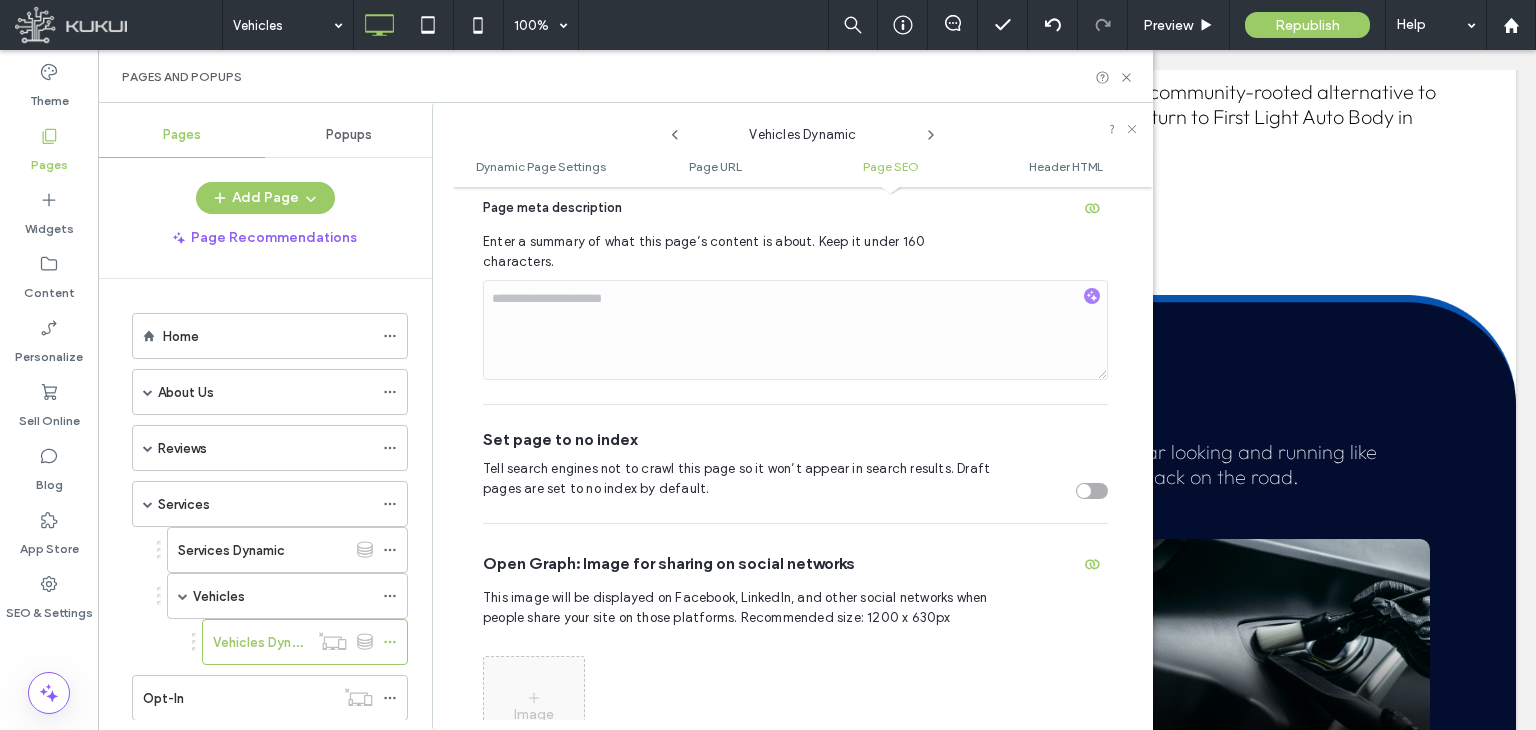 scroll, scrollTop: 1102, scrollLeft: 0, axis: vertical 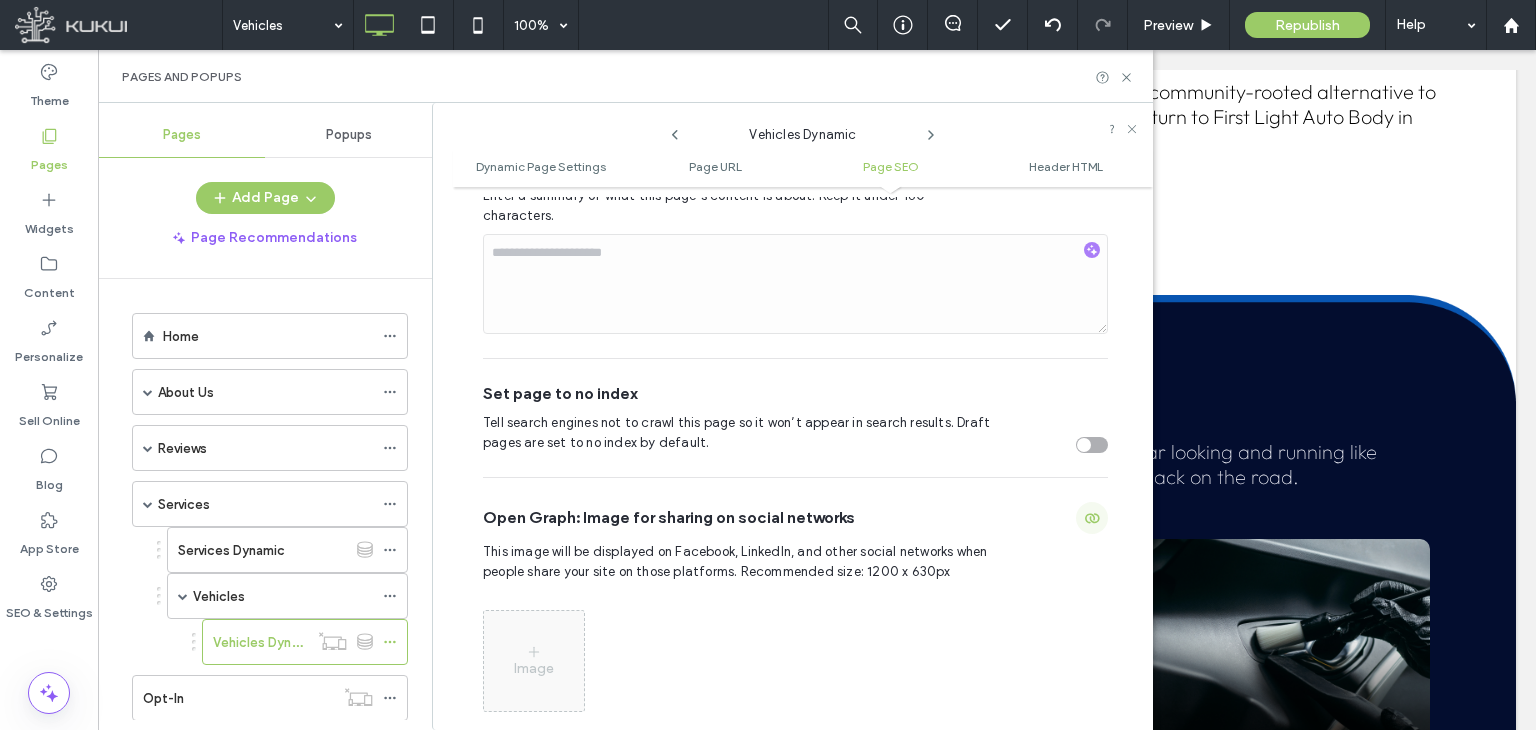 click 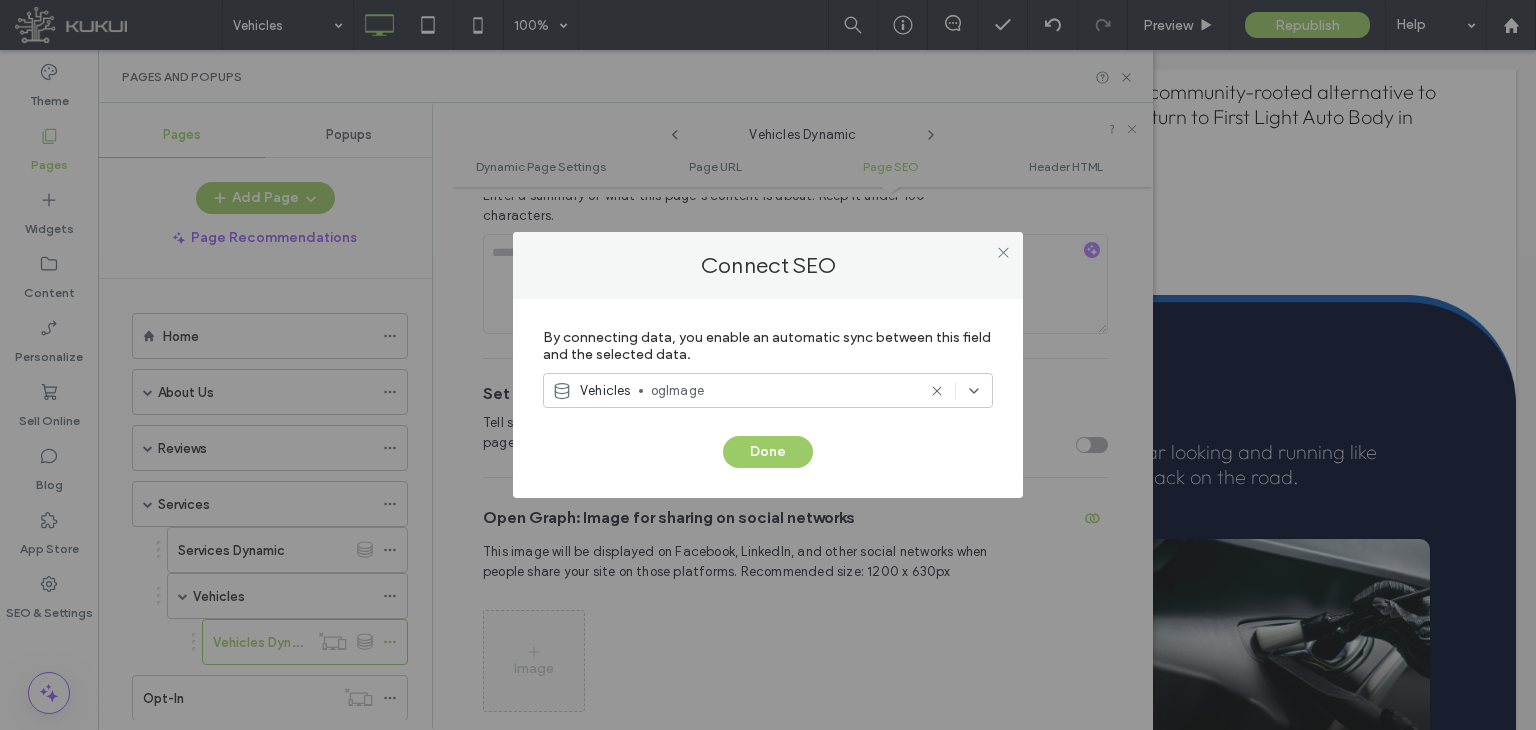 click at bounding box center (1003, 252) 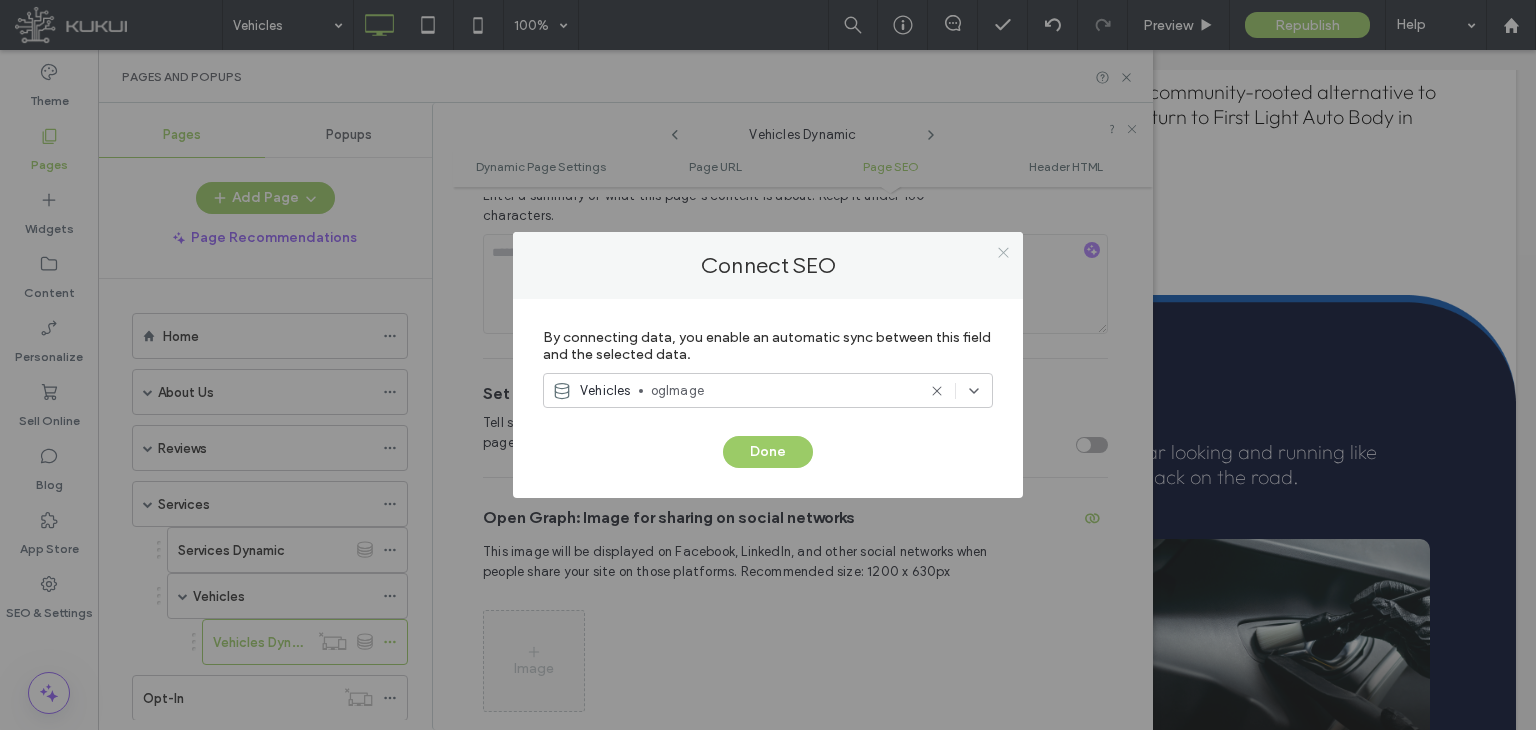 click 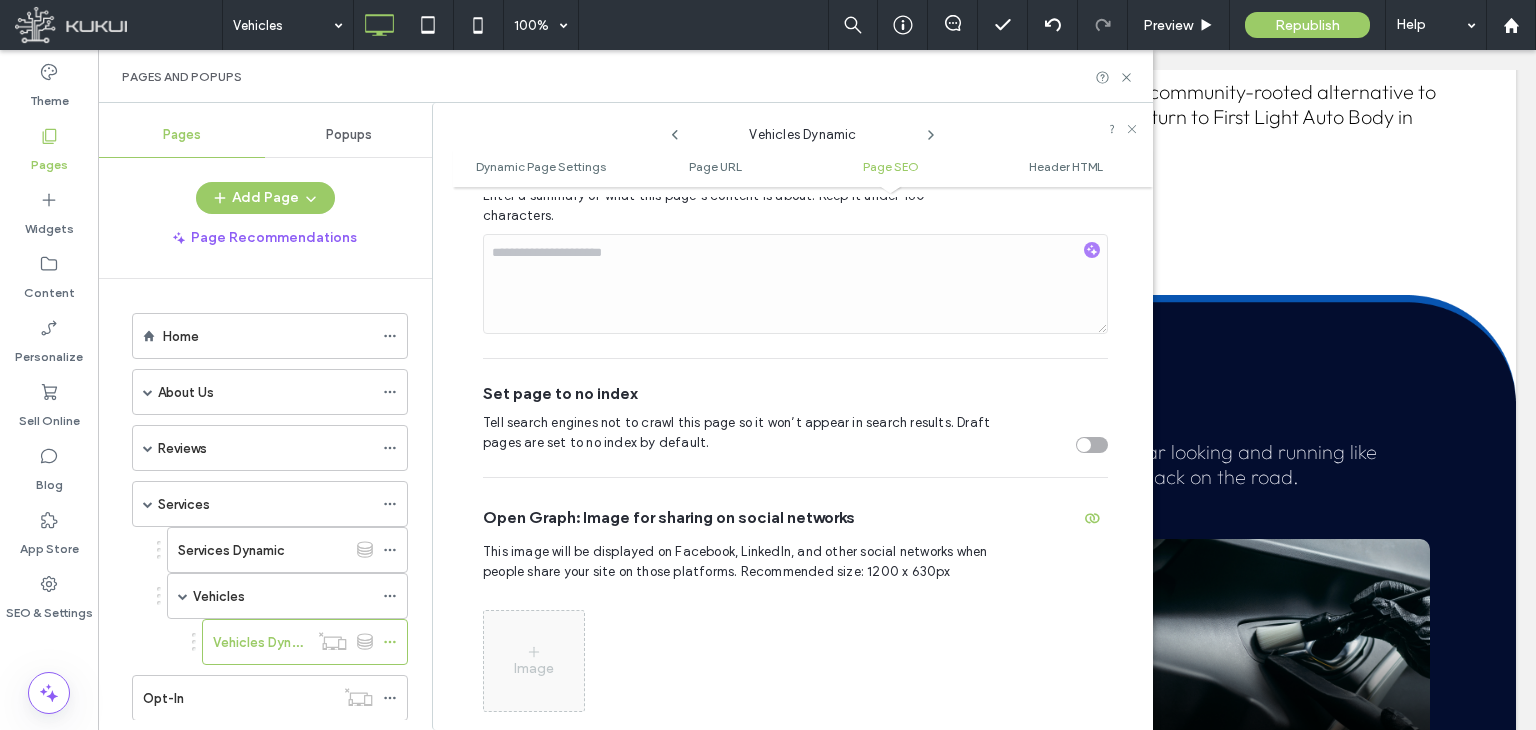 click on "Vehicles Dynamic" at bounding box center [803, 130] 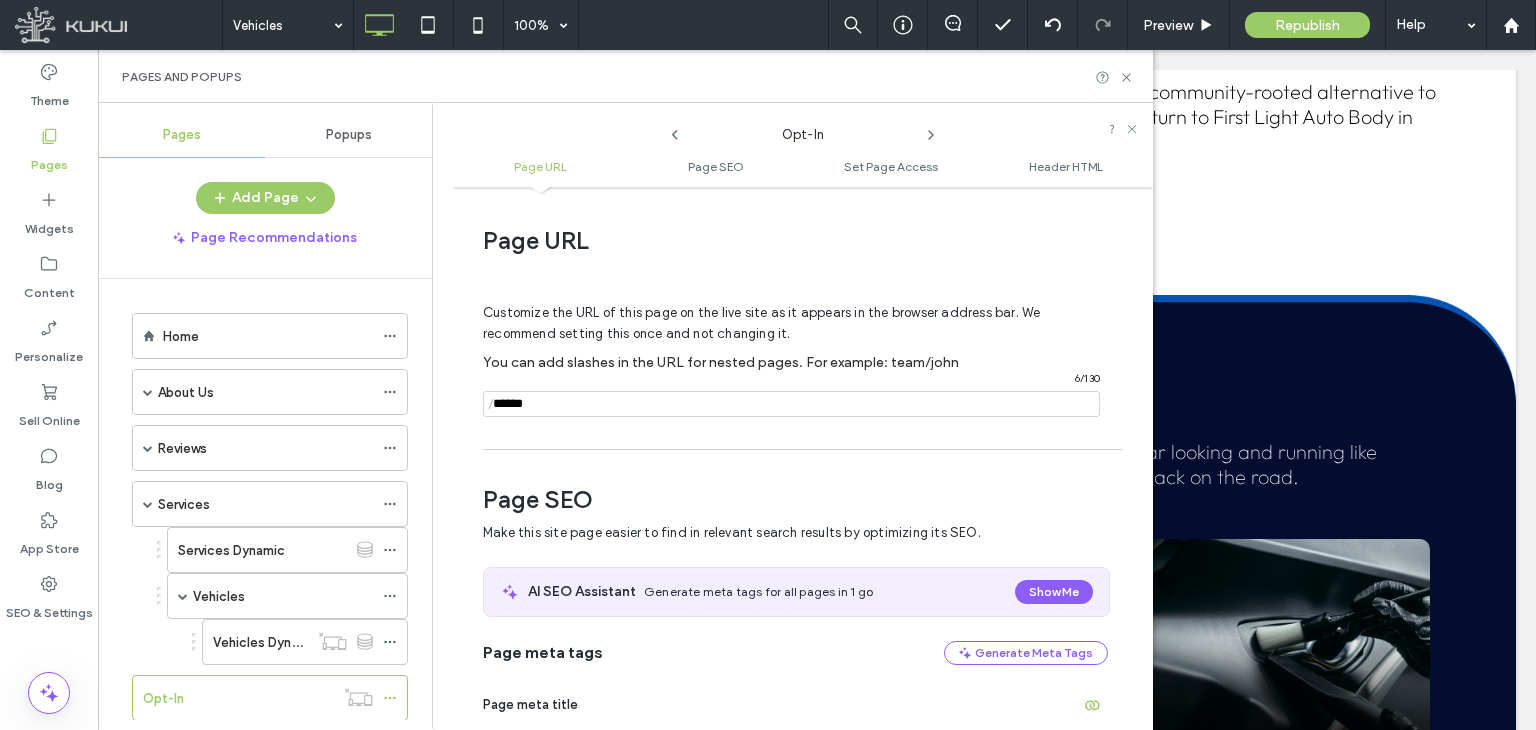 scroll, scrollTop: 274, scrollLeft: 0, axis: vertical 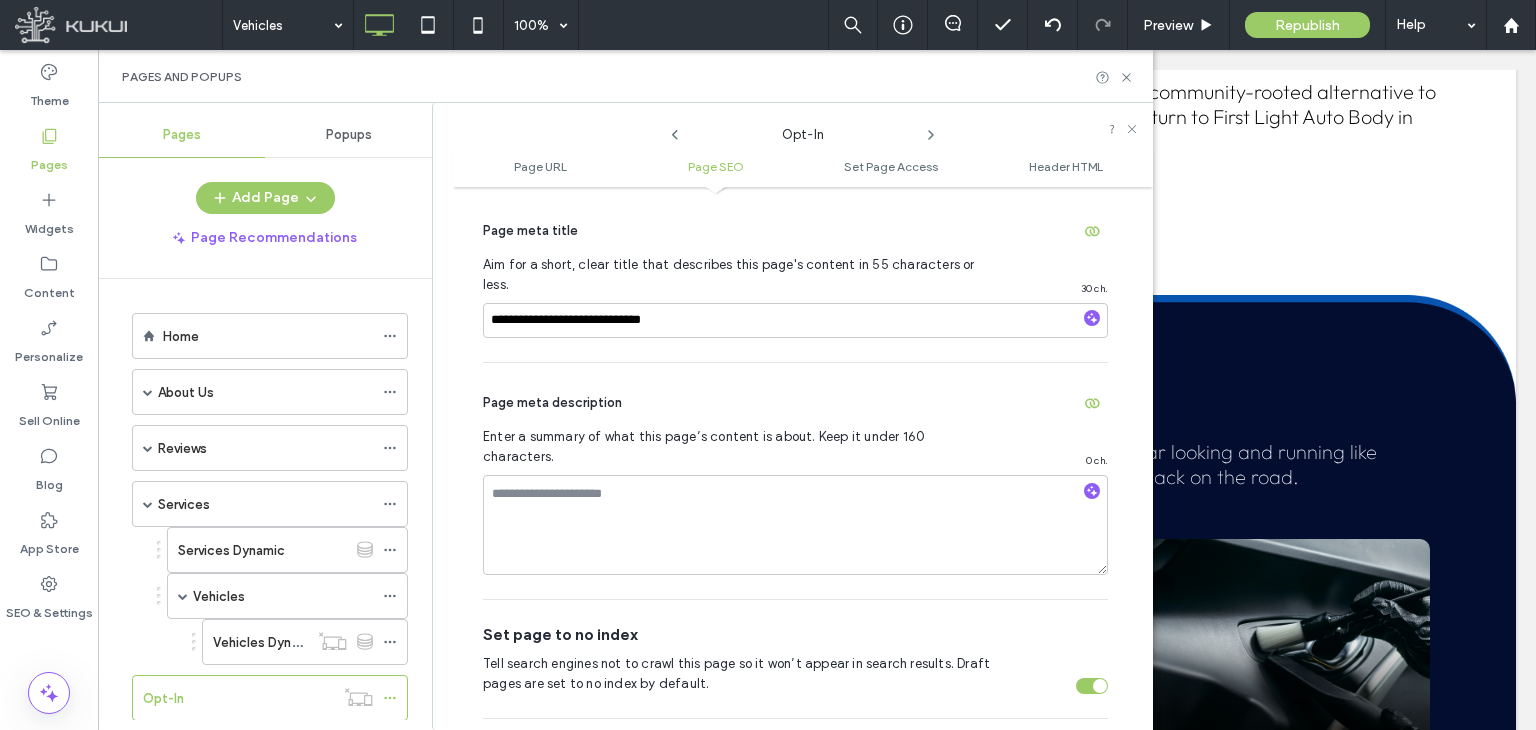 click at bounding box center (1100, 686) 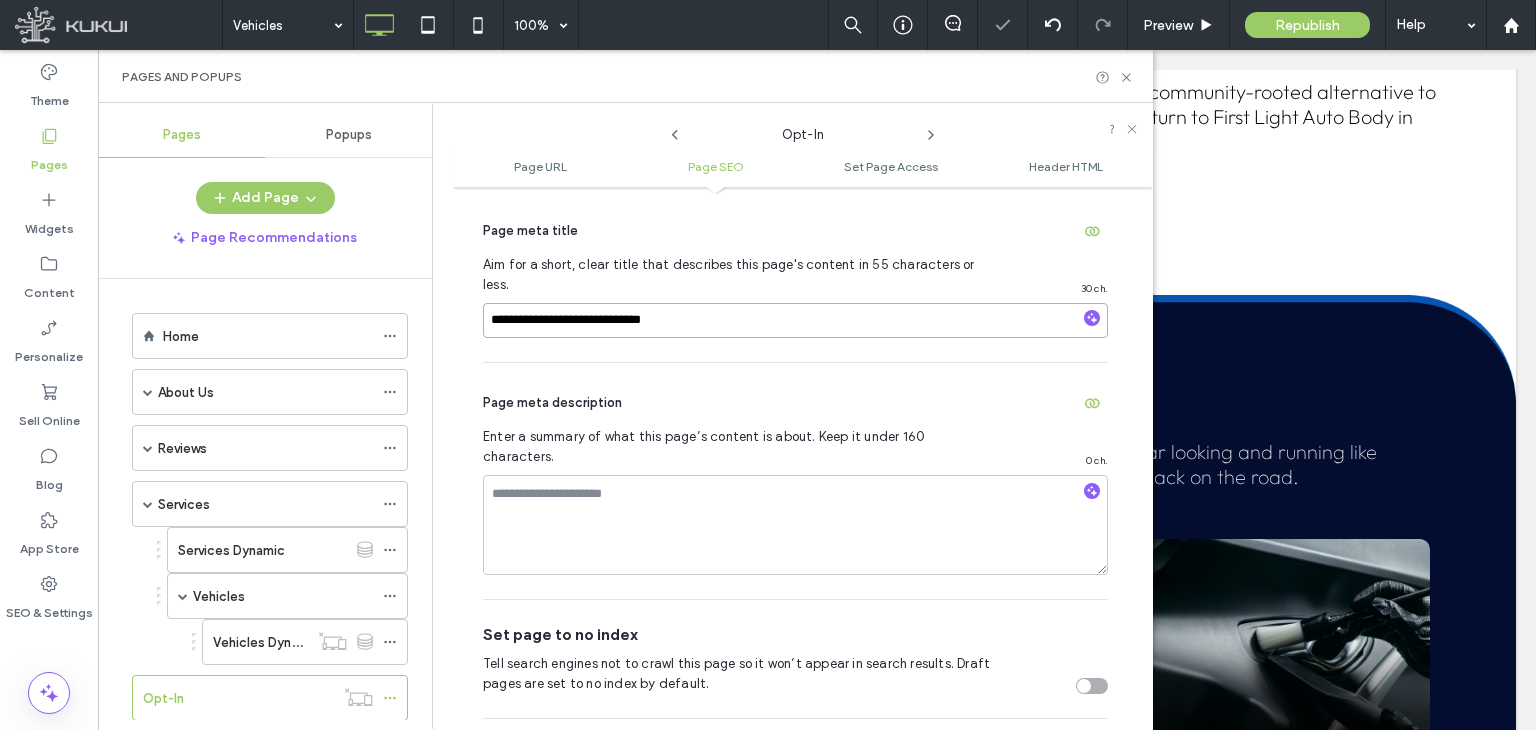 drag, startPoint x: 679, startPoint y: 302, endPoint x: 625, endPoint y: 335, distance: 63.28507 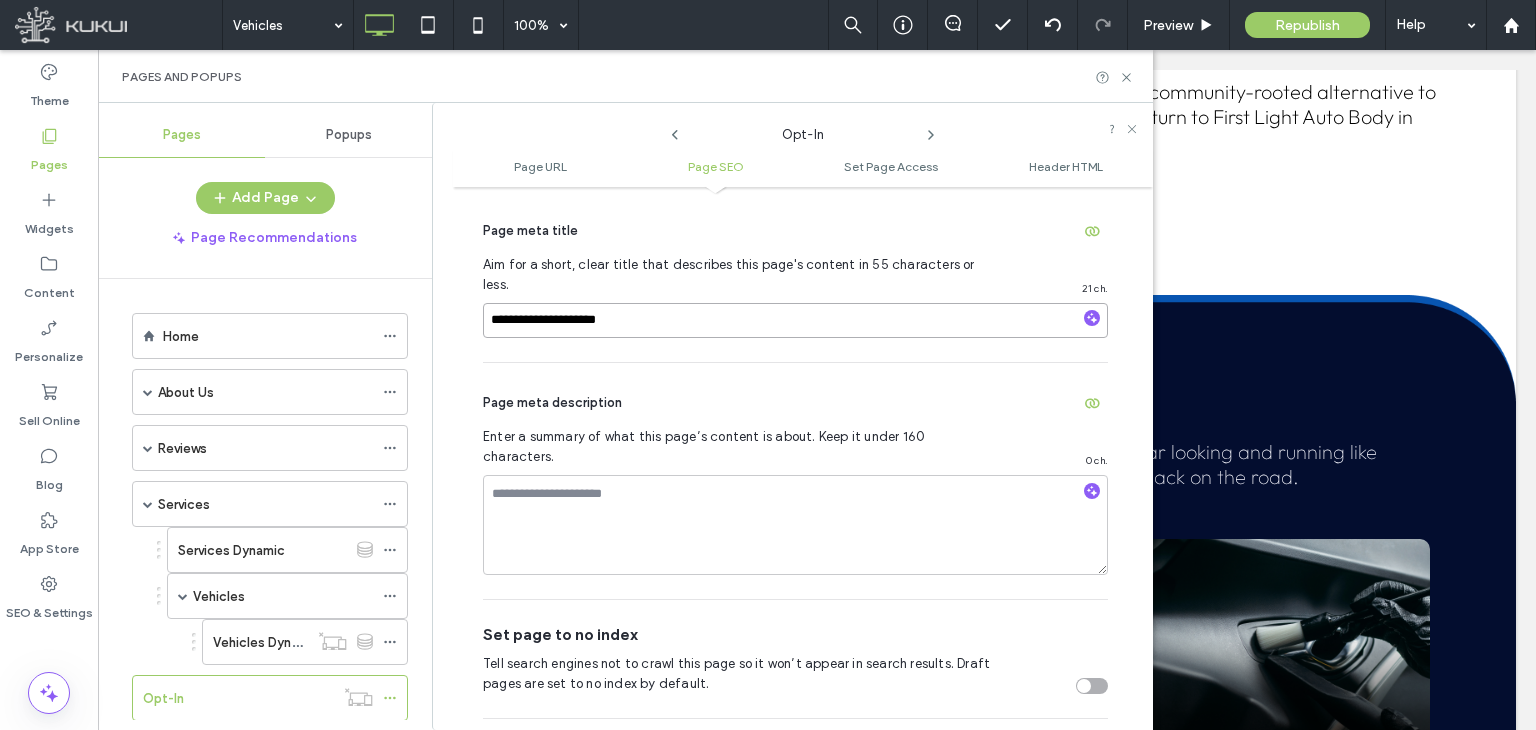 click on "**********" at bounding box center (795, 320) 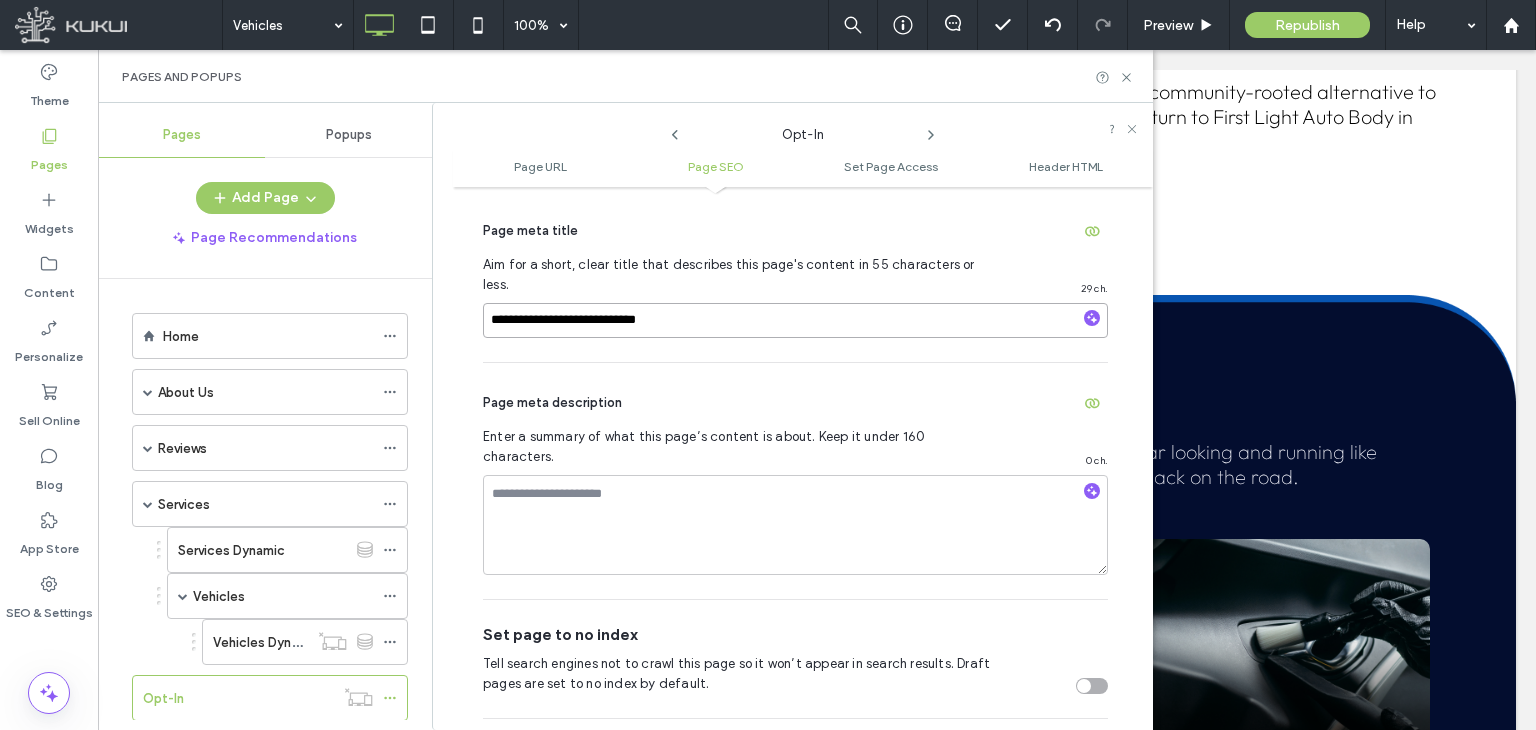 type on "**********" 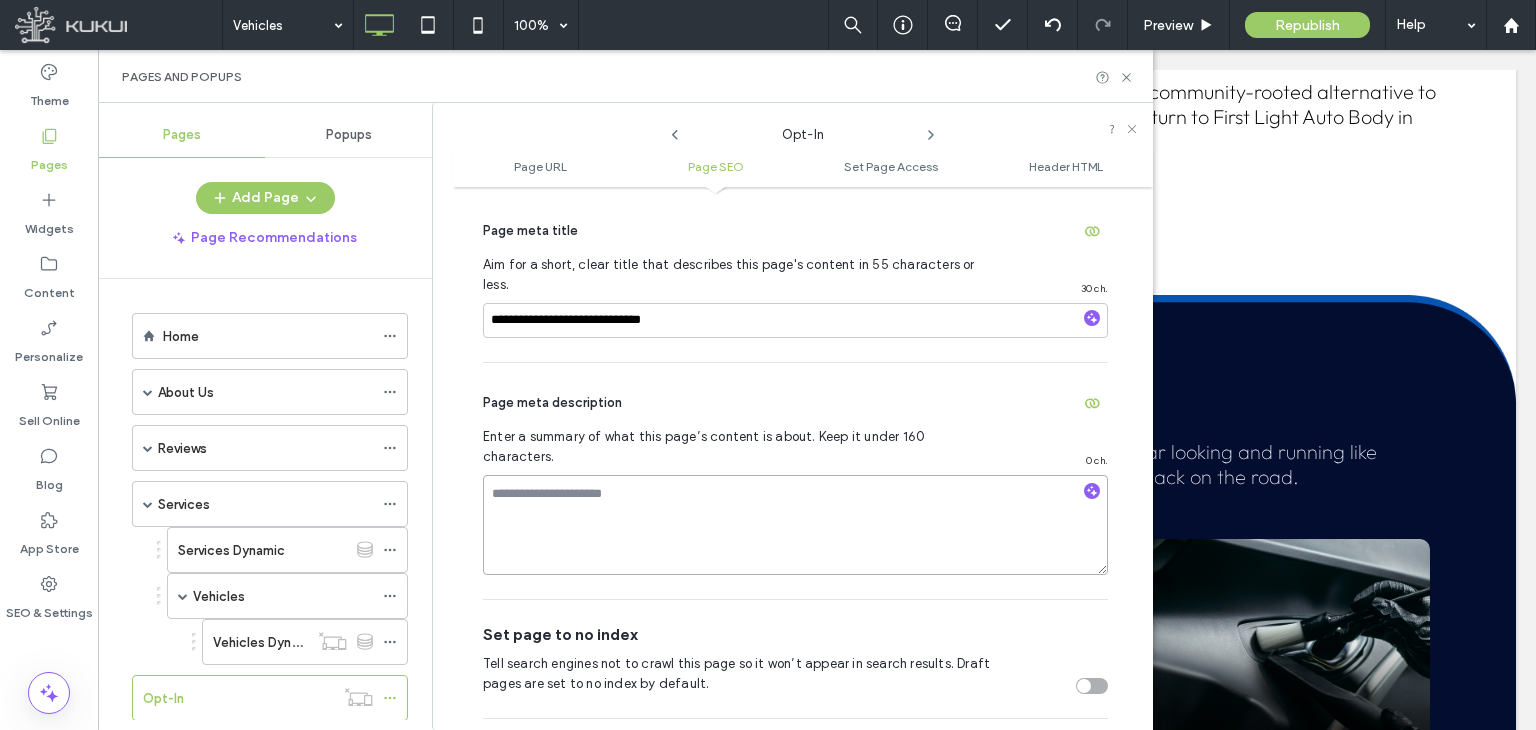 click at bounding box center (795, 525) 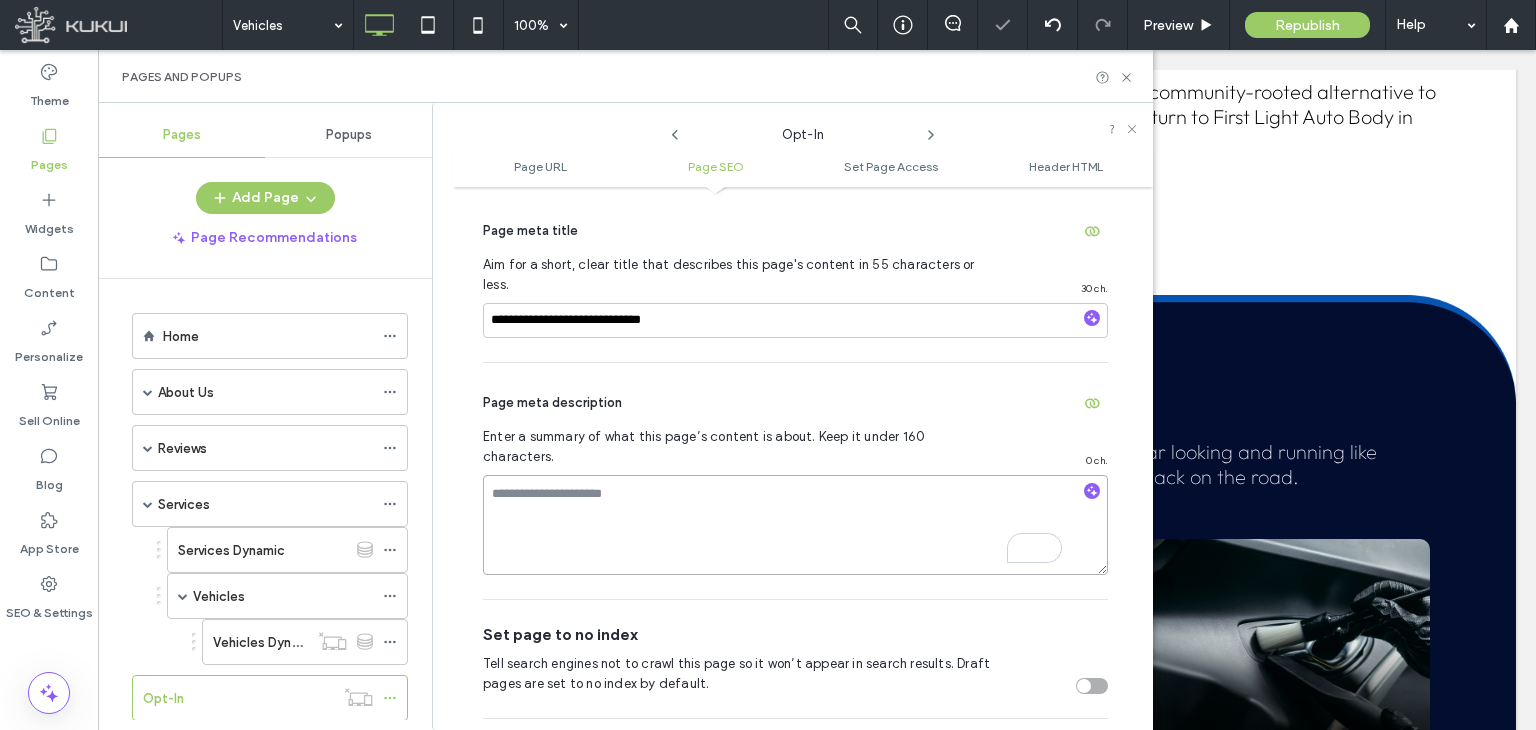 scroll, scrollTop: 0, scrollLeft: 0, axis: both 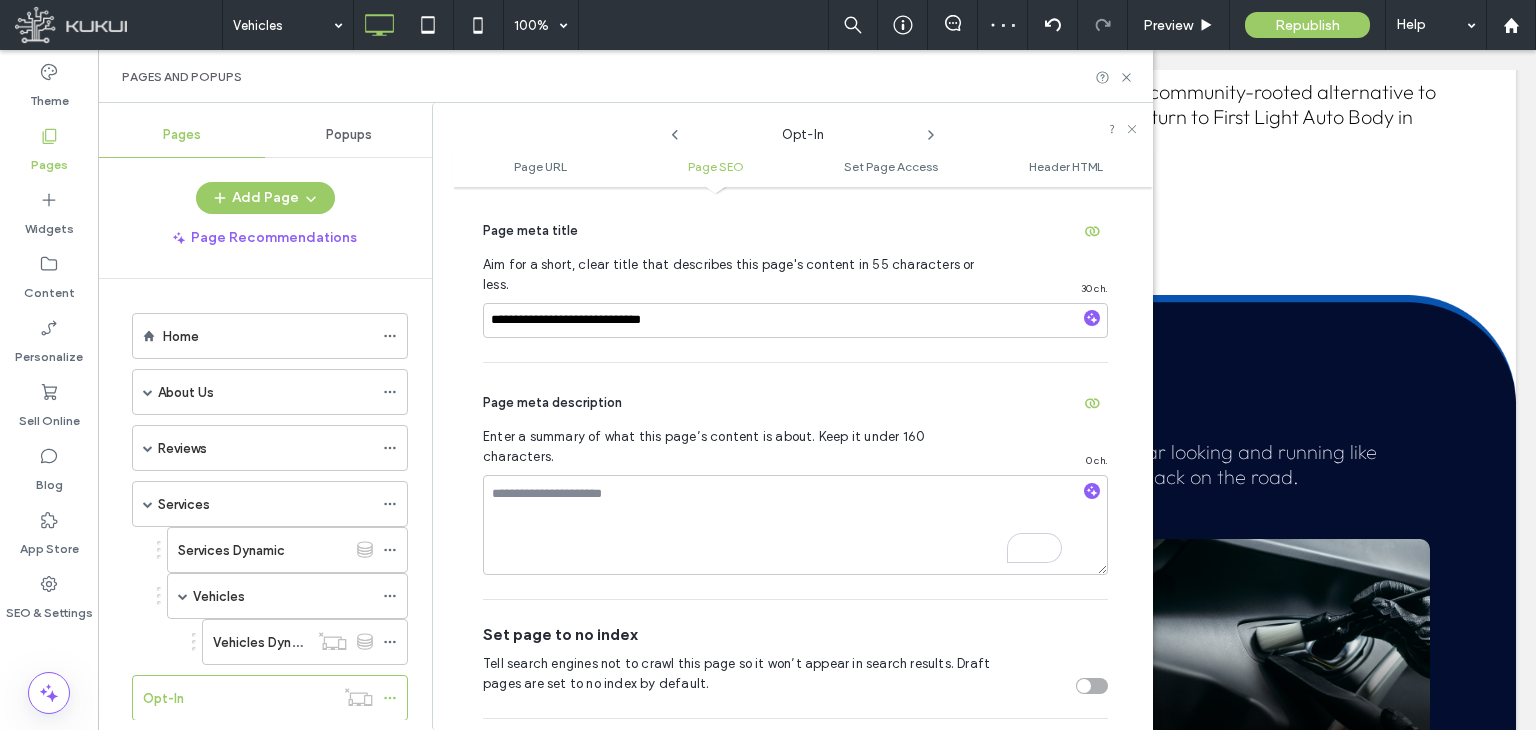click on "Opt-In" at bounding box center [803, 130] 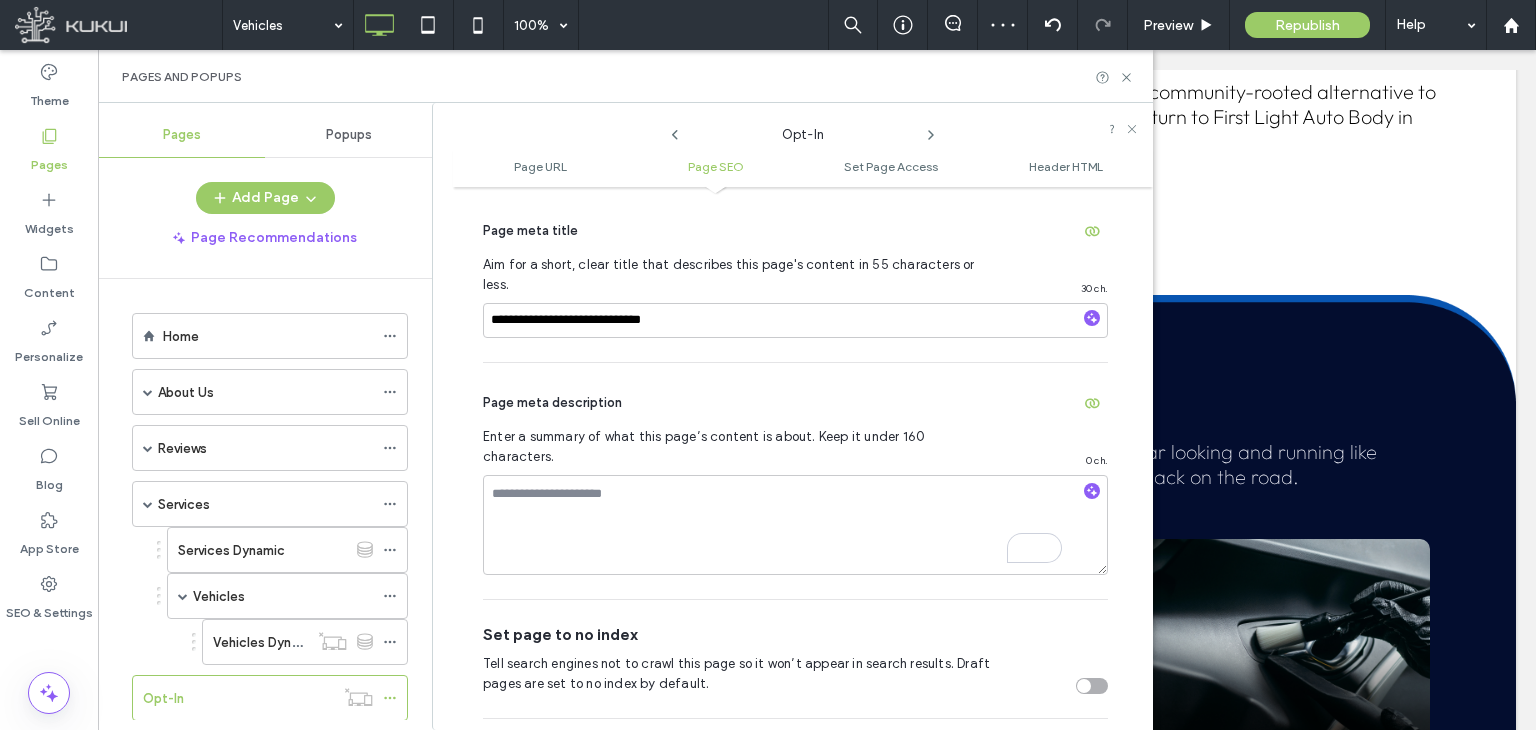 click on "Opt-In" at bounding box center [803, 130] 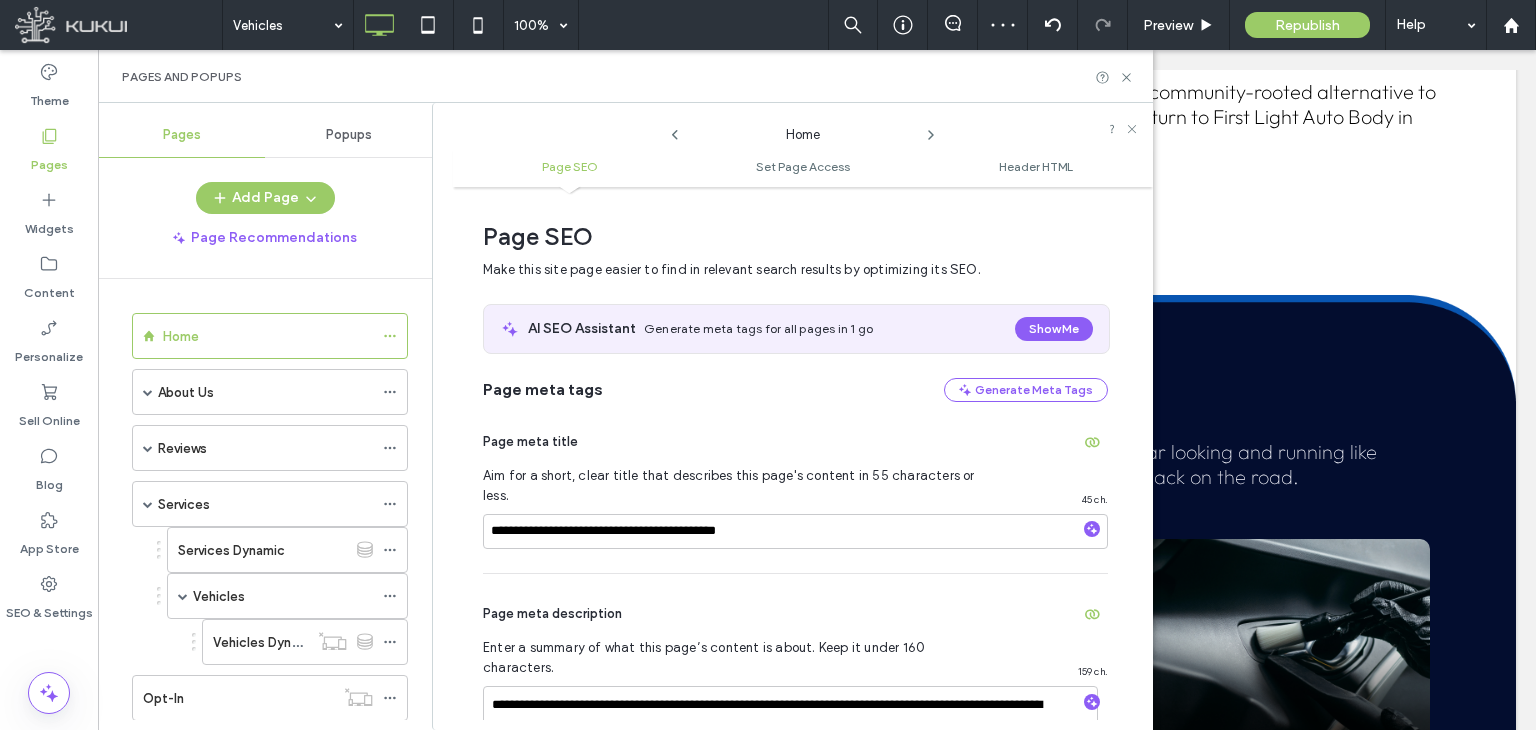 scroll, scrollTop: 10, scrollLeft: 0, axis: vertical 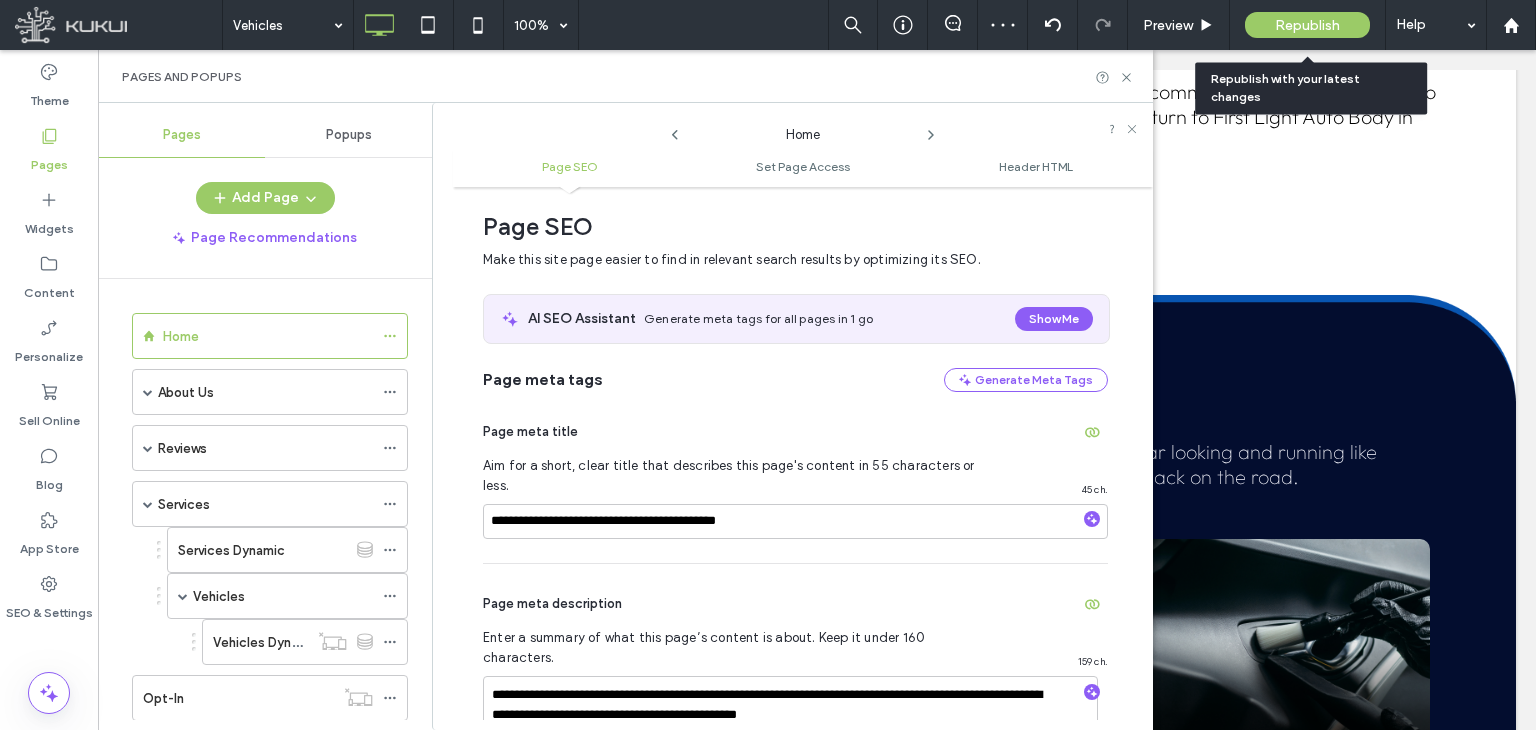click on "Republish" at bounding box center (1307, 25) 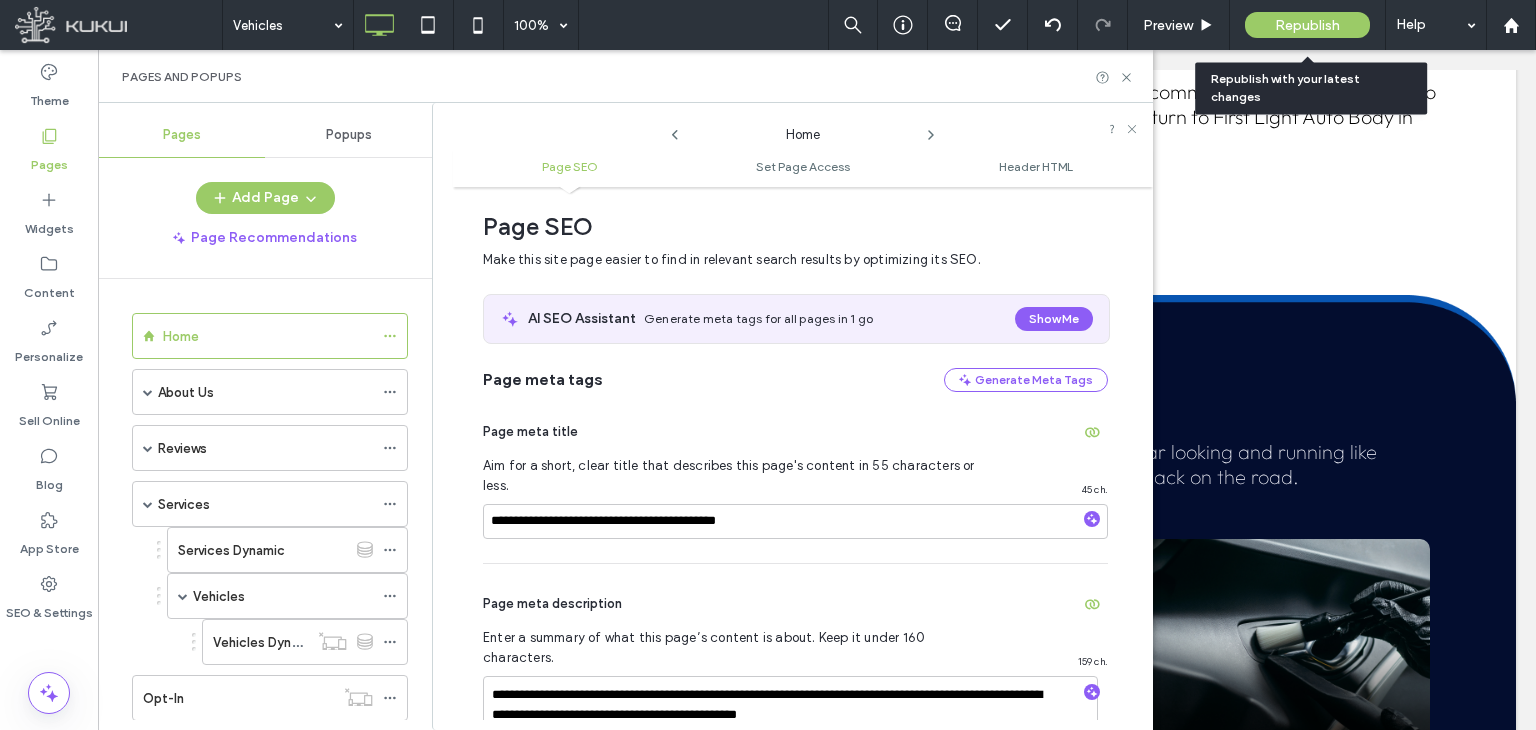click on "Republish" at bounding box center [1307, 25] 